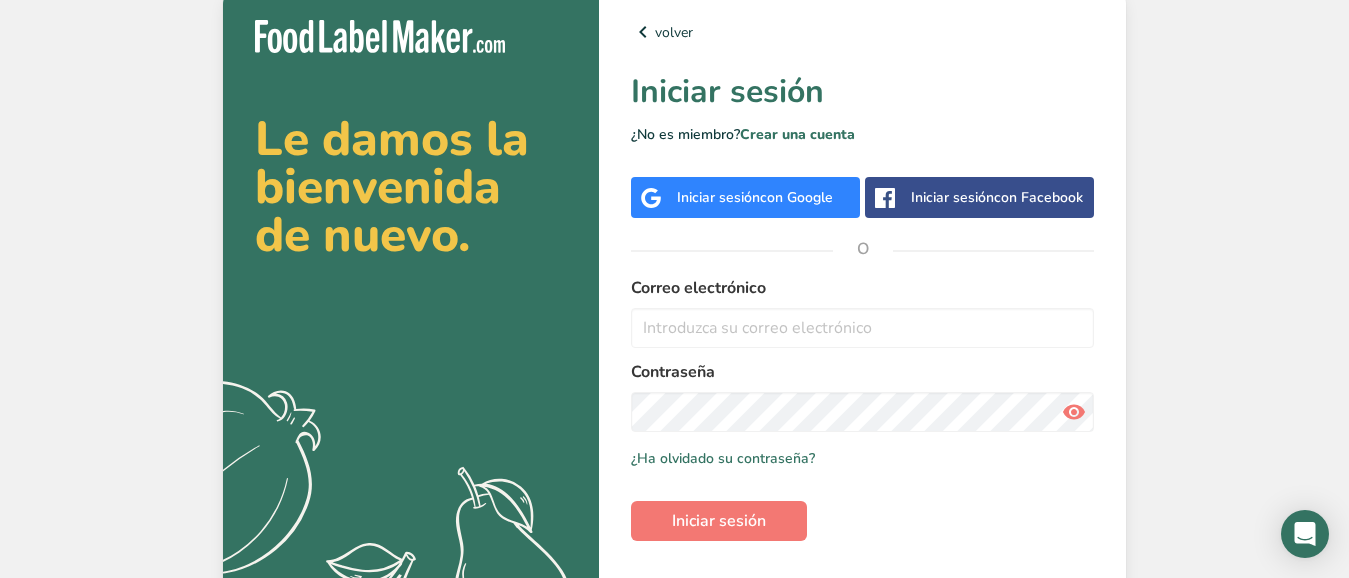 scroll, scrollTop: 0, scrollLeft: 0, axis: both 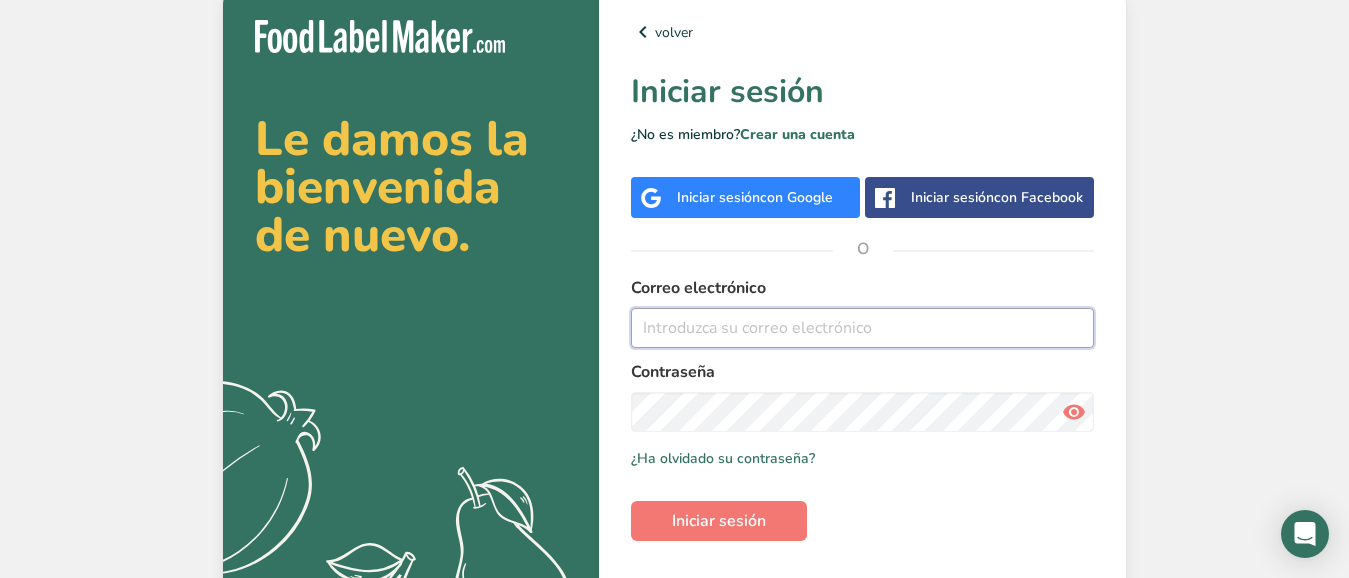 click at bounding box center (862, 328) 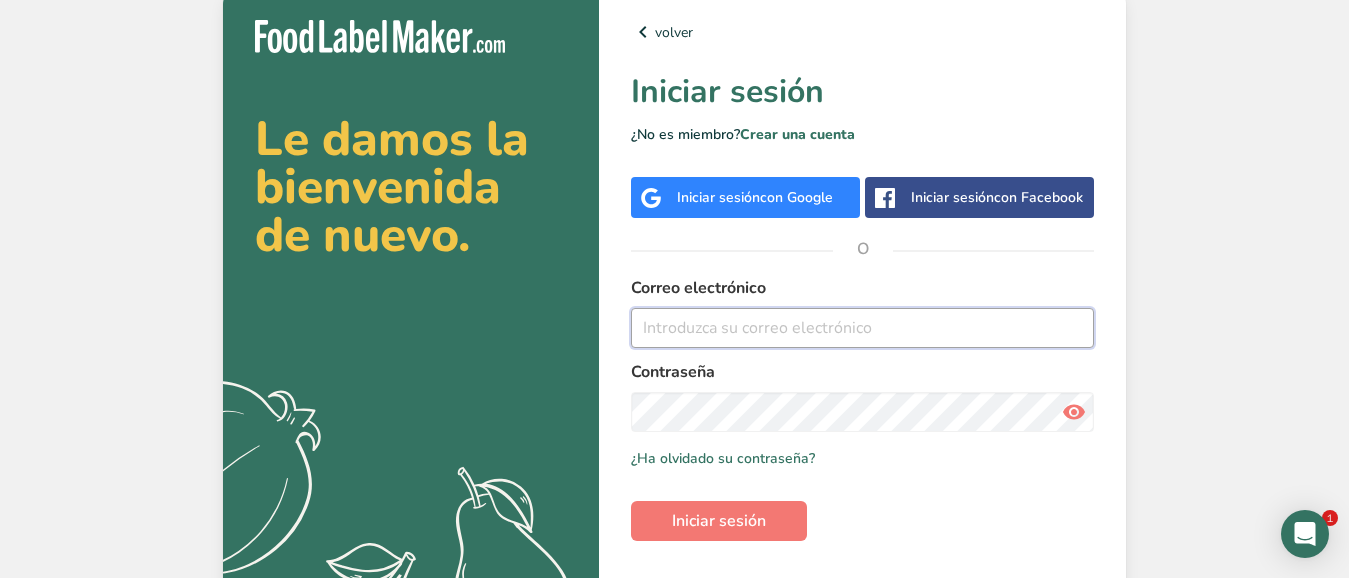 type on "[EMAIL_ADDRESS][DOMAIN_NAME]" 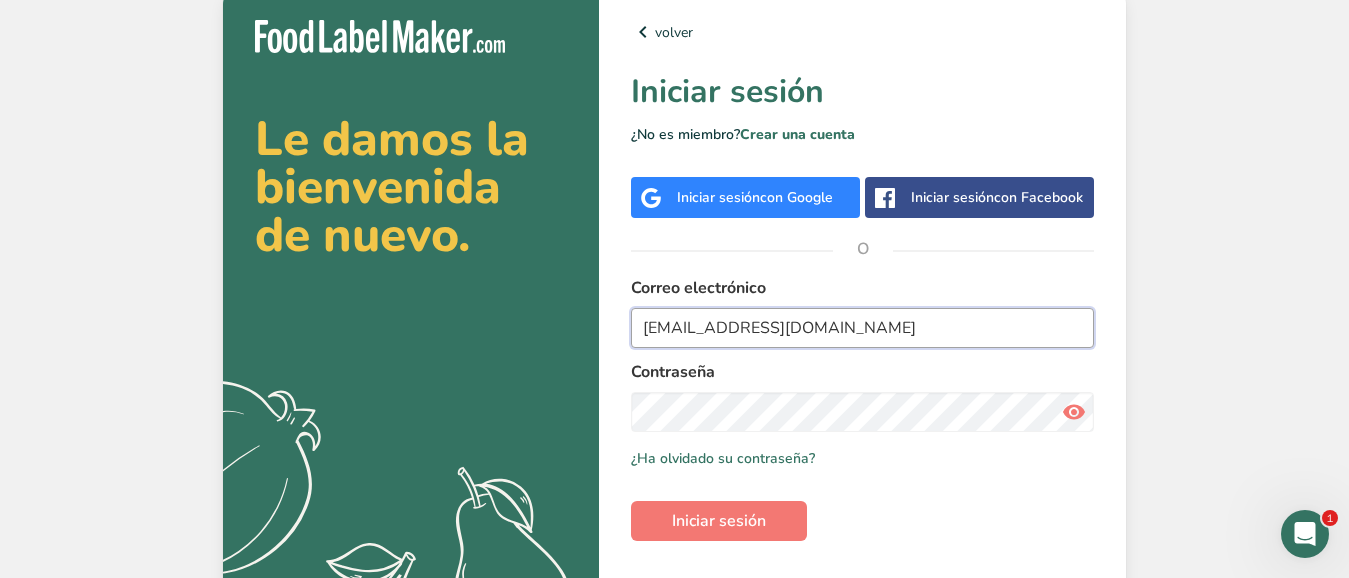 scroll, scrollTop: 0, scrollLeft: 0, axis: both 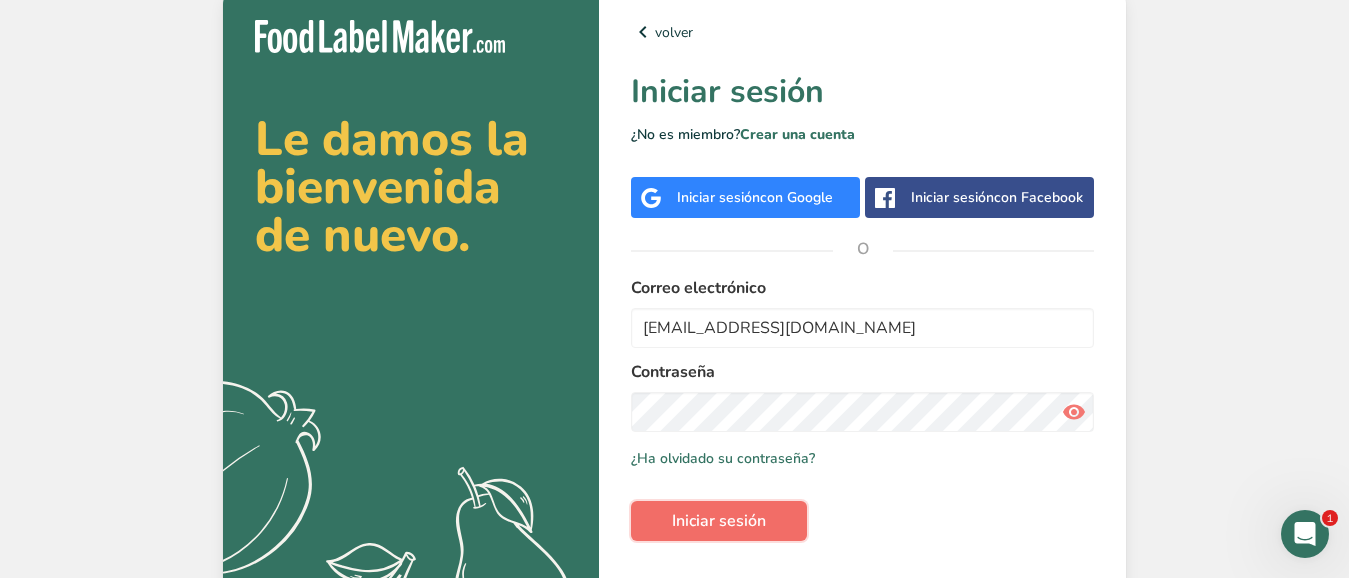 click on "Iniciar sesión" at bounding box center [719, 521] 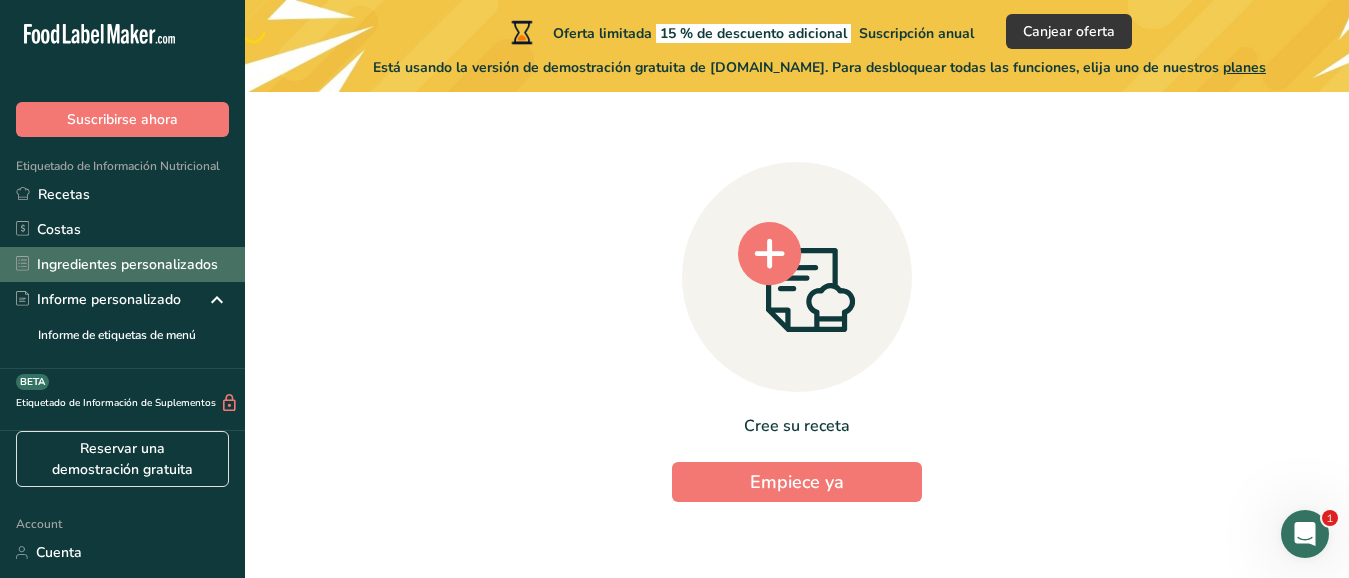 click on "Ingredientes personalizados" at bounding box center (122, 264) 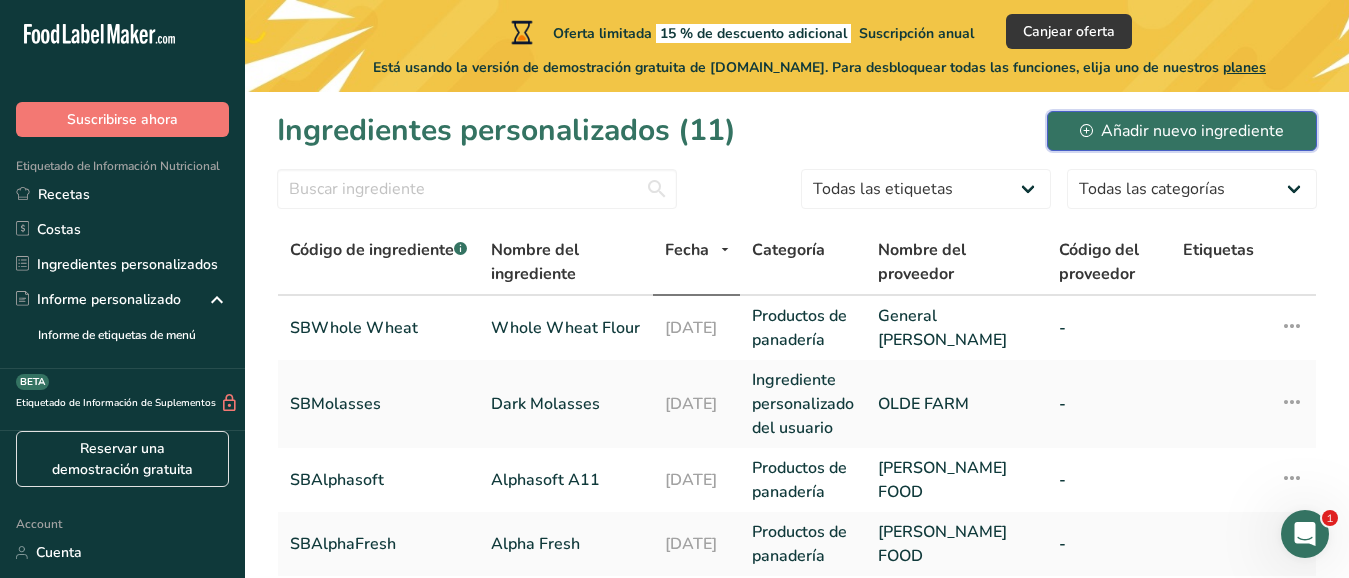 click on "Añadir nuevo ingrediente" at bounding box center (1182, 131) 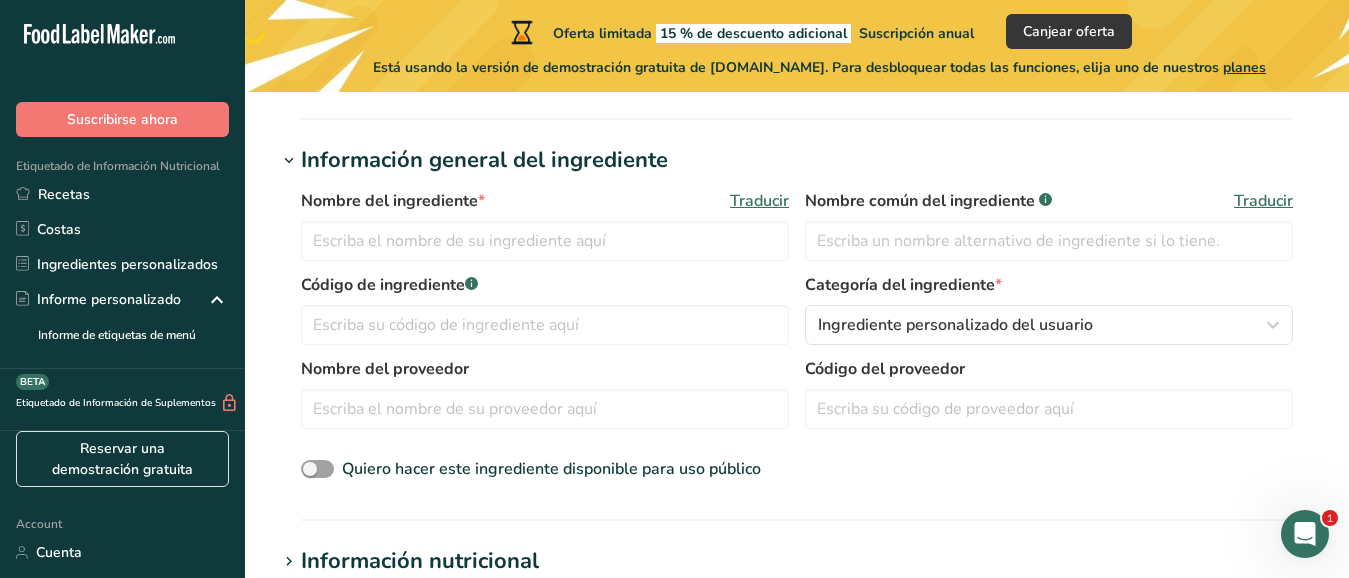 scroll, scrollTop: 346, scrollLeft: 0, axis: vertical 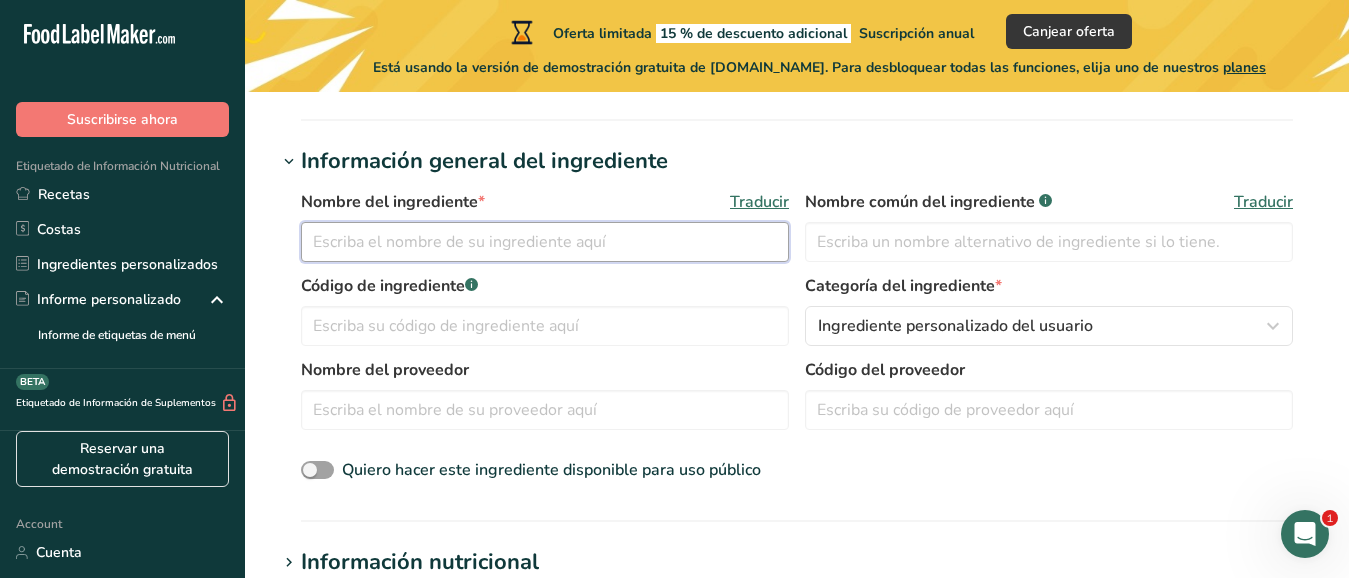click at bounding box center [545, 242] 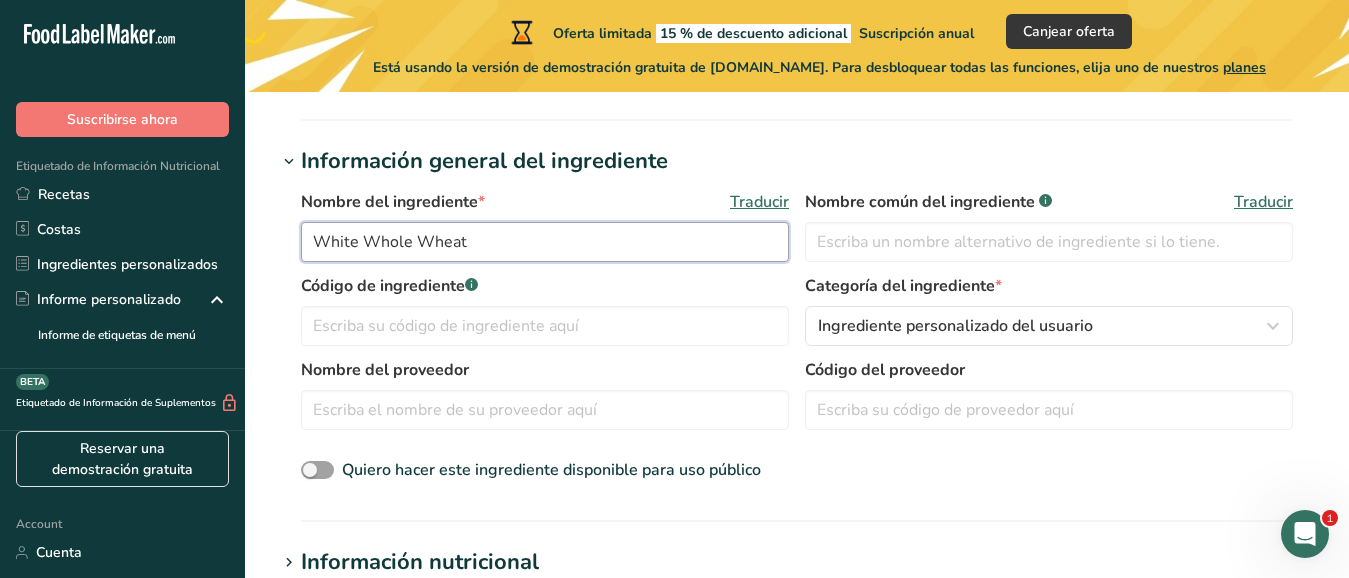 click on "White Whole Wheat" at bounding box center [545, 242] 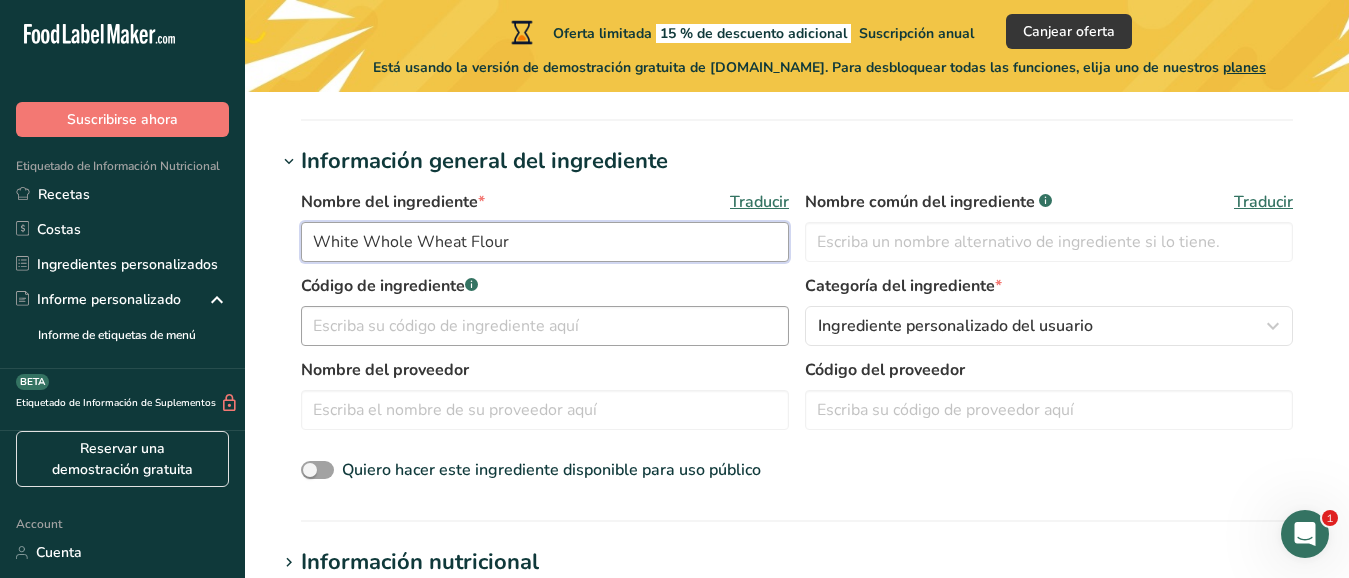 type on "White Whole Wheat Flour" 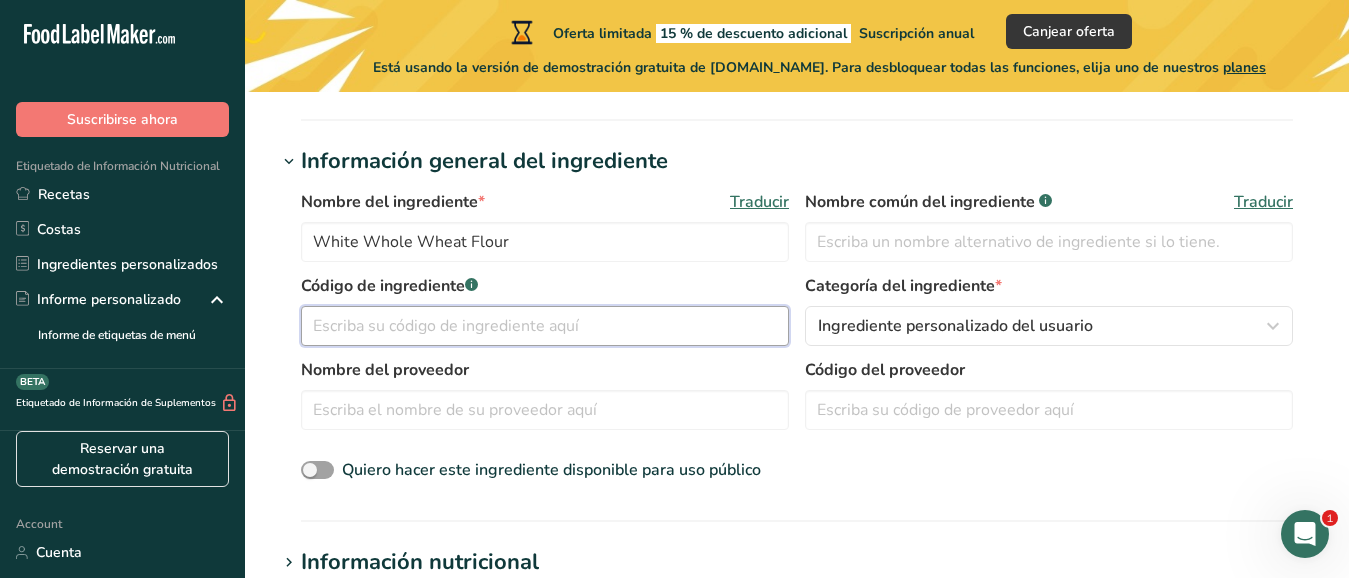 click at bounding box center (545, 326) 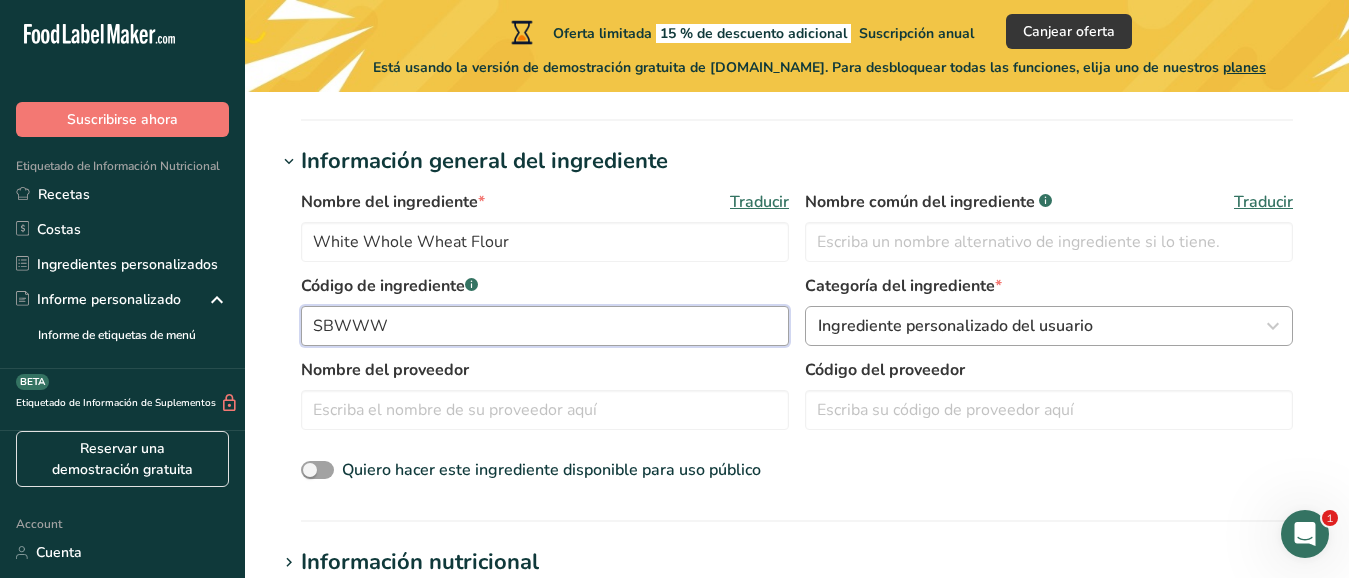 type on "SBWWW" 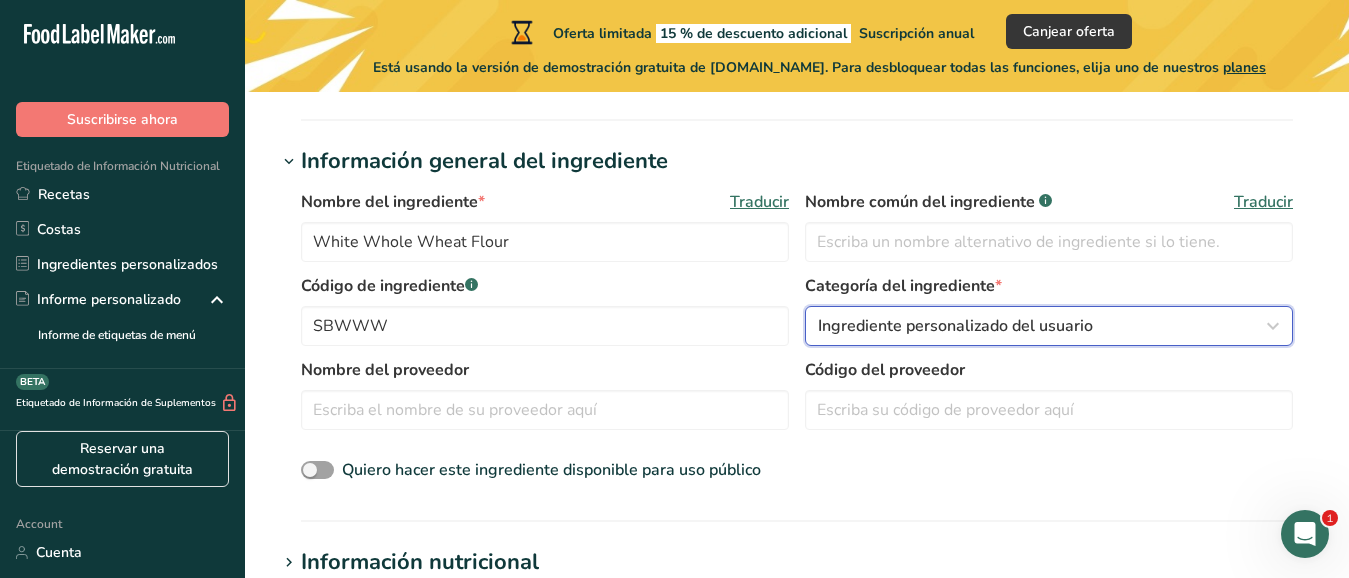 click at bounding box center (1273, 326) 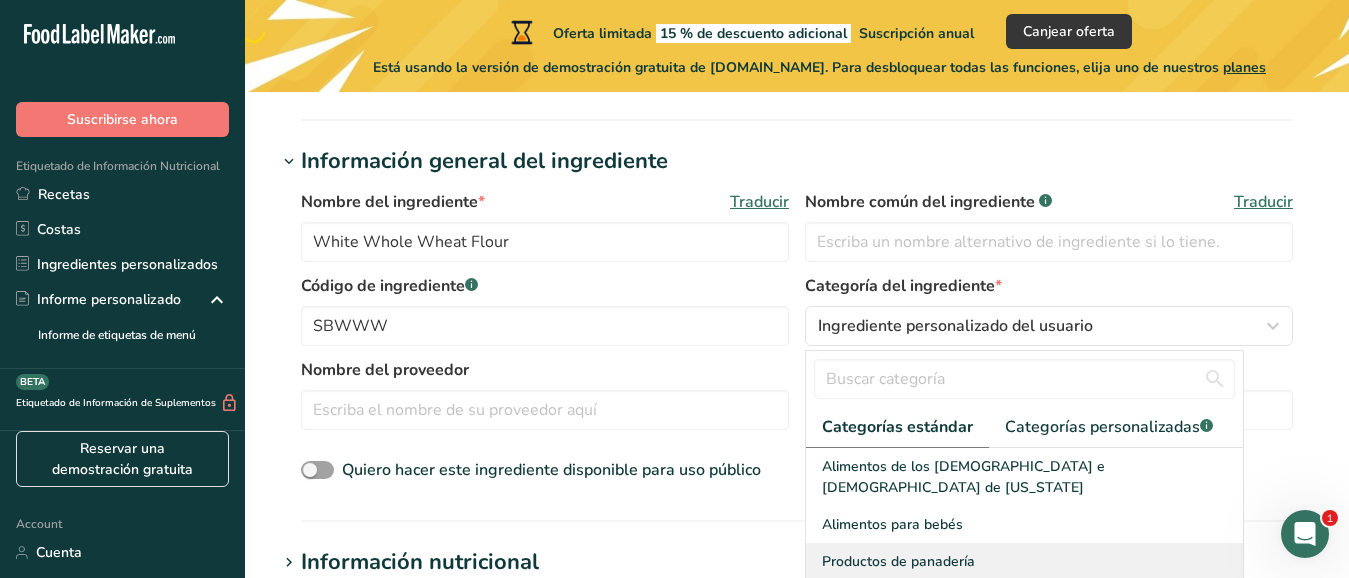 click on "Productos de panadería" at bounding box center (898, 561) 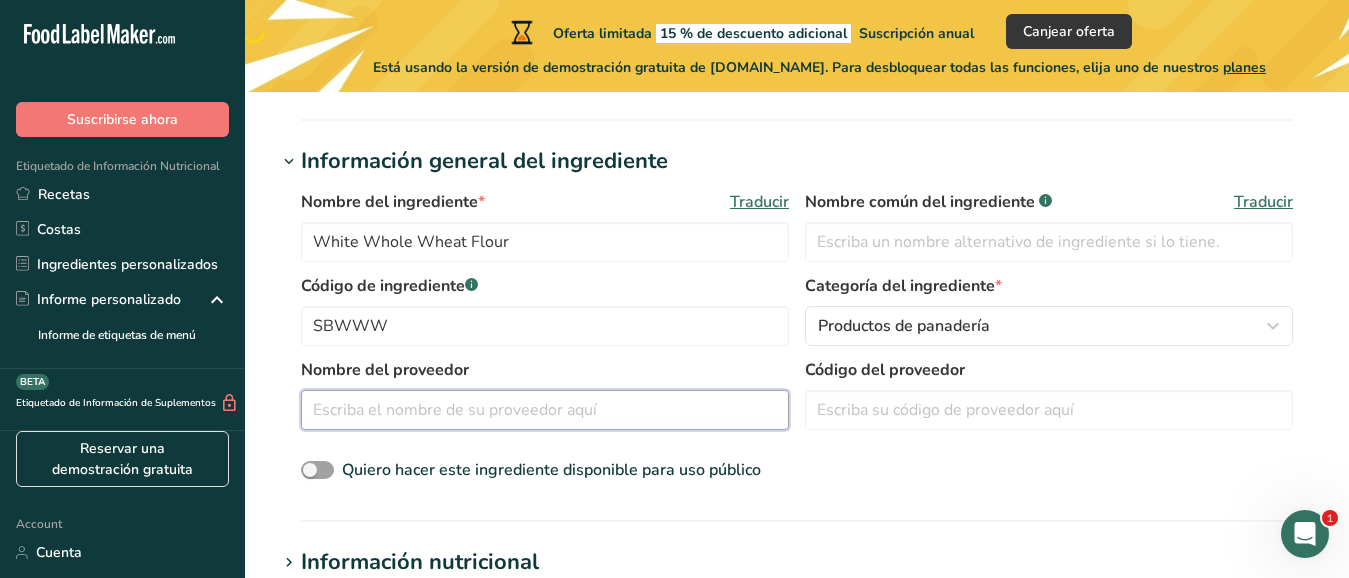 click at bounding box center [545, 410] 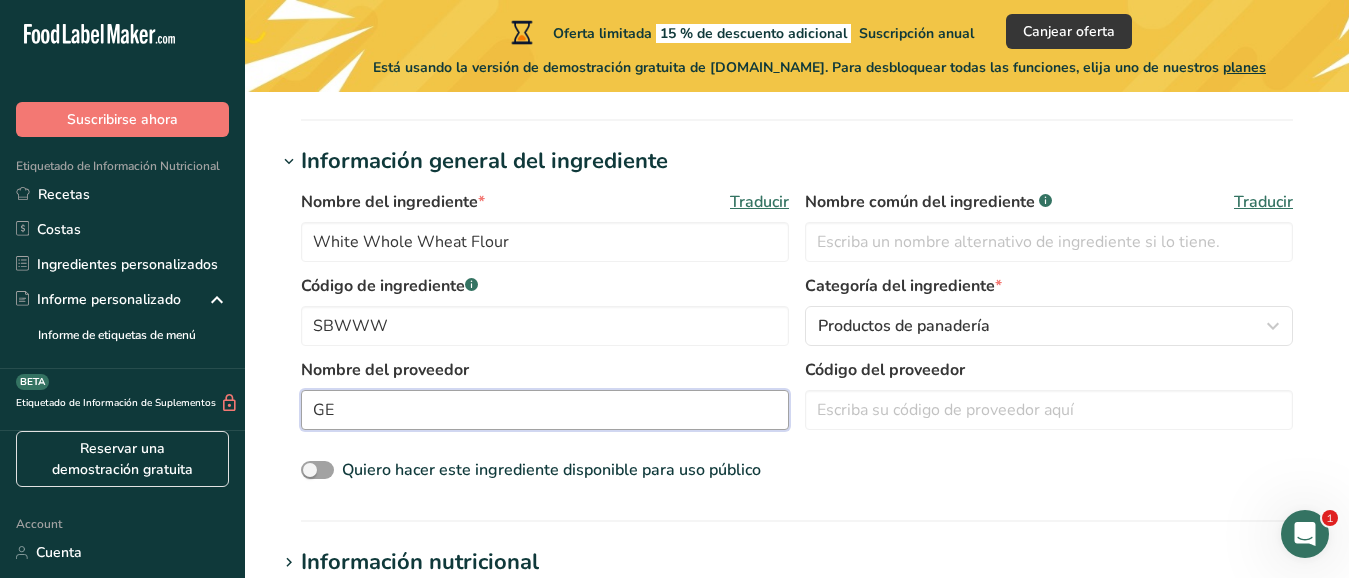 type on "G" 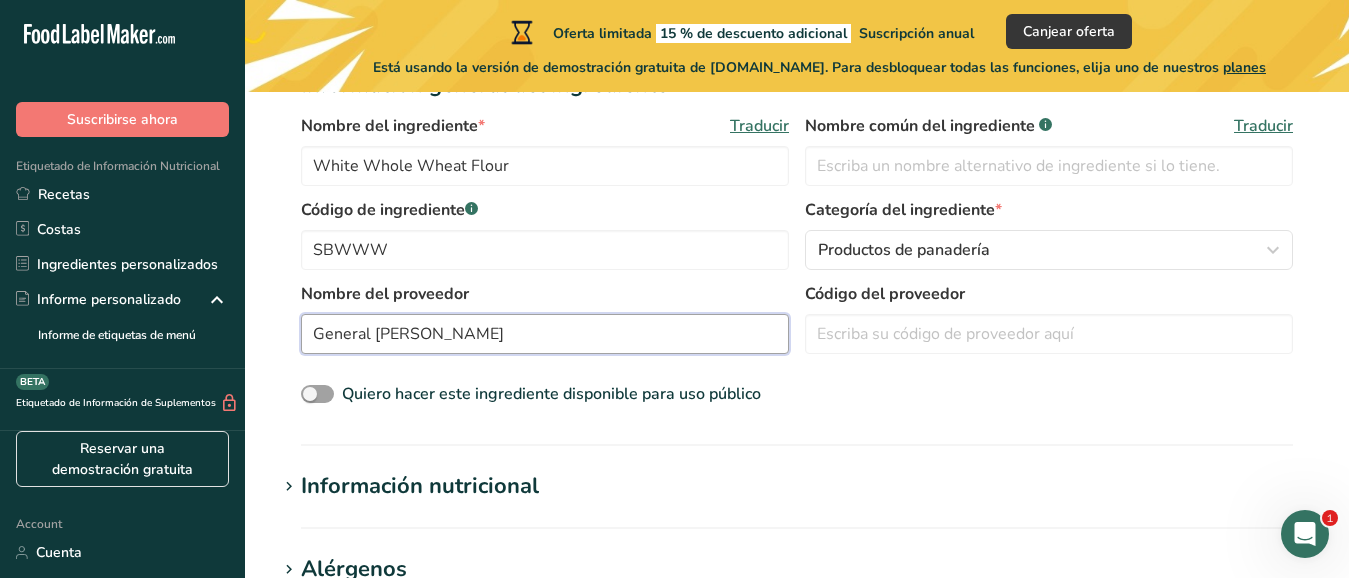 scroll, scrollTop: 433, scrollLeft: 0, axis: vertical 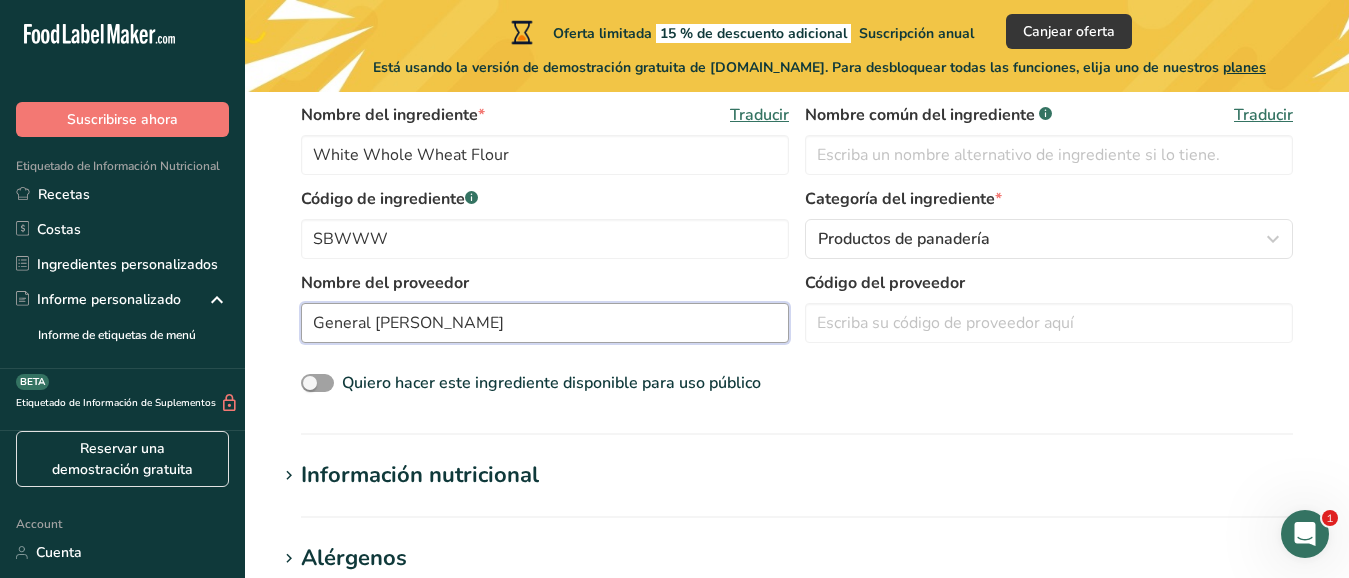 type on "General [PERSON_NAME]" 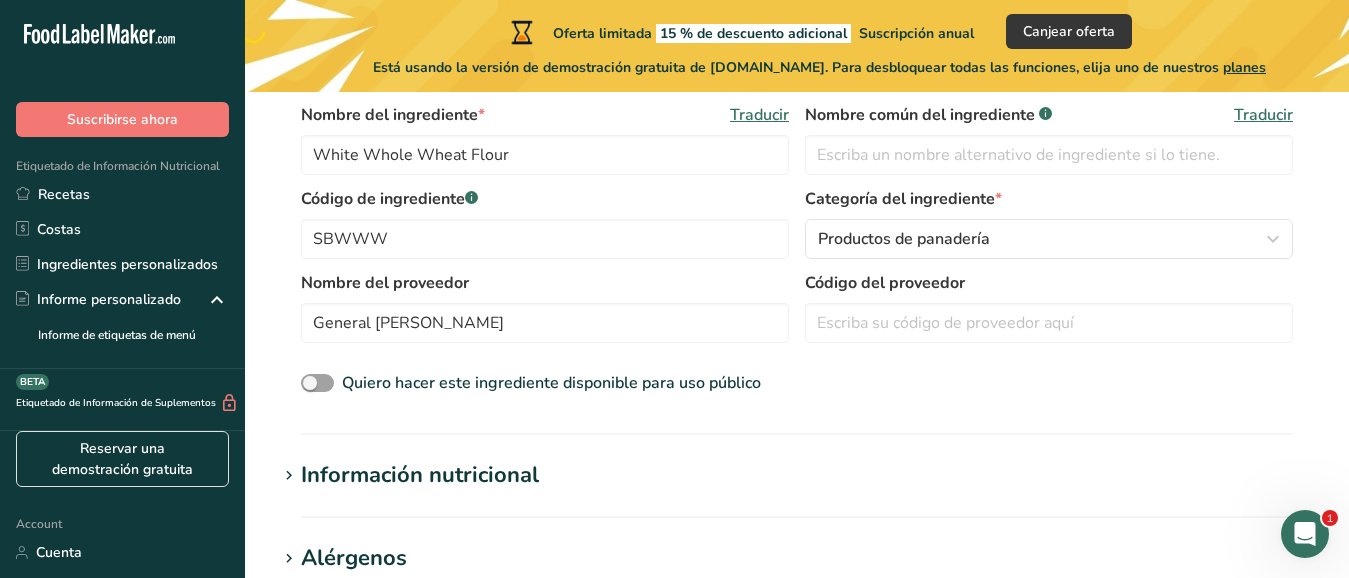 click on "Información nutricional" at bounding box center [420, 475] 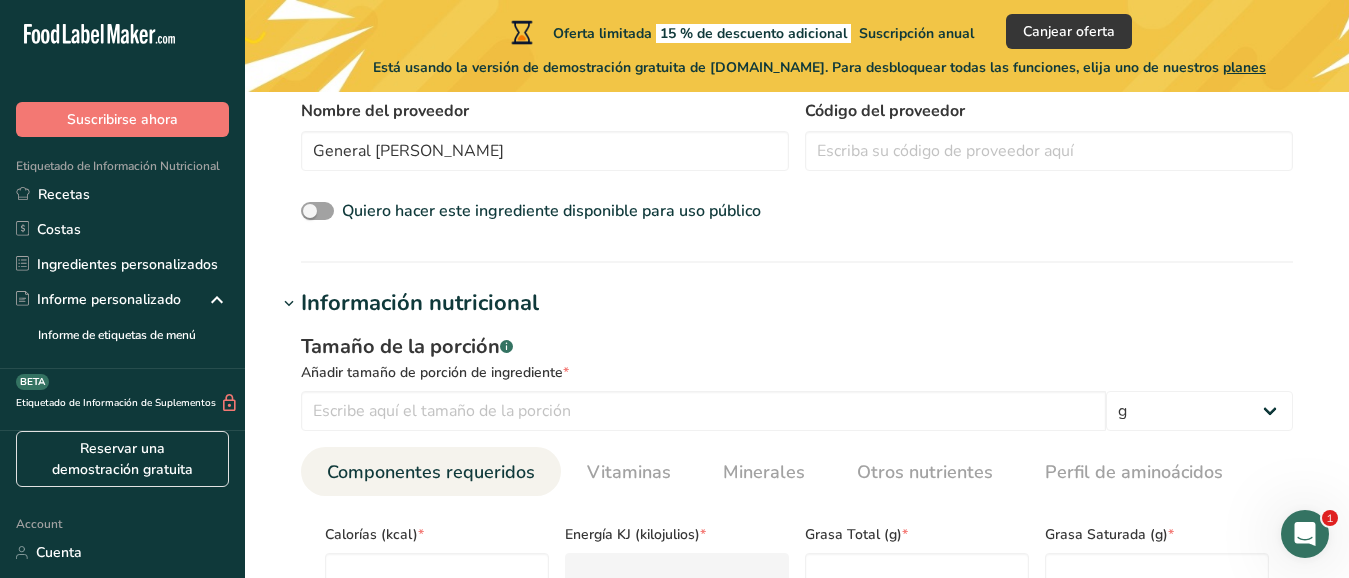scroll, scrollTop: 606, scrollLeft: 0, axis: vertical 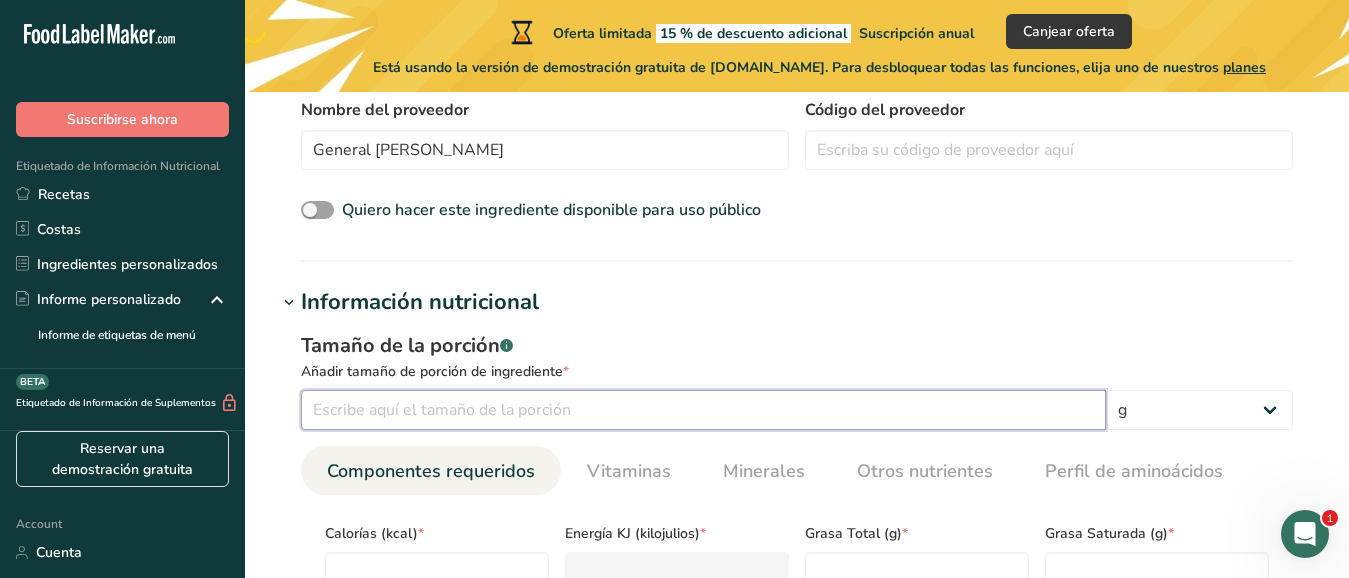 click at bounding box center [703, 410] 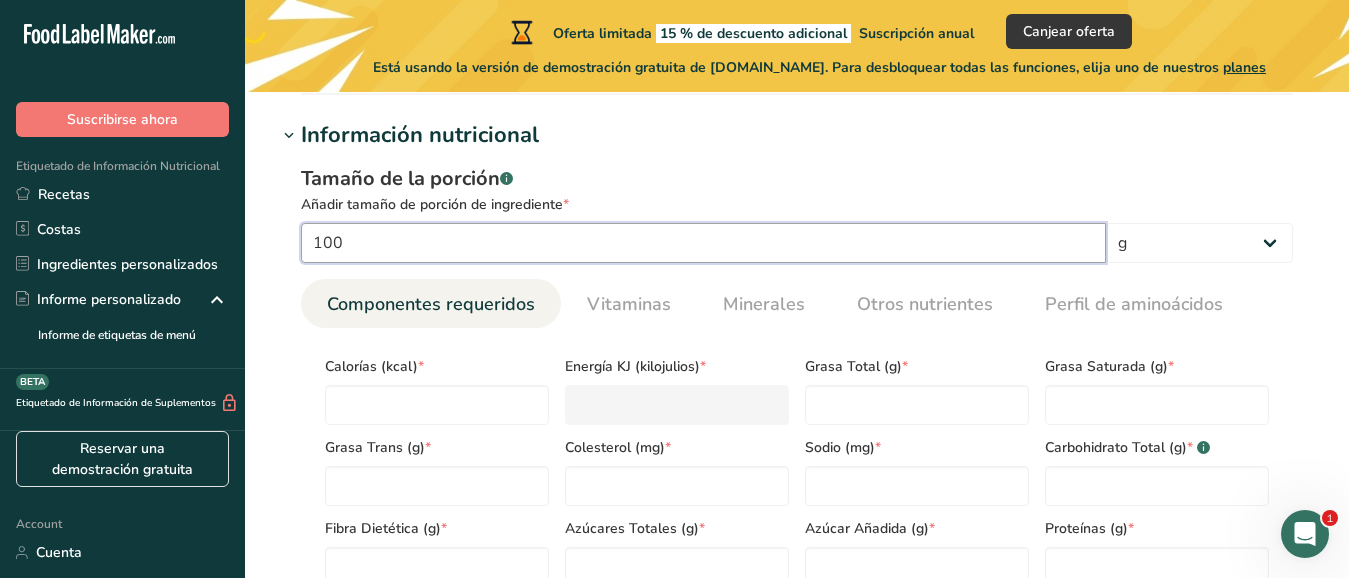 scroll, scrollTop: 780, scrollLeft: 0, axis: vertical 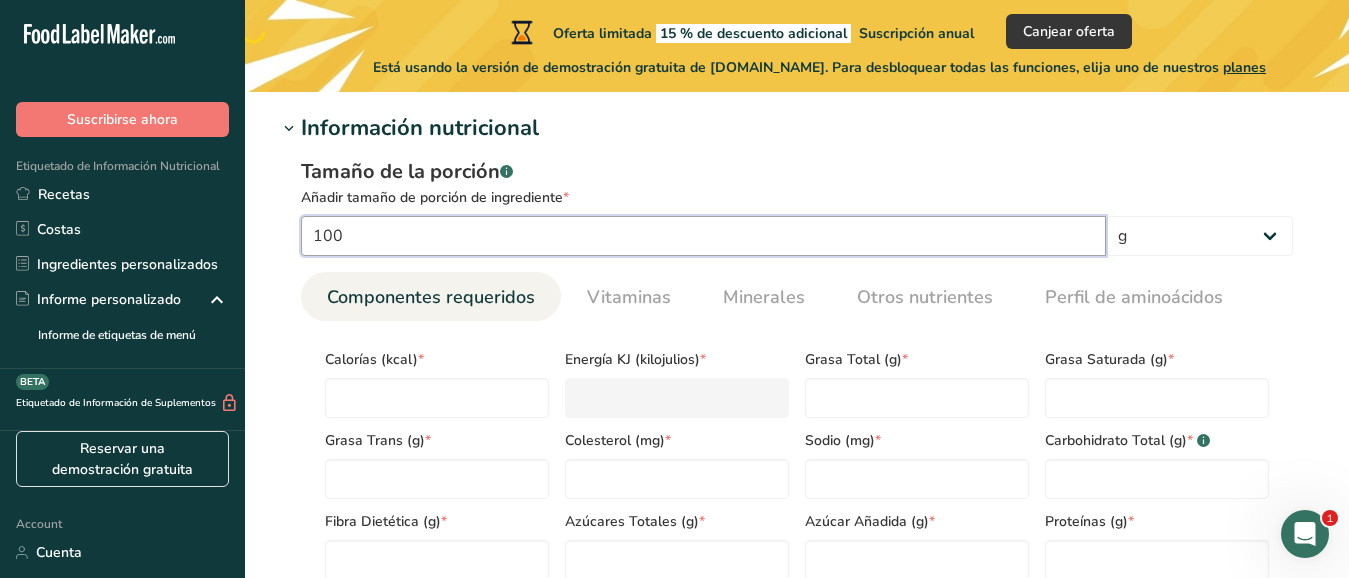 type on "100" 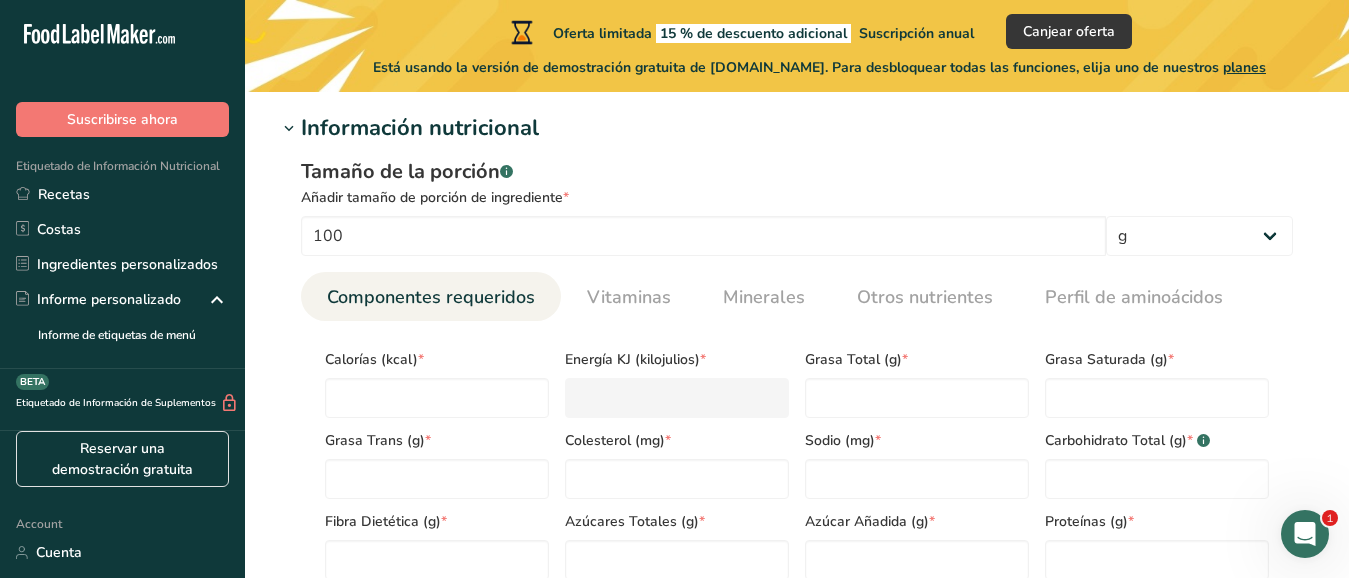 click on "Componentes requeridos" at bounding box center (431, 297) 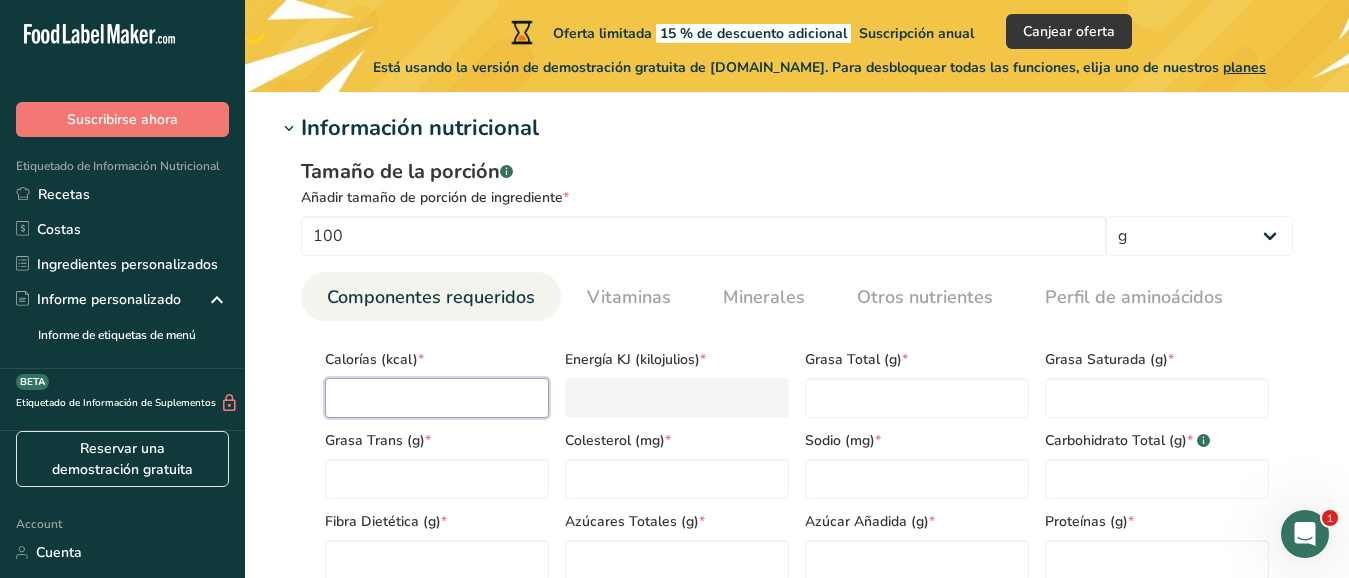 click at bounding box center (437, 398) 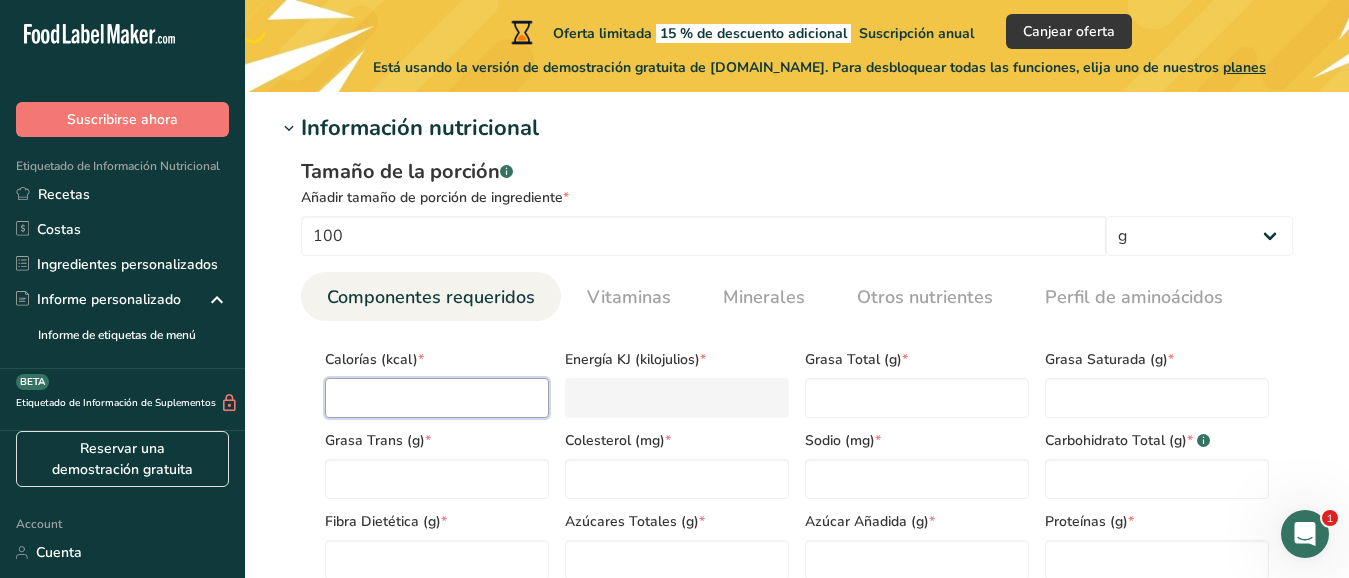 type on "3" 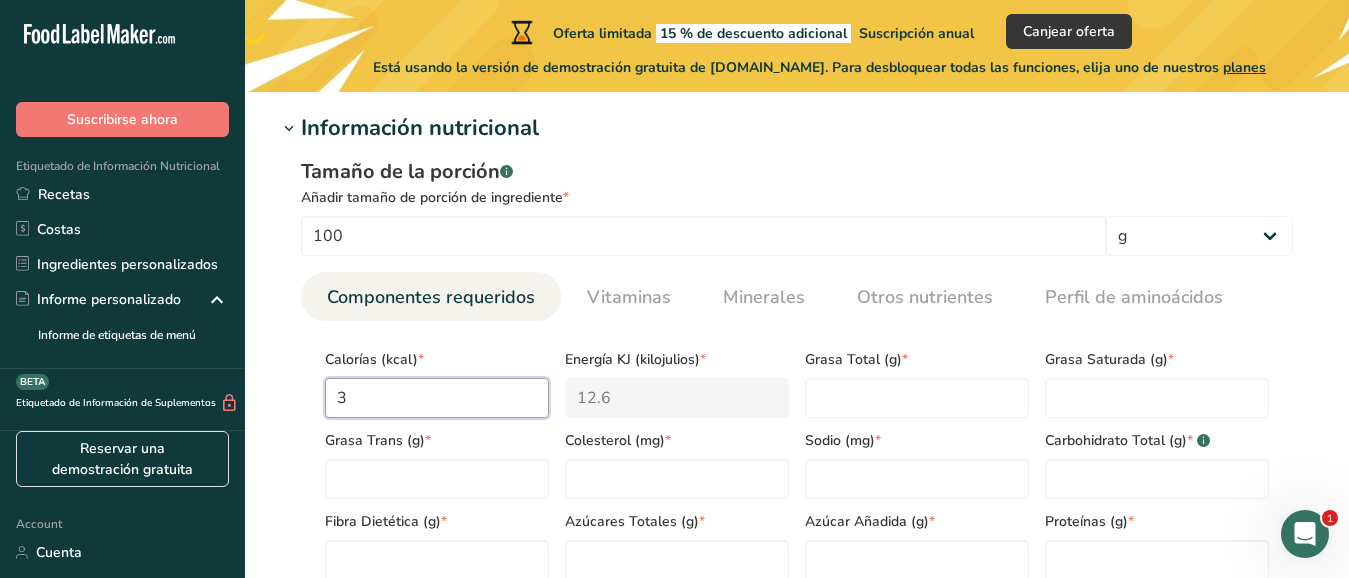 type on "35" 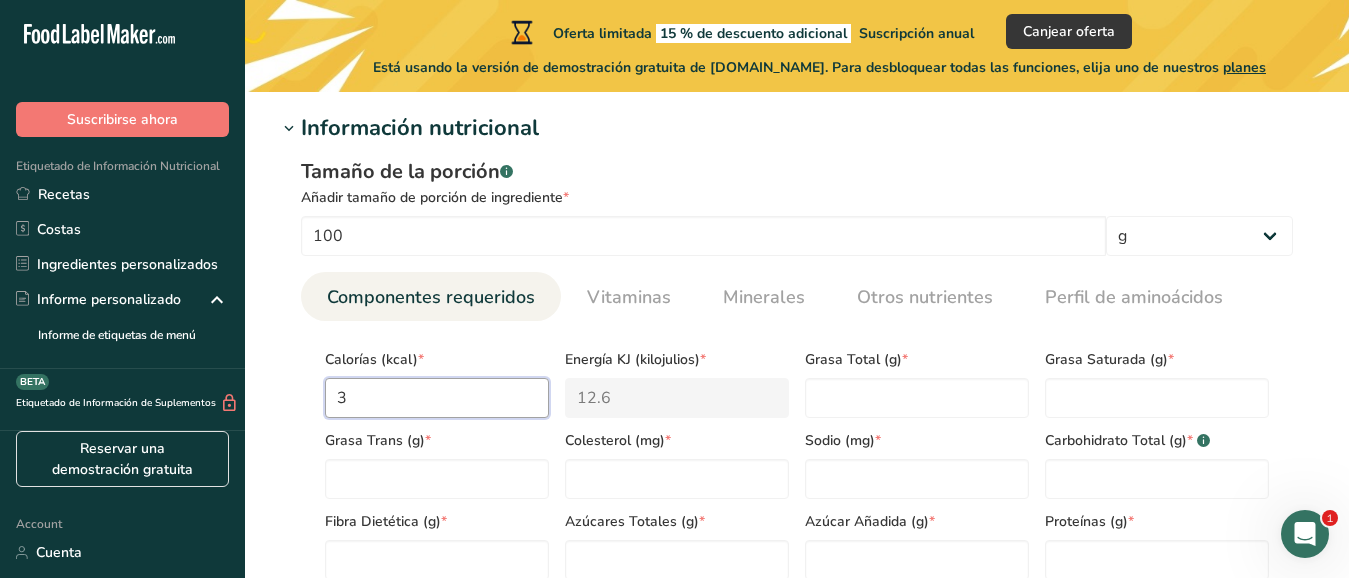 type on "146.4" 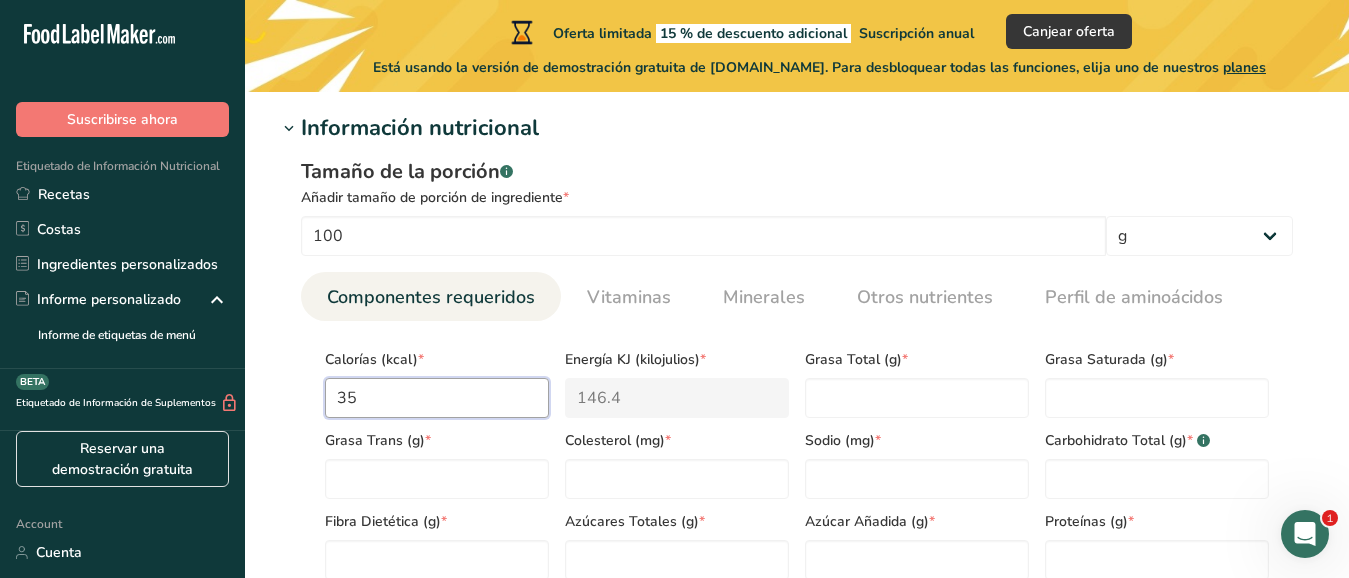 type on "357" 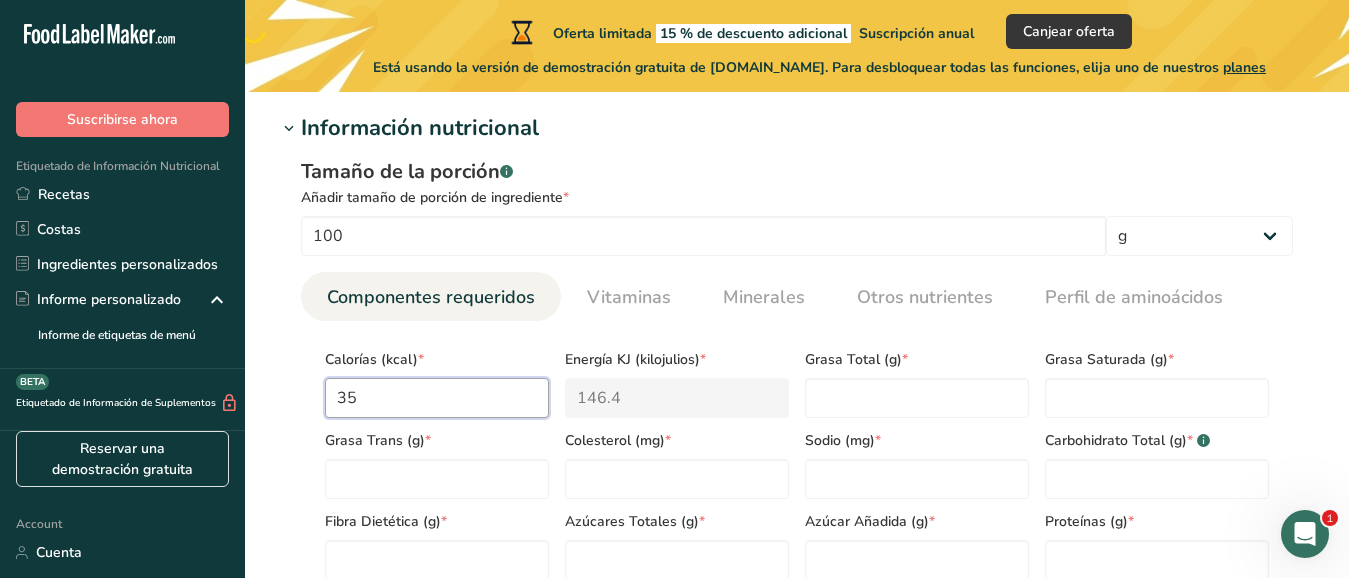 type on "1493.7" 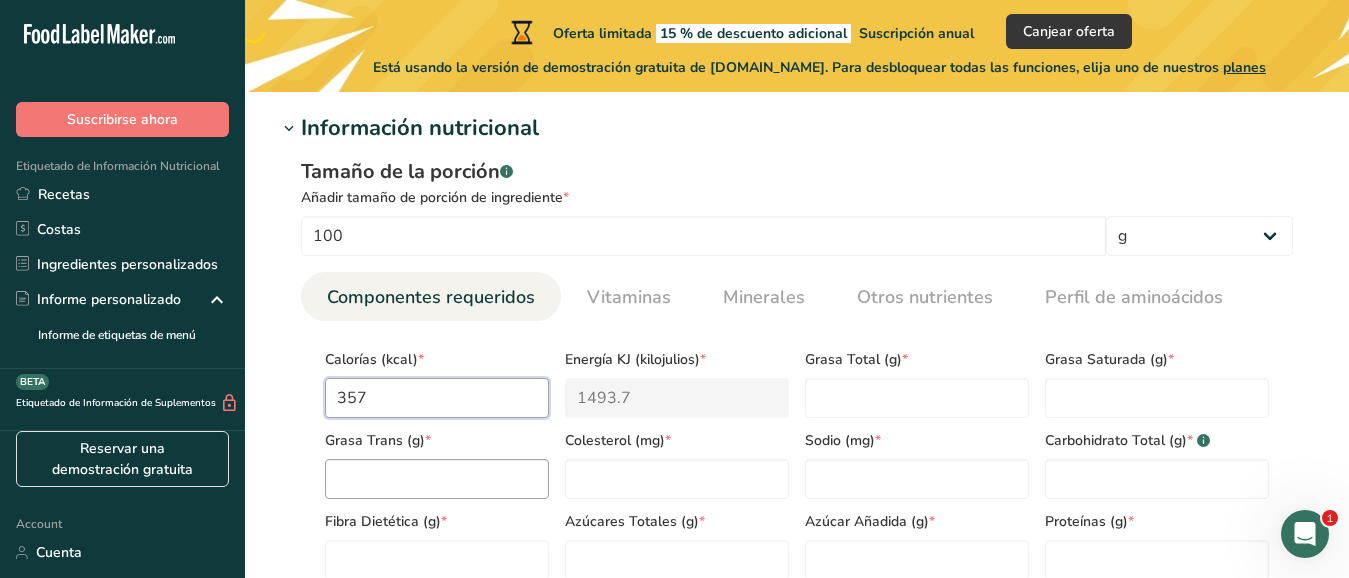 type on "357" 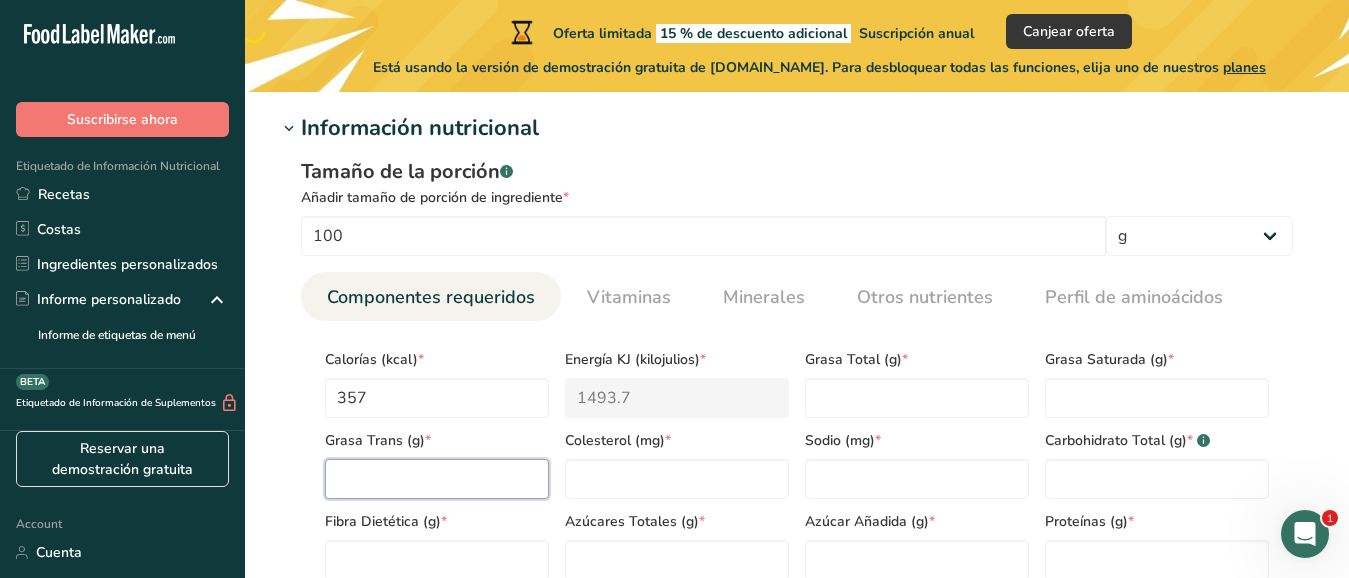click at bounding box center (437, 479) 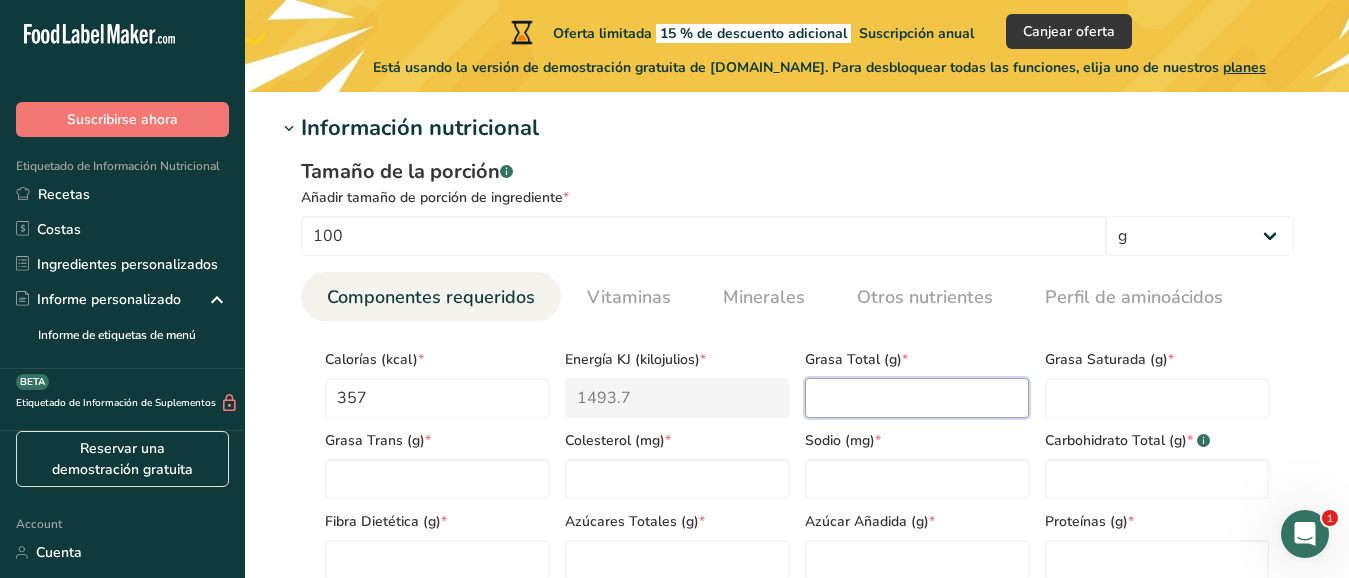 click at bounding box center (917, 398) 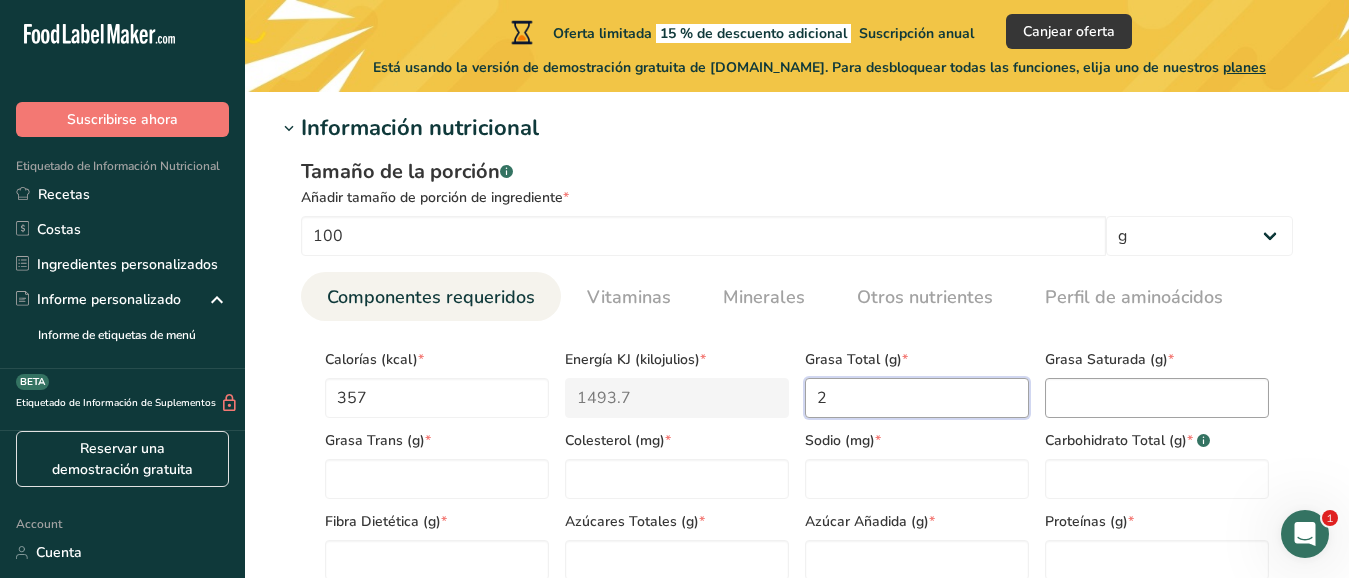 type on "2" 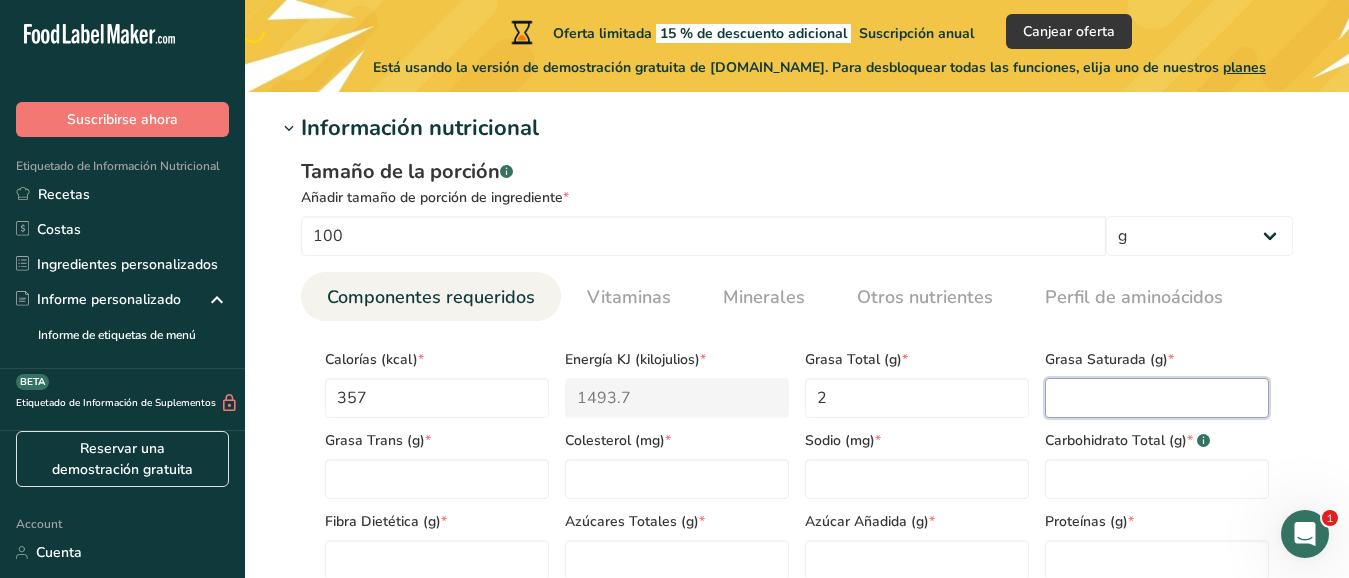 click at bounding box center [1157, 398] 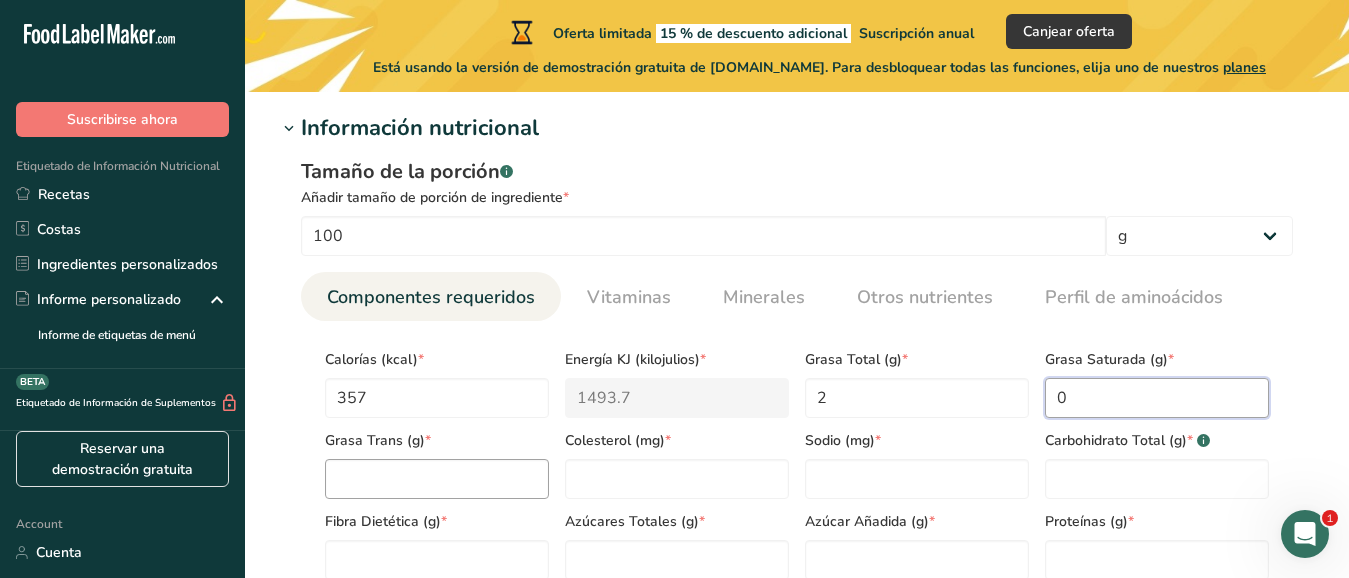 type on "0" 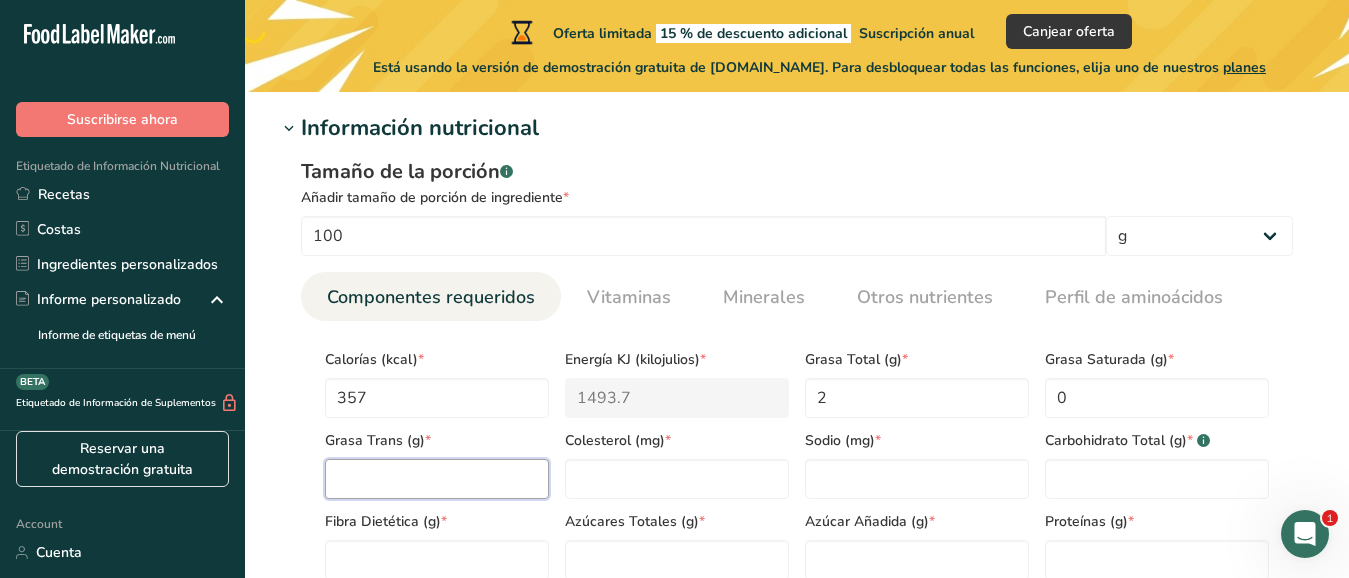 click at bounding box center (437, 479) 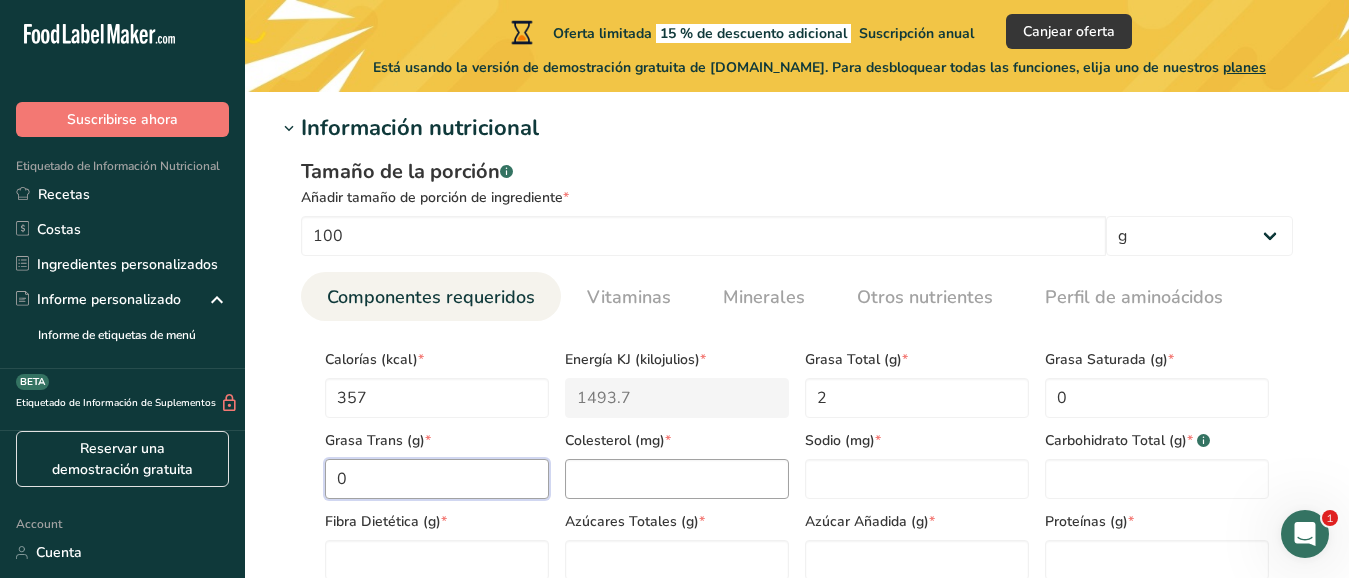 type on "0" 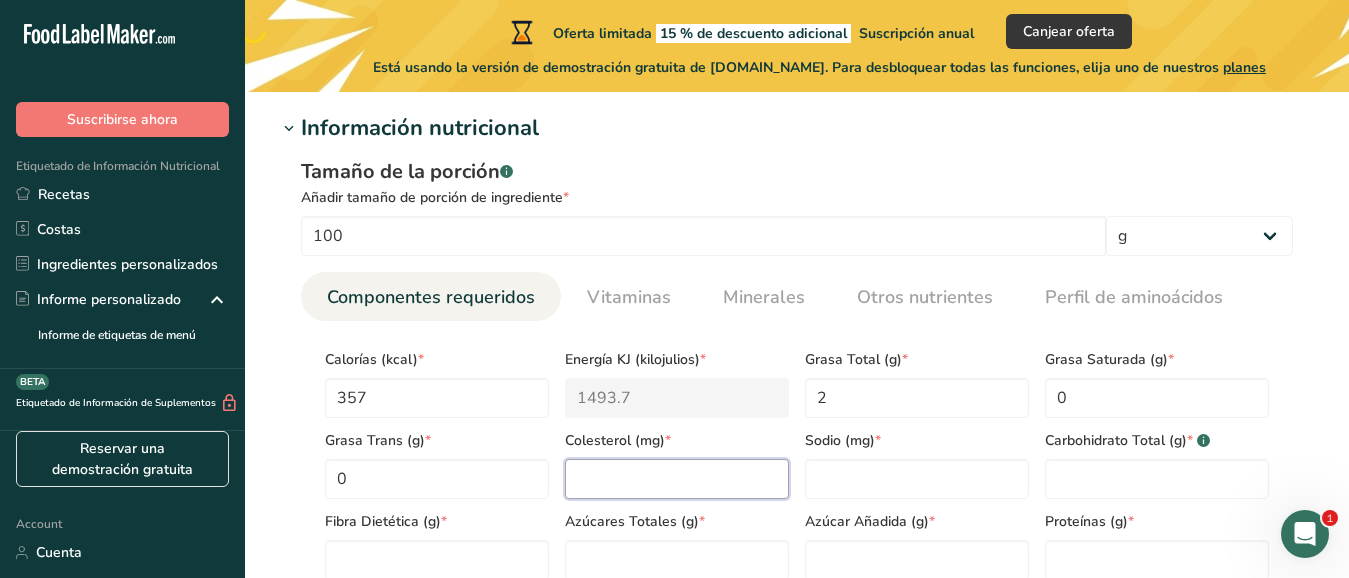click at bounding box center (677, 479) 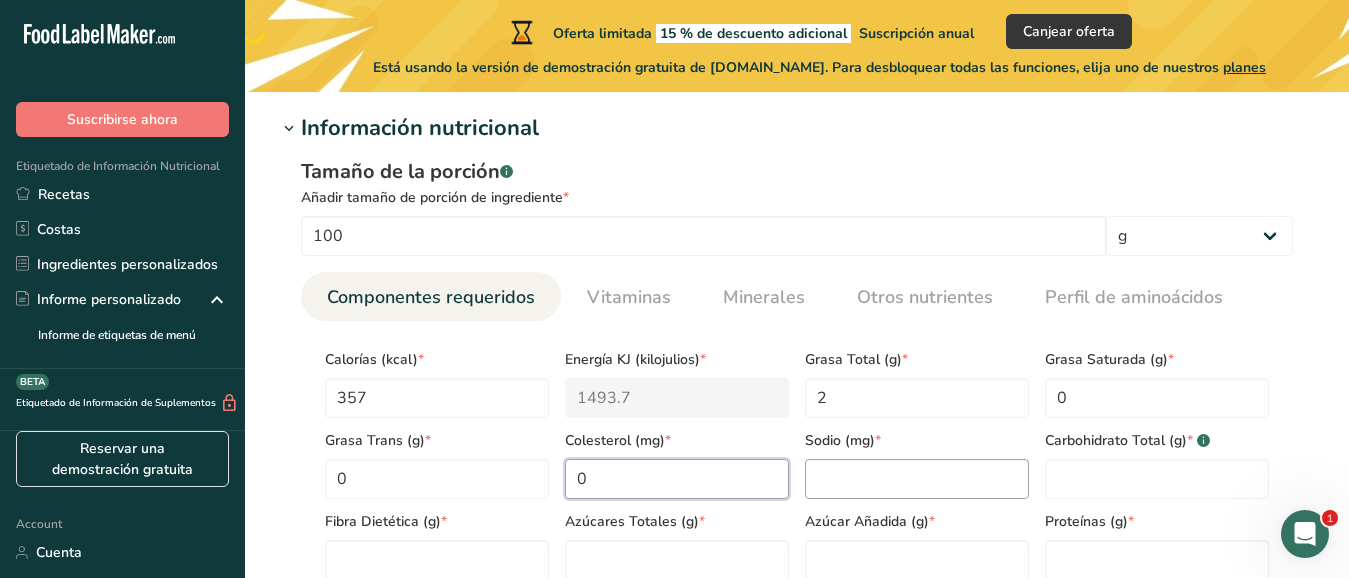 type on "0" 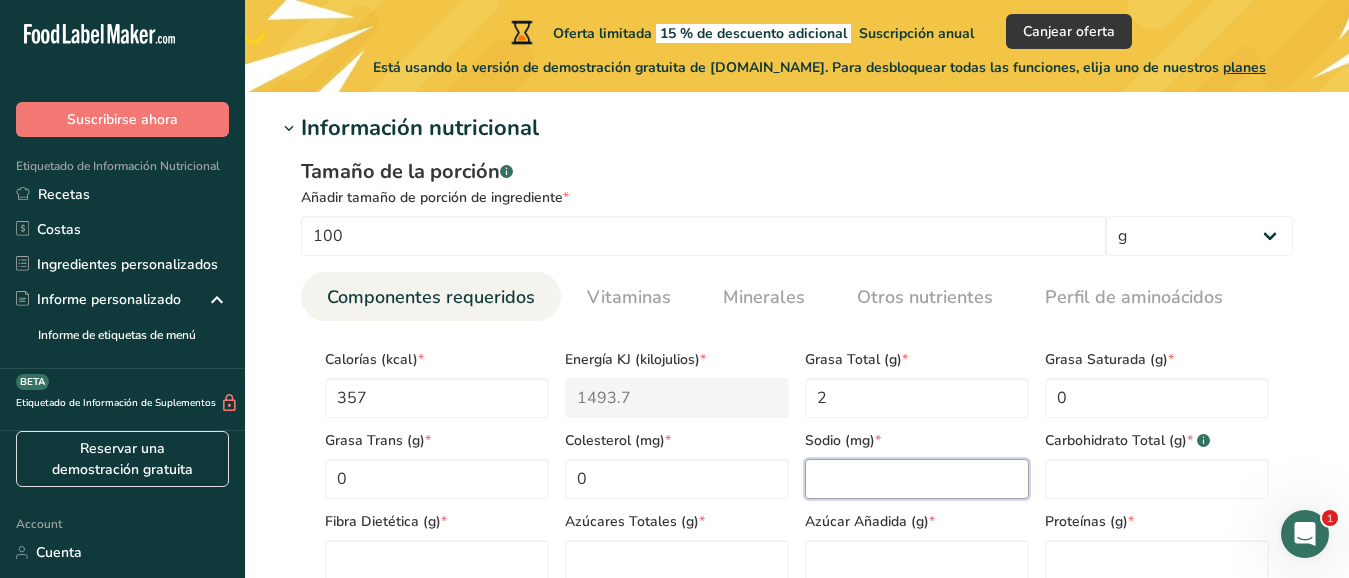 click at bounding box center [917, 479] 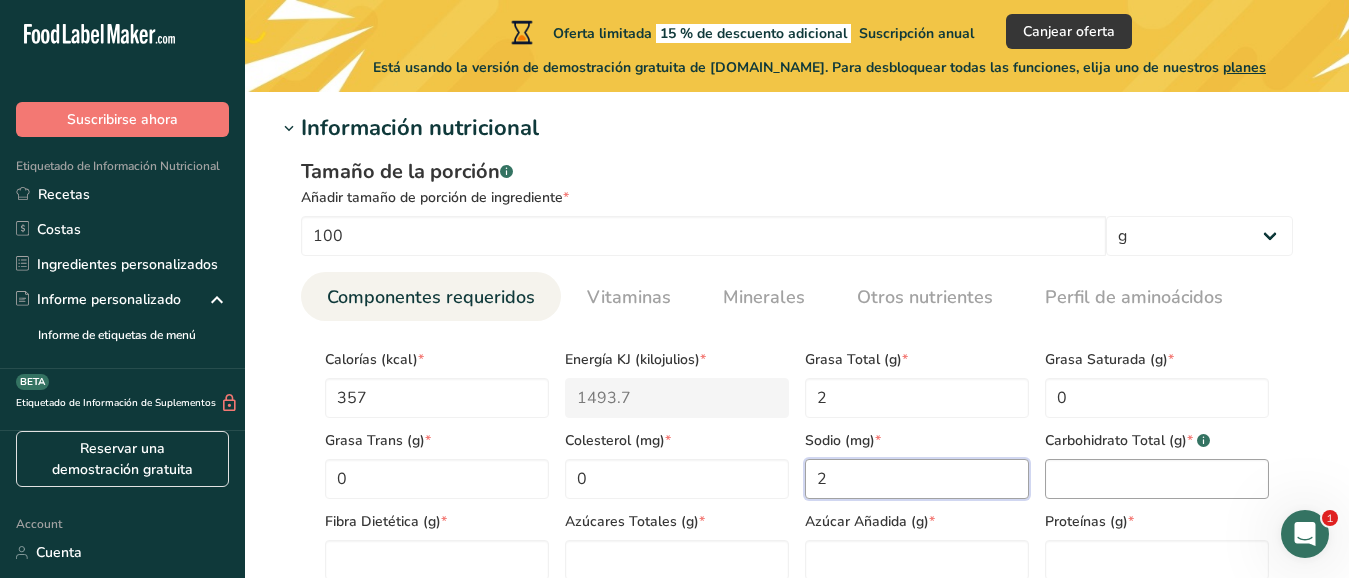 type on "2" 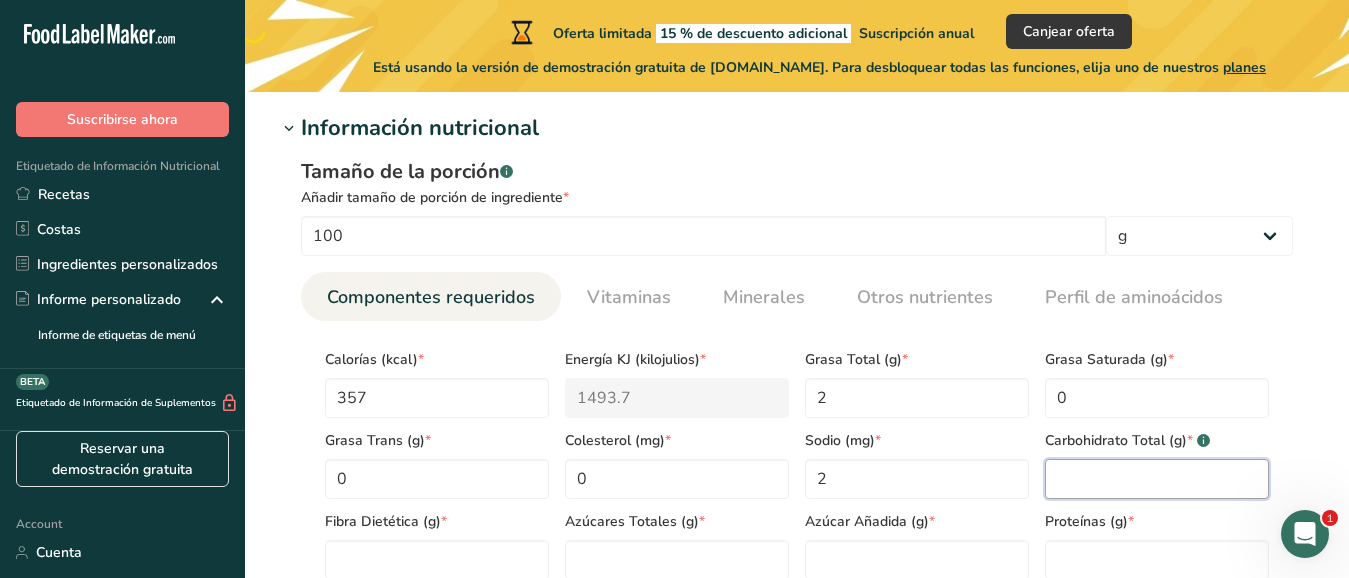 click at bounding box center (1157, 479) 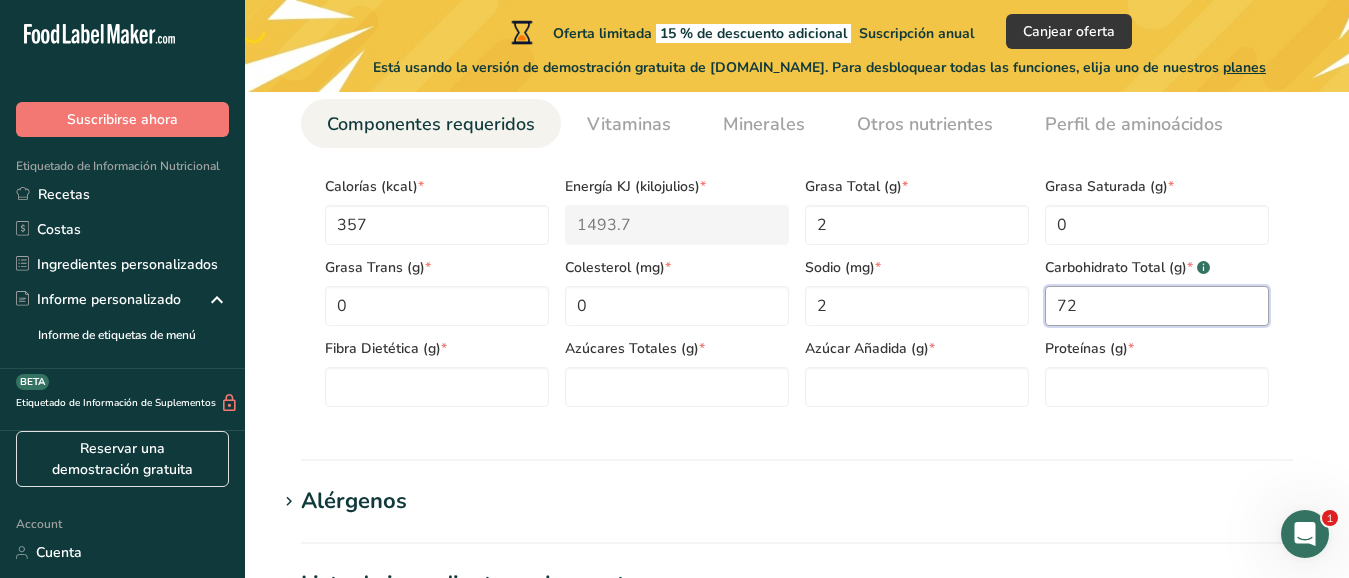 scroll, scrollTop: 953, scrollLeft: 0, axis: vertical 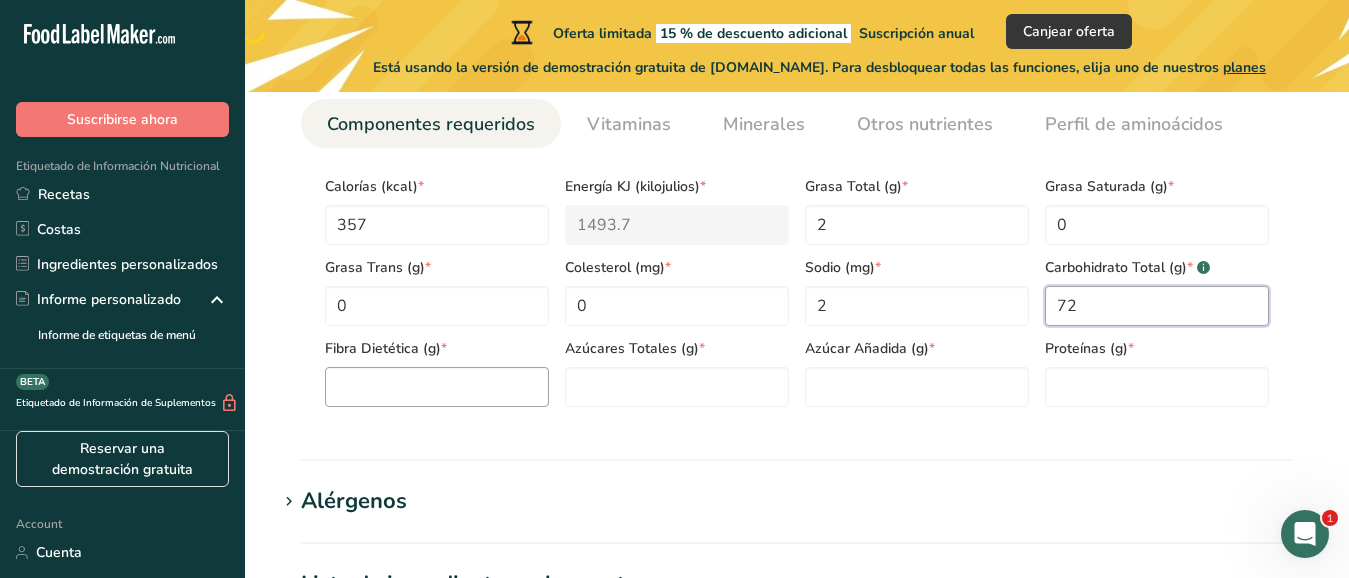 type on "72" 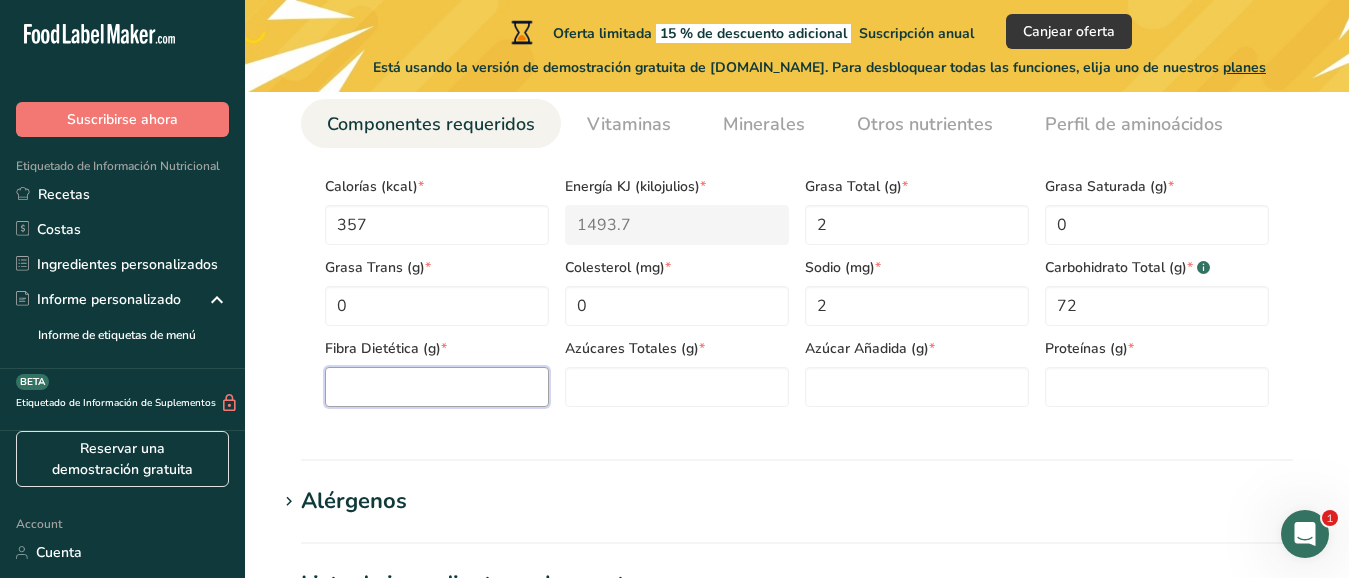 click at bounding box center [437, 387] 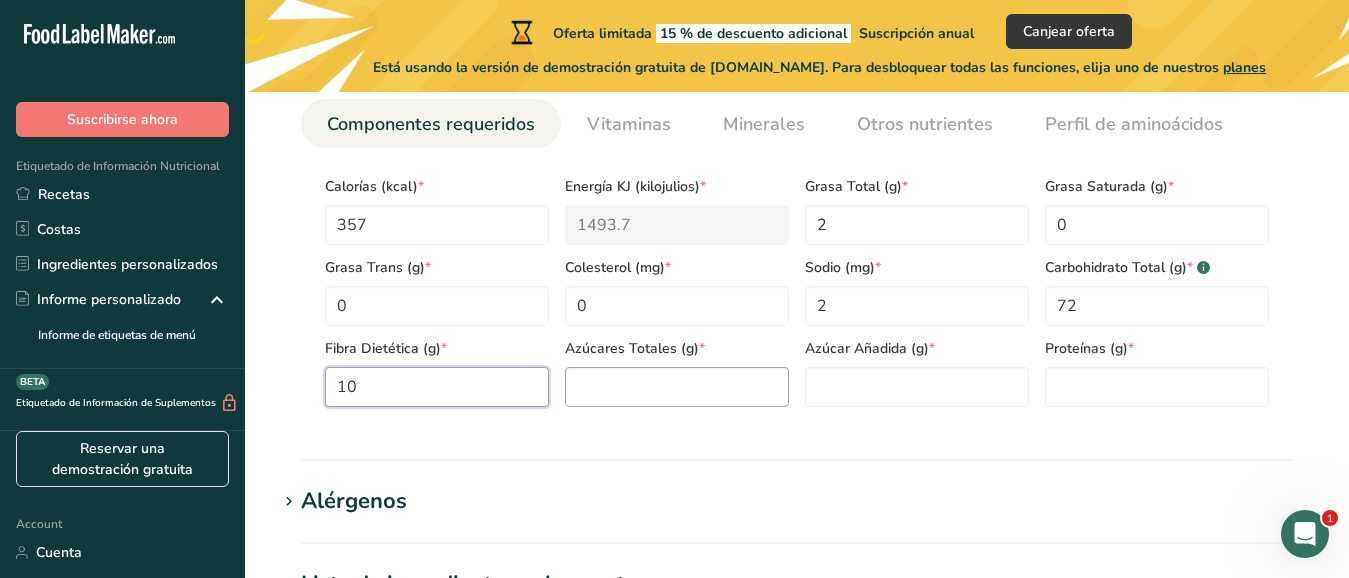 type on "10" 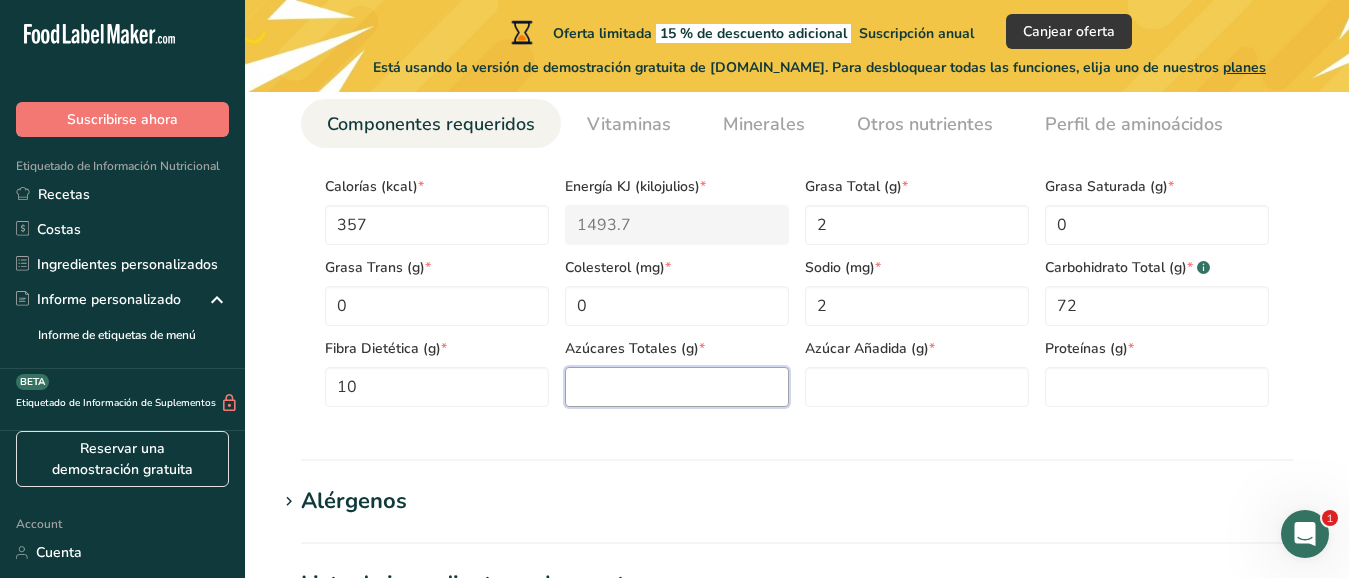 click at bounding box center (677, 387) 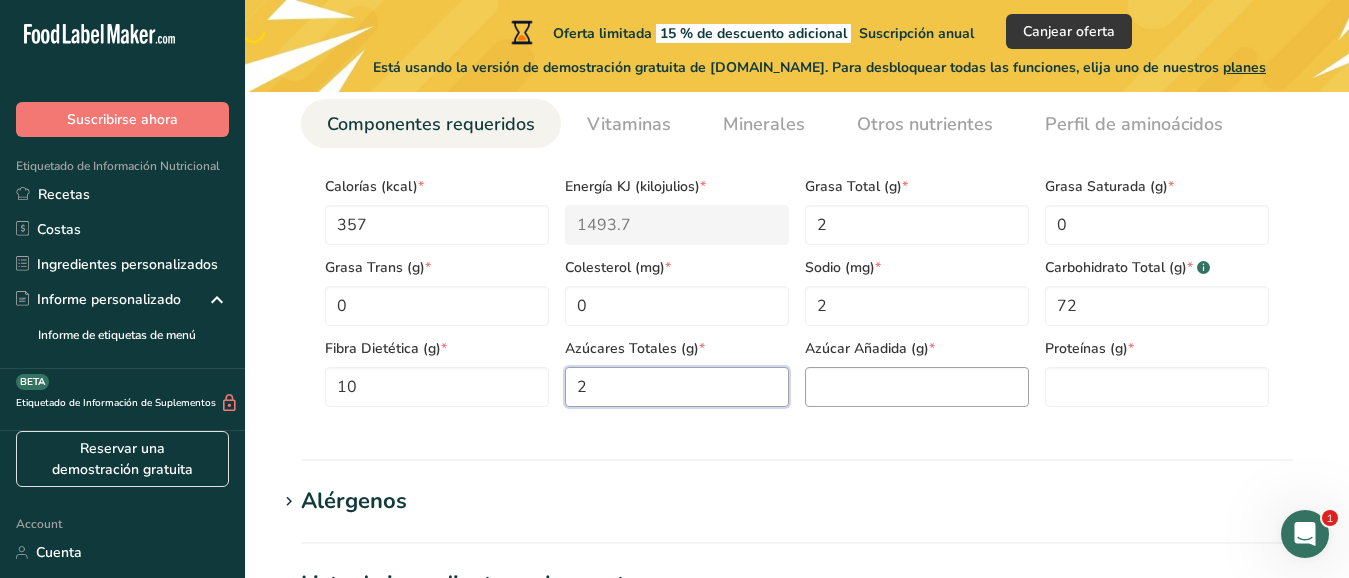 type on "2" 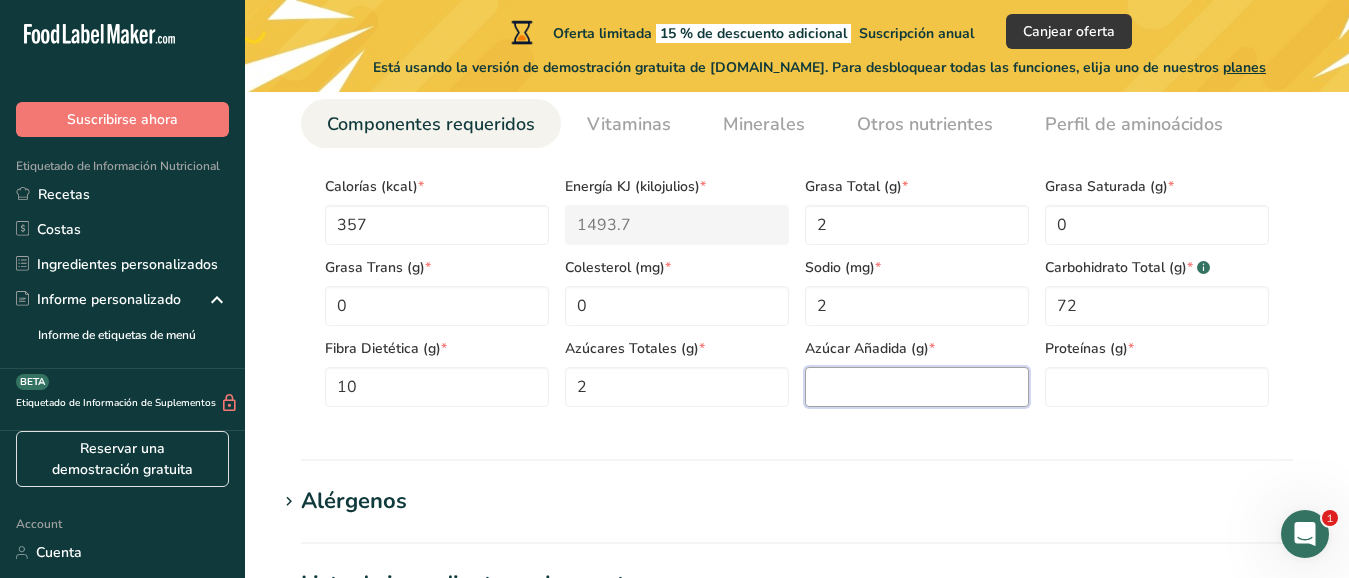 click at bounding box center [917, 387] 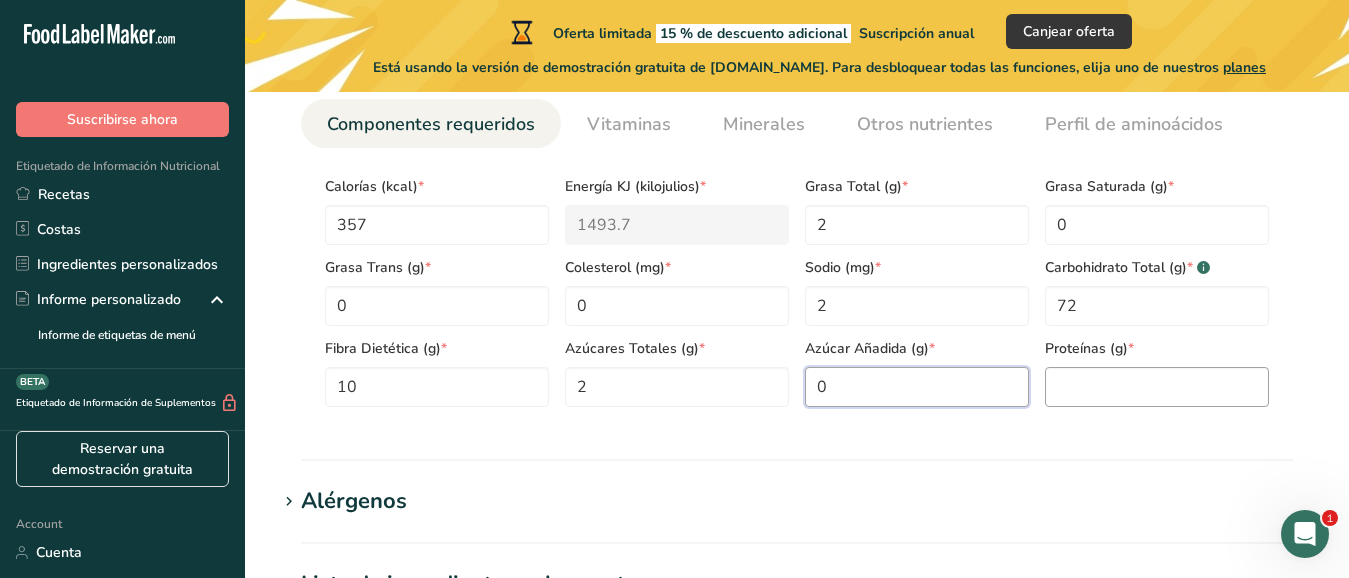 type on "0" 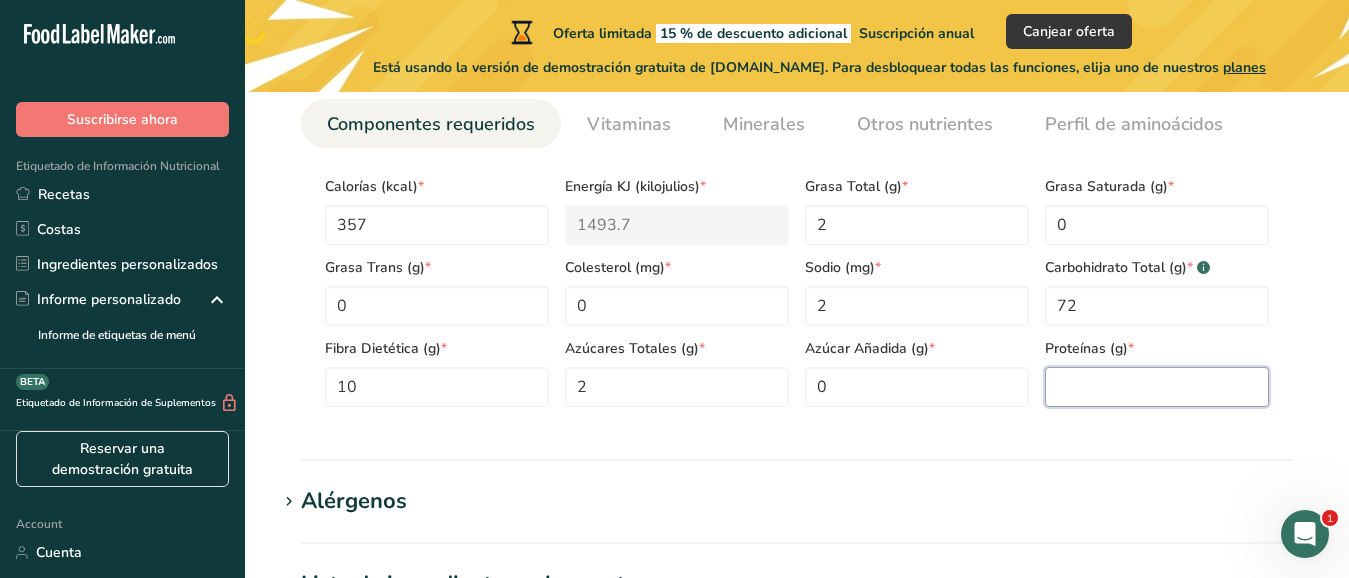 click at bounding box center [1157, 387] 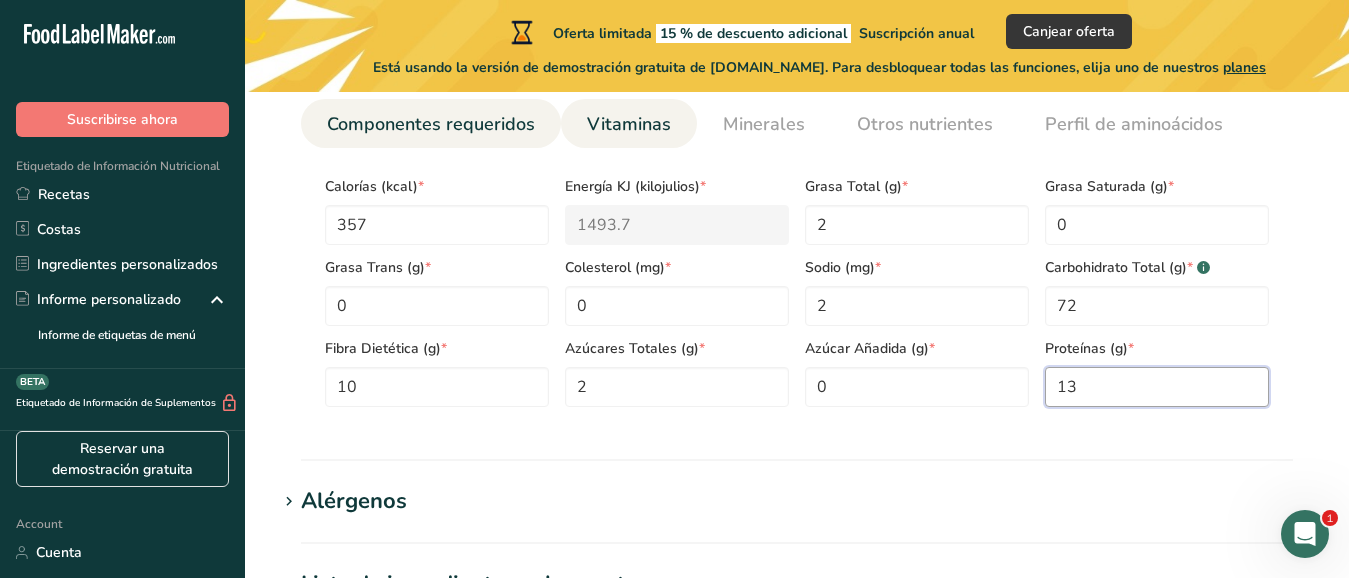 type on "13" 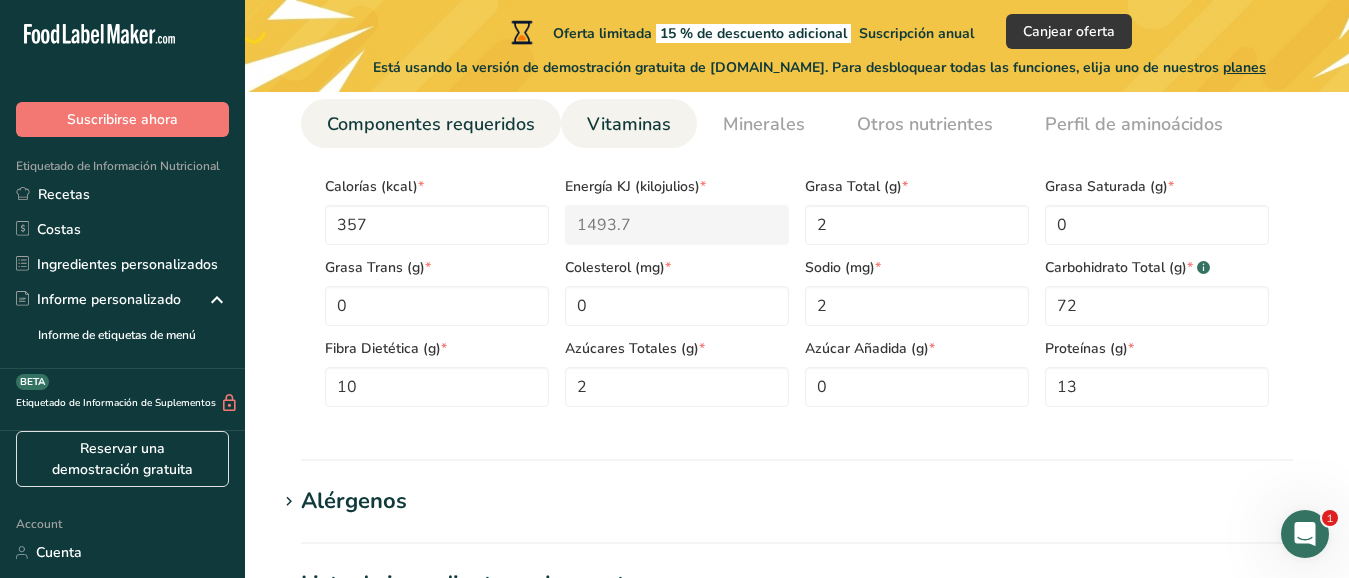 click on "Vitaminas" at bounding box center (629, 124) 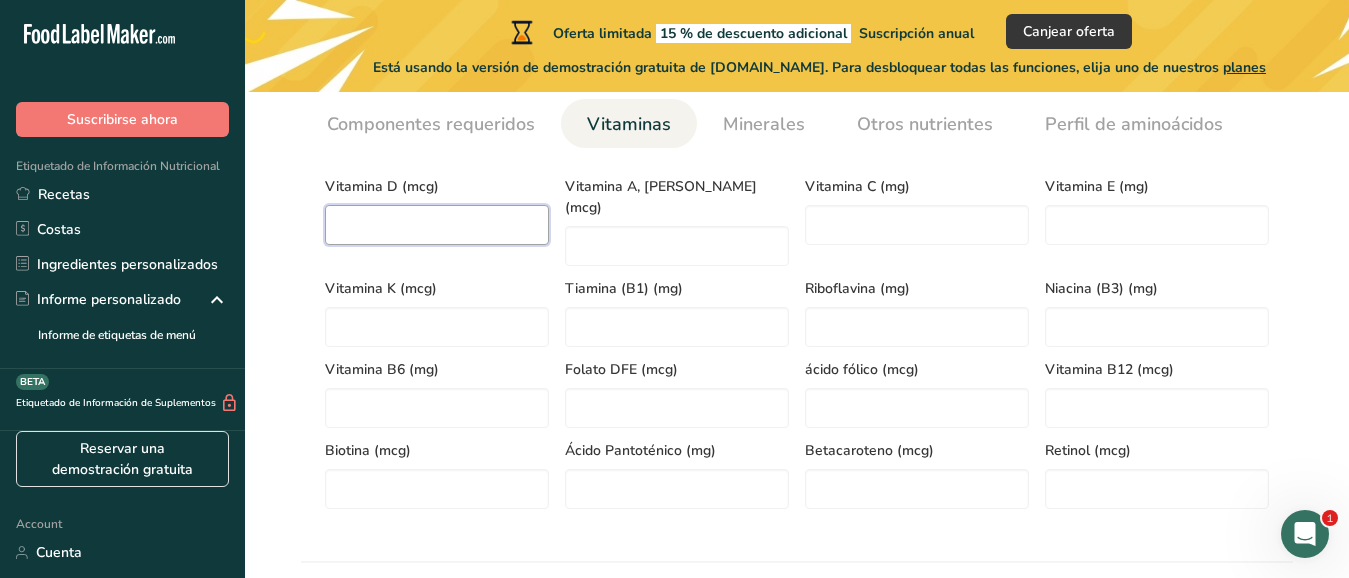 click at bounding box center [437, 225] 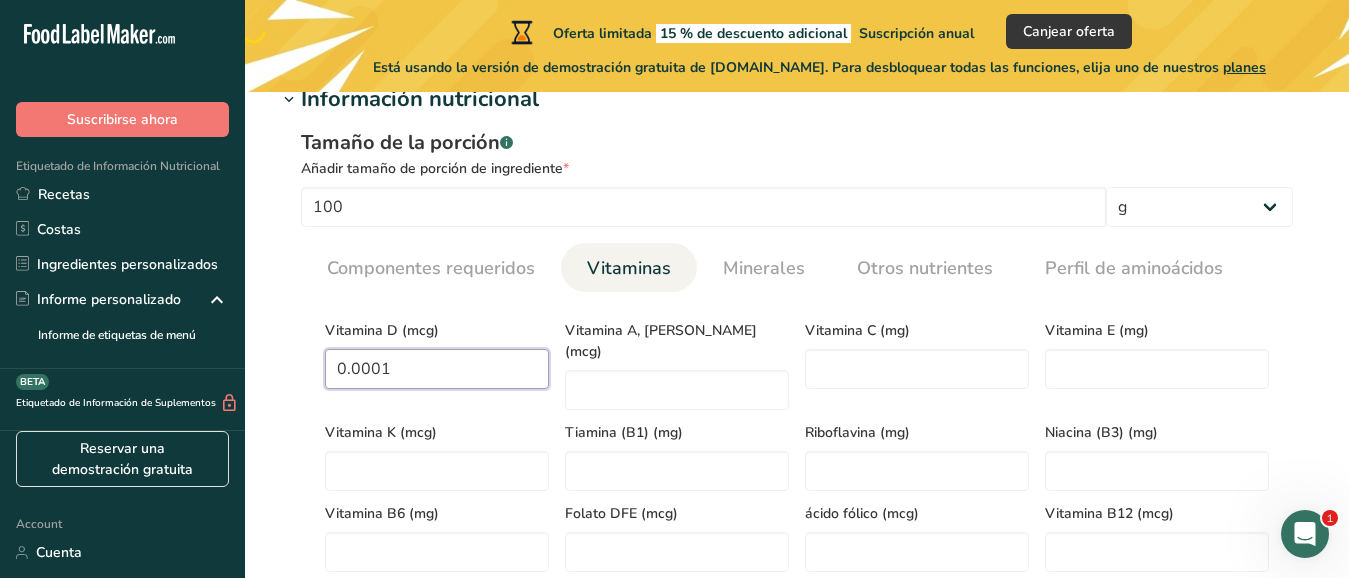 scroll, scrollTop: 867, scrollLeft: 0, axis: vertical 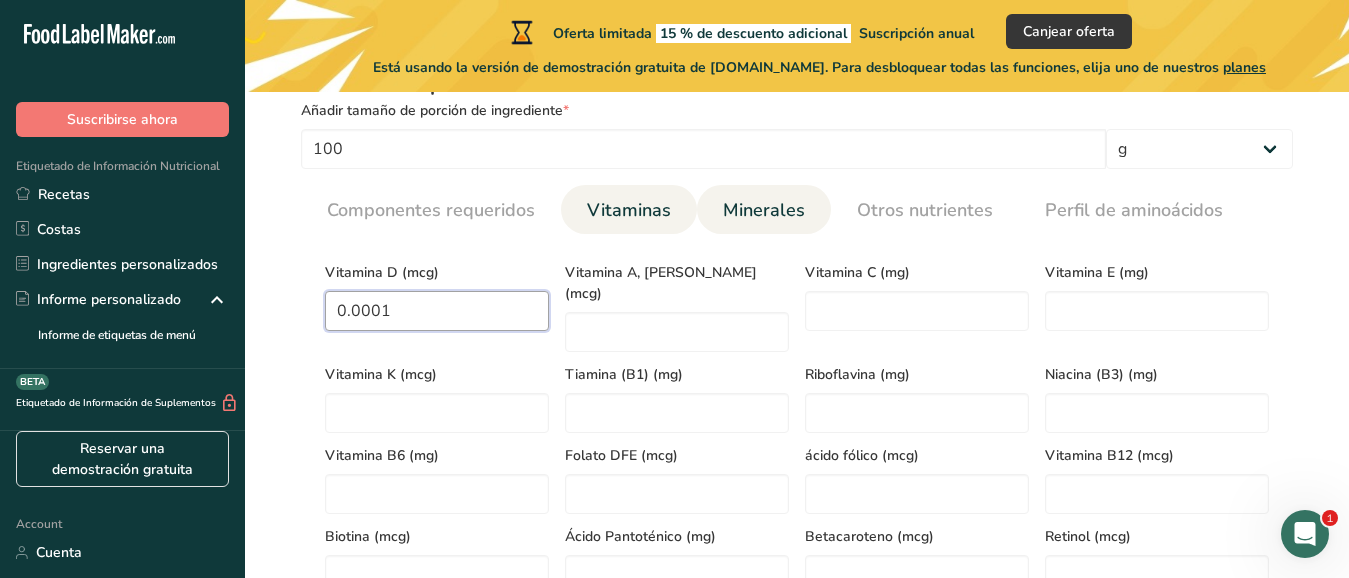 type on "0.0001" 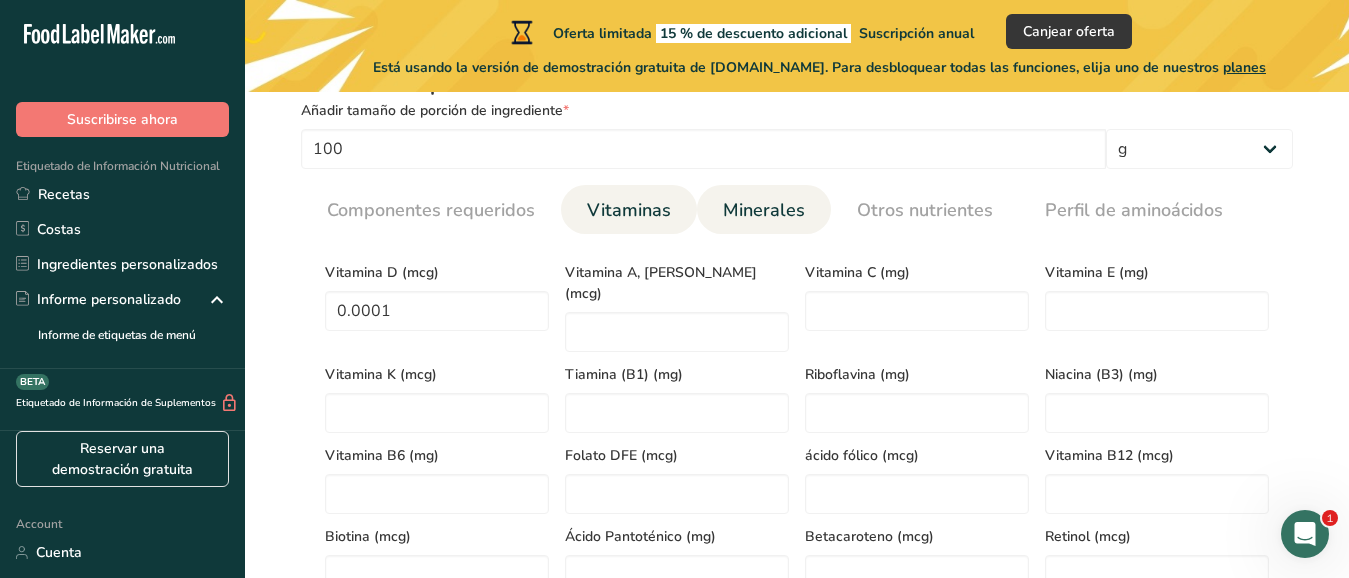 click on "Minerales" at bounding box center [764, 210] 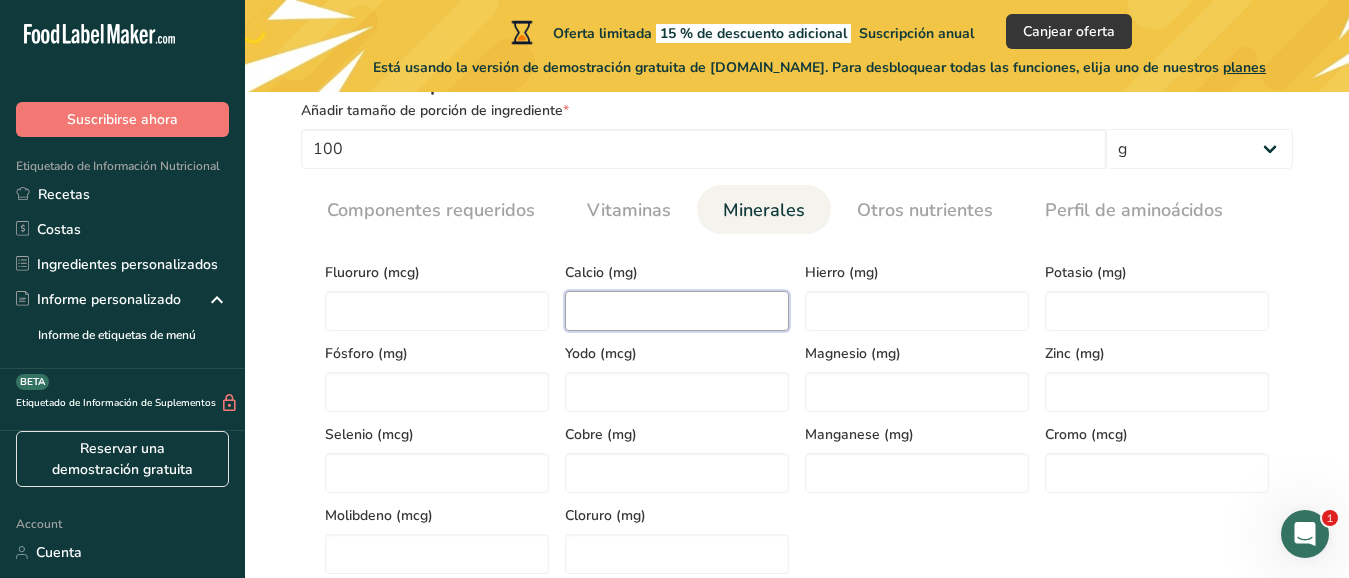 click at bounding box center (677, 311) 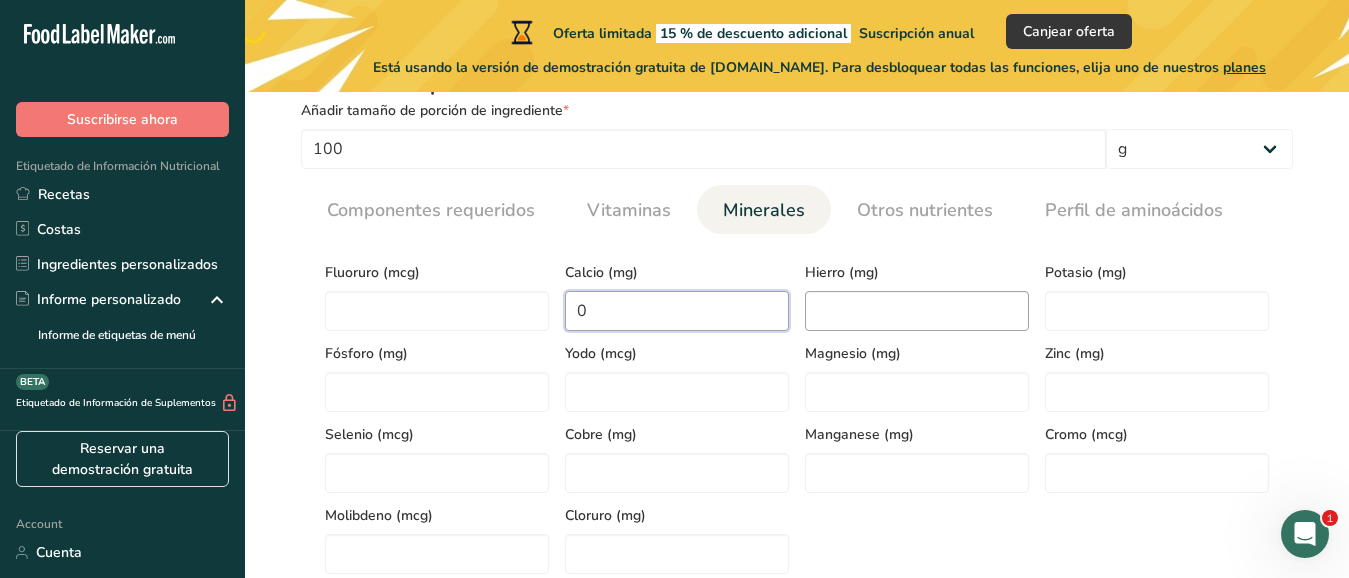 type on "0" 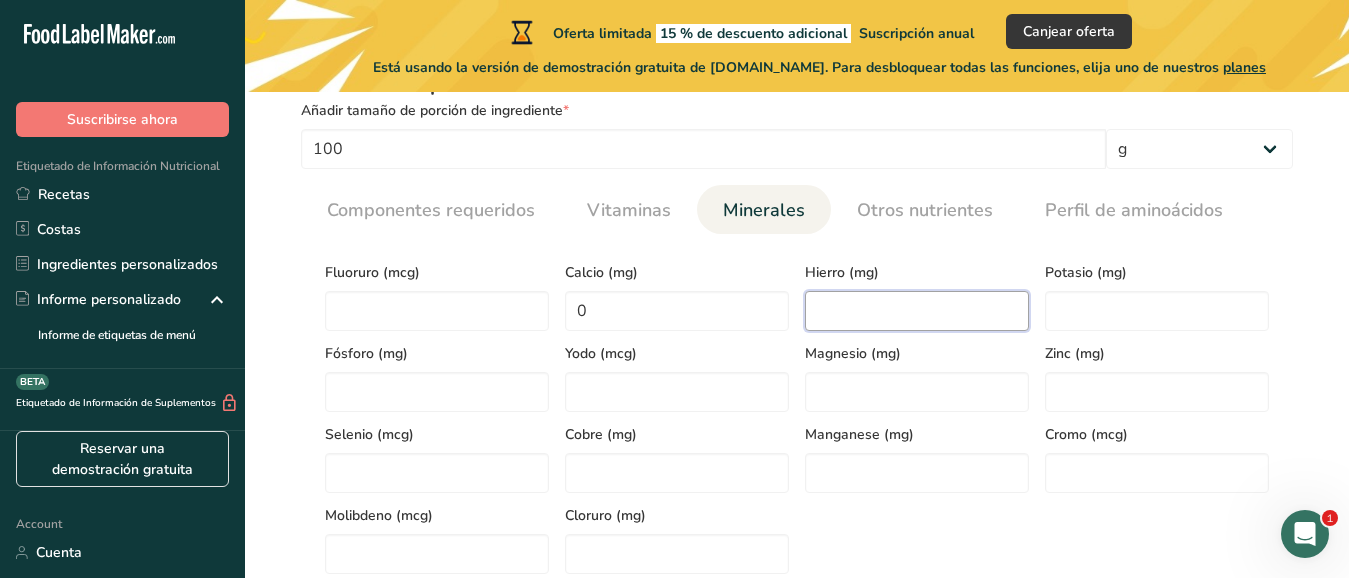 click at bounding box center (917, 311) 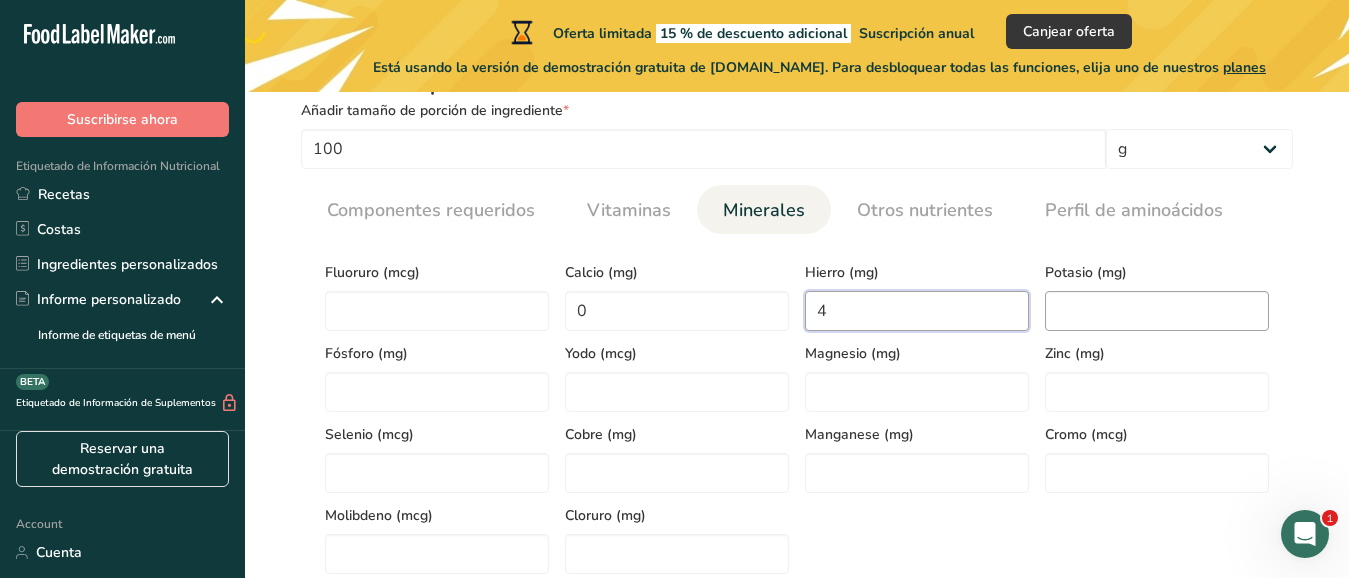 type on "4" 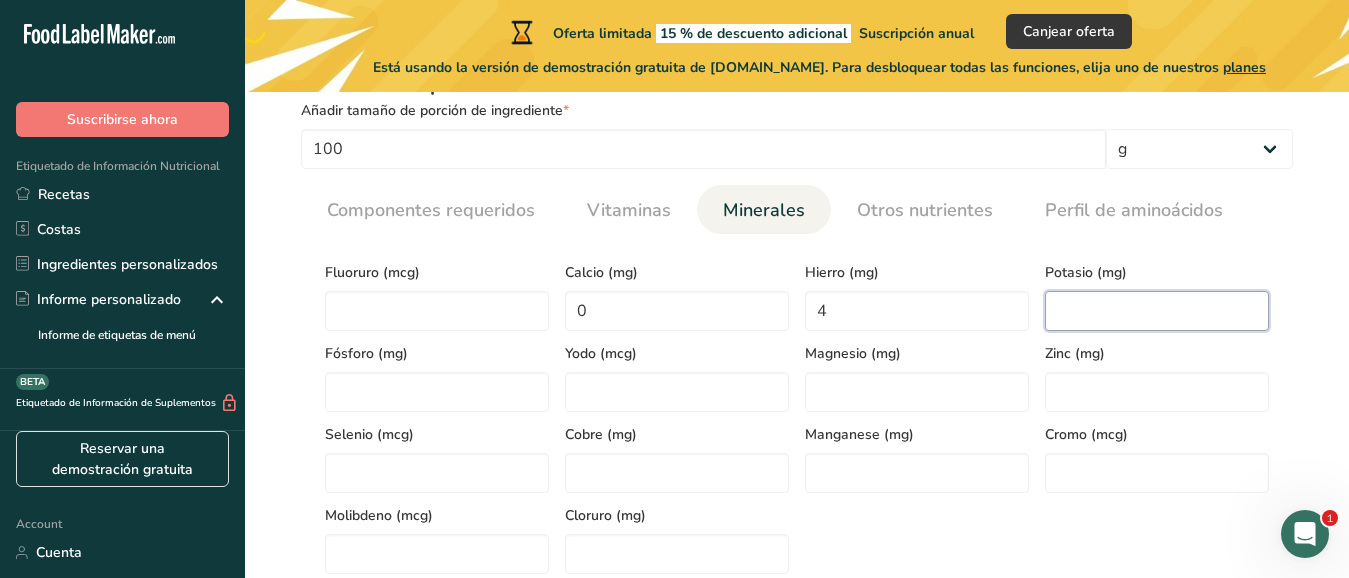 click at bounding box center (1157, 311) 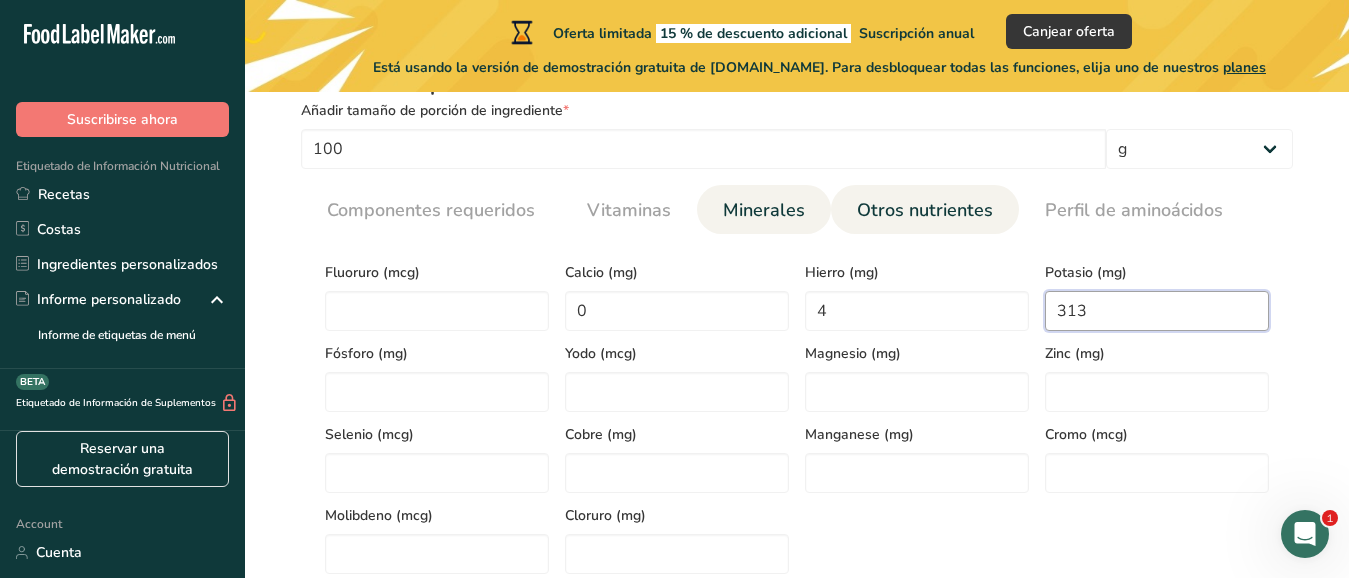 type on "313" 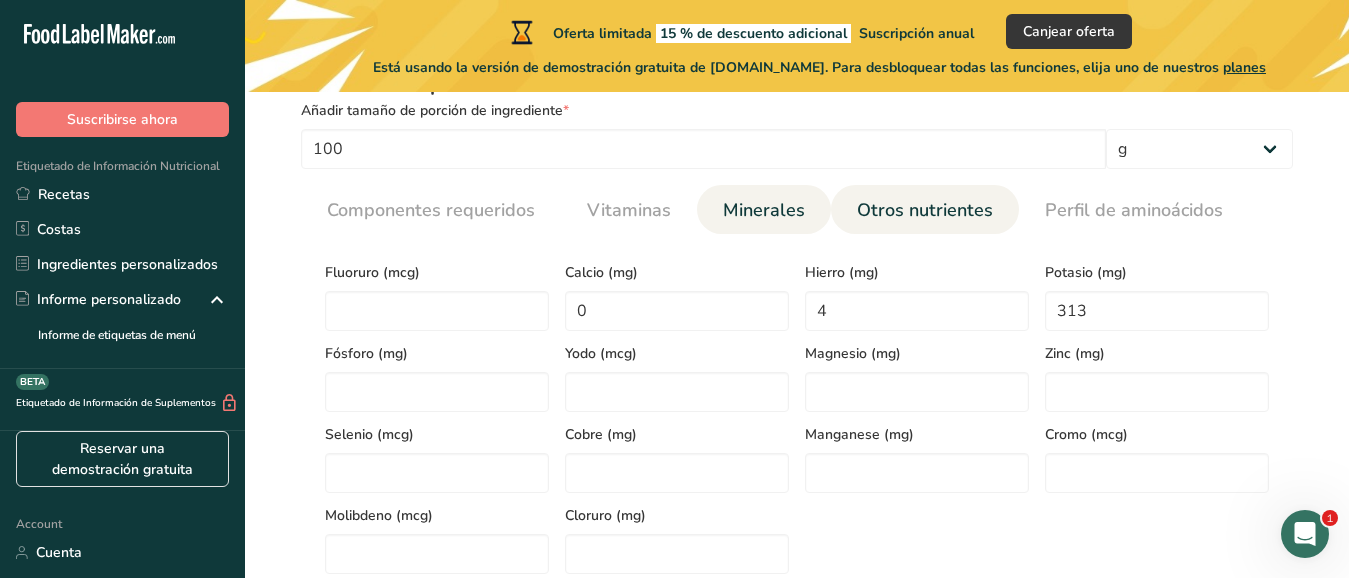 click on "Otros nutrientes" at bounding box center [925, 210] 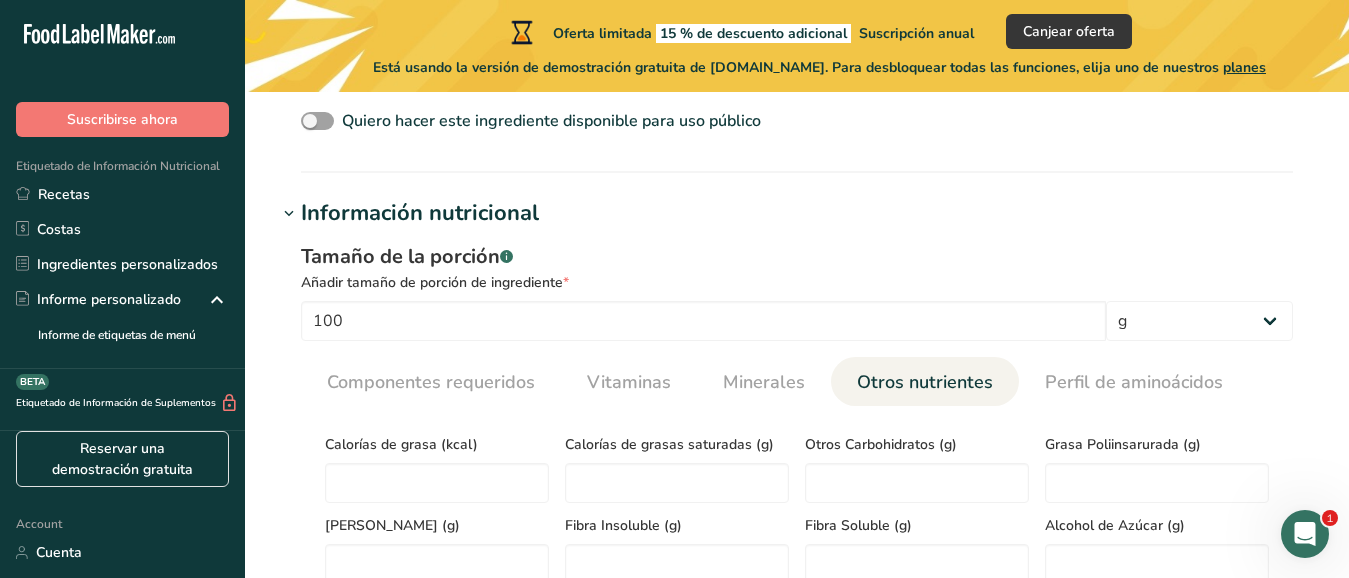 scroll, scrollTop: 693, scrollLeft: 0, axis: vertical 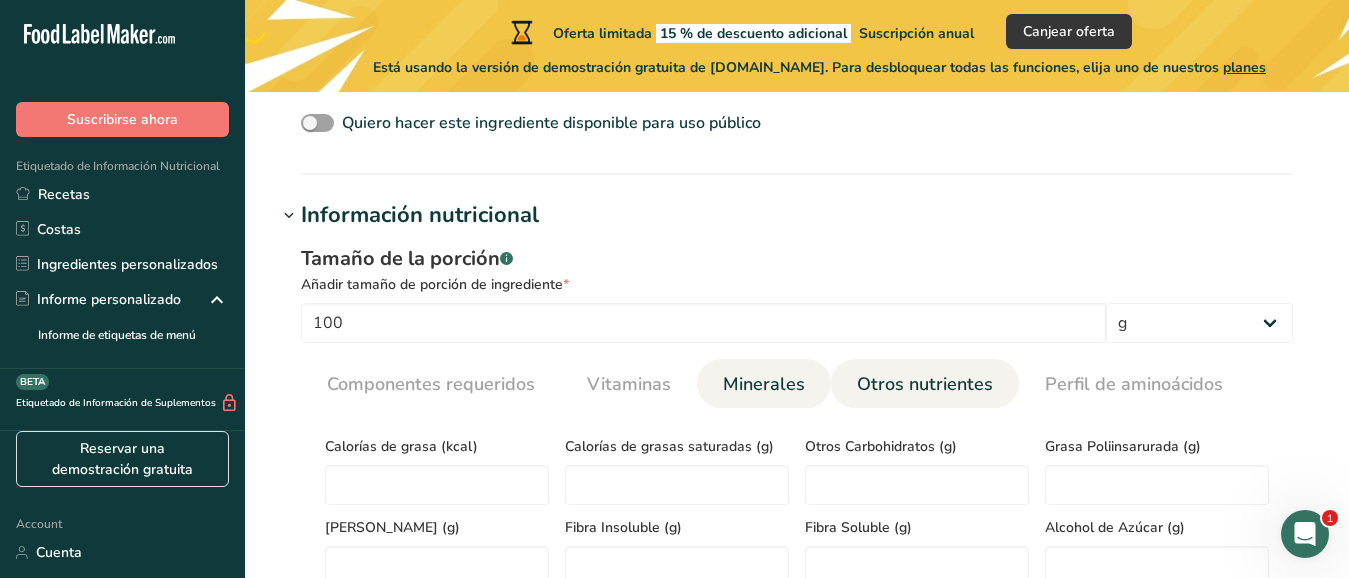 click on "Minerales" at bounding box center [764, 384] 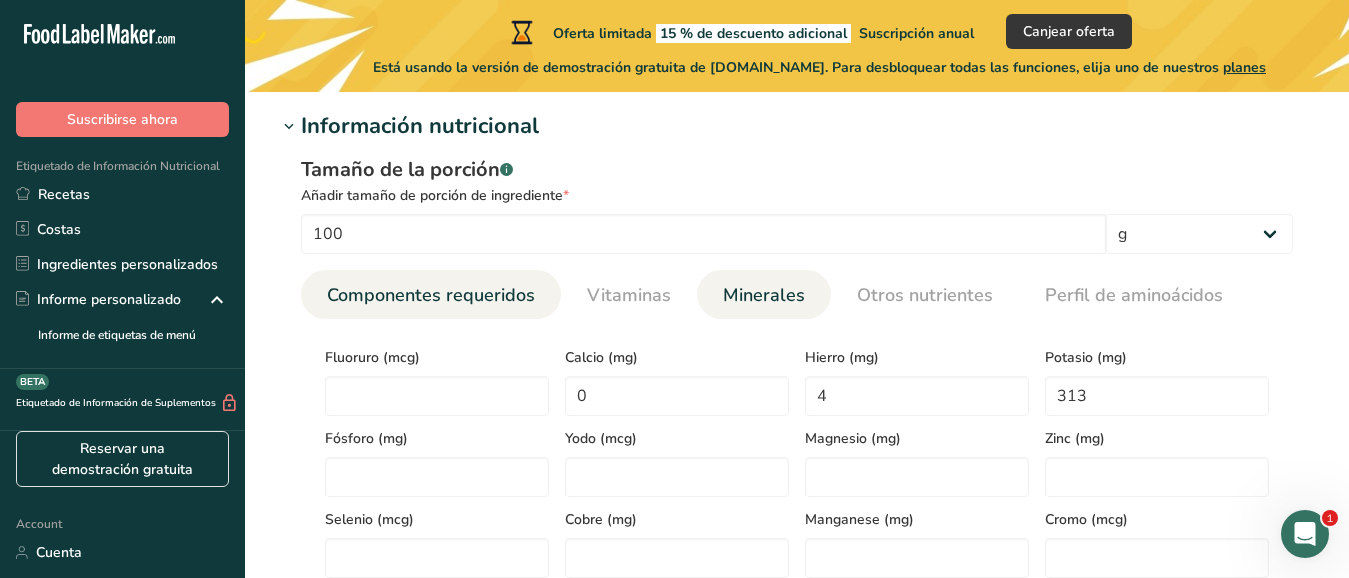 scroll, scrollTop: 780, scrollLeft: 0, axis: vertical 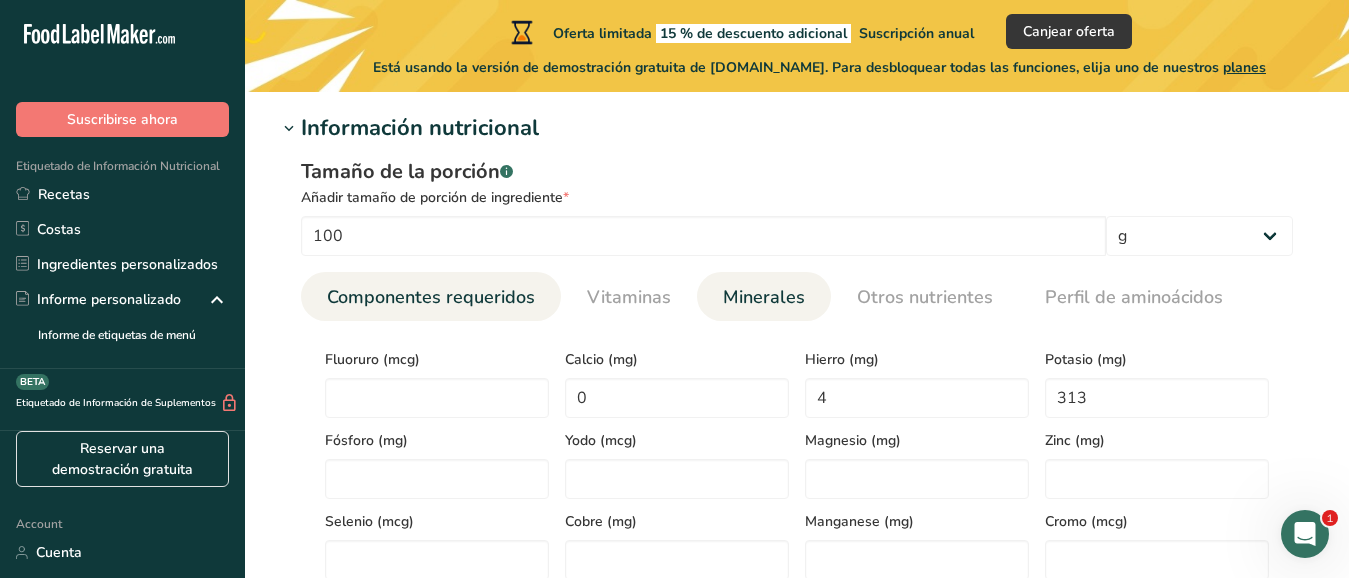 click on "Componentes requeridos" at bounding box center [431, 297] 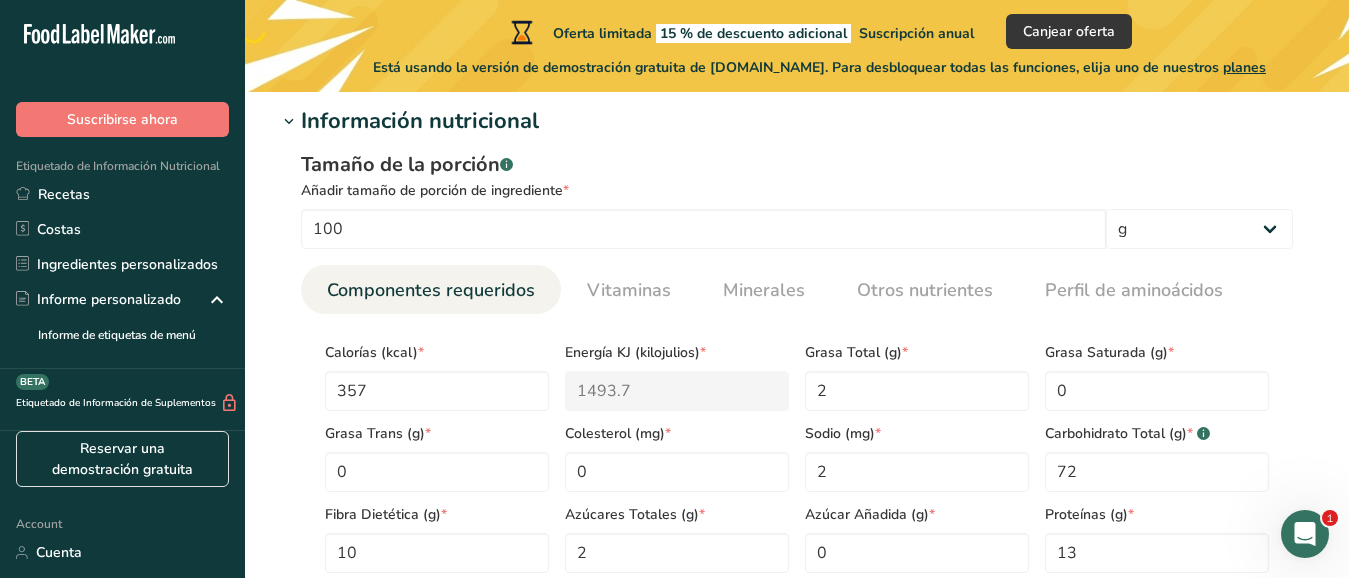 scroll, scrollTop: 780, scrollLeft: 0, axis: vertical 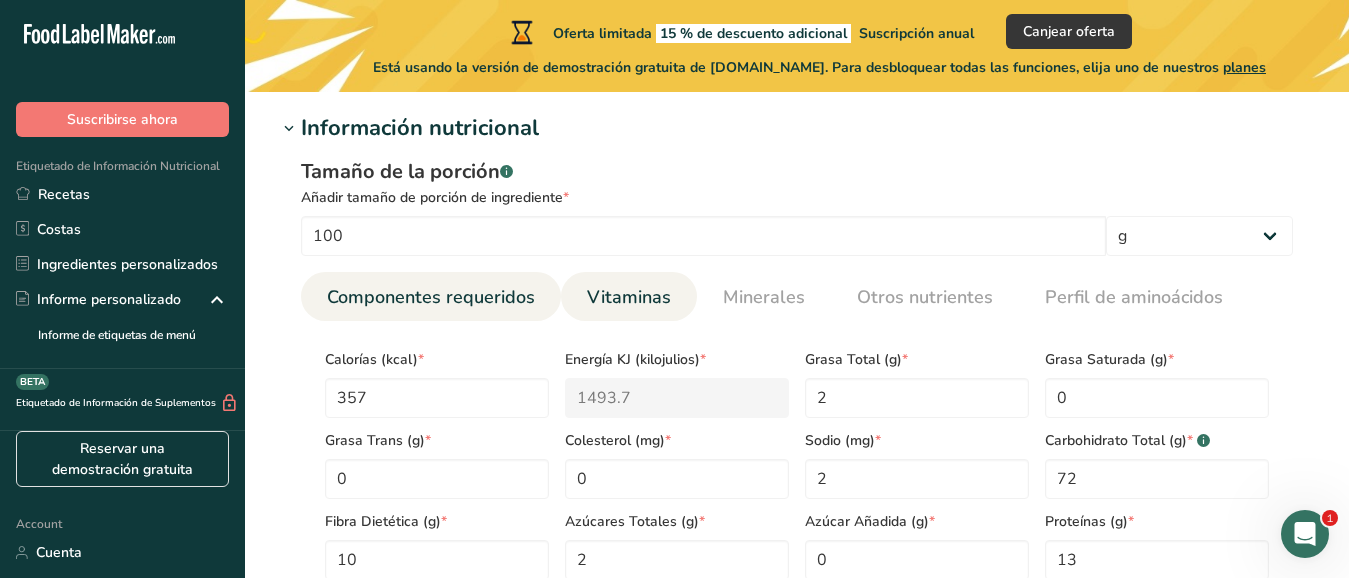 click on "Vitaminas" at bounding box center (629, 297) 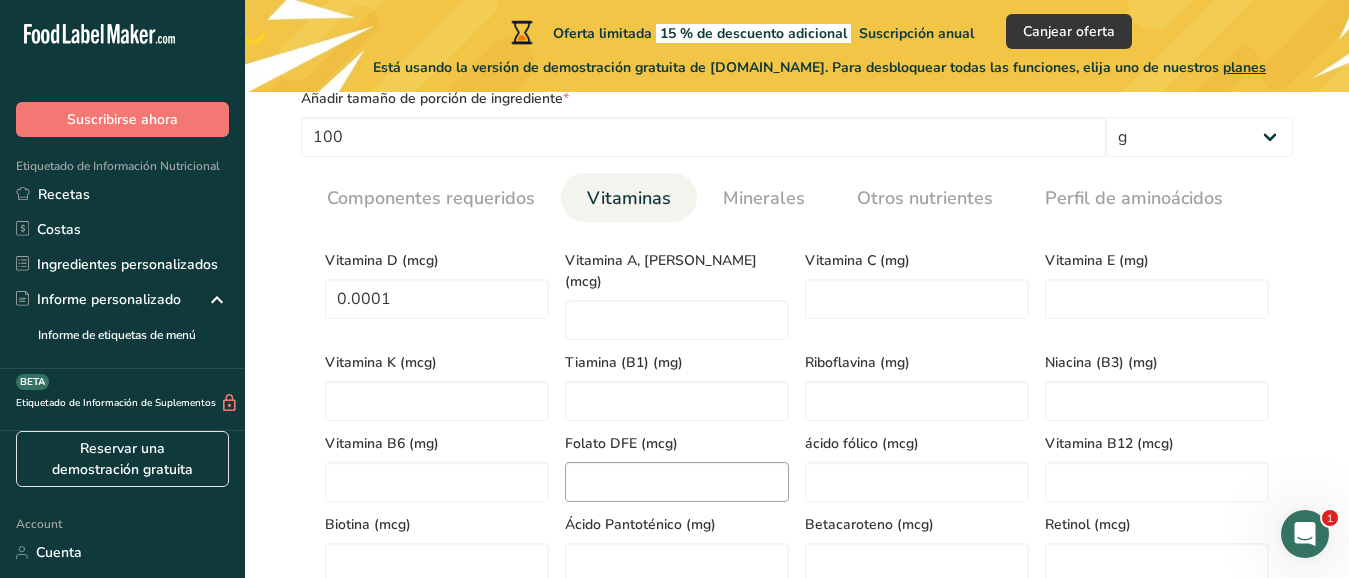 scroll, scrollTop: 867, scrollLeft: 0, axis: vertical 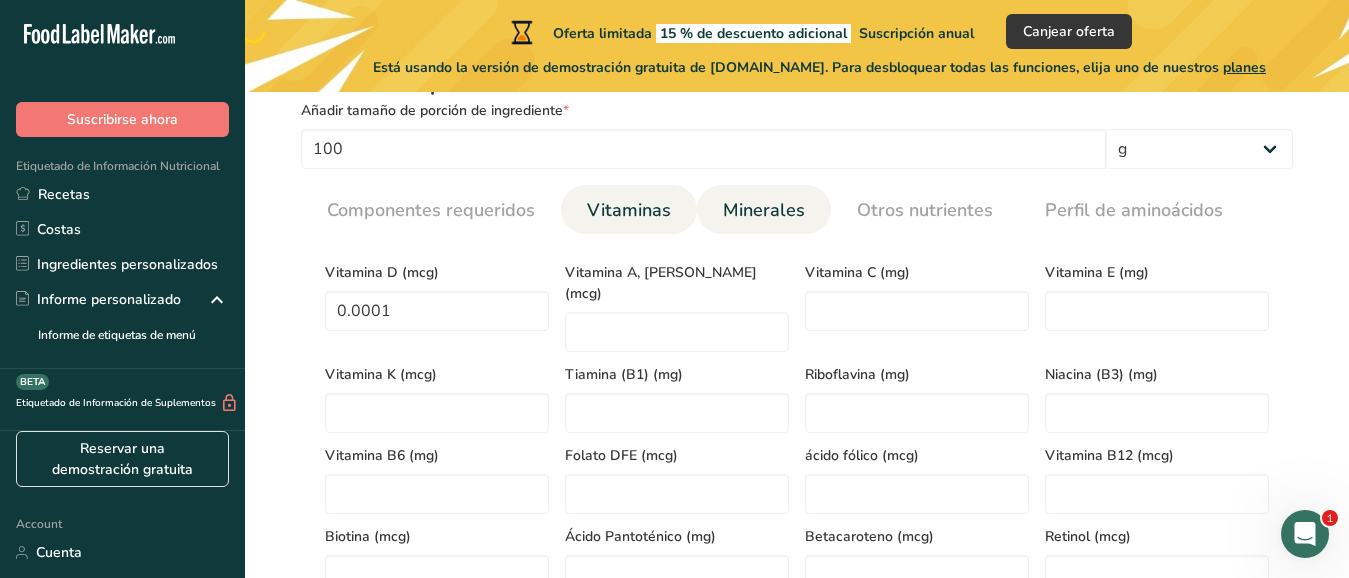 click on "Minerales" at bounding box center [764, 210] 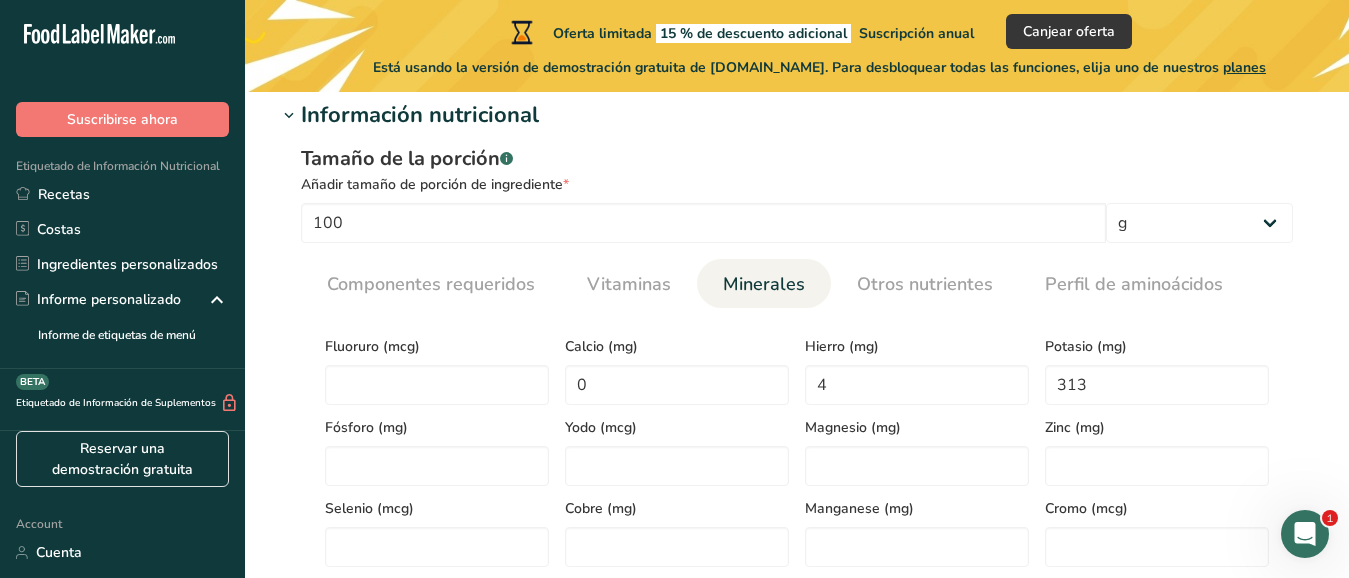 scroll, scrollTop: 780, scrollLeft: 0, axis: vertical 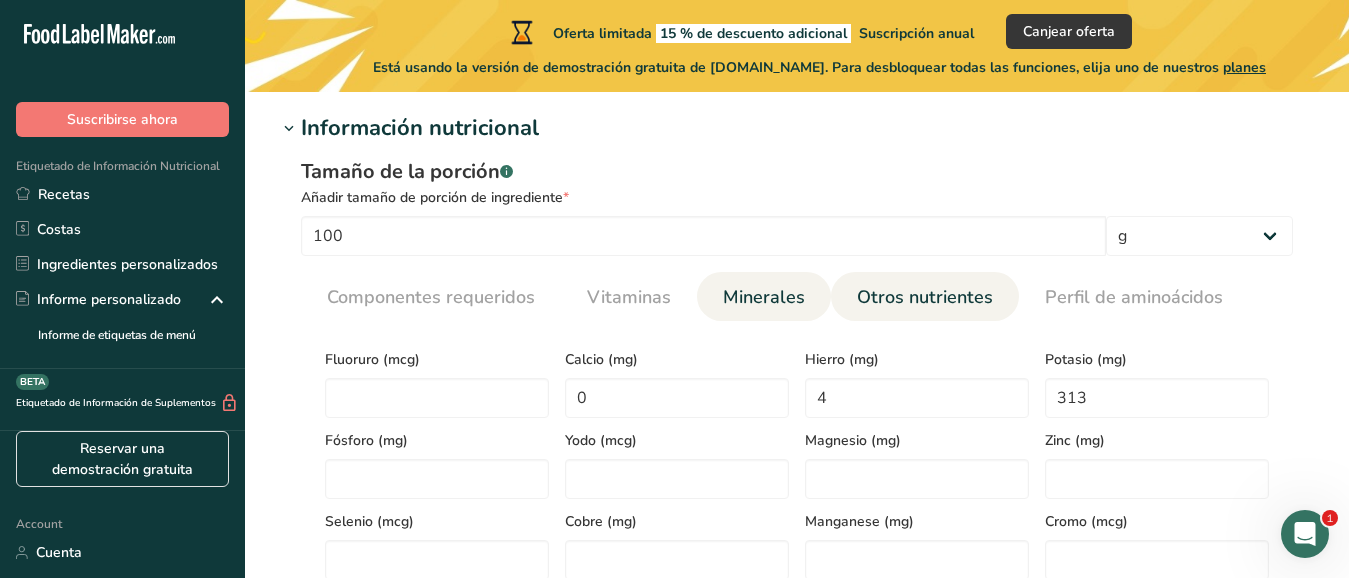 click on "Otros nutrientes" at bounding box center [925, 297] 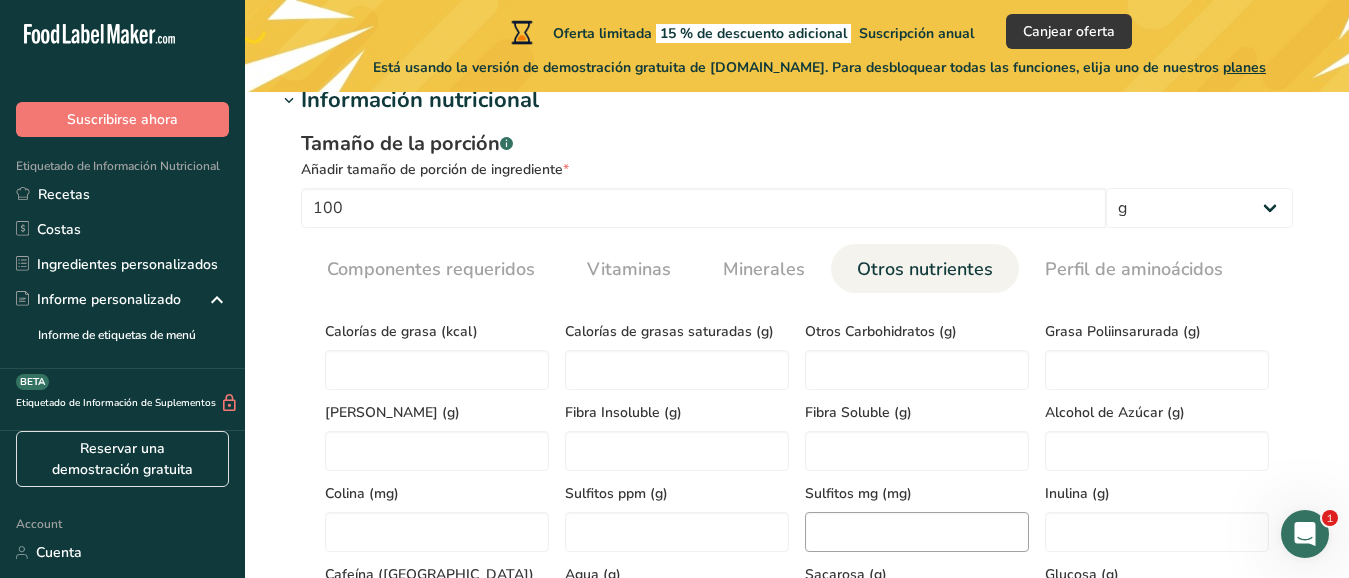 scroll, scrollTop: 780, scrollLeft: 0, axis: vertical 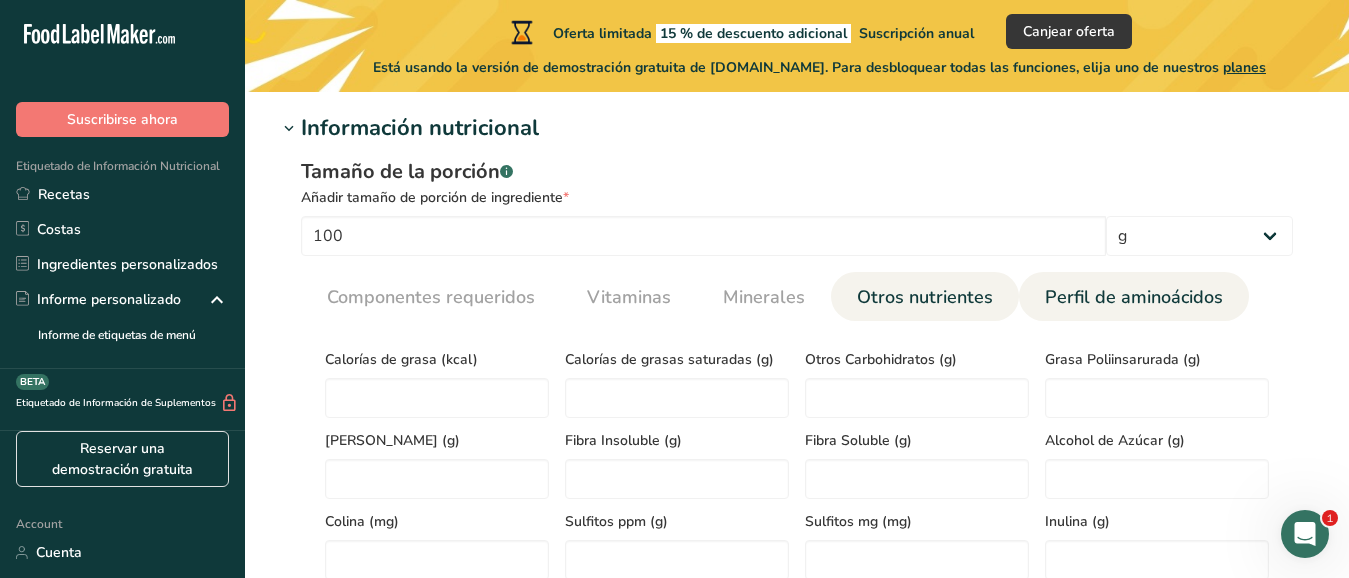 click on "Perfil de aminoácidos" at bounding box center [1134, 297] 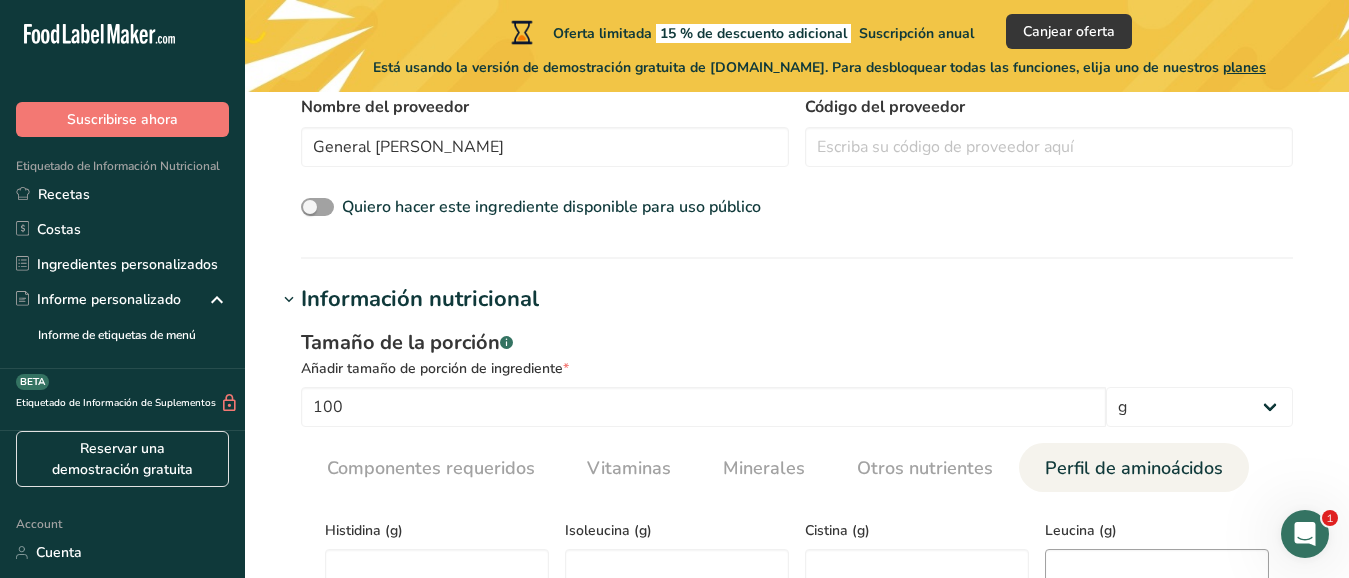 scroll, scrollTop: 606, scrollLeft: 0, axis: vertical 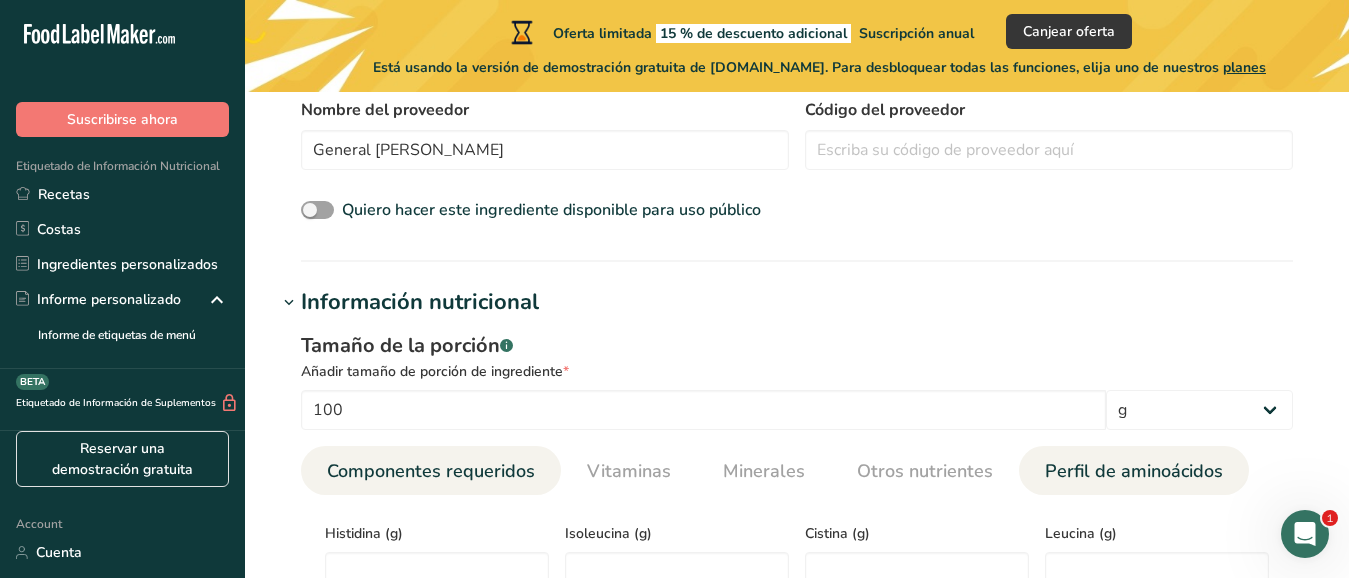 click on "Componentes requeridos" at bounding box center [431, 471] 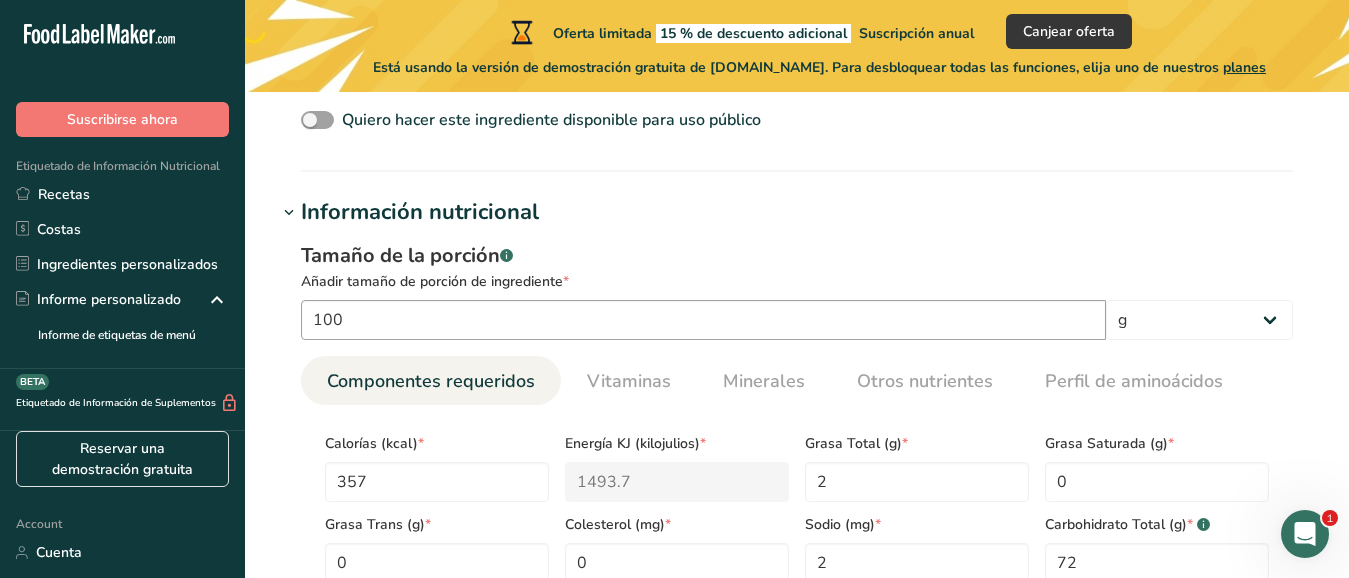 scroll, scrollTop: 693, scrollLeft: 0, axis: vertical 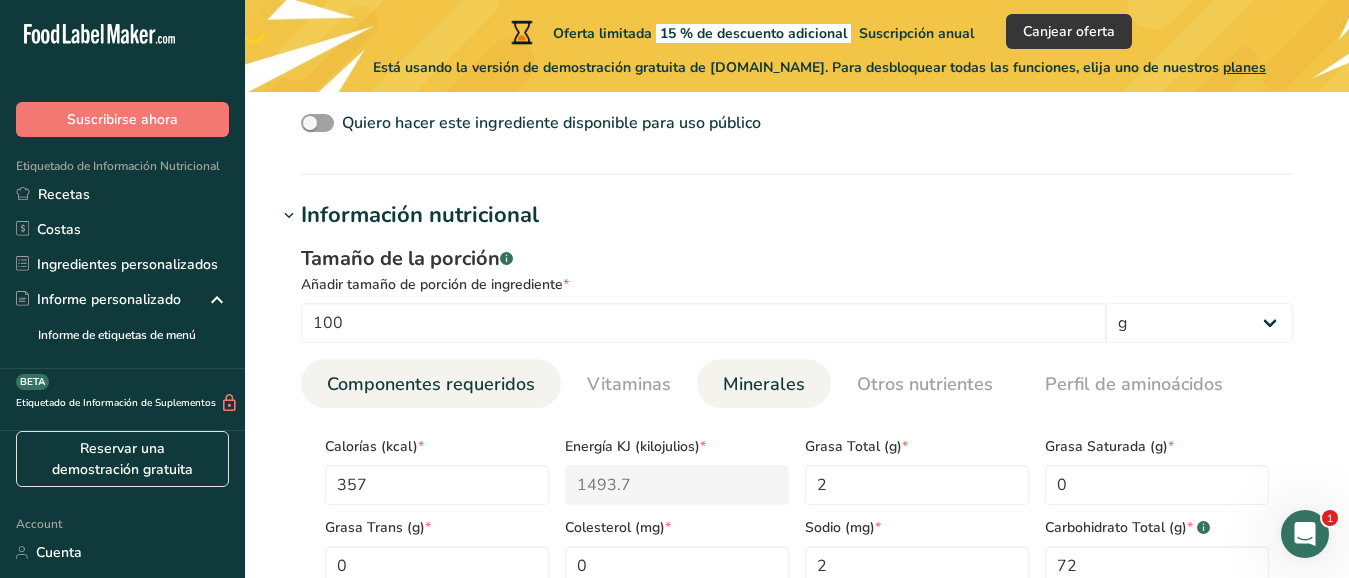 click on "Minerales" at bounding box center (764, 384) 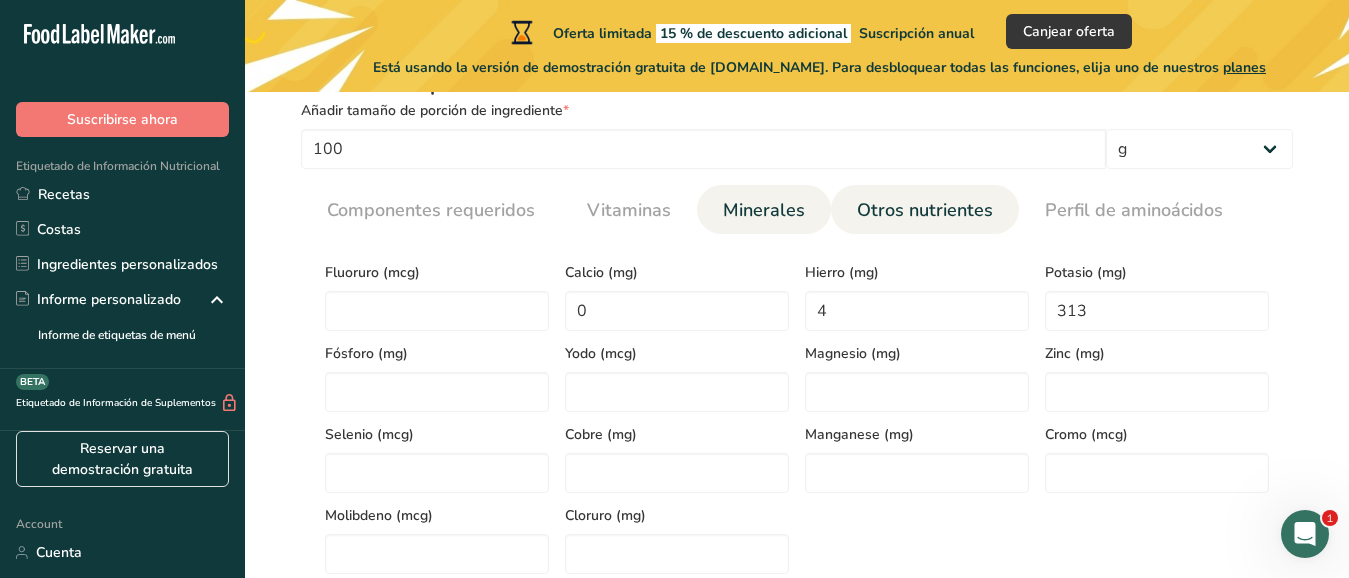 scroll, scrollTop: 780, scrollLeft: 0, axis: vertical 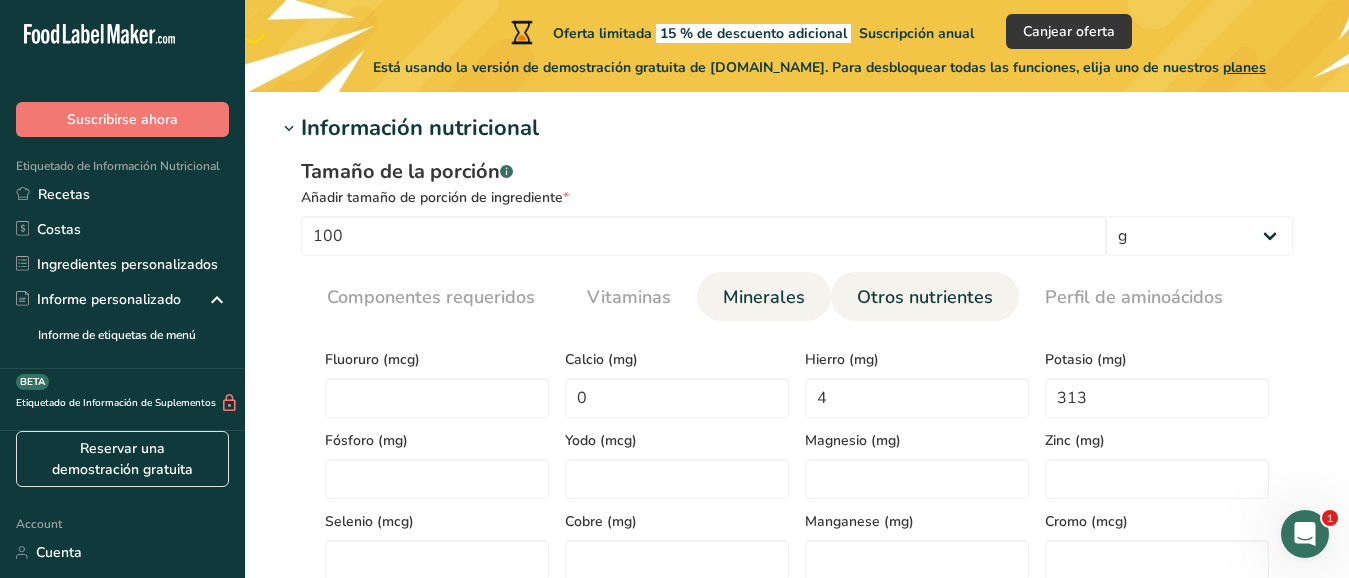 click on "Otros nutrientes" at bounding box center [925, 297] 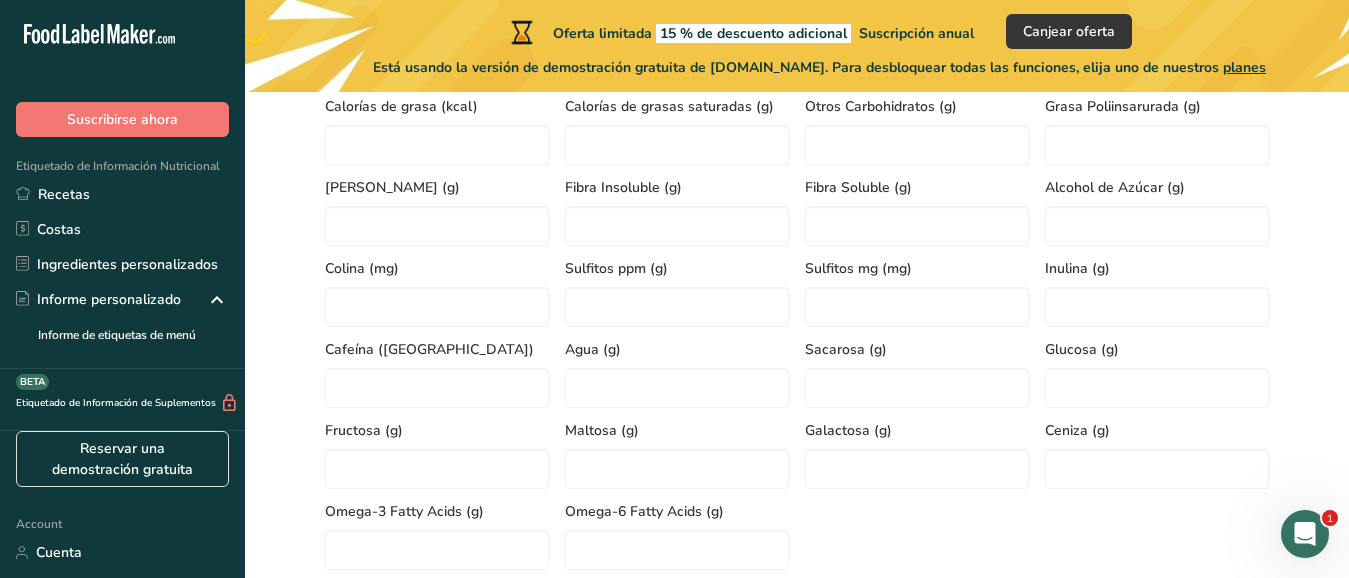 scroll, scrollTop: 1040, scrollLeft: 0, axis: vertical 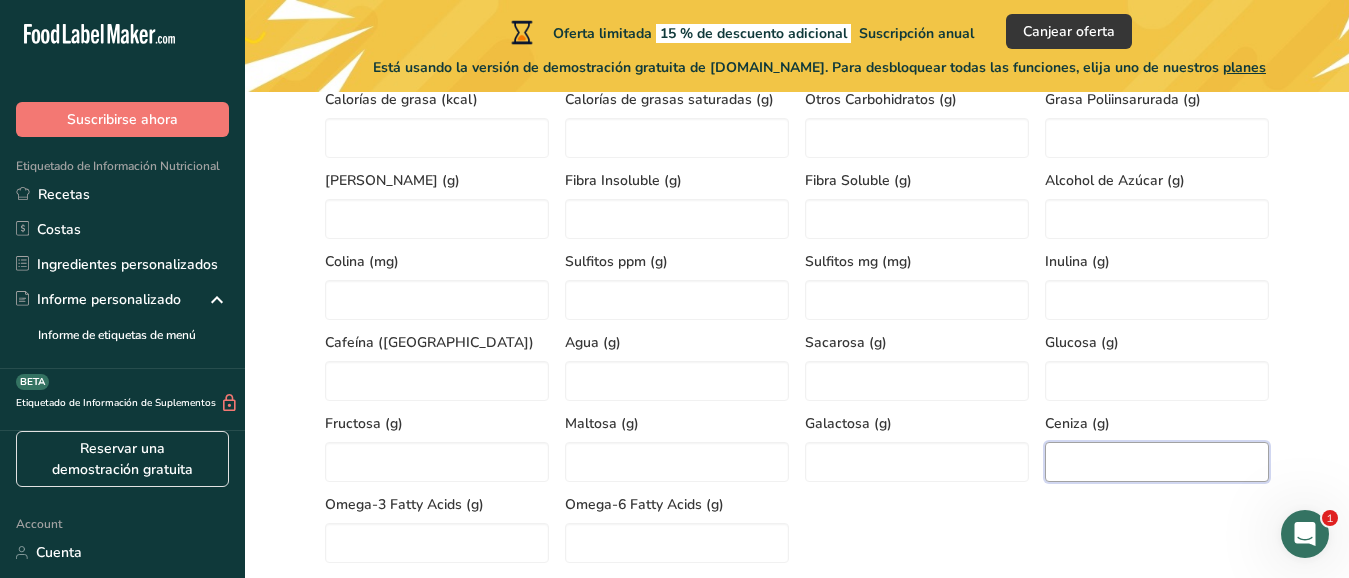 click at bounding box center (1157, 462) 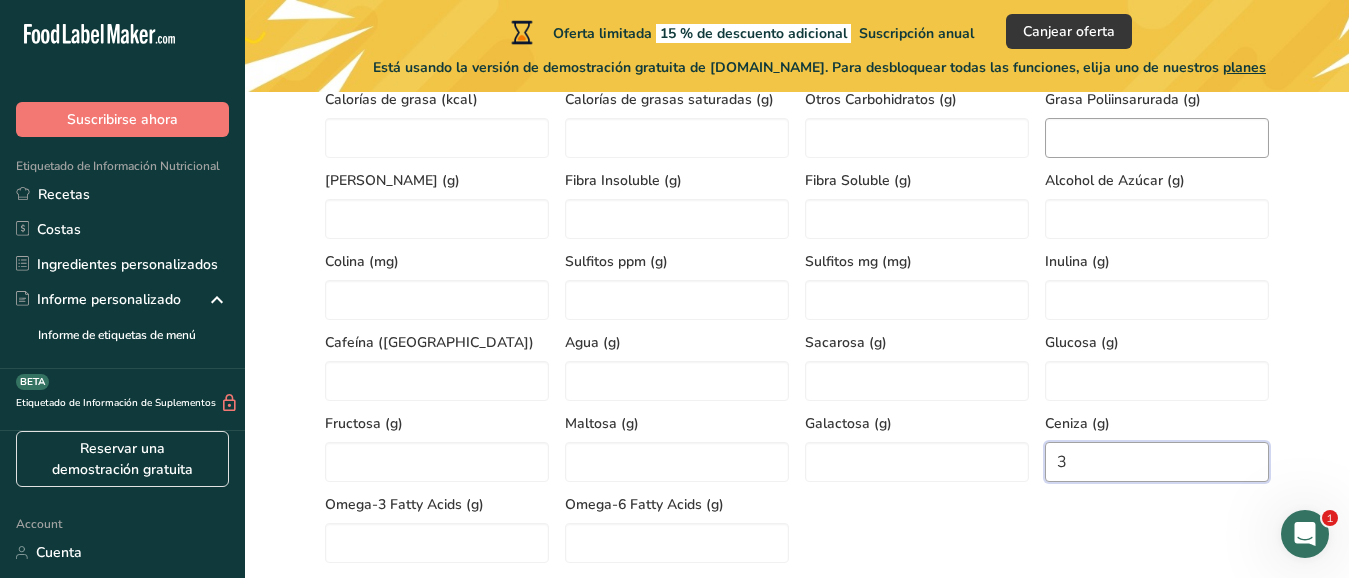 type on "3" 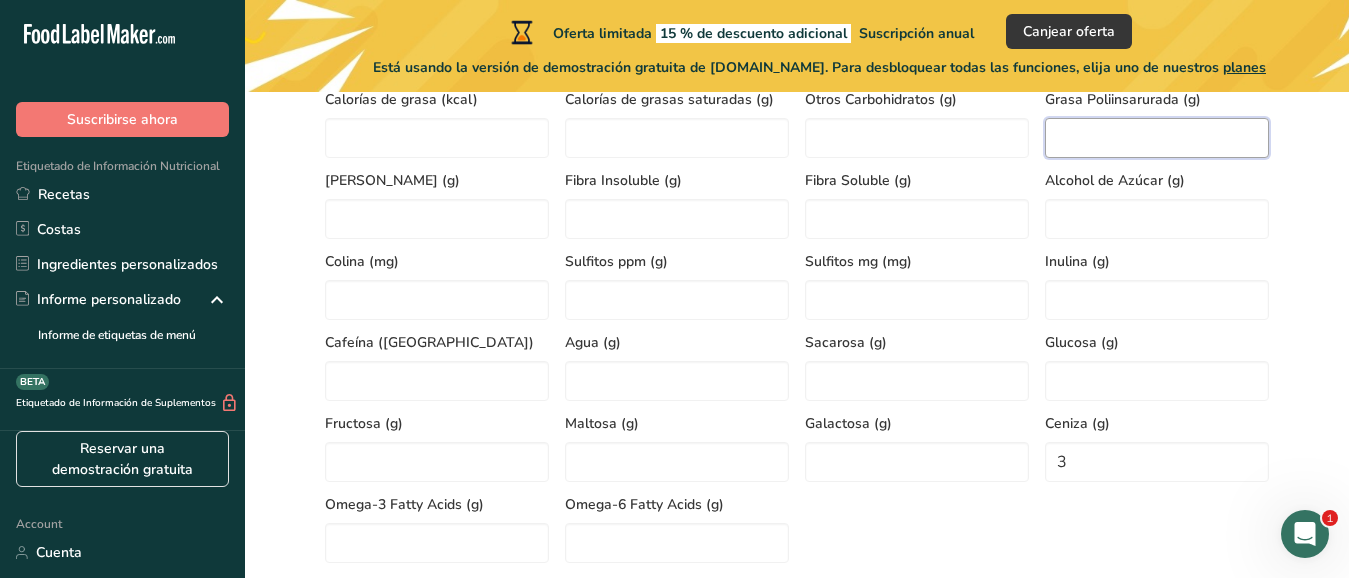 click at bounding box center [1157, 138] 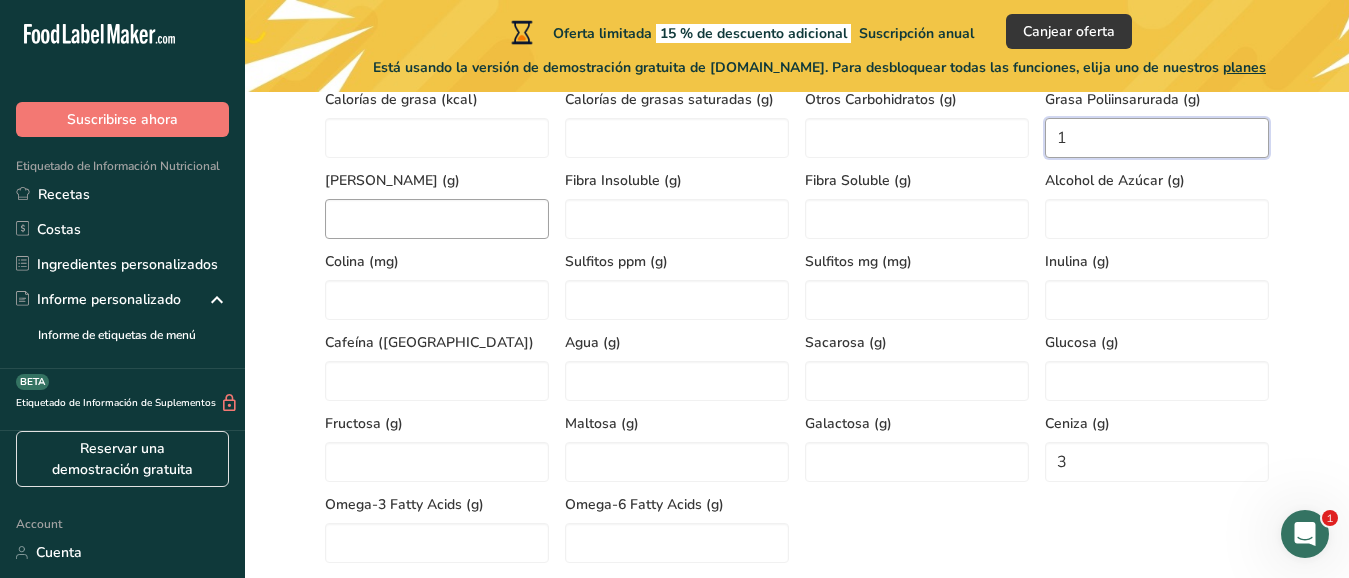type on "1" 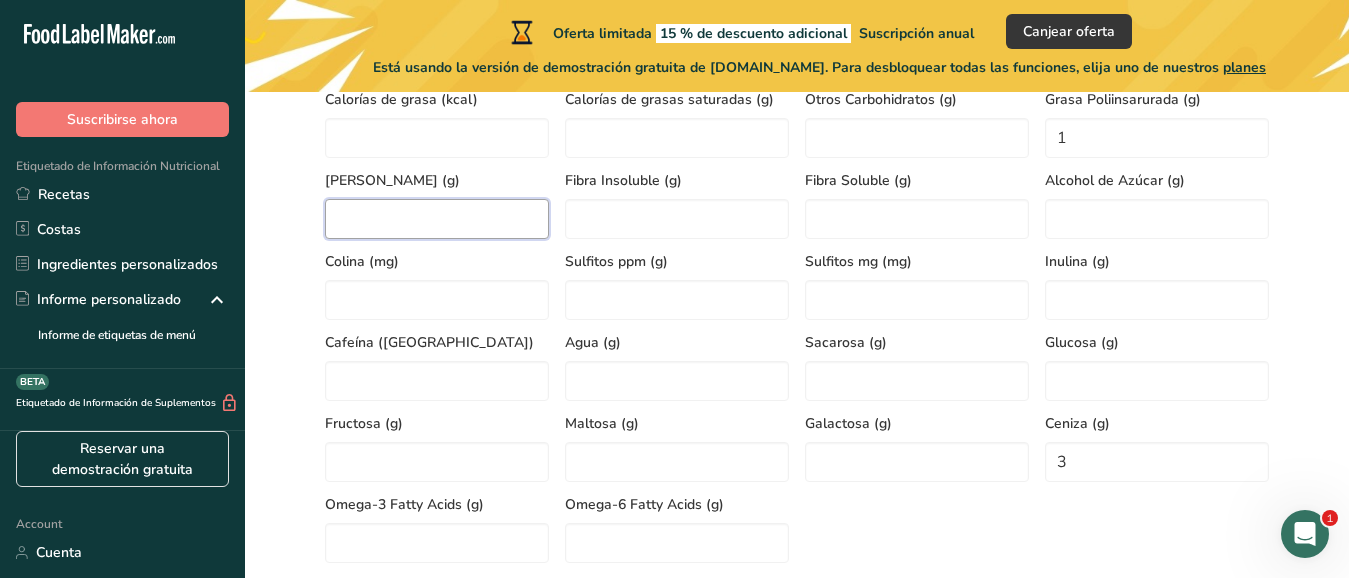 click at bounding box center (437, 219) 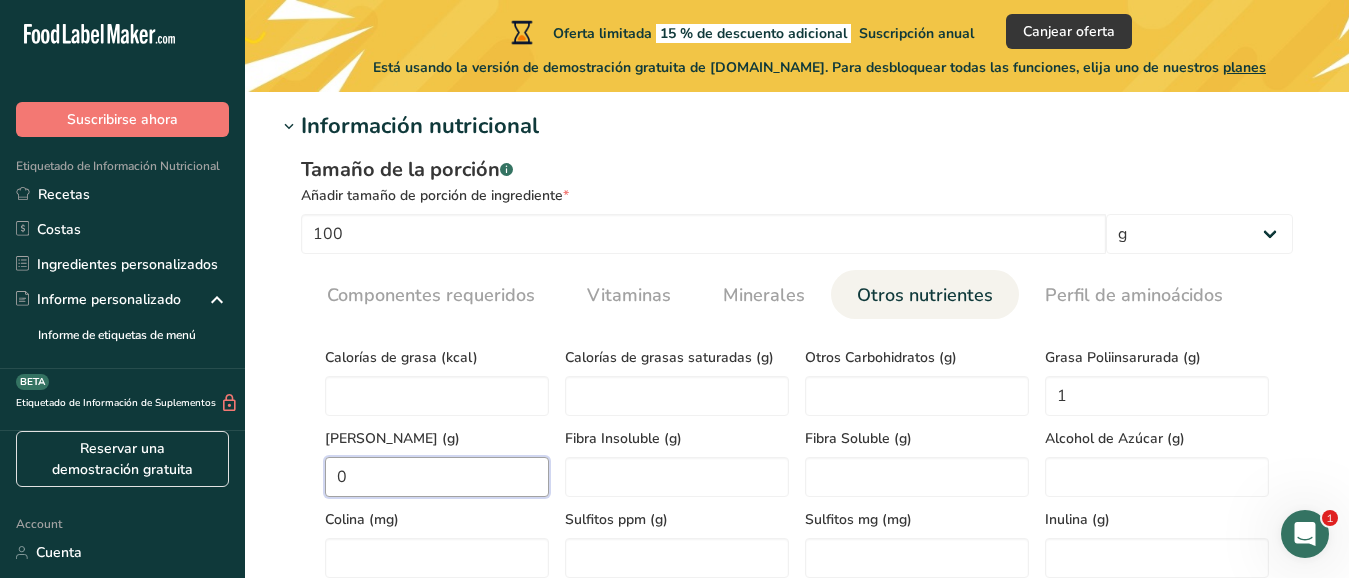 scroll, scrollTop: 780, scrollLeft: 0, axis: vertical 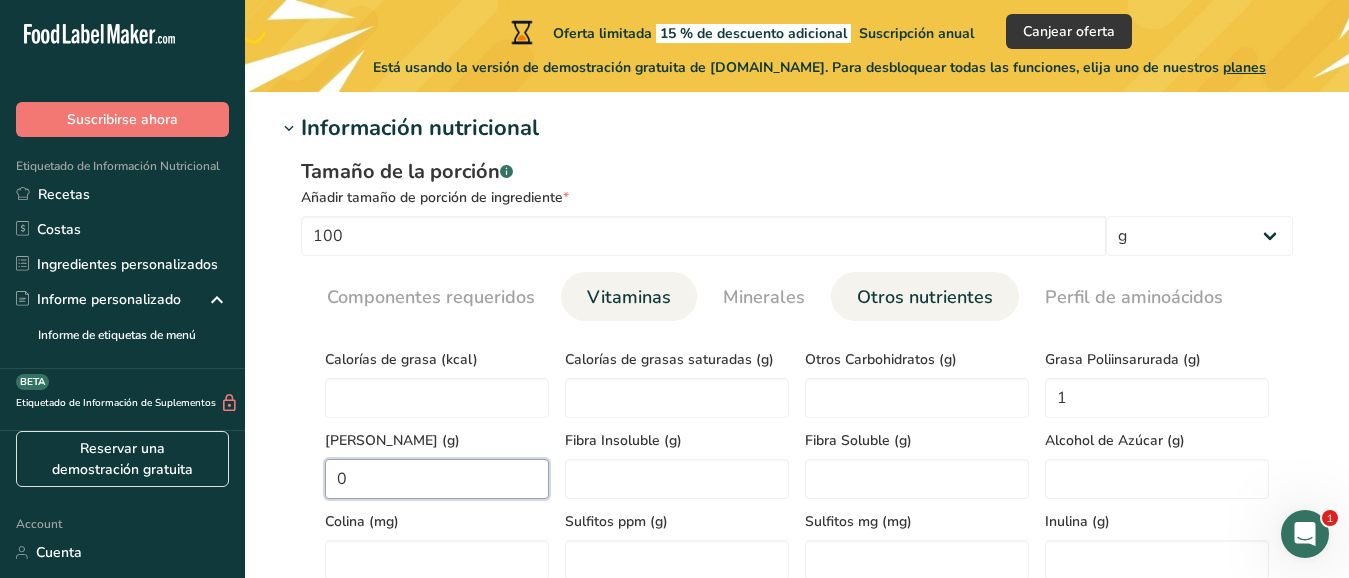 type on "0" 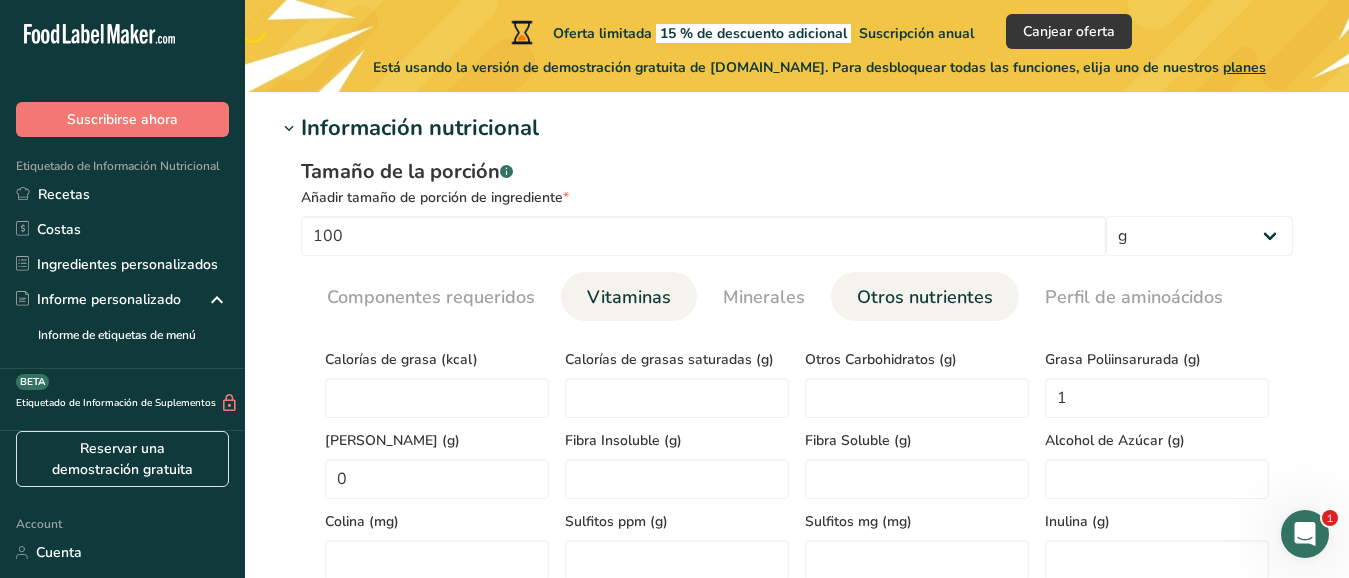 click on "Vitaminas" at bounding box center [629, 297] 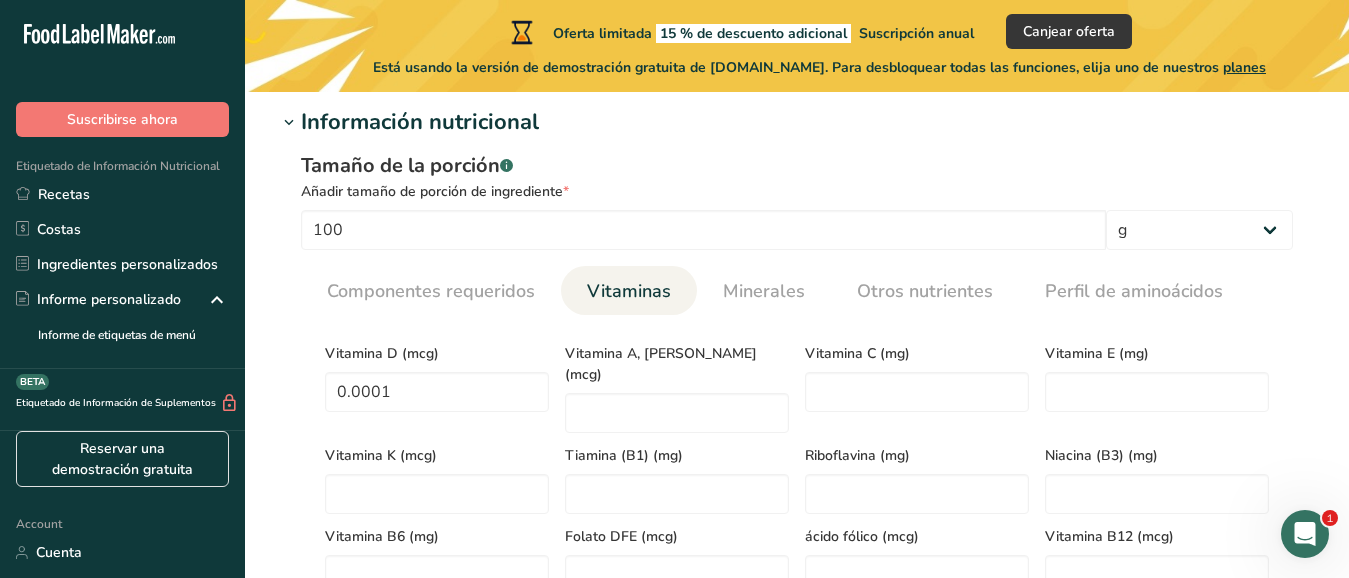 scroll, scrollTop: 780, scrollLeft: 0, axis: vertical 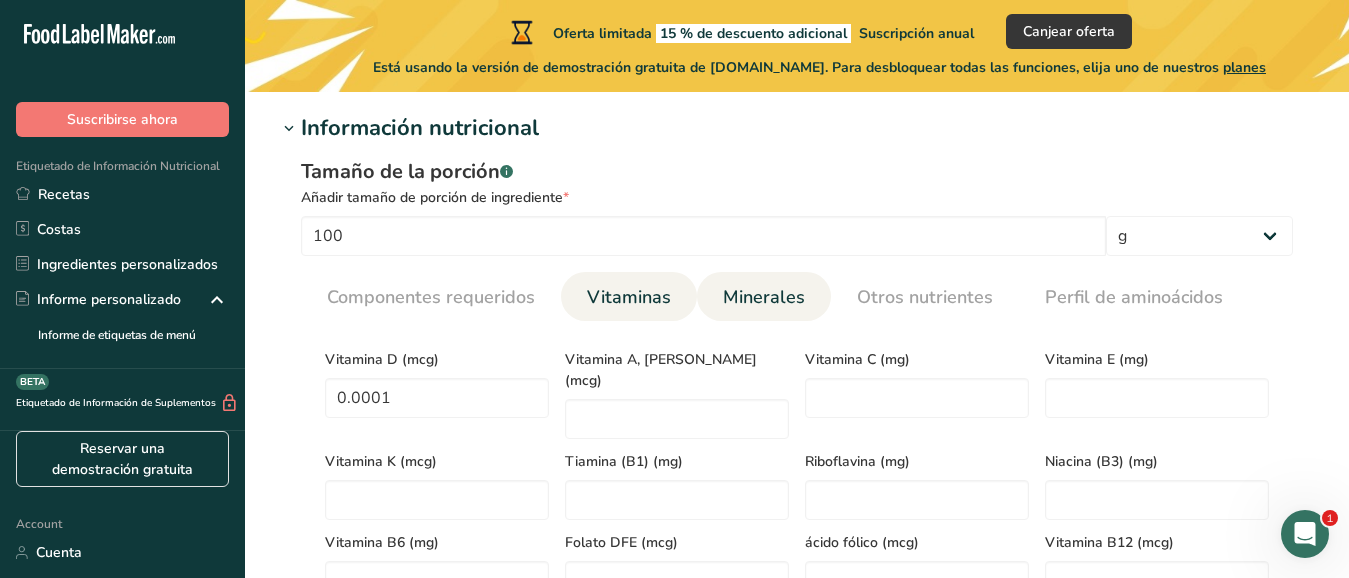 click on "Minerales" at bounding box center (764, 297) 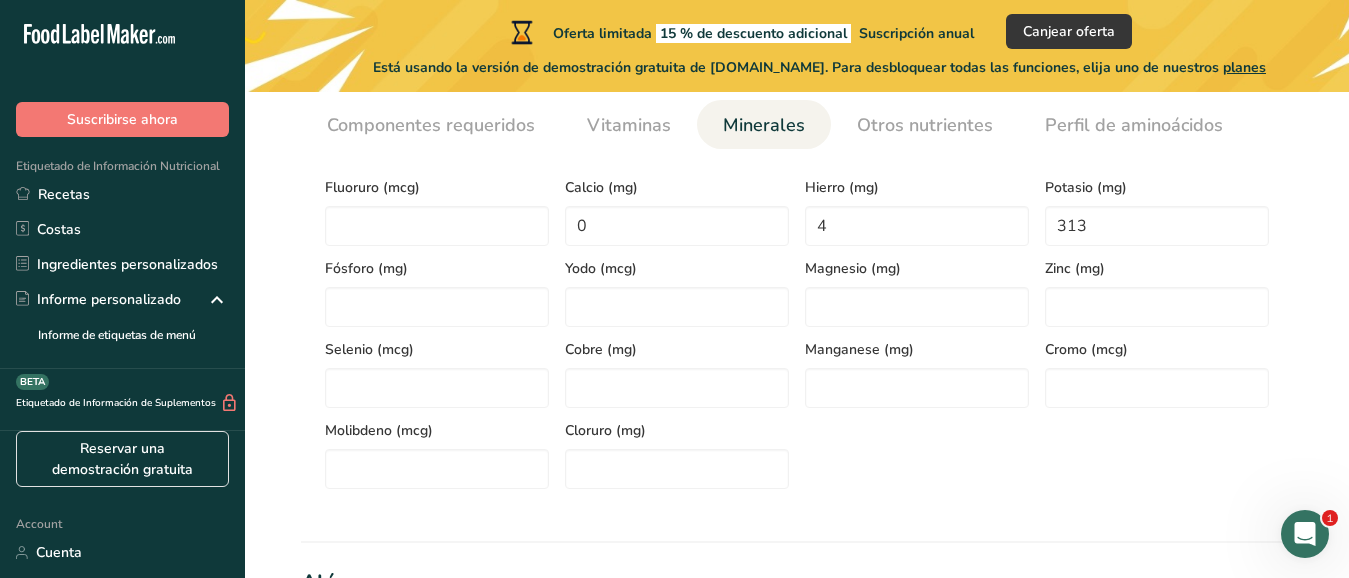 scroll, scrollTop: 953, scrollLeft: 0, axis: vertical 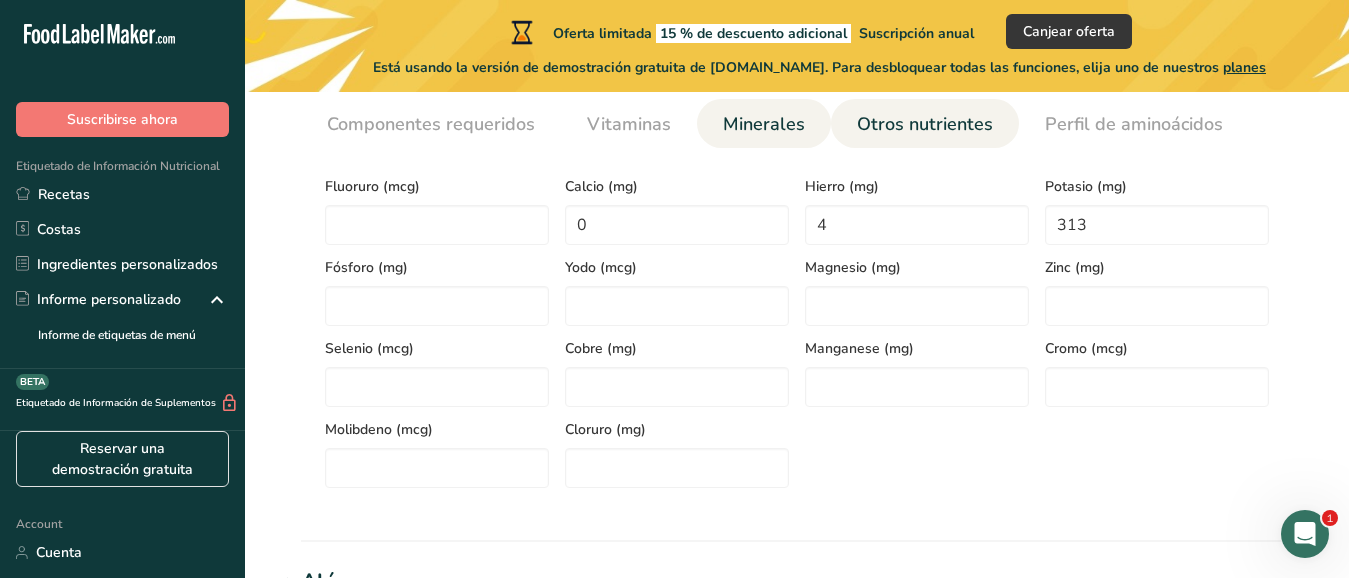 click on "Otros nutrientes" at bounding box center [925, 124] 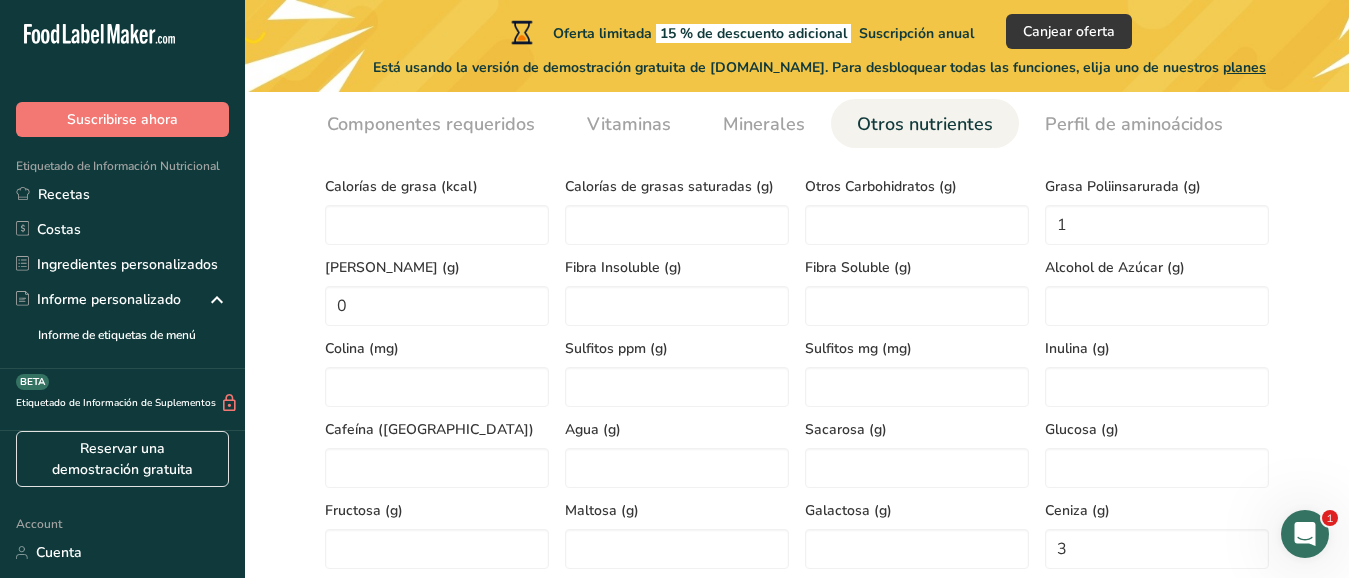 scroll, scrollTop: 867, scrollLeft: 0, axis: vertical 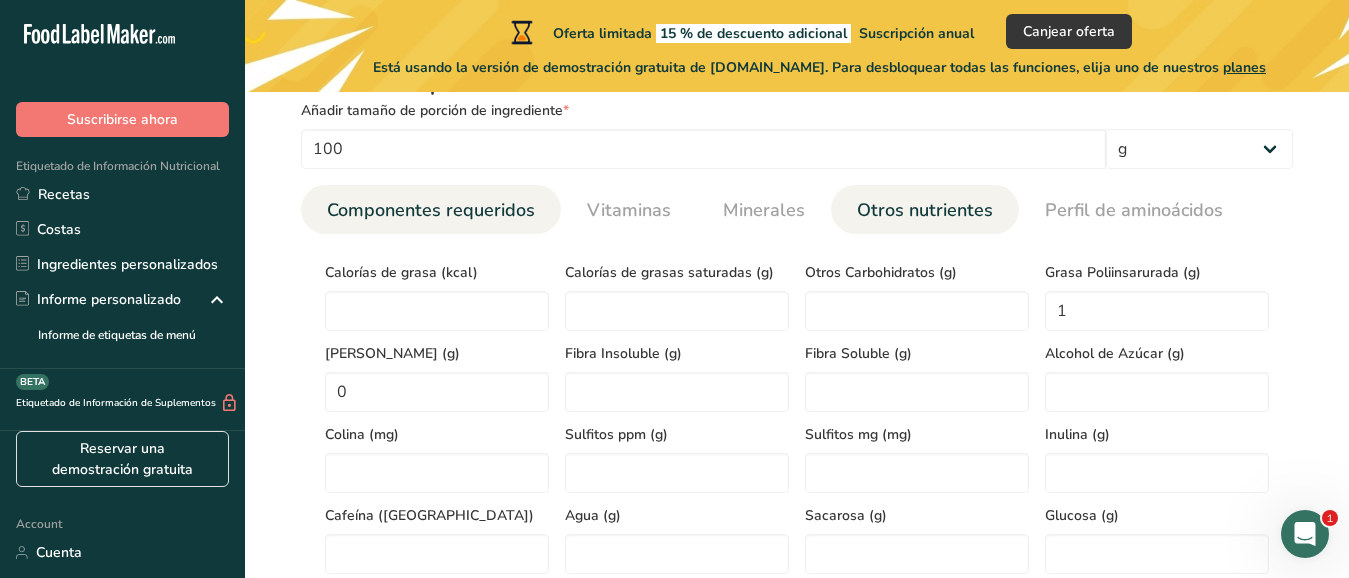 click on "Componentes requeridos" at bounding box center [431, 210] 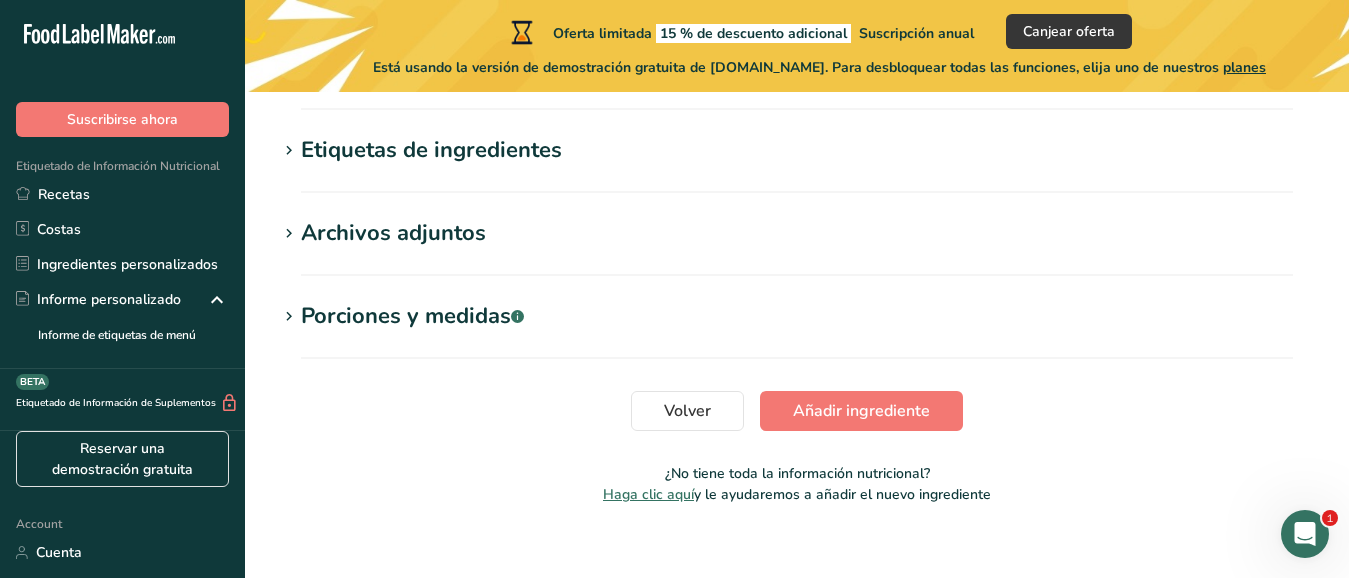 scroll, scrollTop: 1560, scrollLeft: 0, axis: vertical 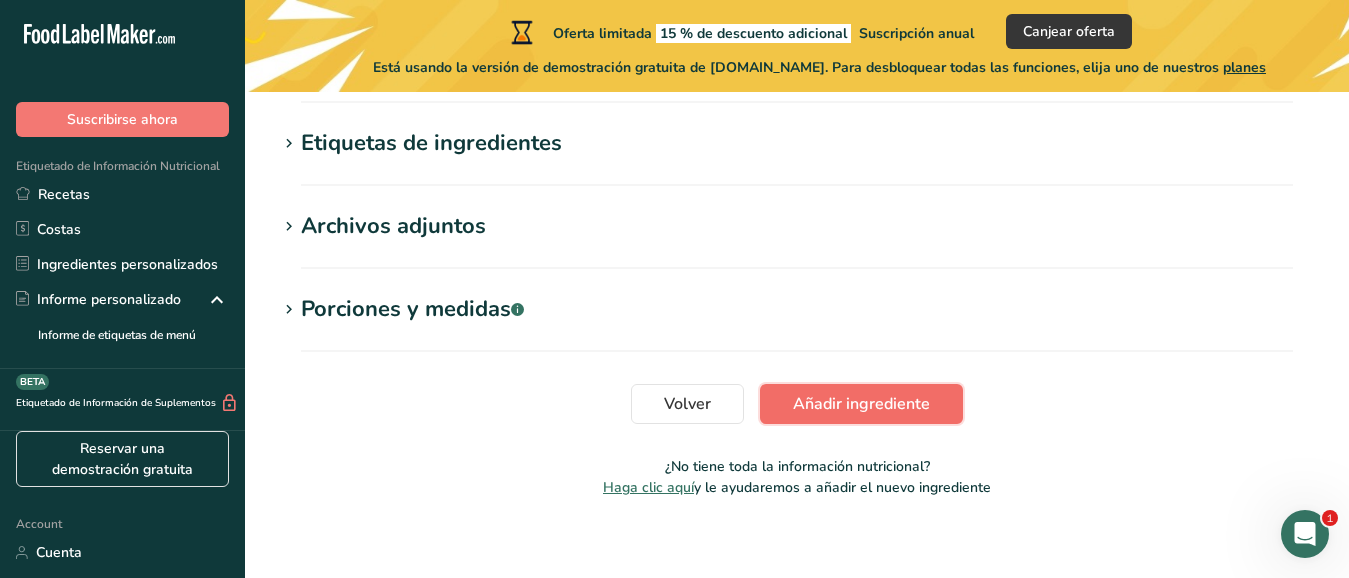 click on "Añadir ingrediente" at bounding box center [861, 404] 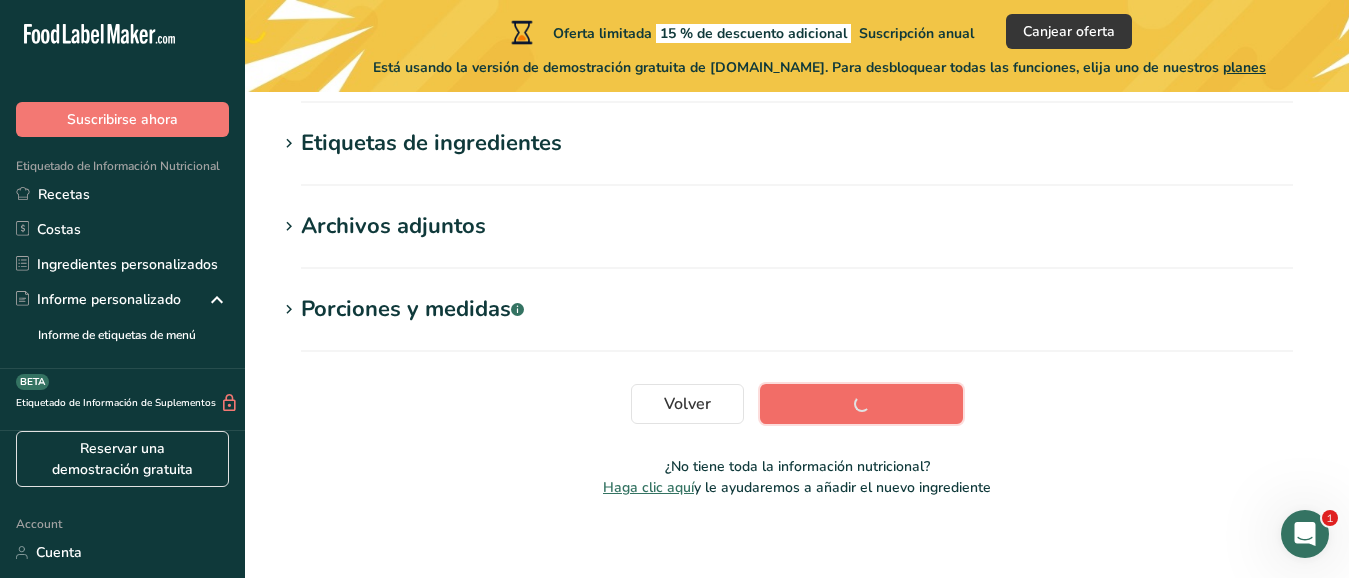 scroll, scrollTop: 557, scrollLeft: 0, axis: vertical 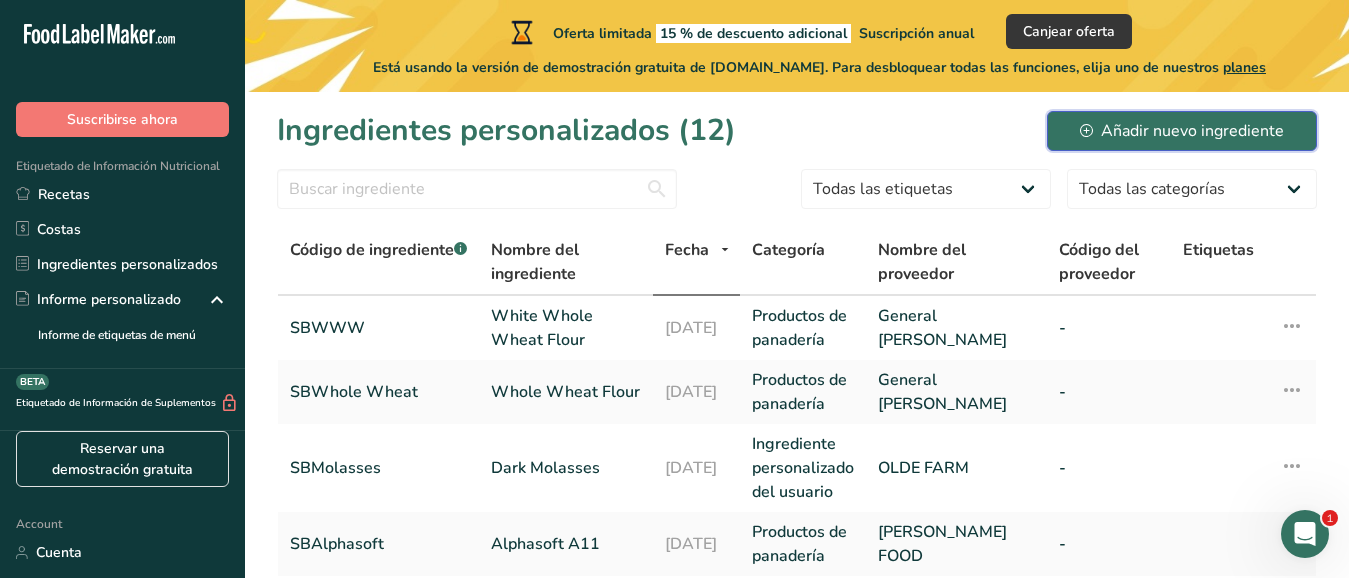 click on "Añadir nuevo ingrediente" at bounding box center (1182, 131) 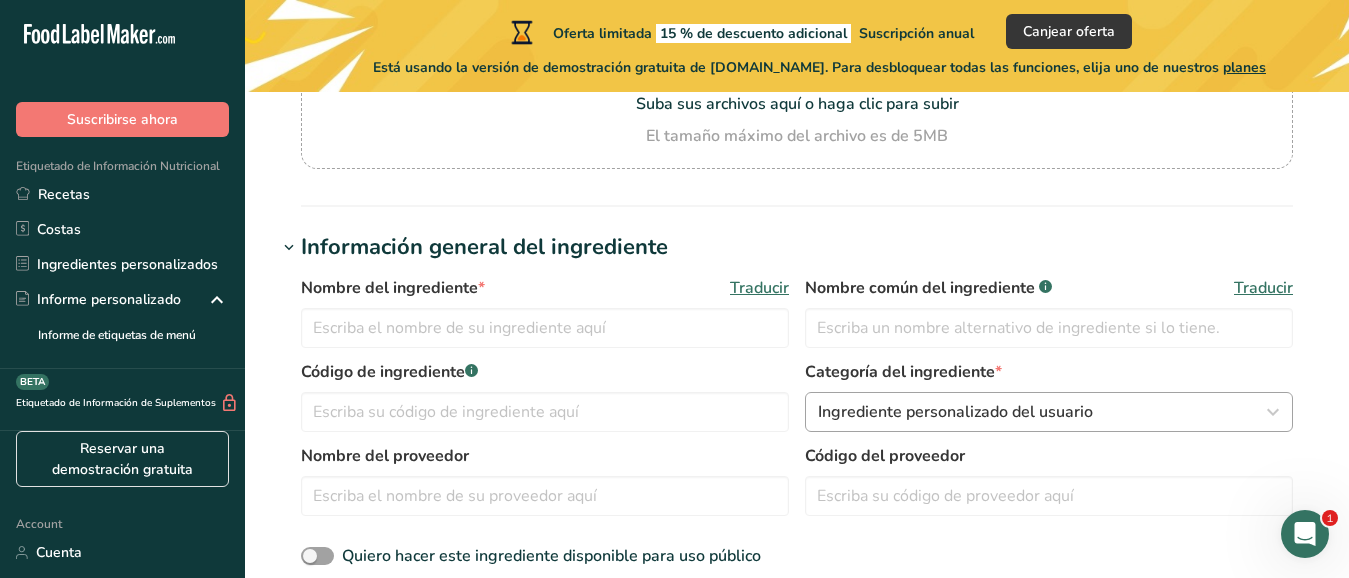 scroll, scrollTop: 260, scrollLeft: 0, axis: vertical 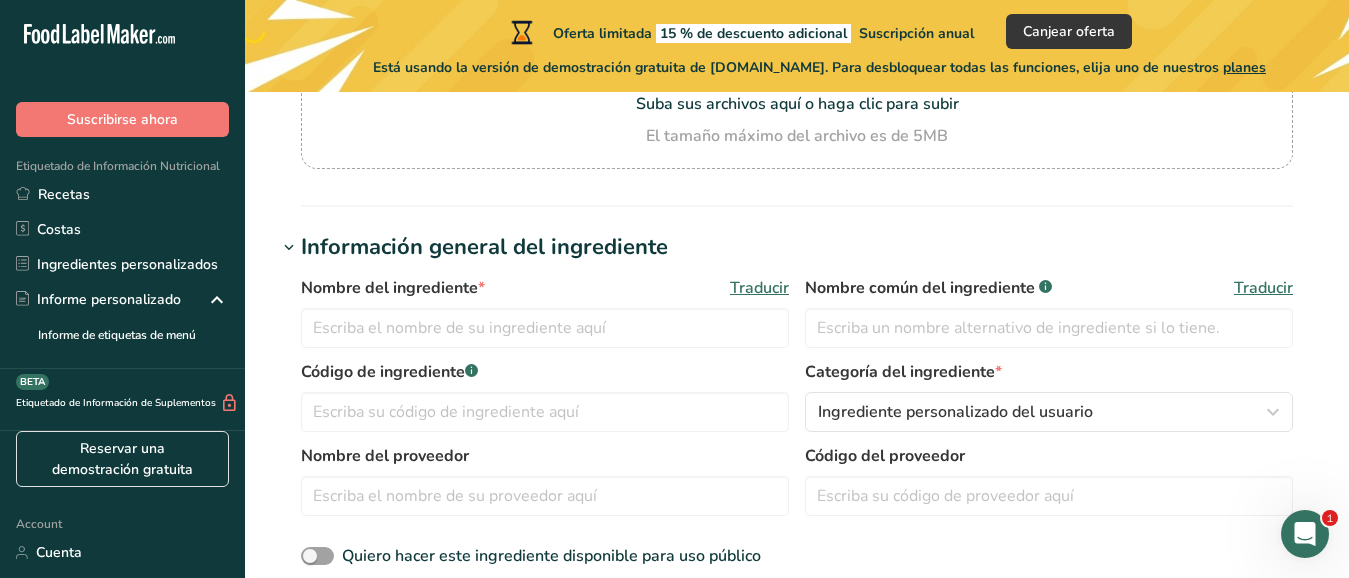 click on "Nombre del ingrediente *
Traducir
Nombre común del ingrediente
.a-a{fill:#347362;}.b-a{fill:#fff;}
Traducir" at bounding box center (797, 318) 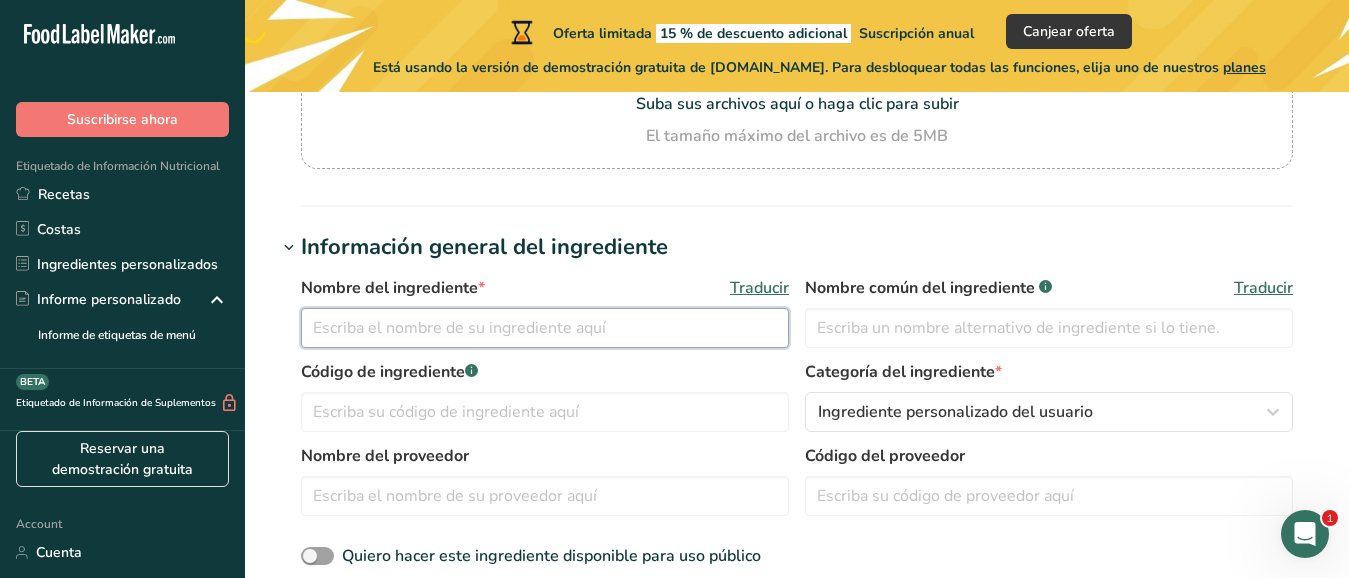 click at bounding box center (545, 328) 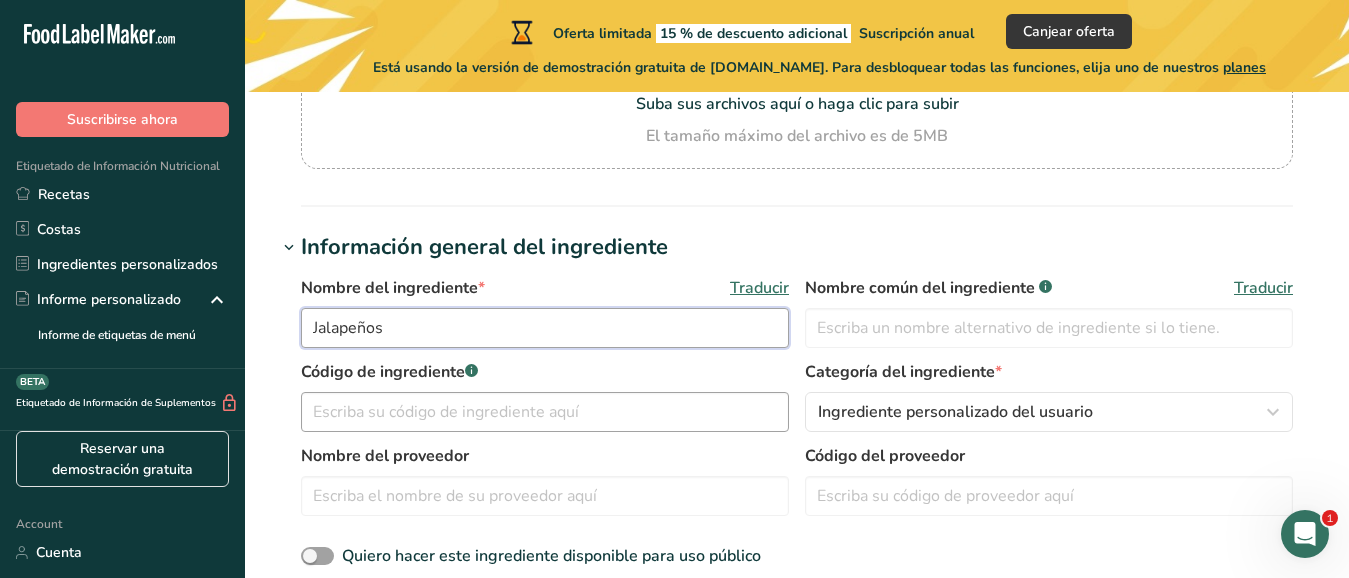 type on "Jalapeños" 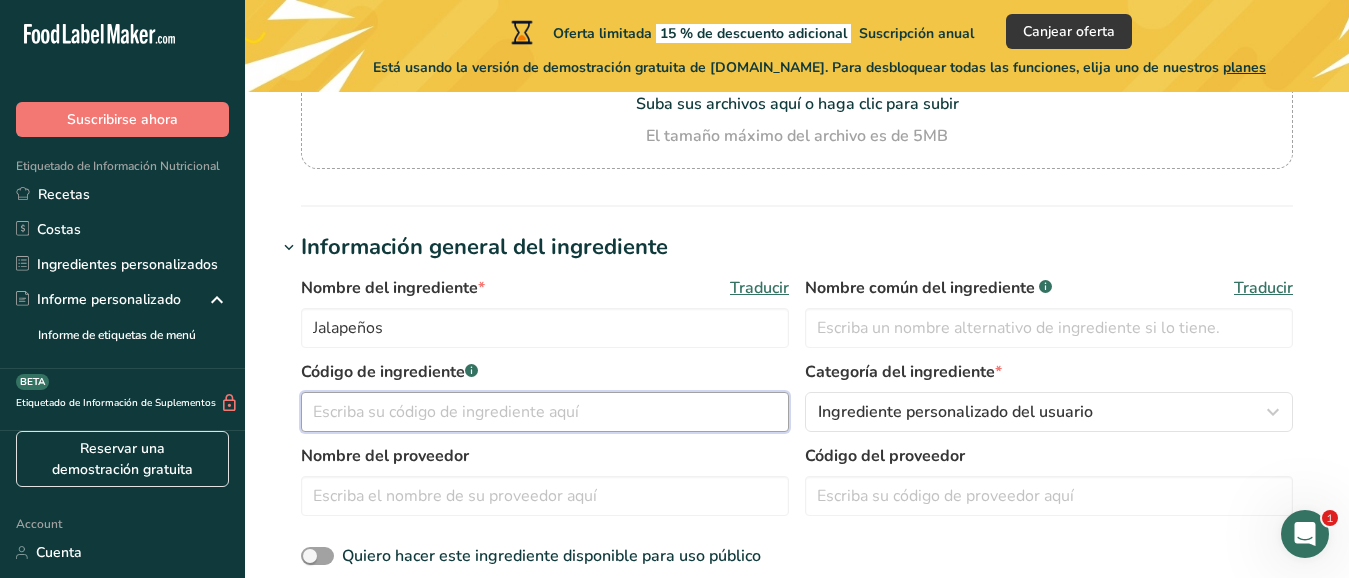 click at bounding box center [545, 412] 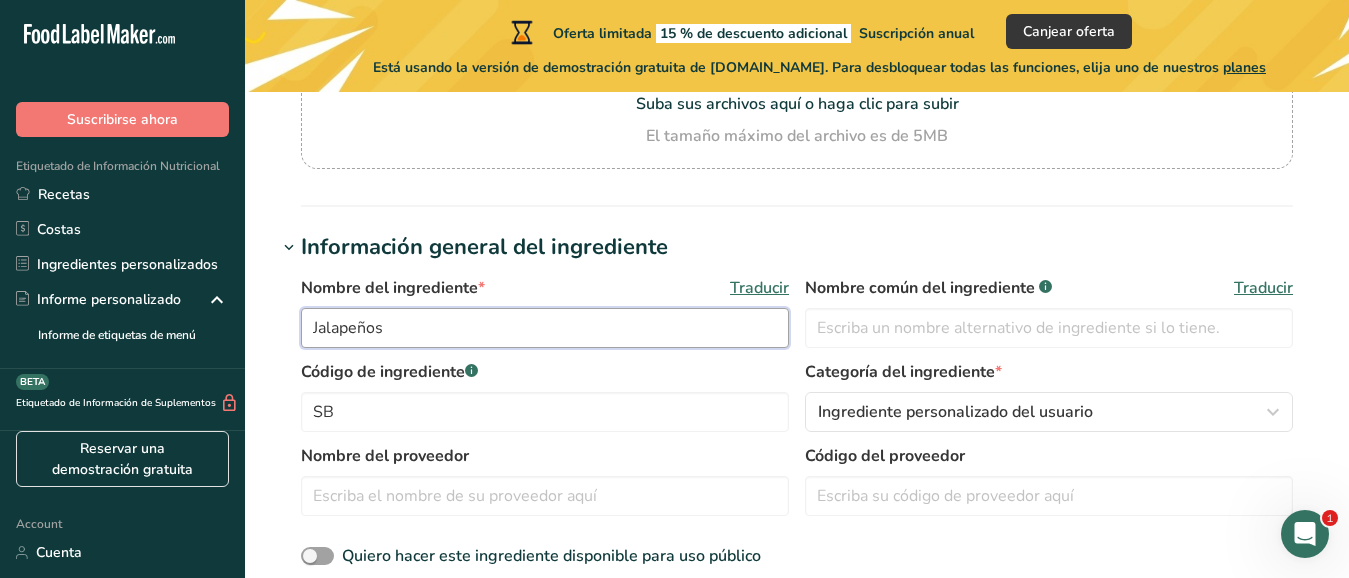 drag, startPoint x: 393, startPoint y: 333, endPoint x: 312, endPoint y: 331, distance: 81.02469 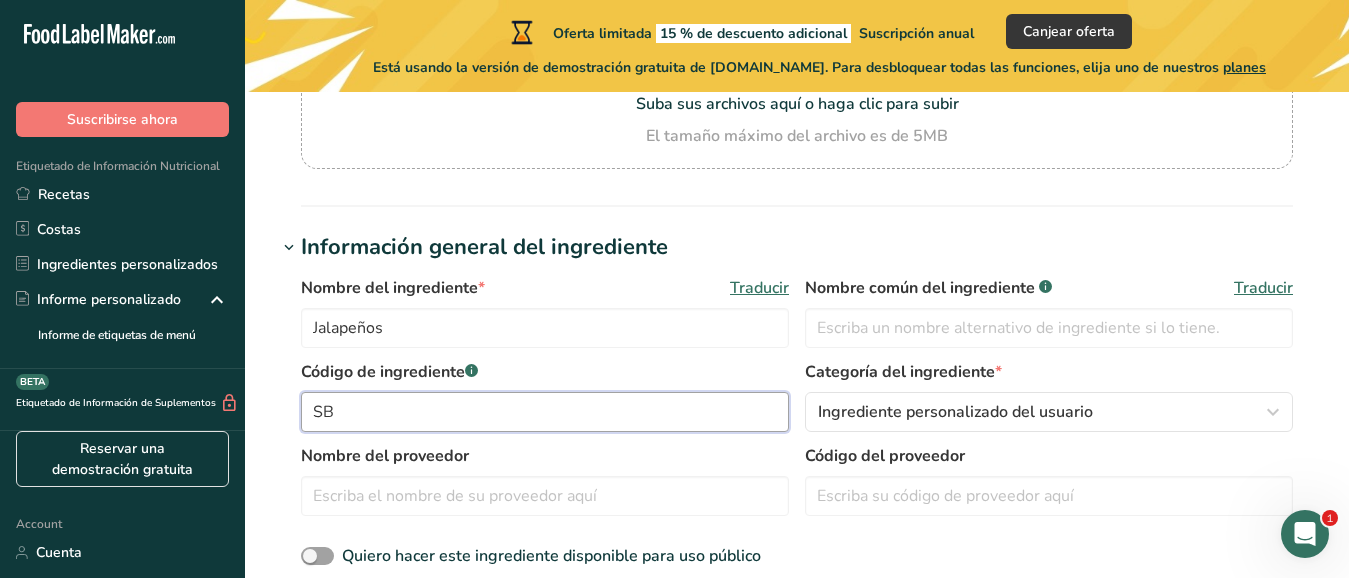 click on "SB" at bounding box center (545, 412) 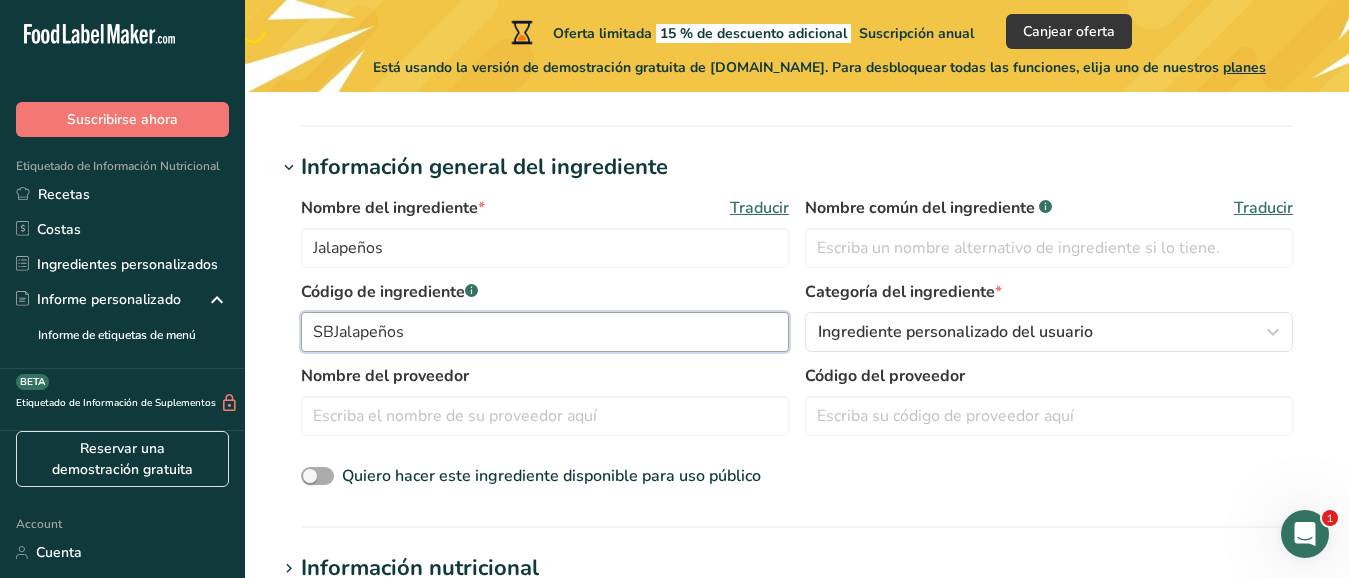 scroll, scrollTop: 346, scrollLeft: 0, axis: vertical 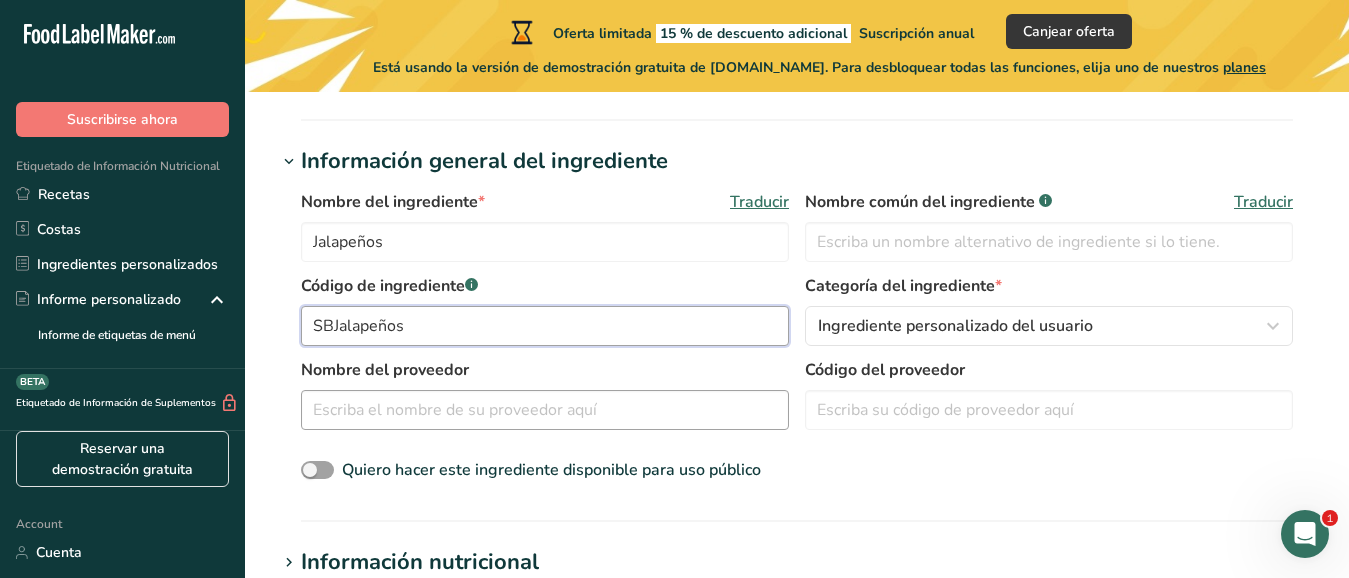 type on "SBJalapeños" 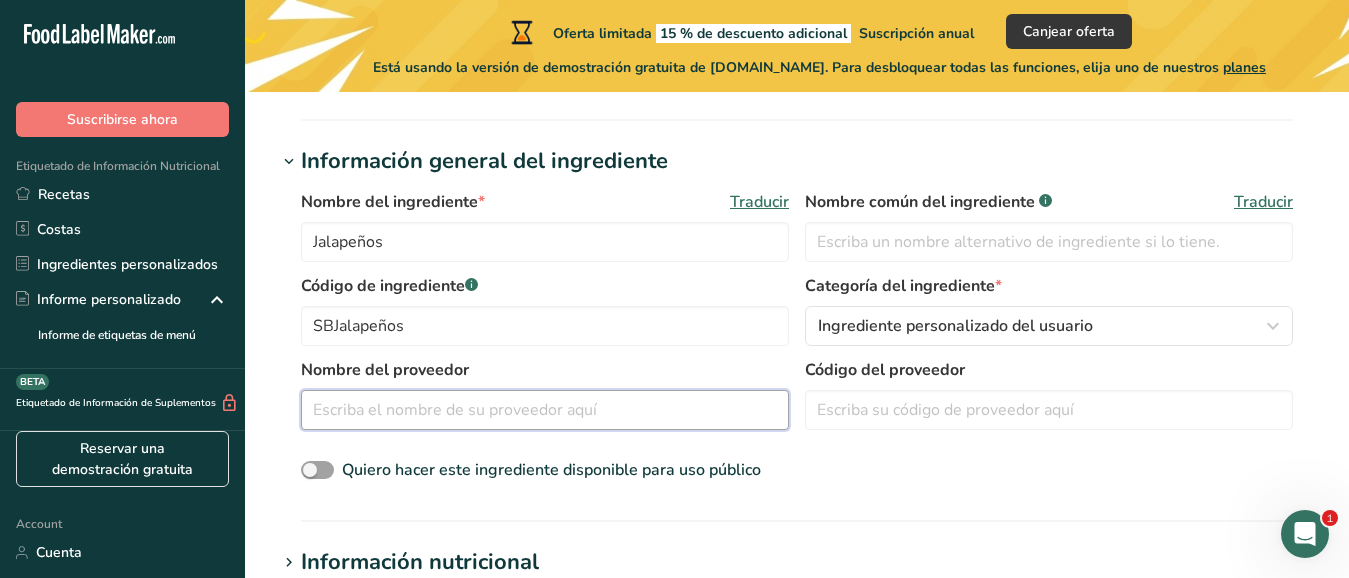 click at bounding box center (545, 410) 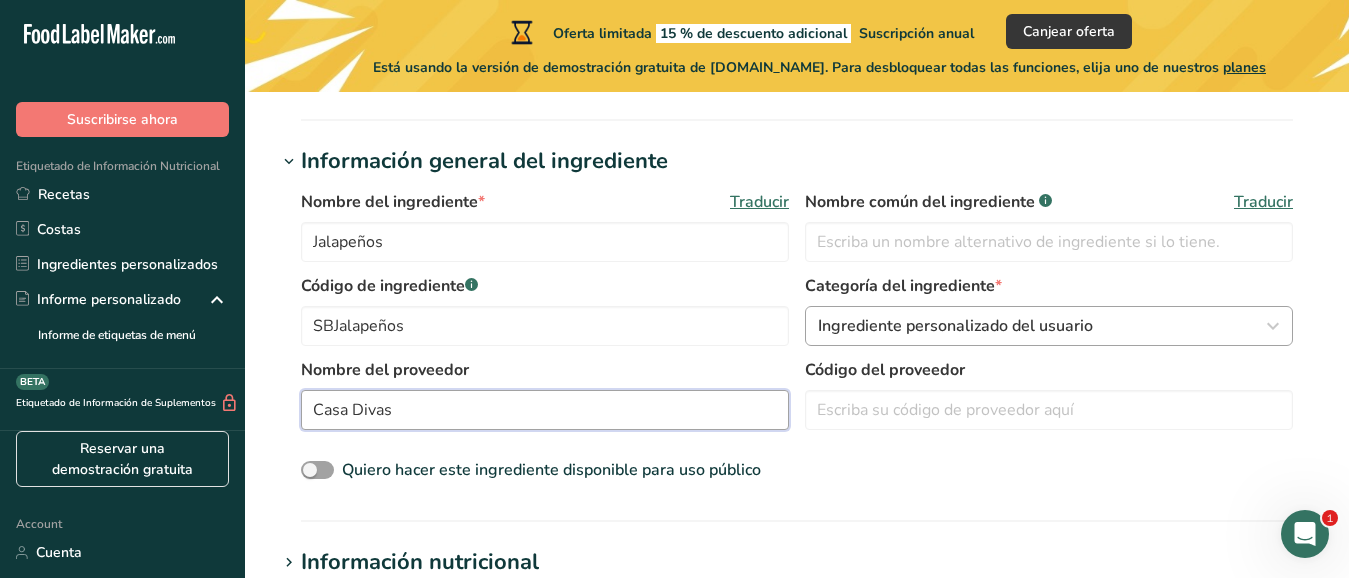 type on "Casa Divas" 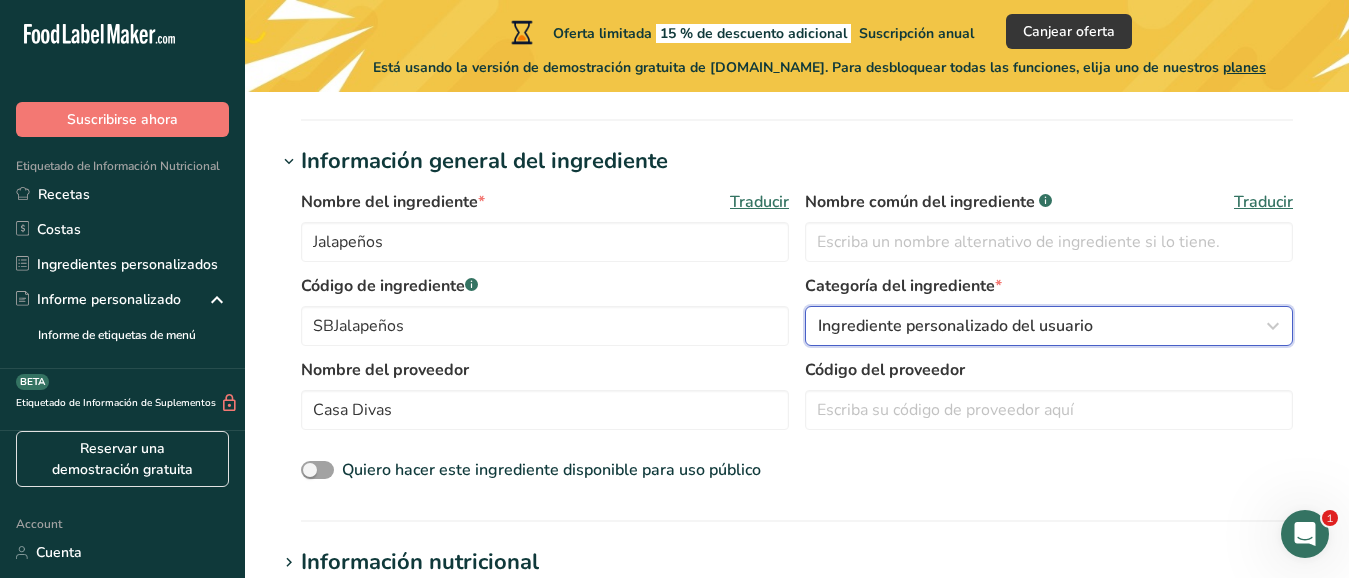 click at bounding box center (1273, 326) 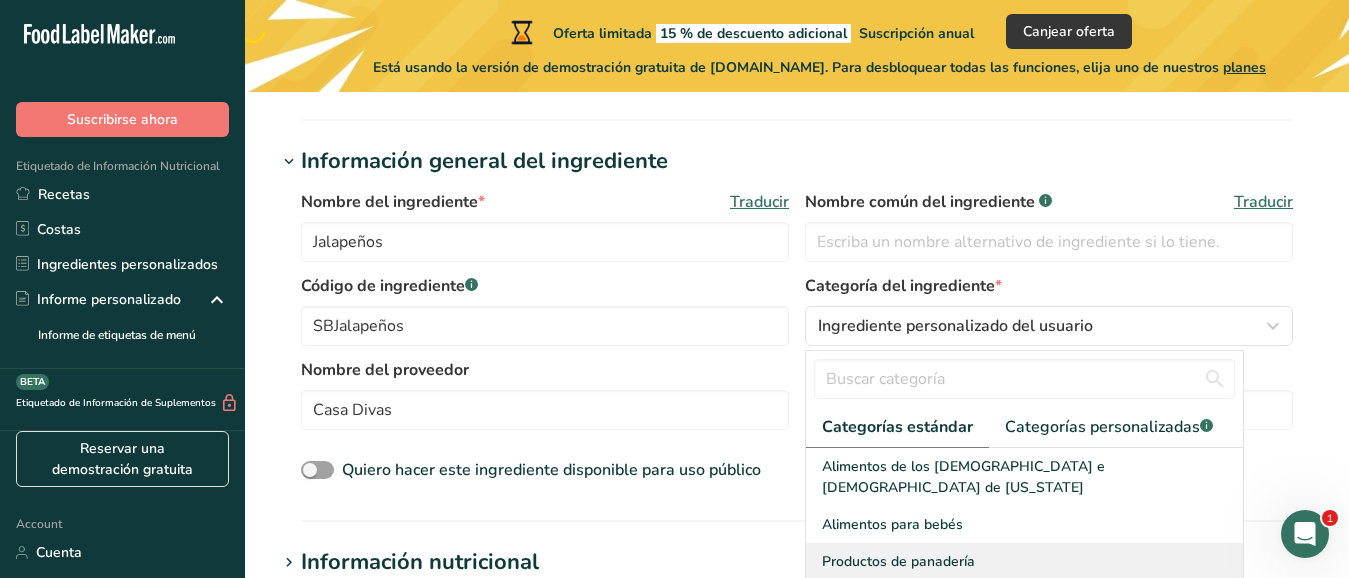 click on "Productos de panadería" at bounding box center (898, 561) 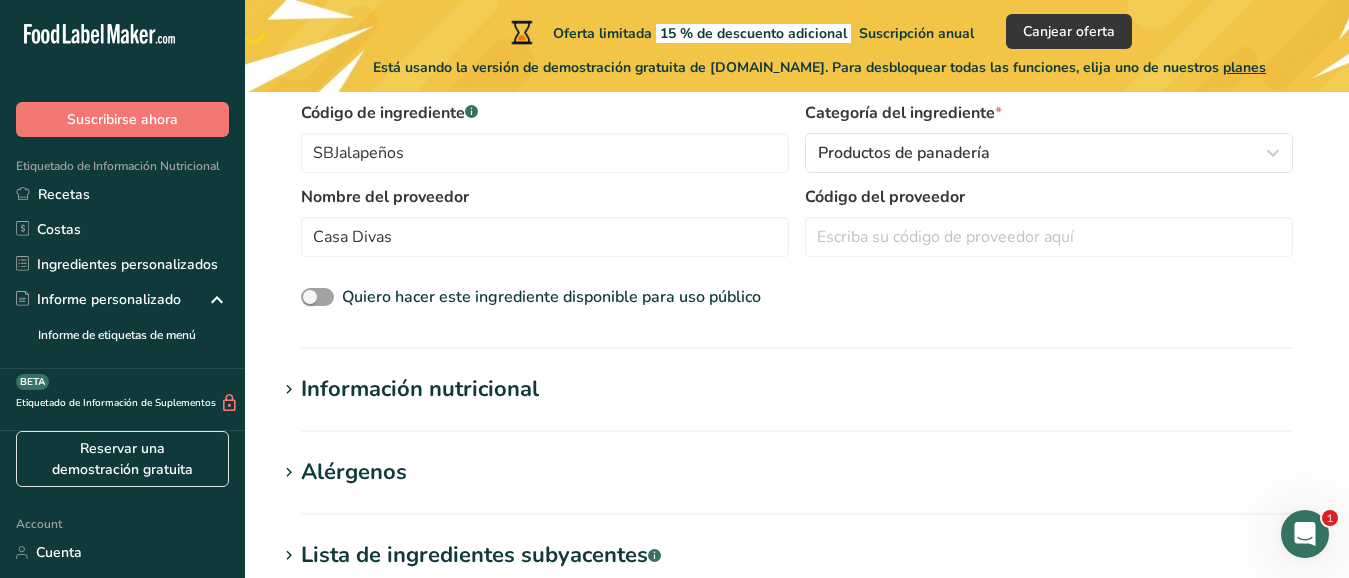 scroll, scrollTop: 520, scrollLeft: 0, axis: vertical 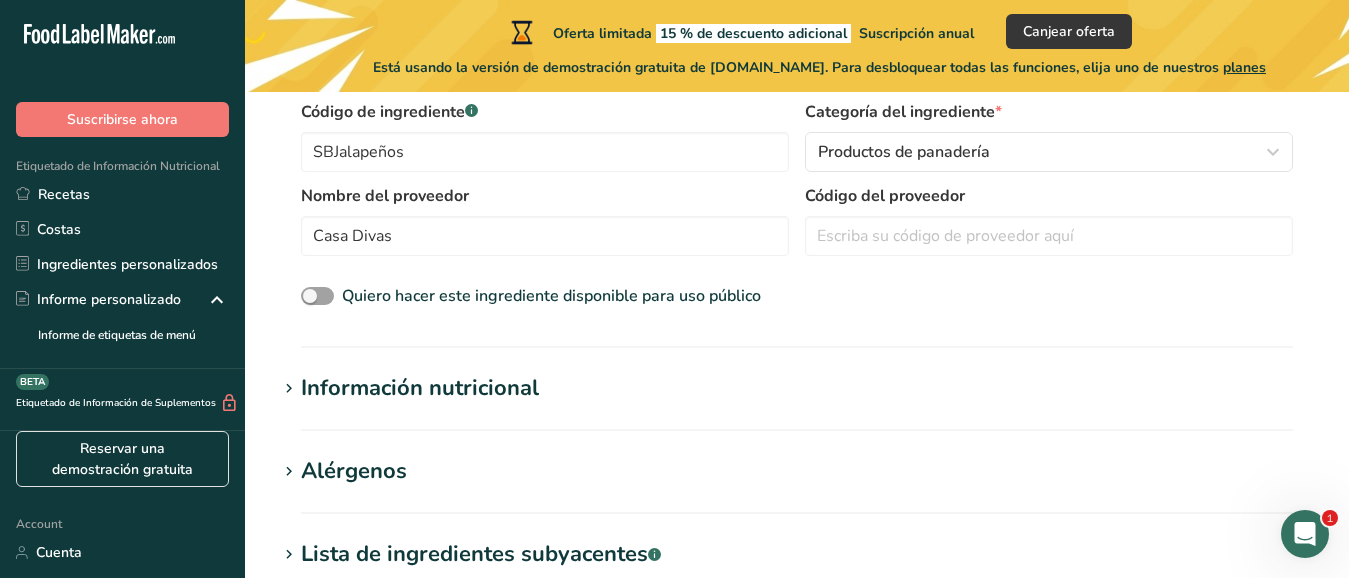 click on "Información nutricional" at bounding box center (420, 388) 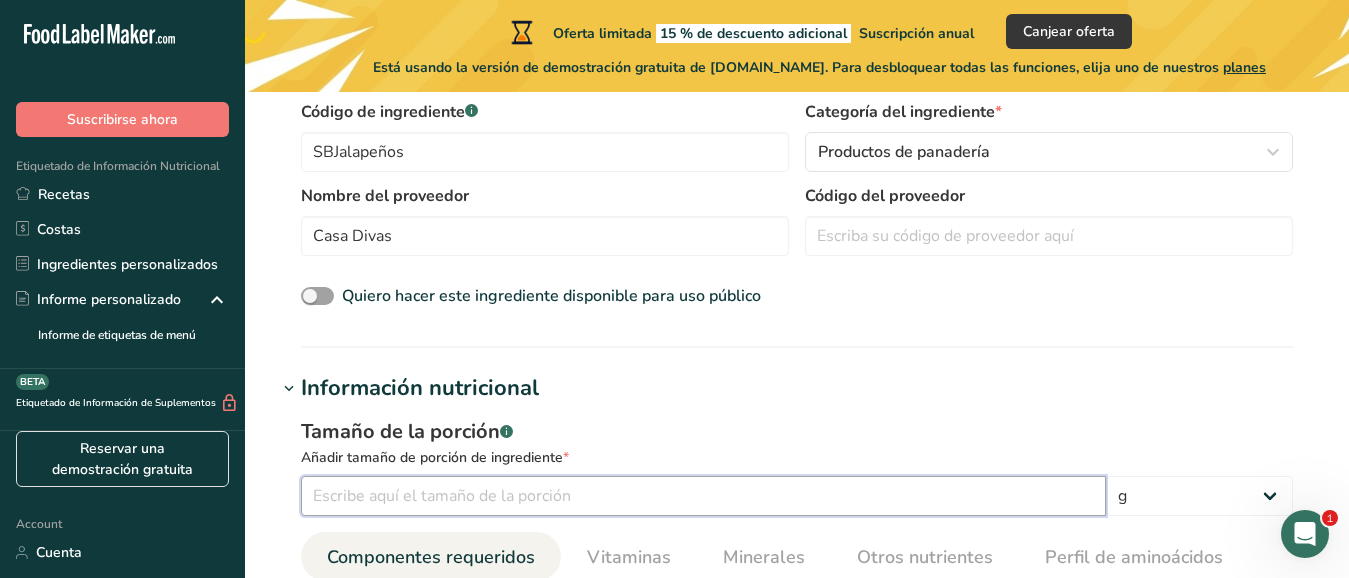 click at bounding box center [703, 496] 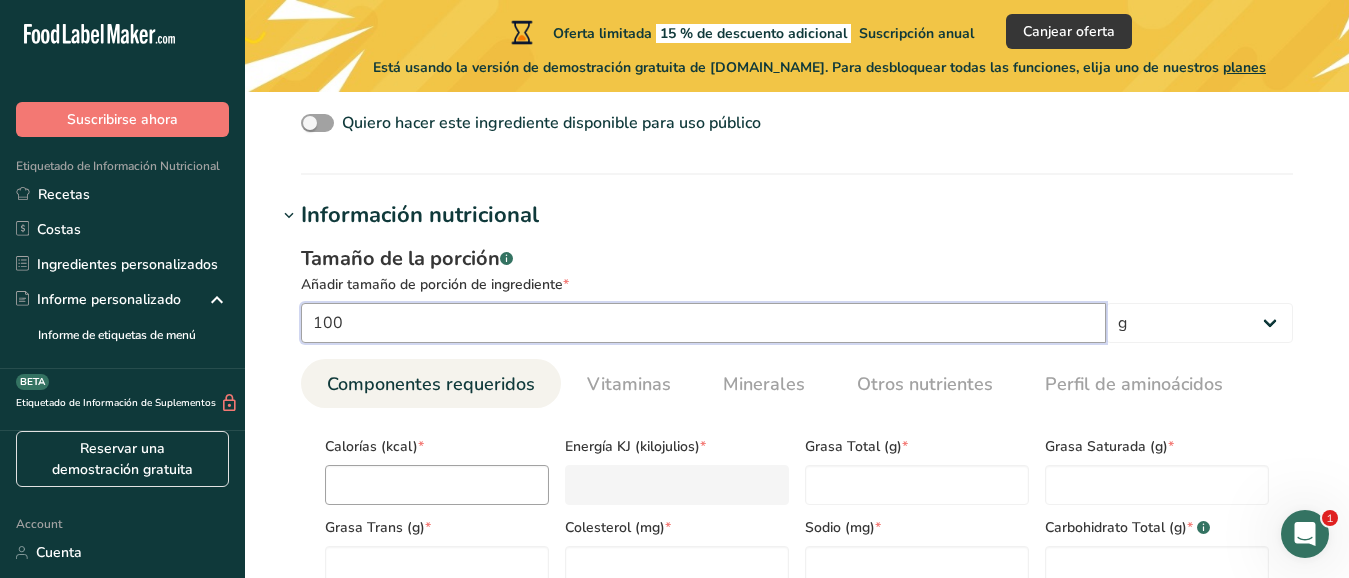 scroll, scrollTop: 693, scrollLeft: 0, axis: vertical 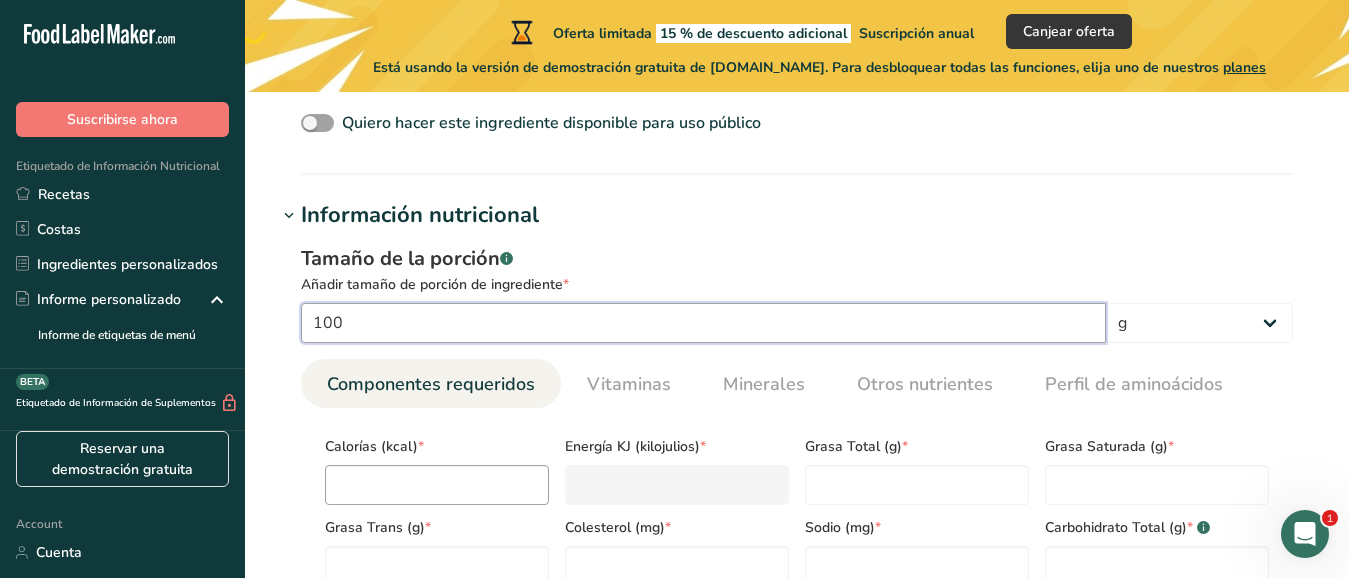 type on "100" 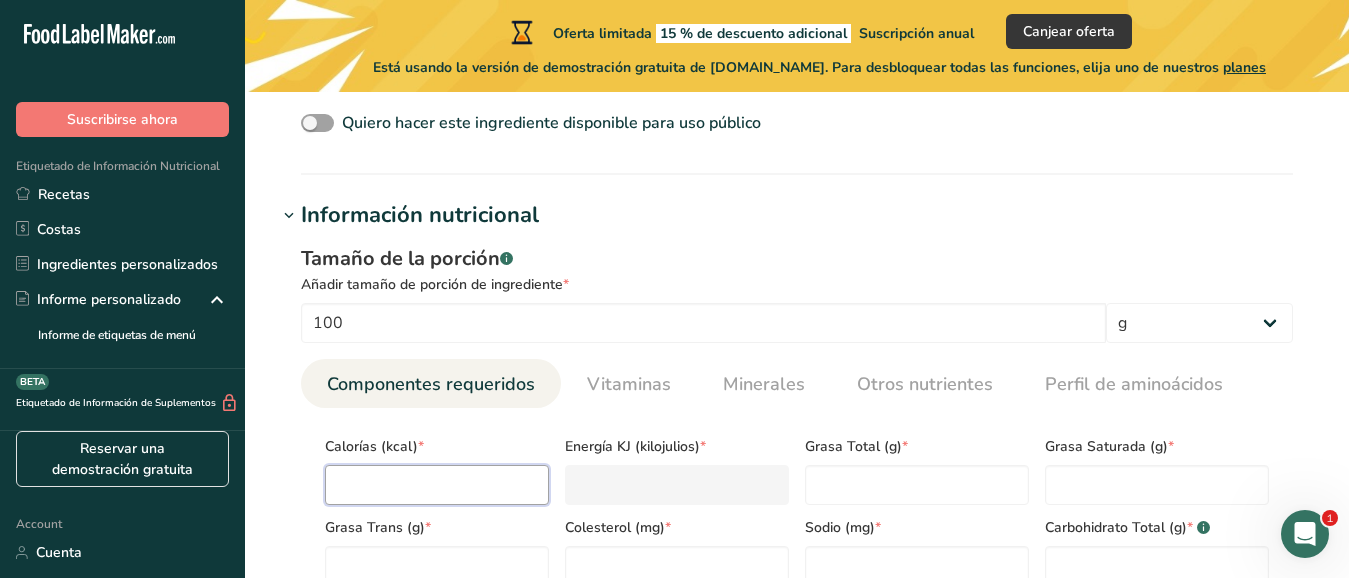 click at bounding box center (437, 485) 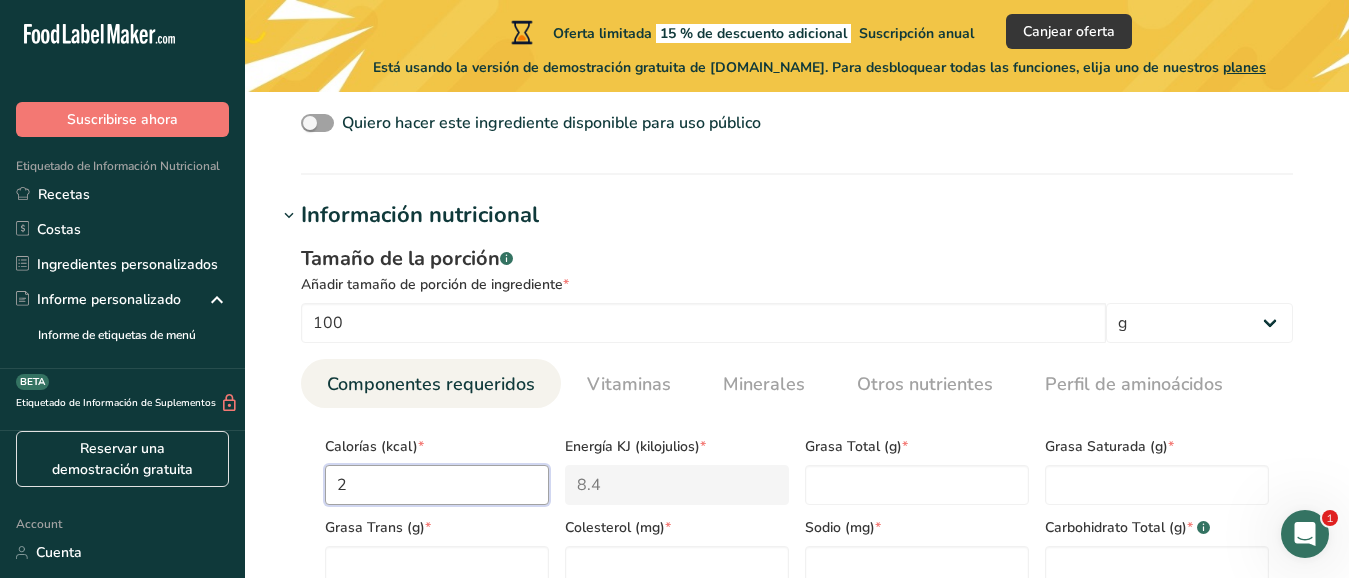 type on "26" 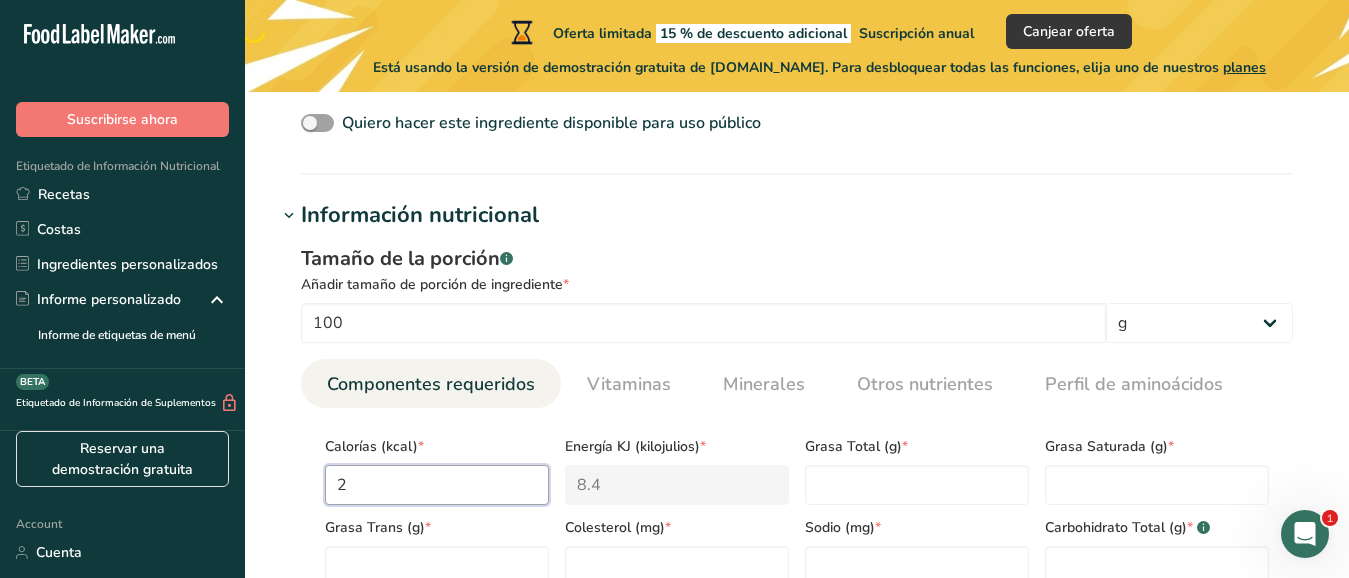 type on "108.8" 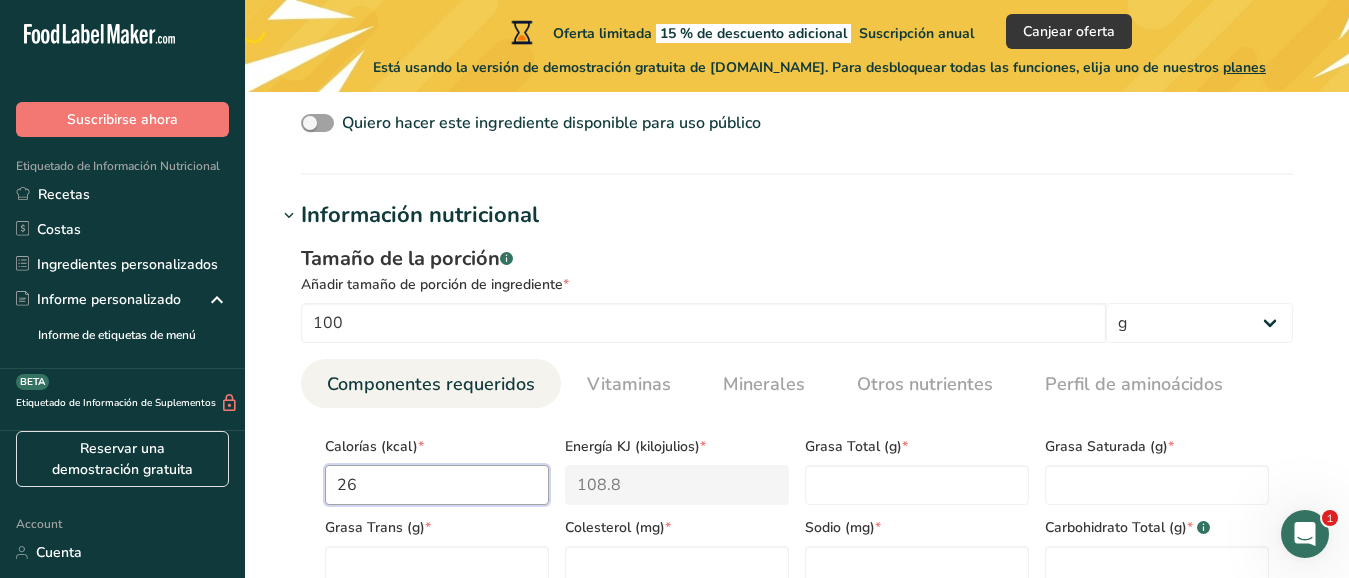 scroll, scrollTop: 780, scrollLeft: 0, axis: vertical 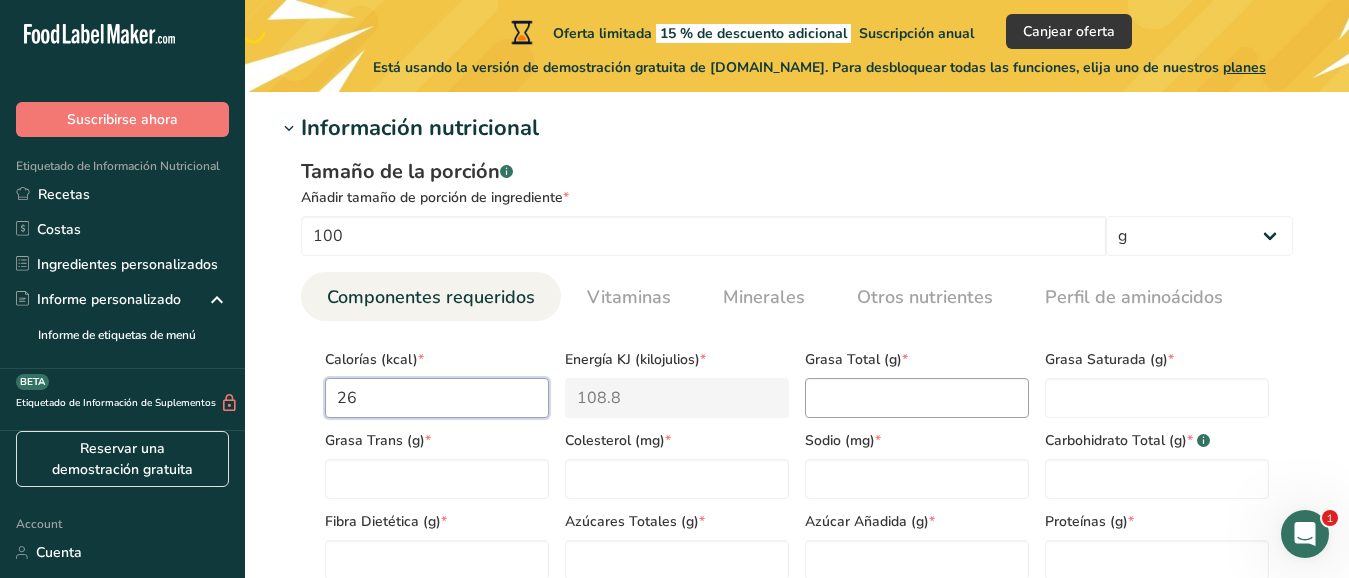type on "26" 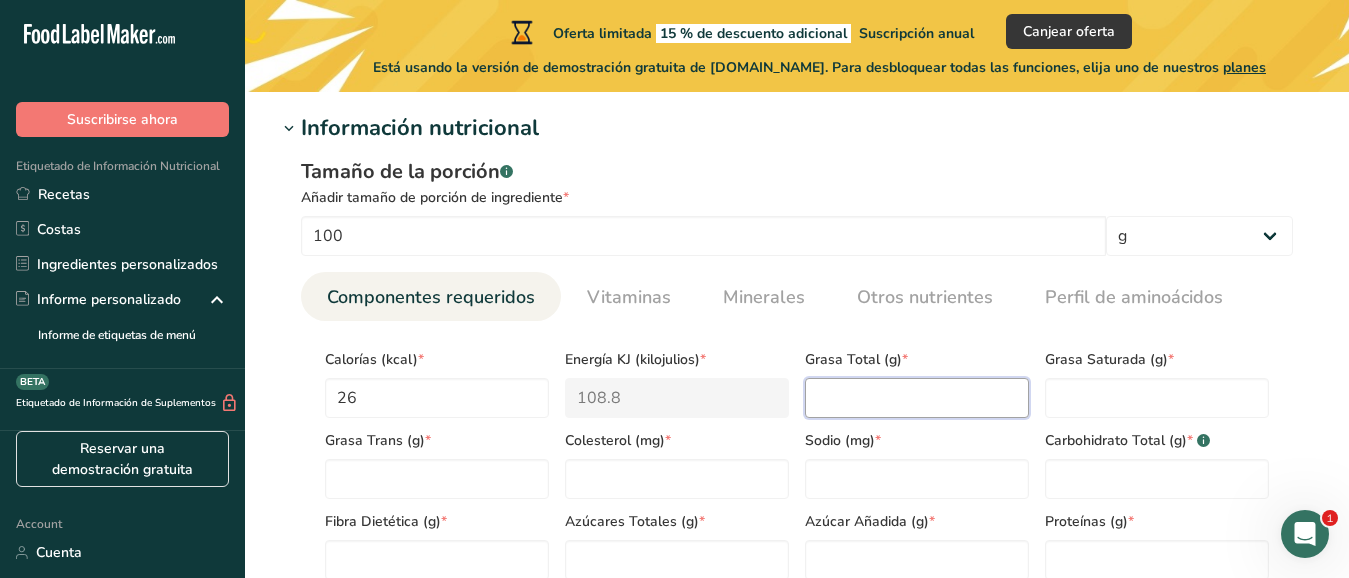 click at bounding box center (917, 398) 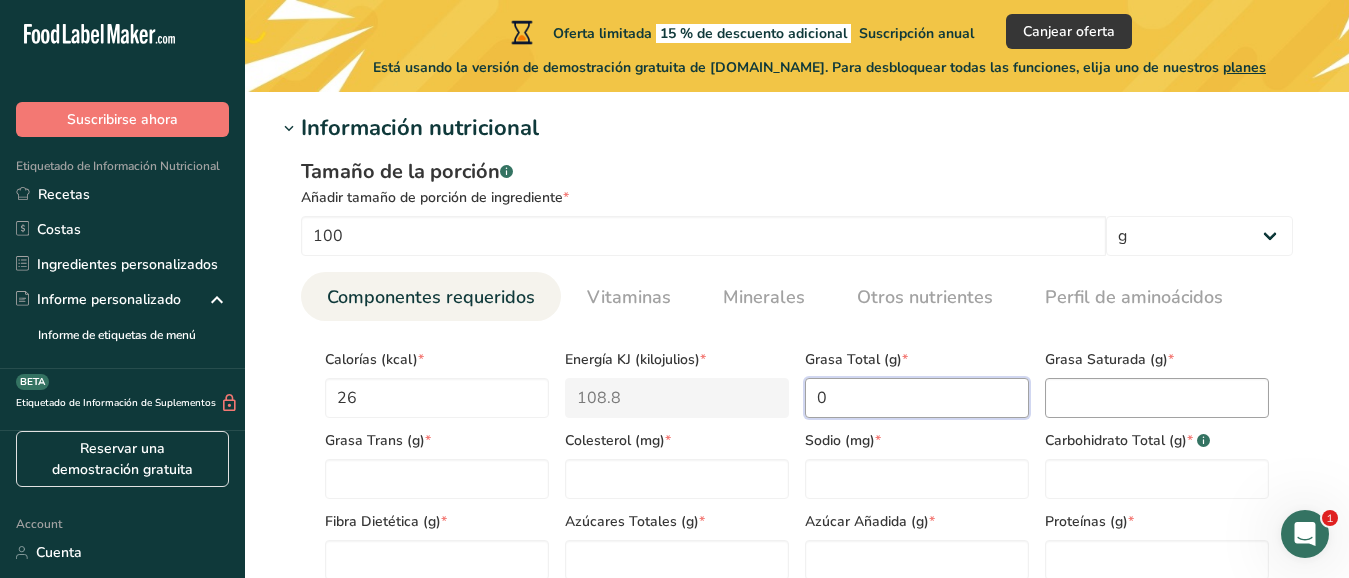 type on "0" 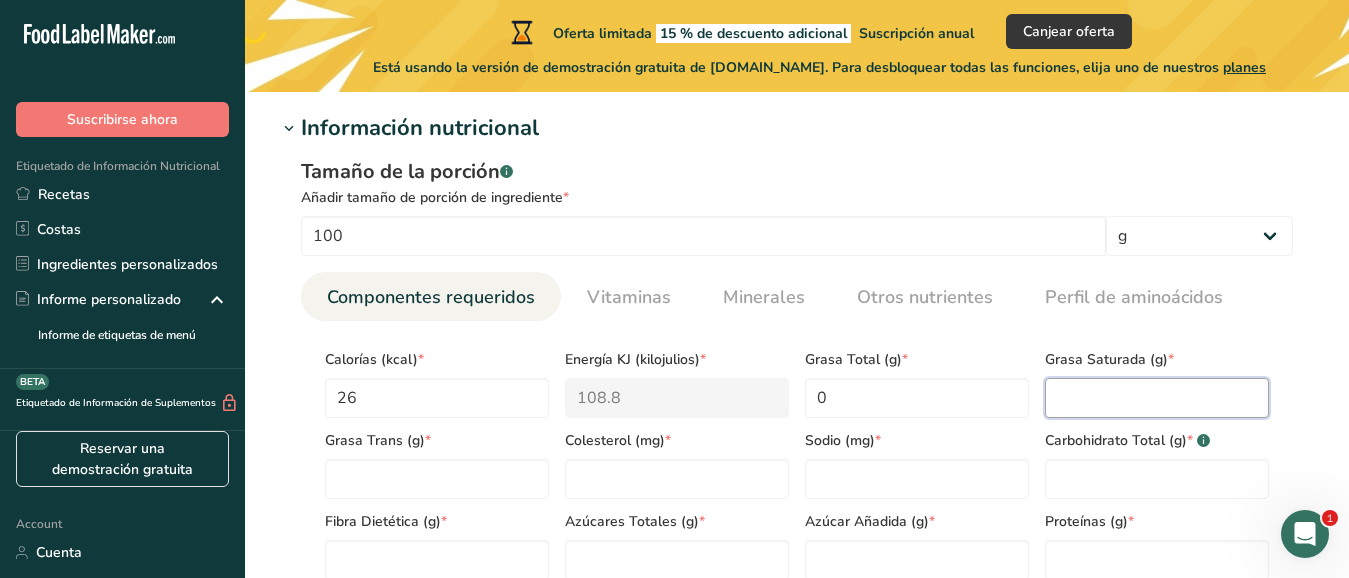 click at bounding box center [1157, 398] 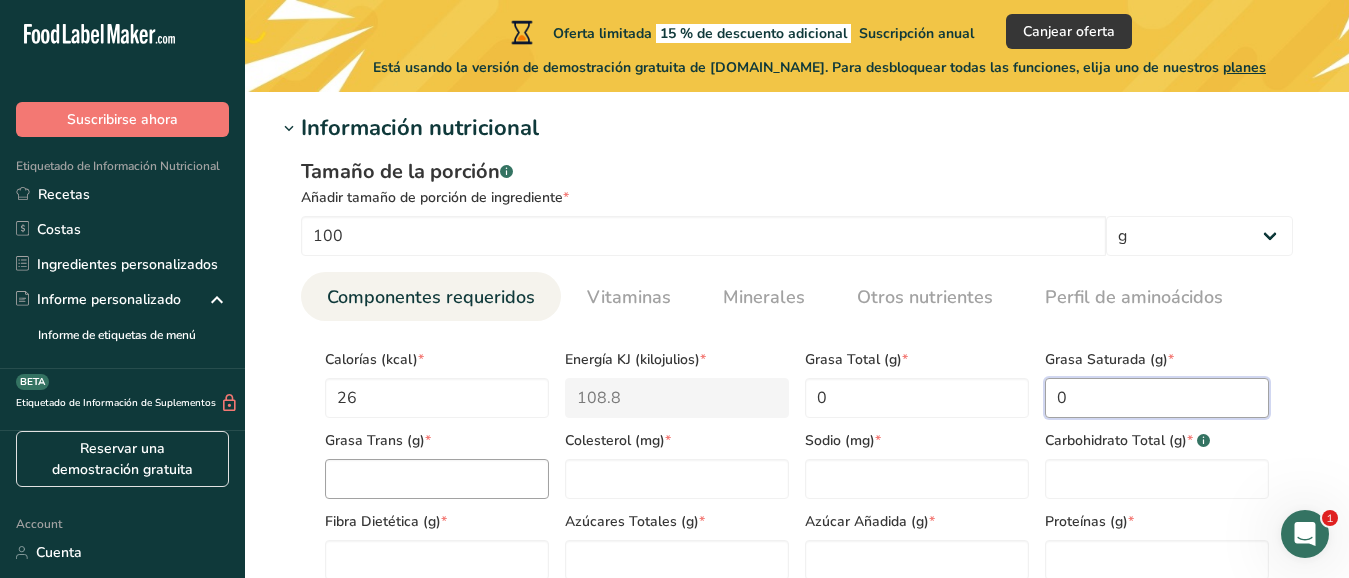 type on "0" 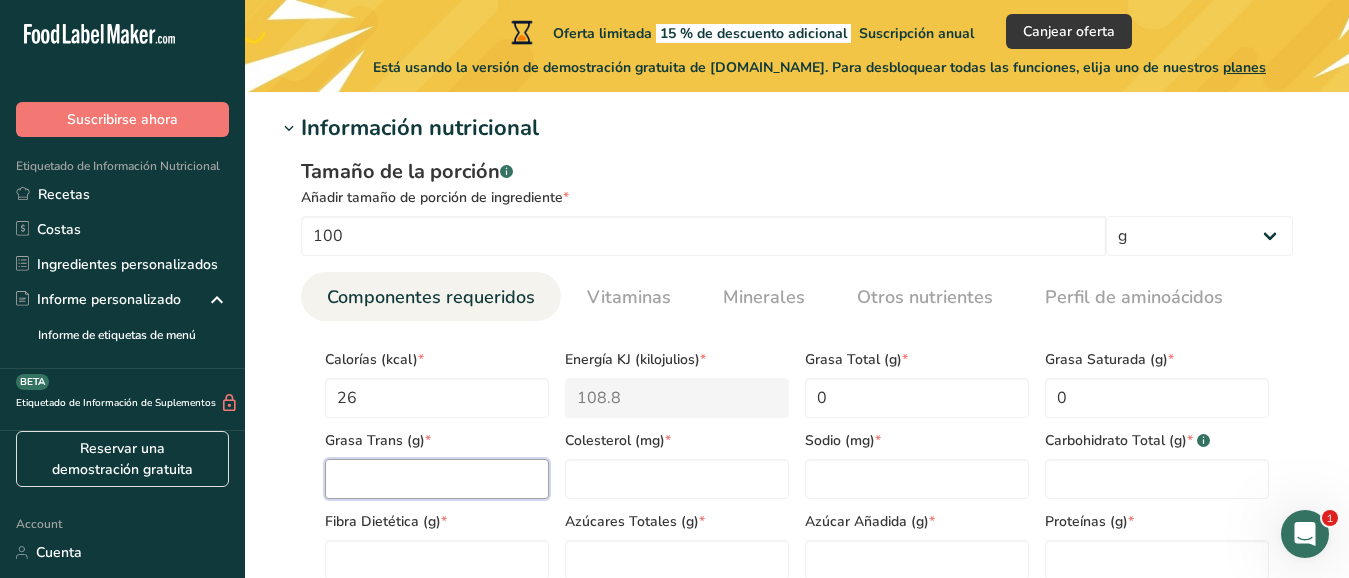 click at bounding box center (437, 479) 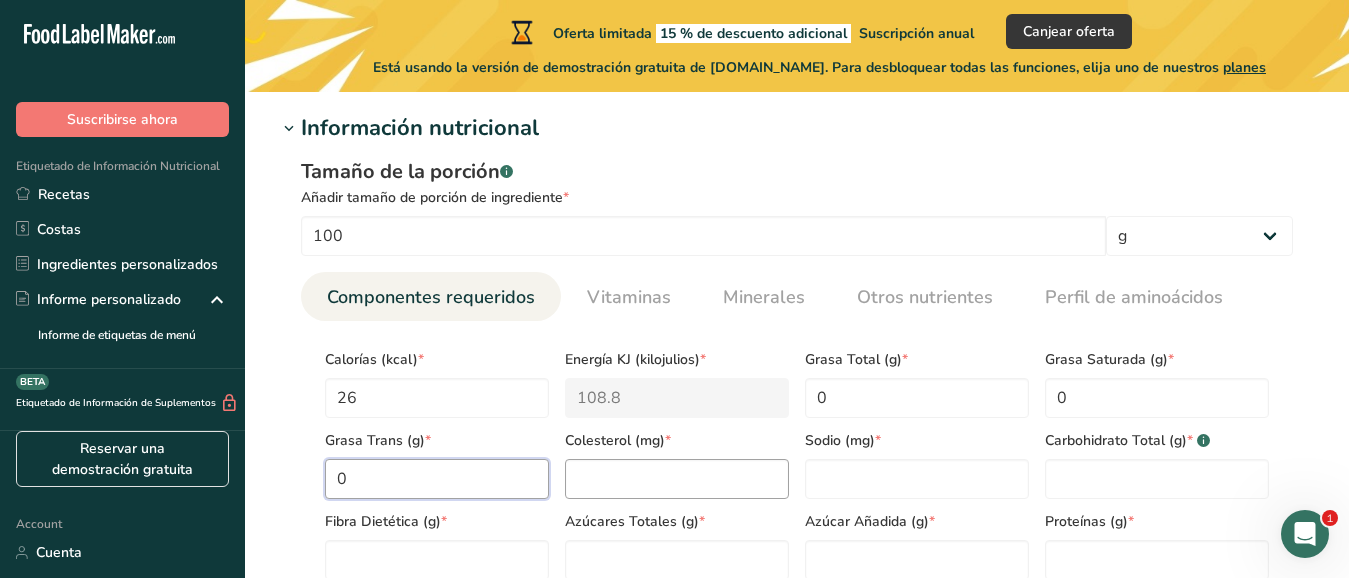 type on "0" 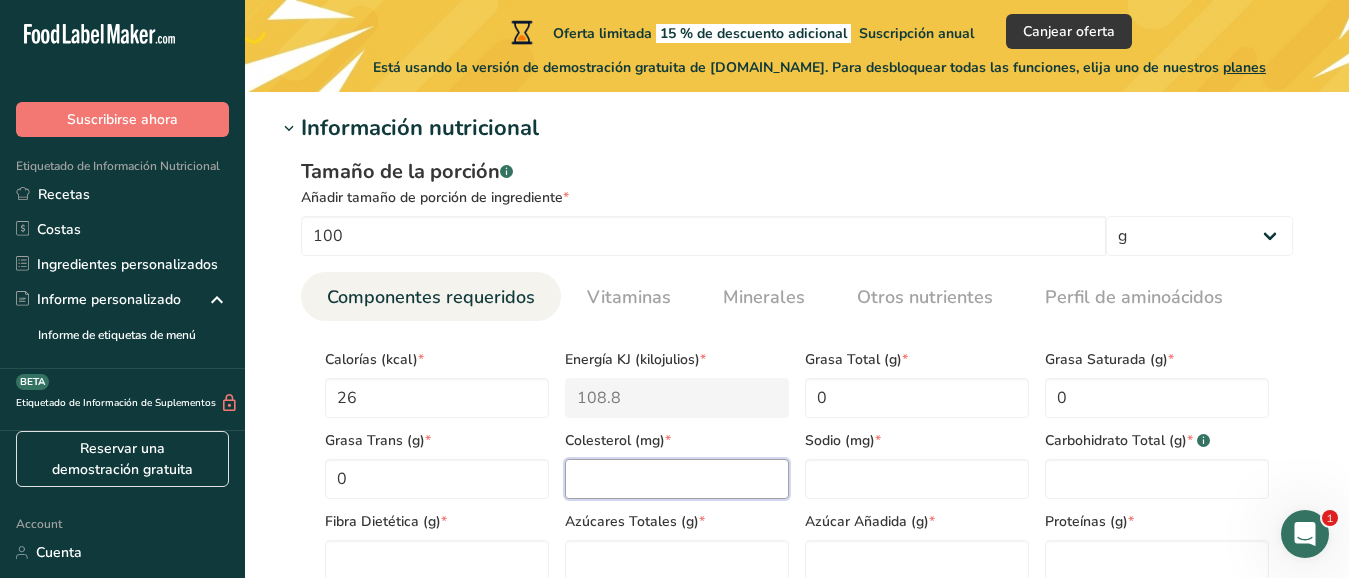 click at bounding box center (677, 479) 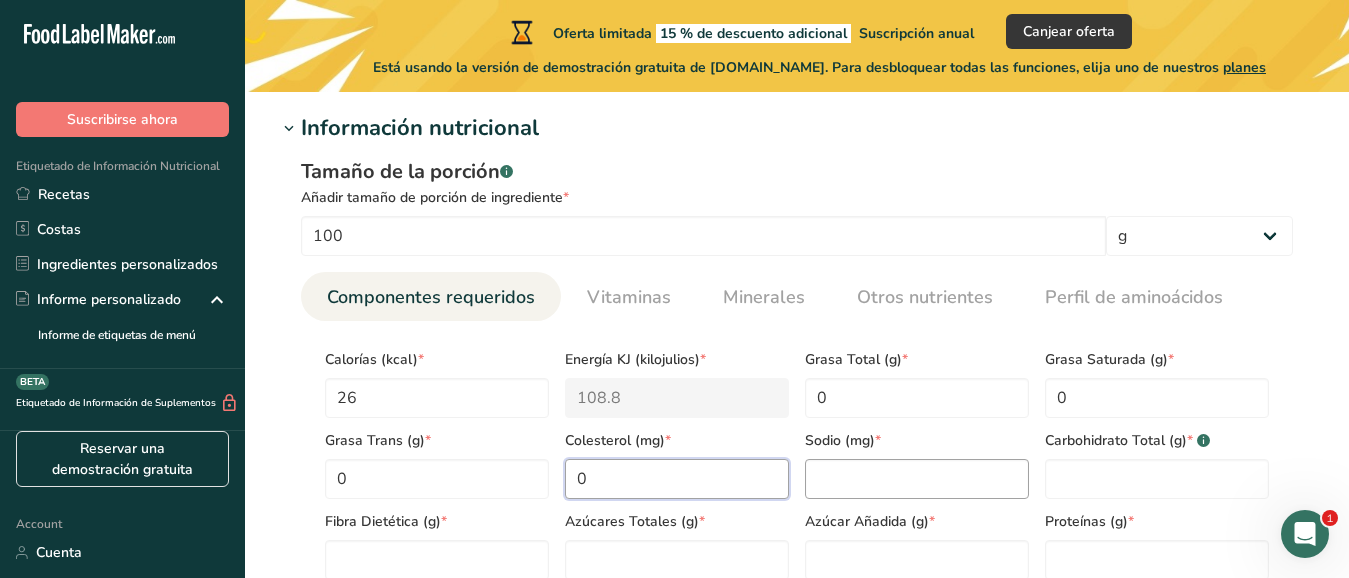 type on "0" 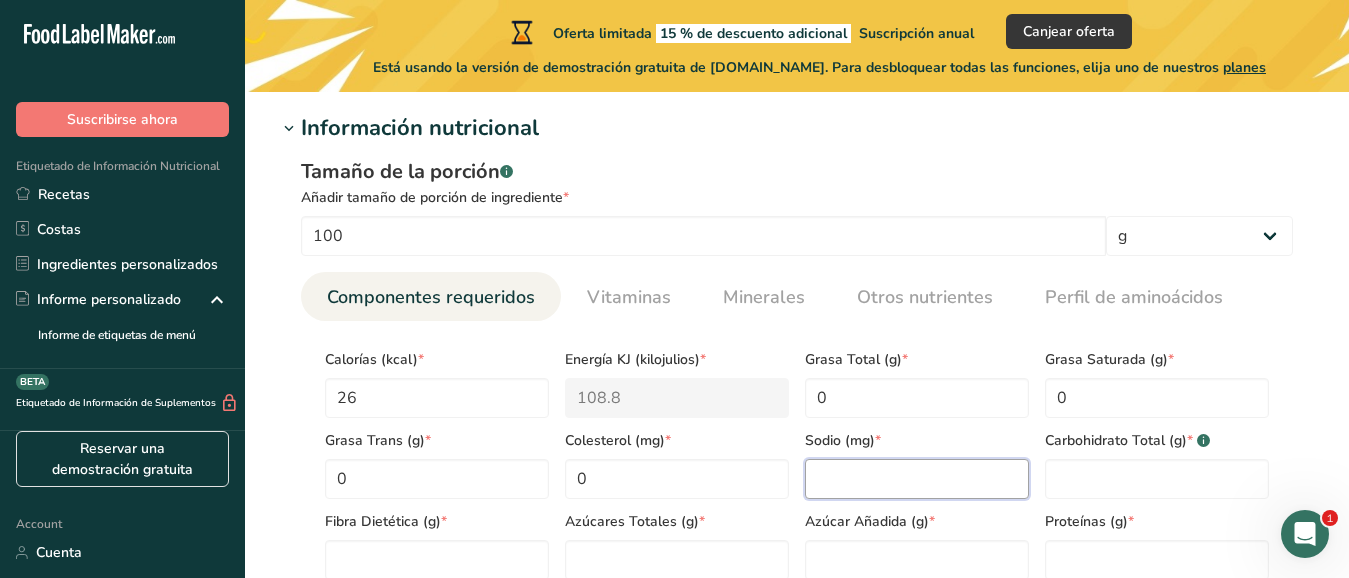 click at bounding box center (917, 479) 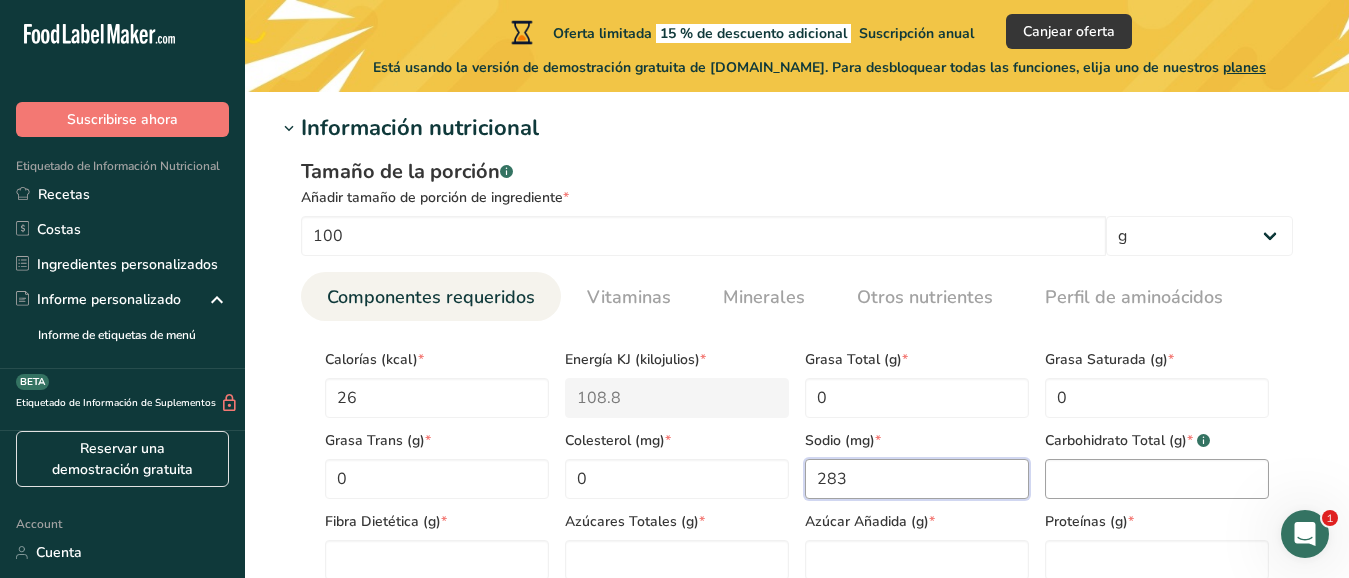 type on "283" 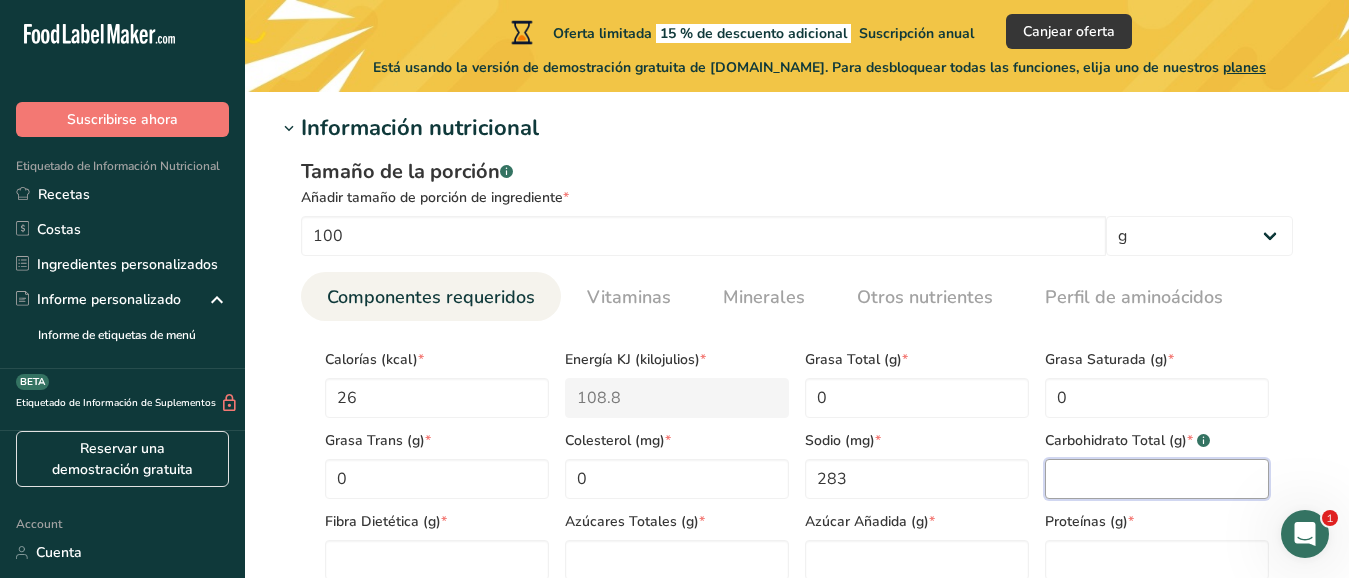 click at bounding box center [1157, 479] 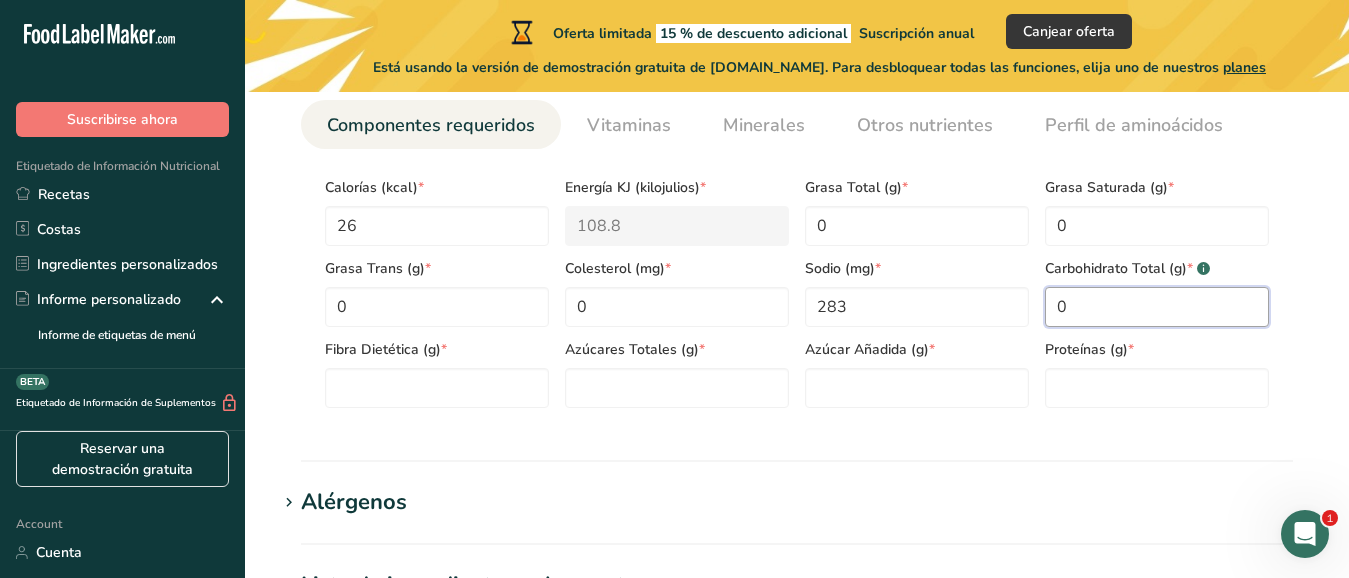 scroll, scrollTop: 953, scrollLeft: 0, axis: vertical 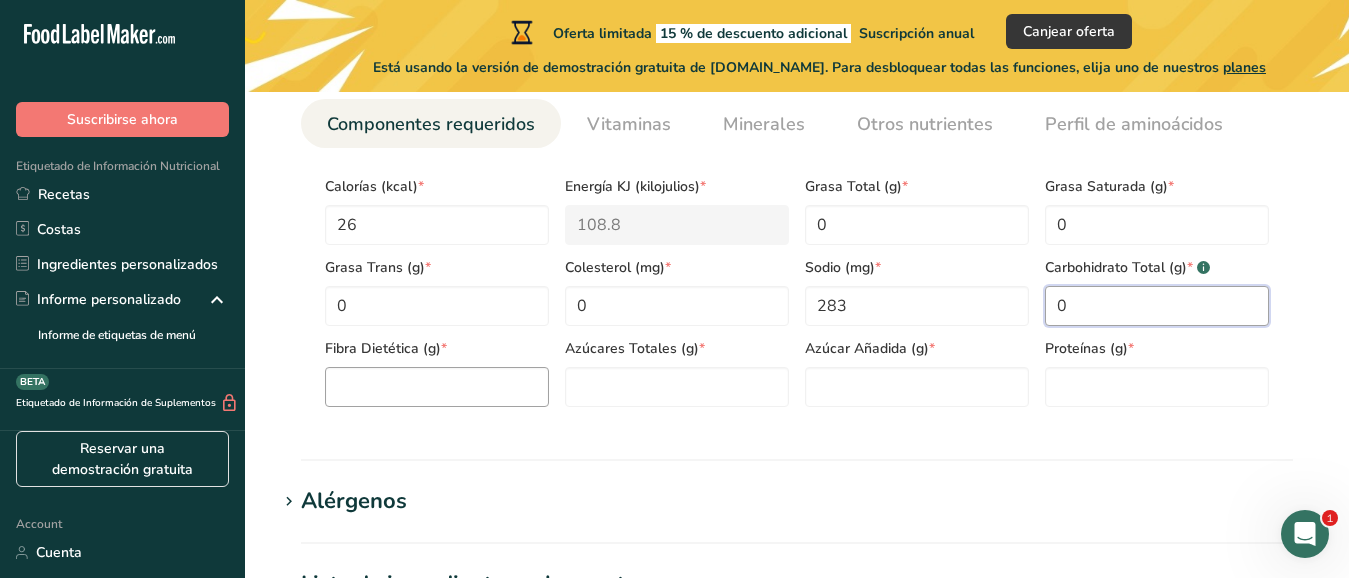 type on "0" 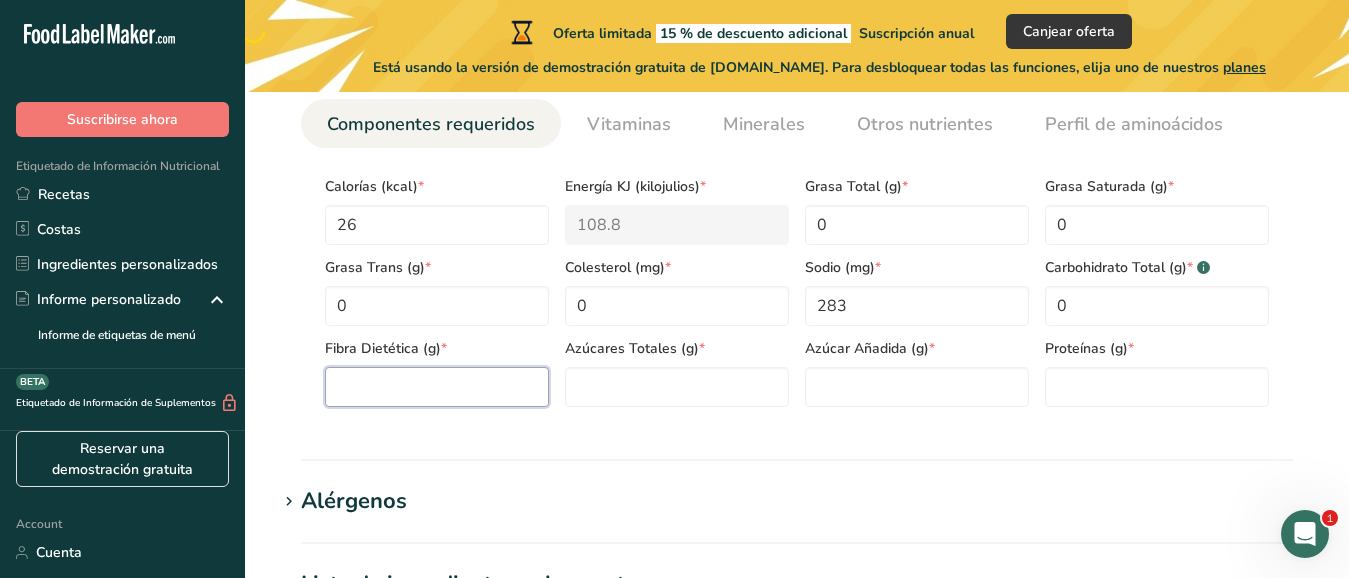 click at bounding box center [437, 387] 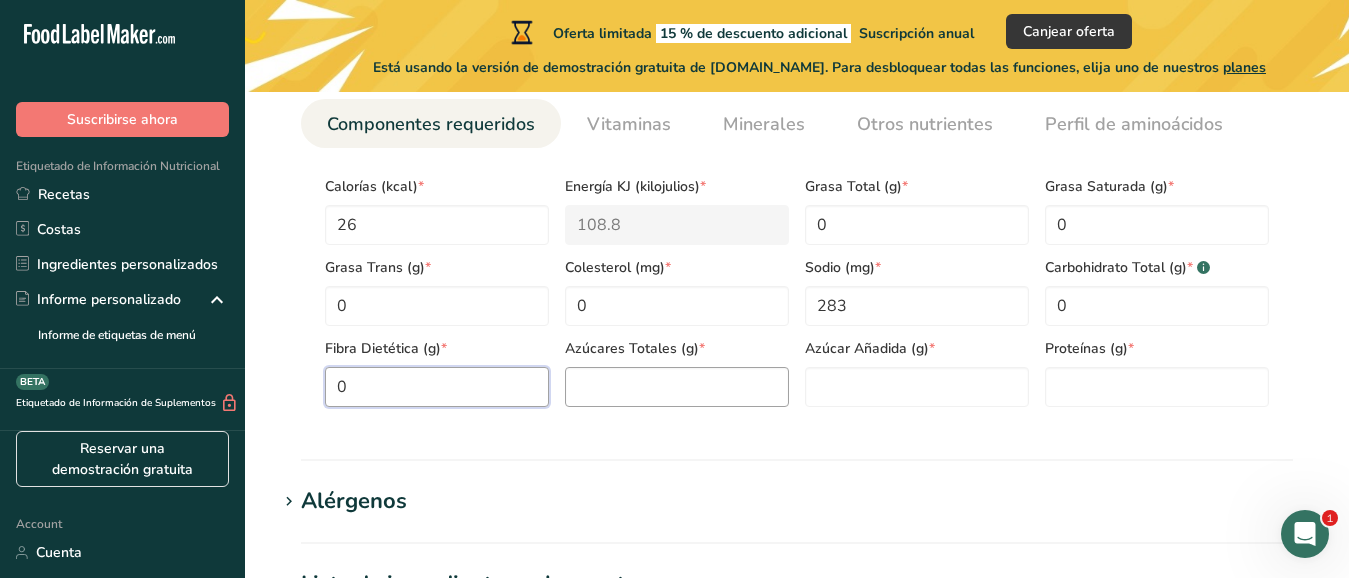 type on "0" 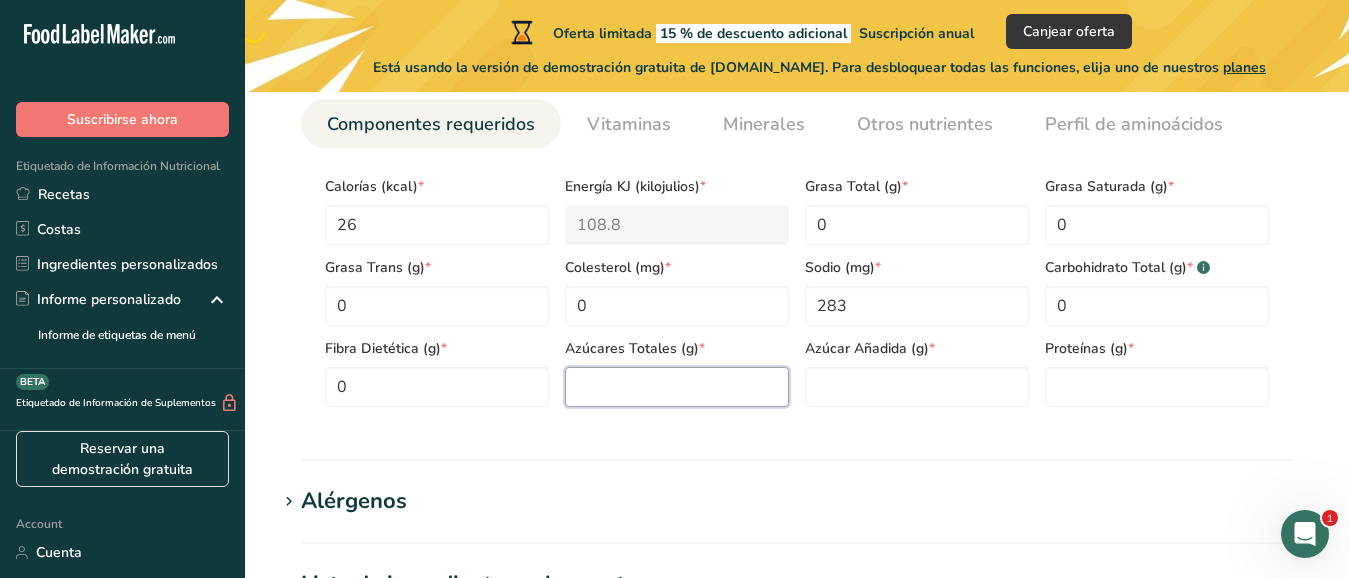click at bounding box center (677, 387) 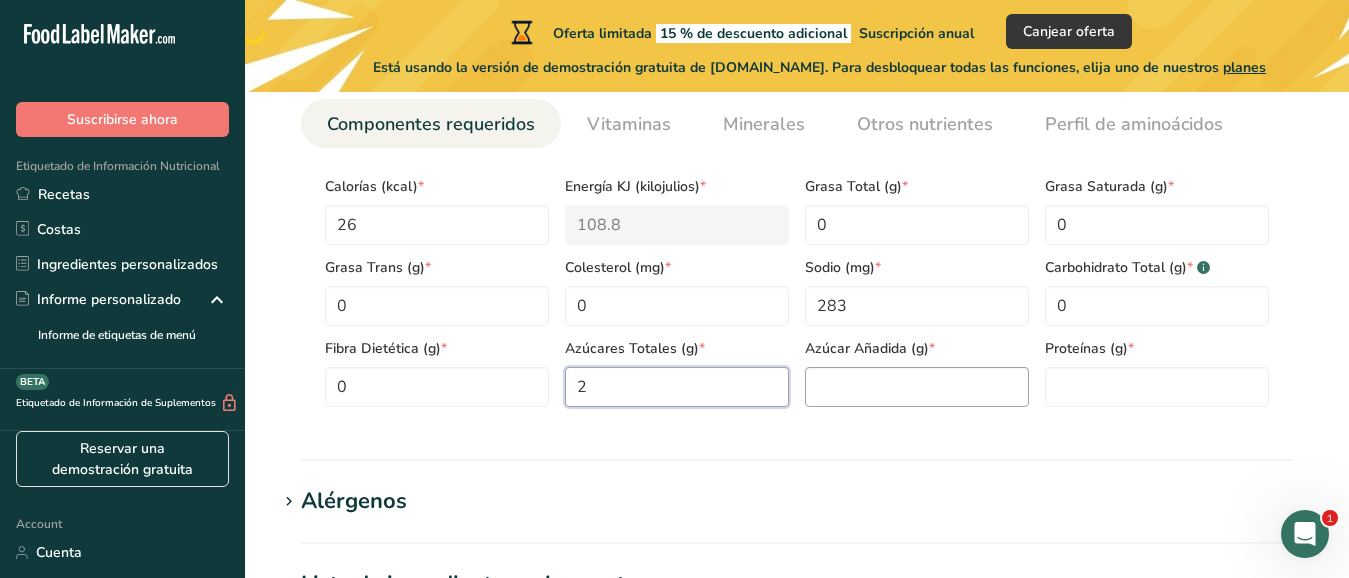 type on "2" 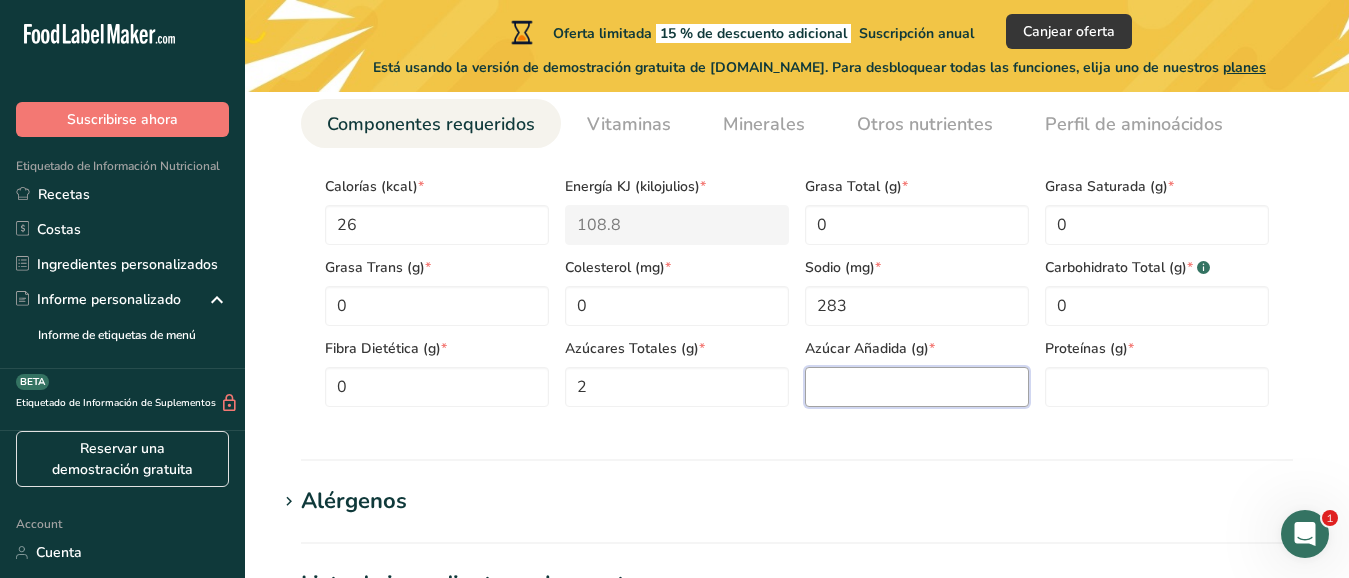 click at bounding box center (917, 387) 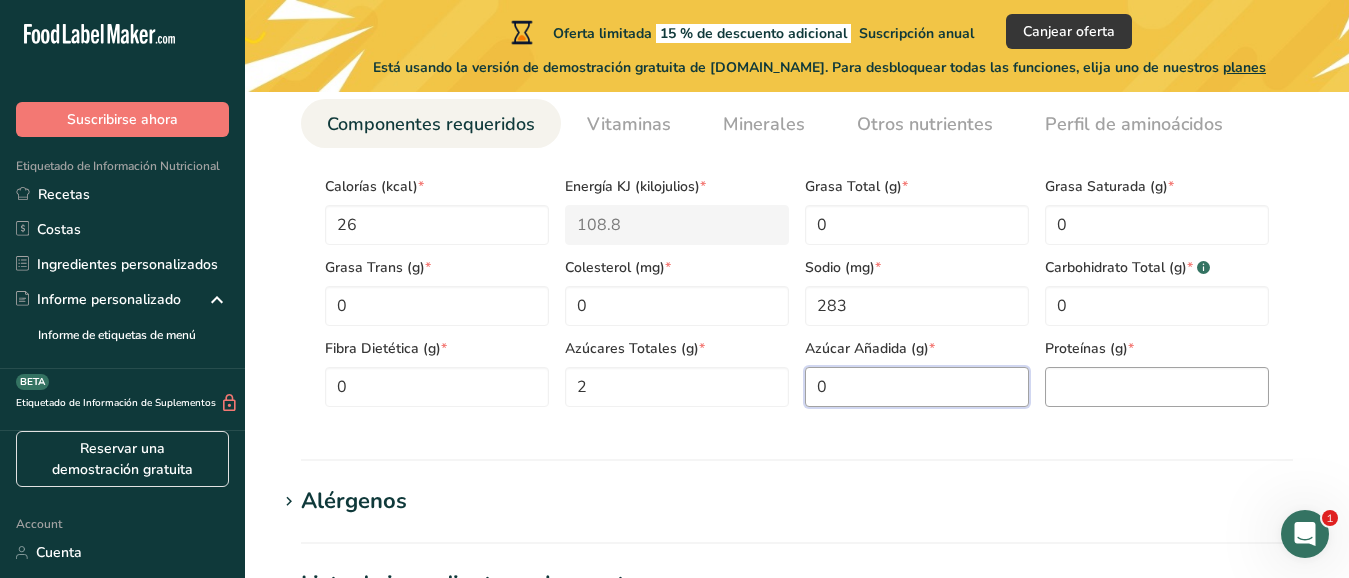 type on "0" 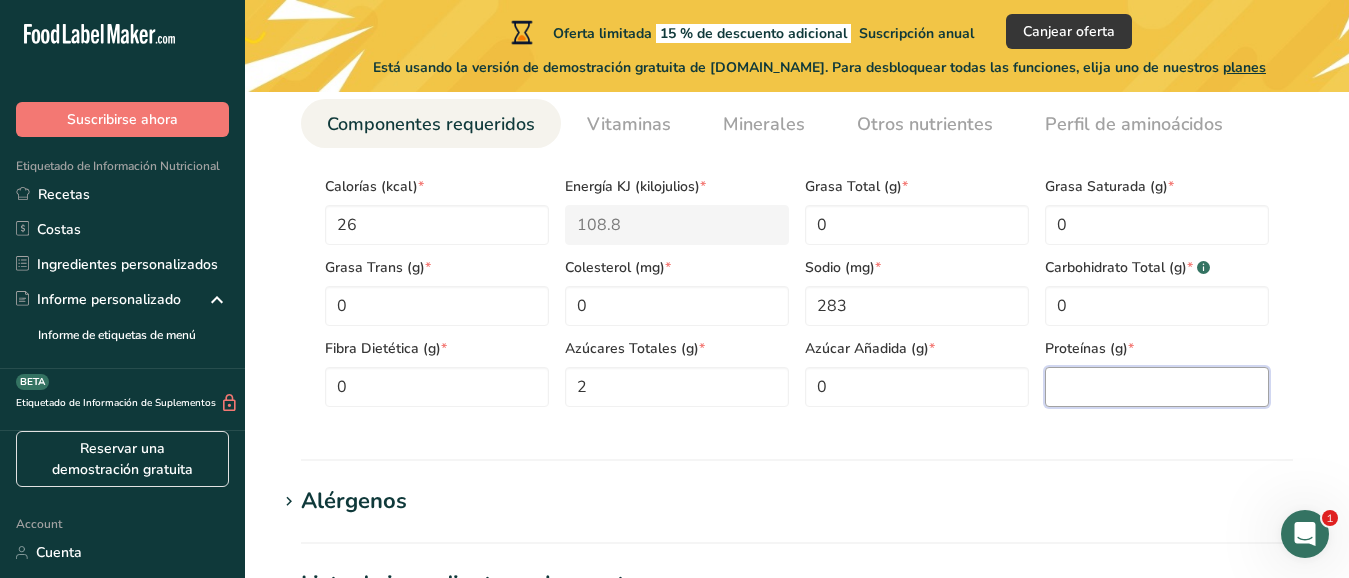click at bounding box center (1157, 387) 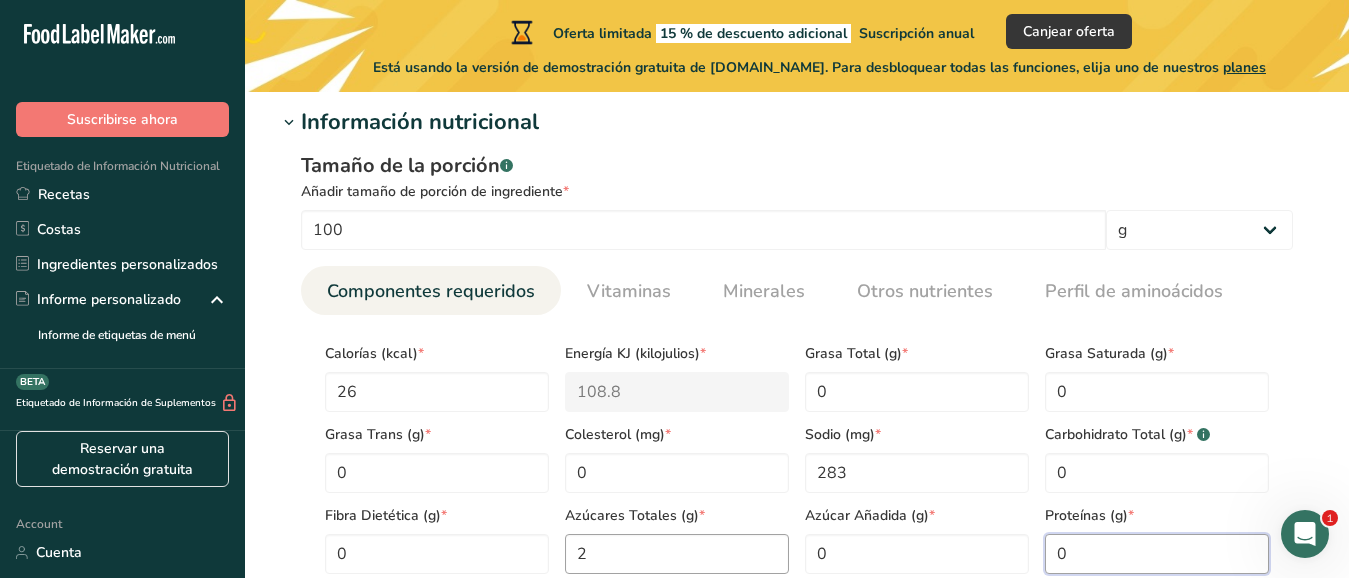 scroll, scrollTop: 780, scrollLeft: 0, axis: vertical 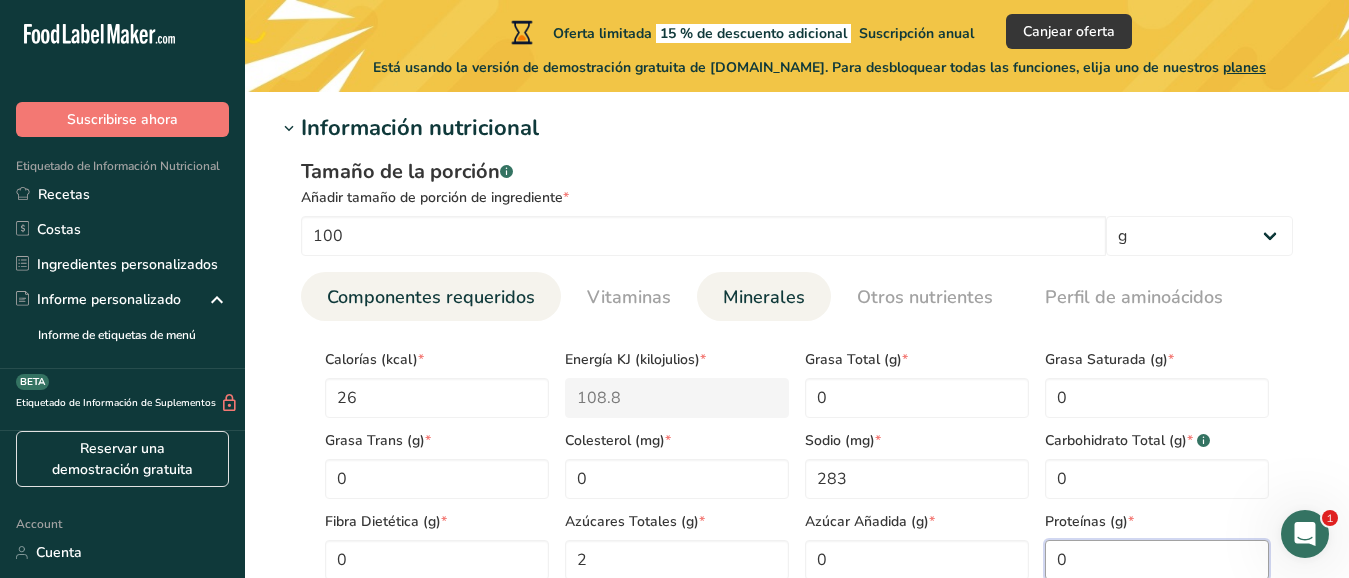 type on "0" 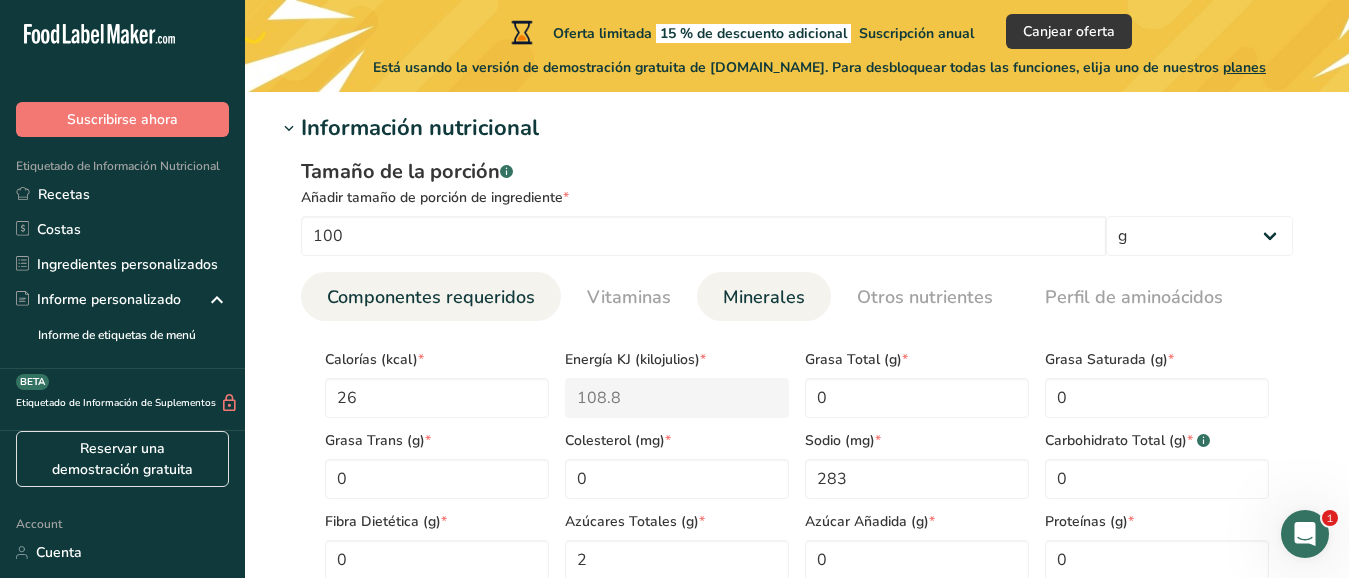 click on "Minerales" at bounding box center (764, 297) 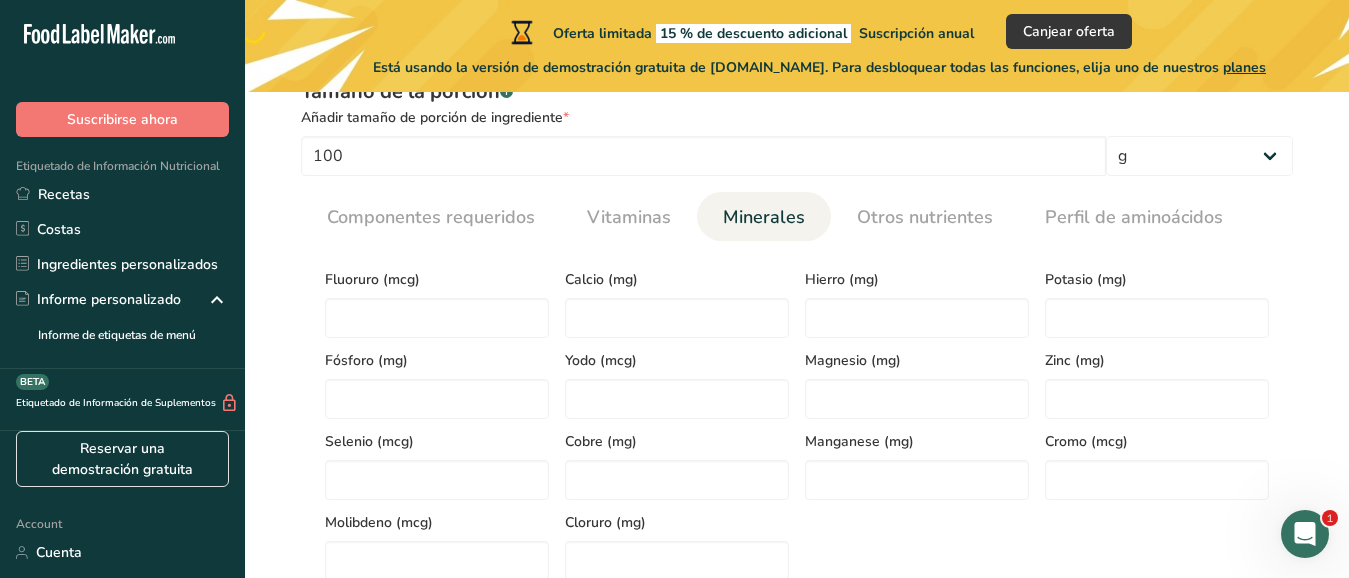 scroll, scrollTop: 867, scrollLeft: 0, axis: vertical 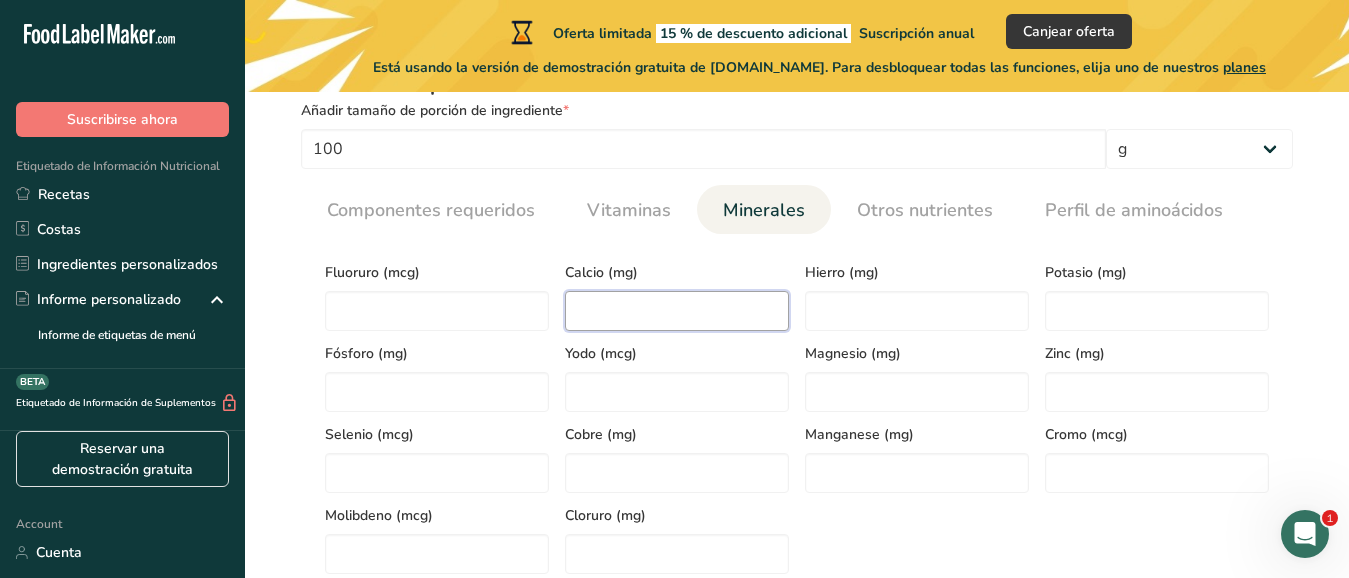 click at bounding box center (677, 311) 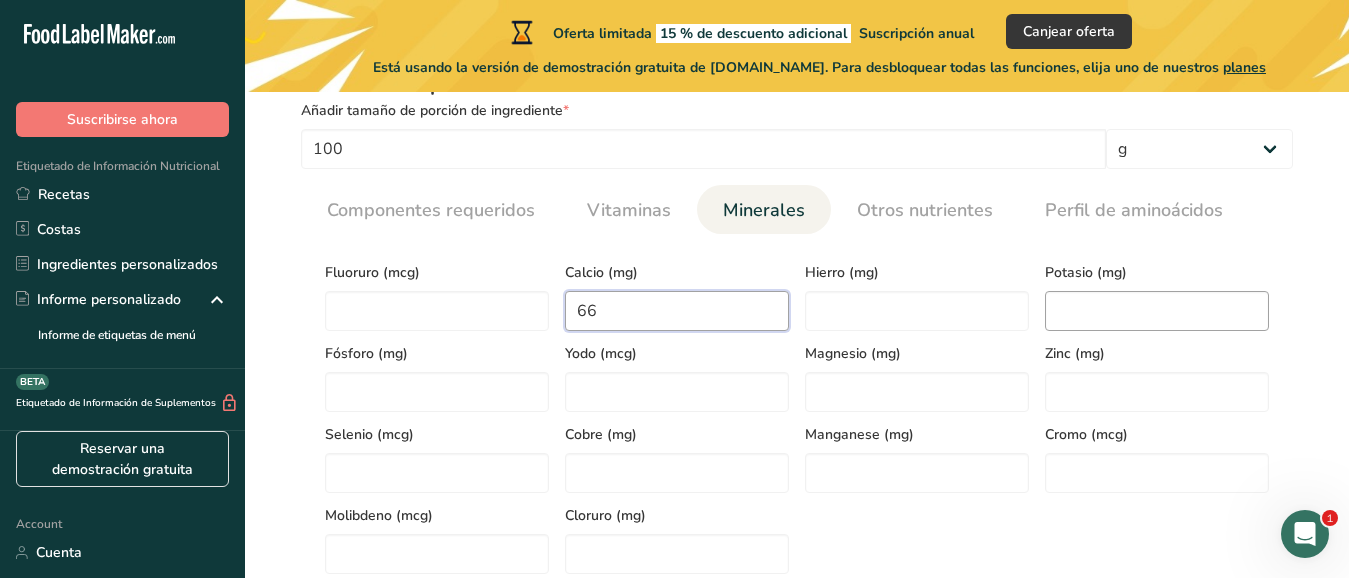 type on "66" 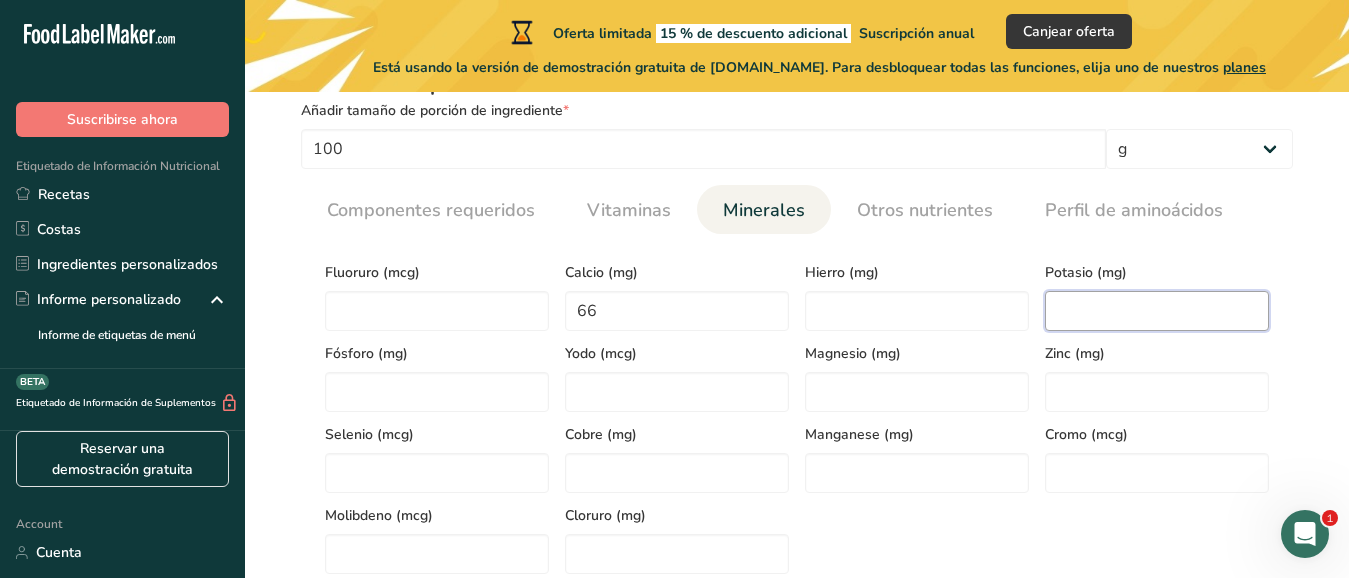 click at bounding box center (1157, 311) 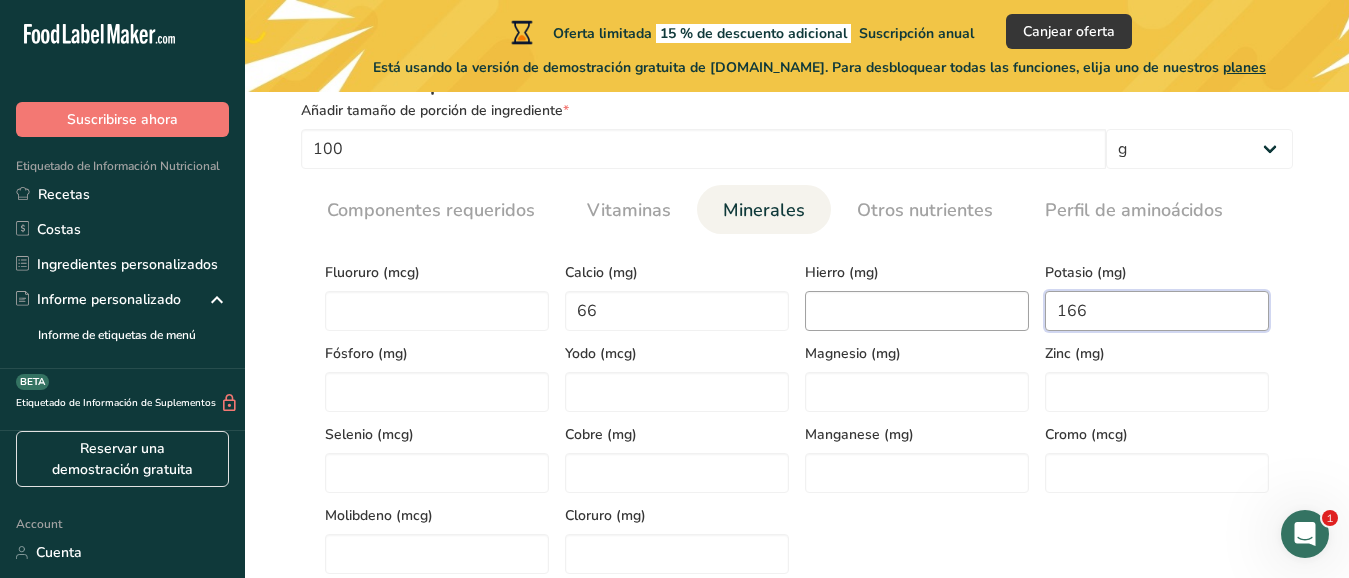 type on "166" 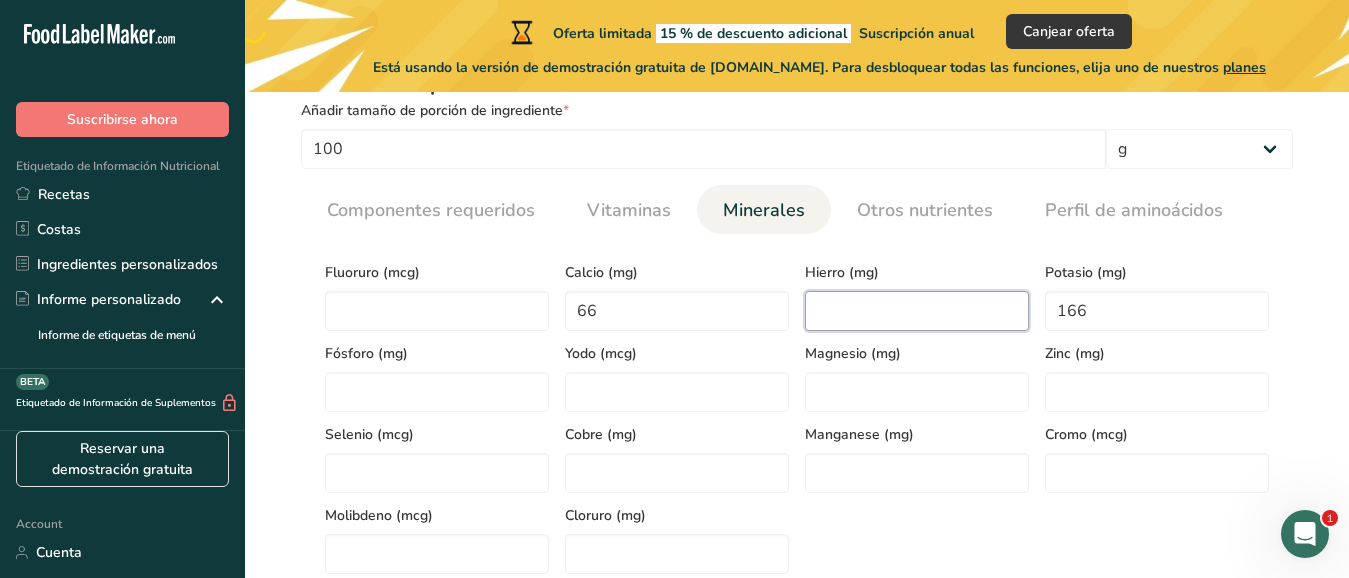 click at bounding box center [917, 311] 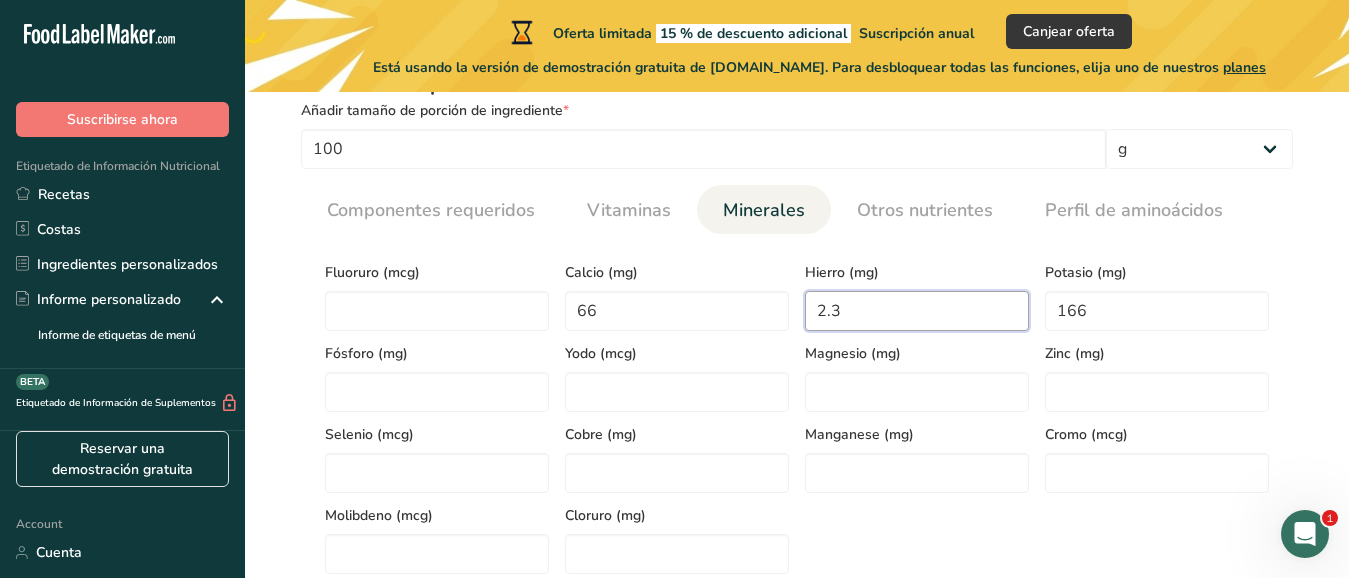 type on "2.3" 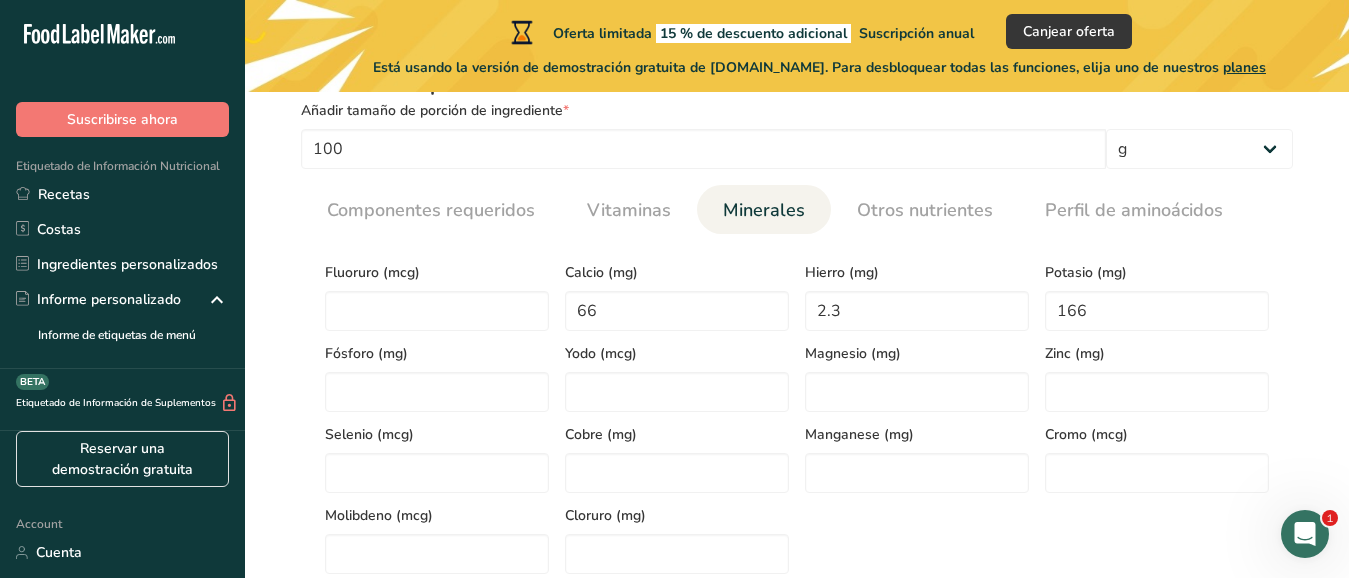 click on "Fluoruro
(mcg)
Calcio
(mg)     66
Hierro
(mg)     2.3
Potasio
(mg)     166
Fósforo
(mg)
Yodo
(mcg)
Magnesio
(mg)
Zinc
(mg)
Selenio
(mcg)
Cobre
(mg)
Manganese
(mg)
Cromo
(mcg)
Molibdeno
(mcg)
Cloruro
(mg)" at bounding box center [797, 412] 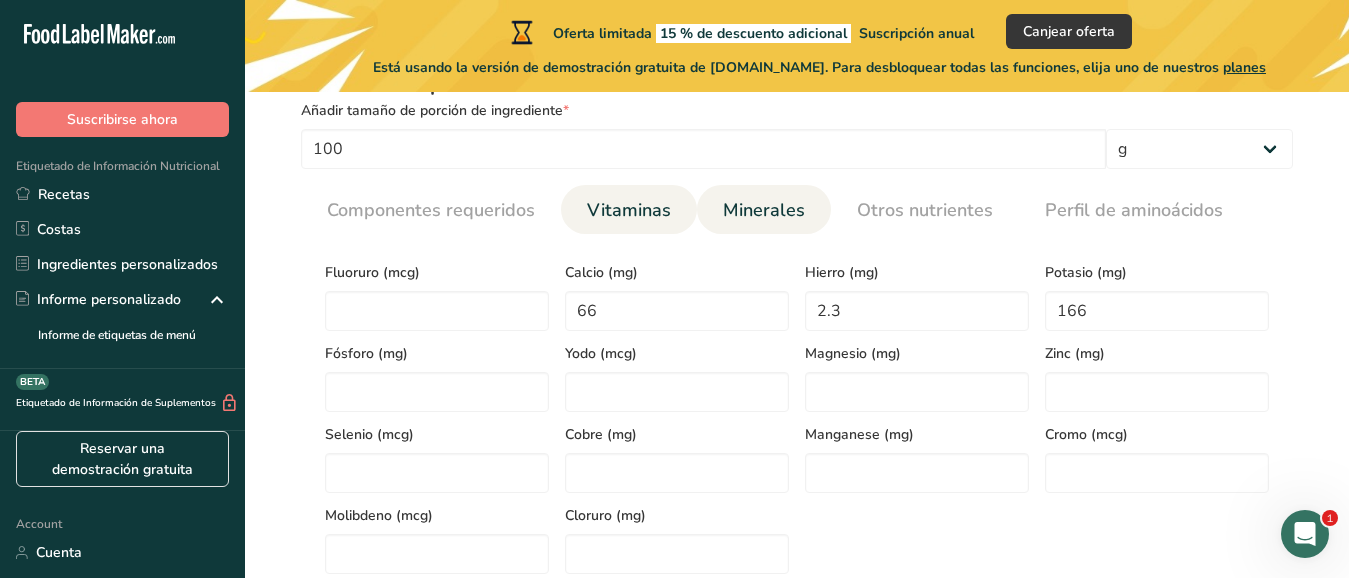 click on "Vitaminas" at bounding box center [629, 210] 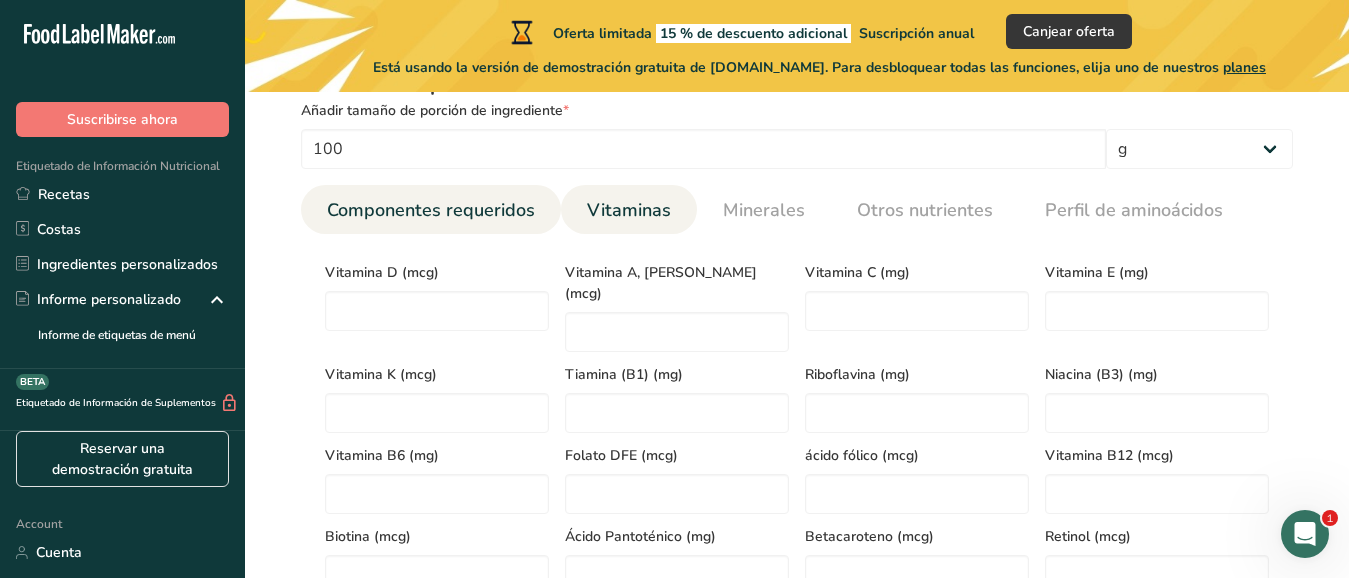 click on "Componentes requeridos" at bounding box center (431, 210) 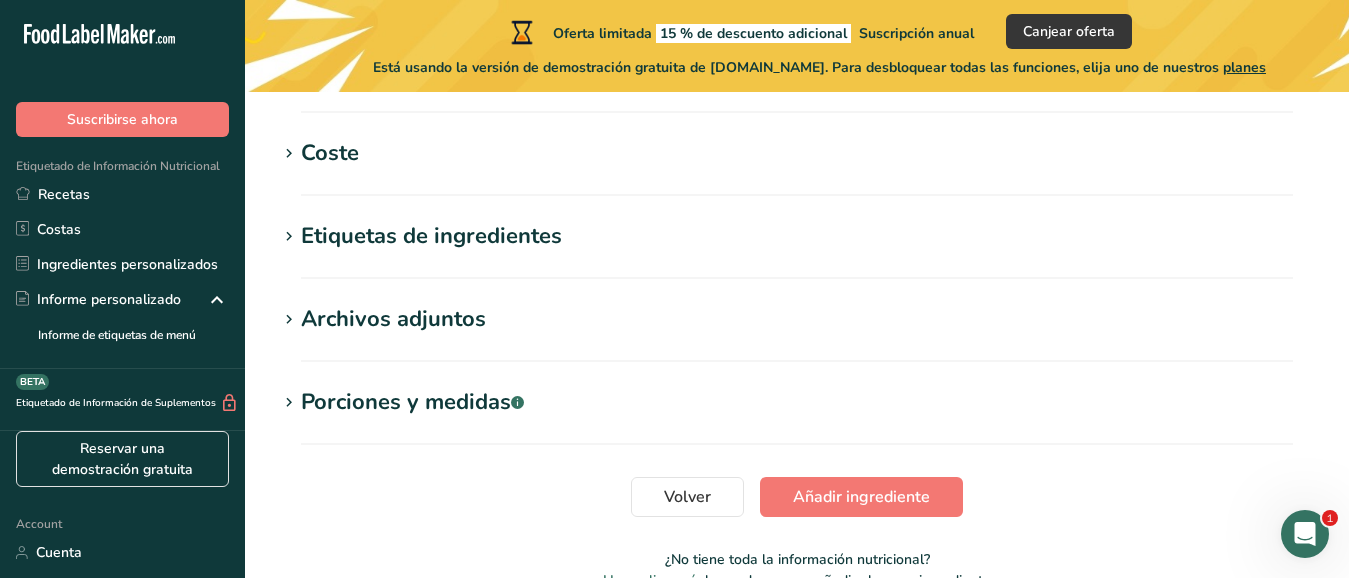 scroll, scrollTop: 1473, scrollLeft: 0, axis: vertical 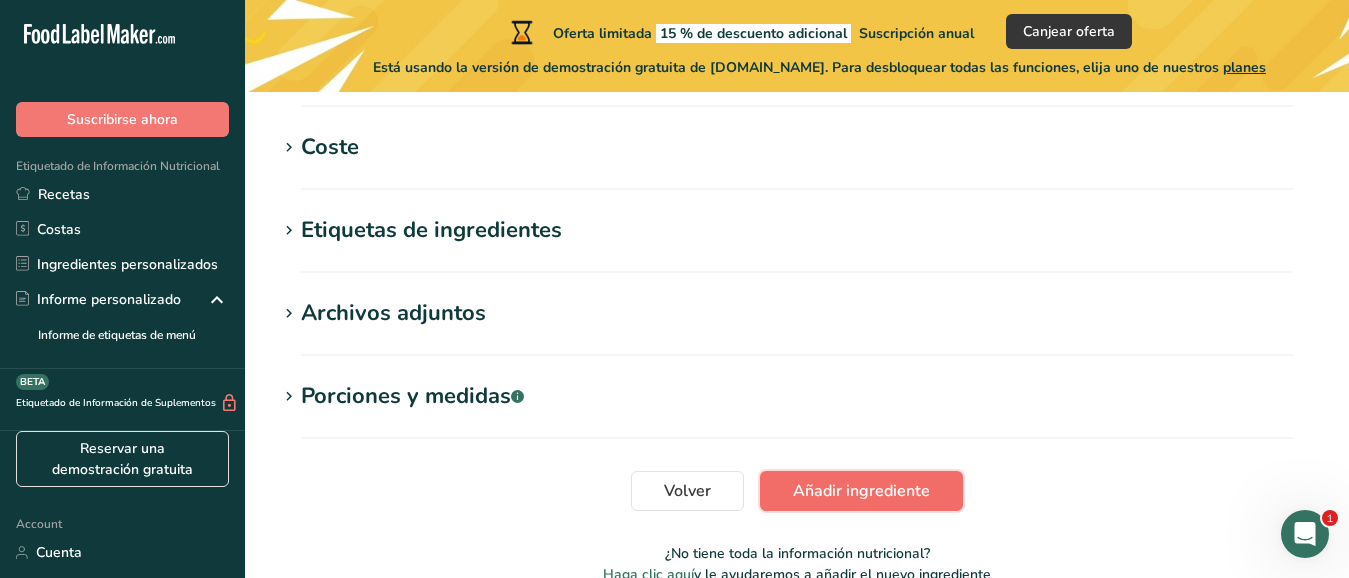 click on "Añadir ingrediente" at bounding box center (861, 491) 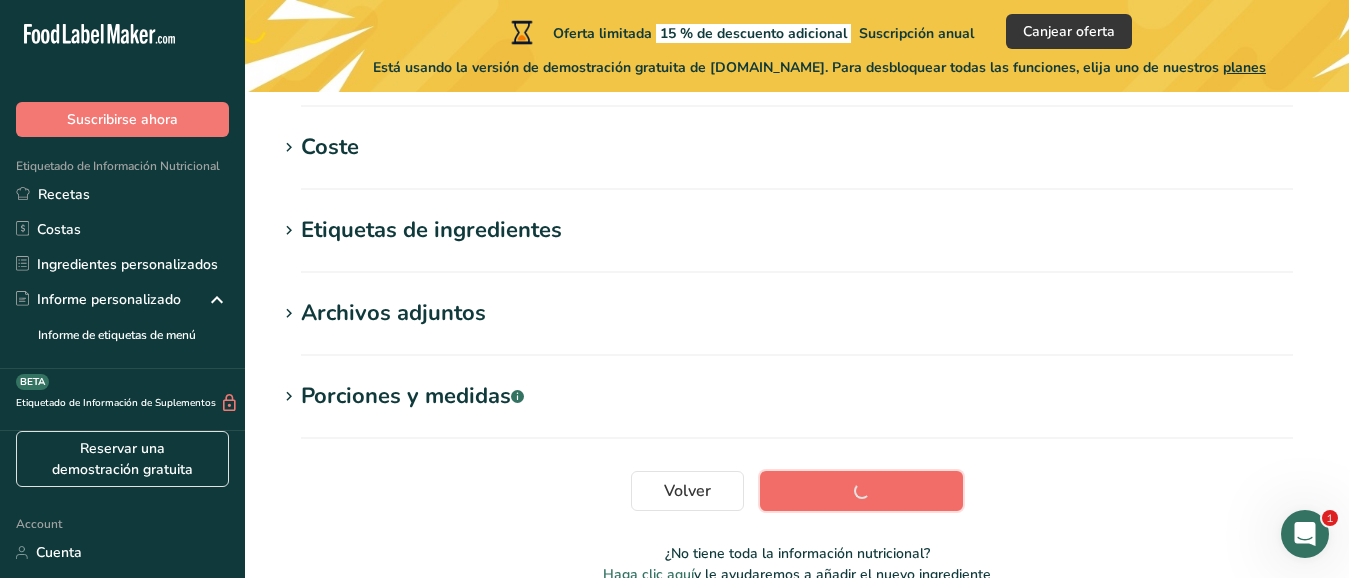 scroll, scrollTop: 470, scrollLeft: 0, axis: vertical 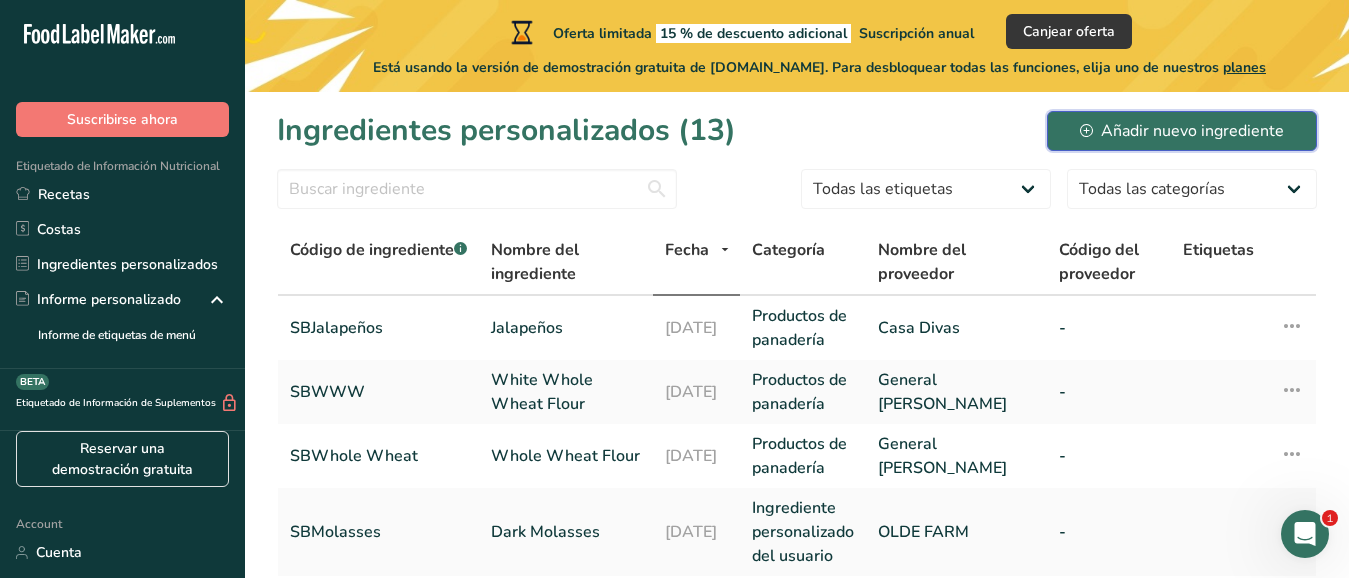 click on "Añadir nuevo ingrediente" at bounding box center (1182, 131) 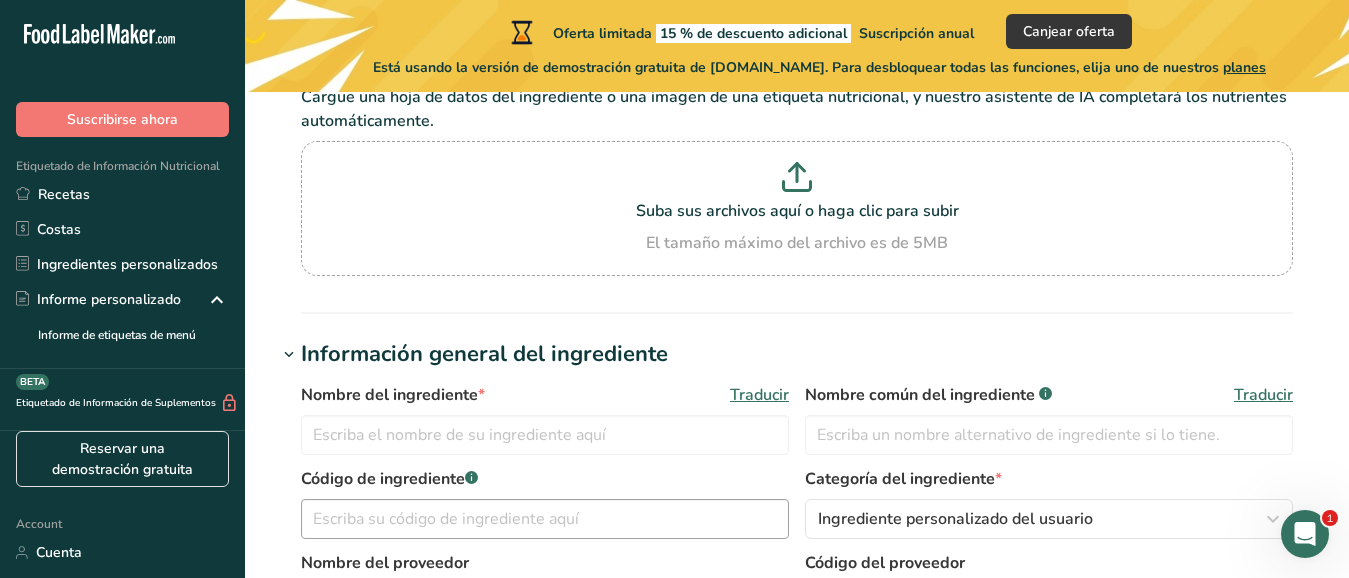 scroll, scrollTop: 260, scrollLeft: 0, axis: vertical 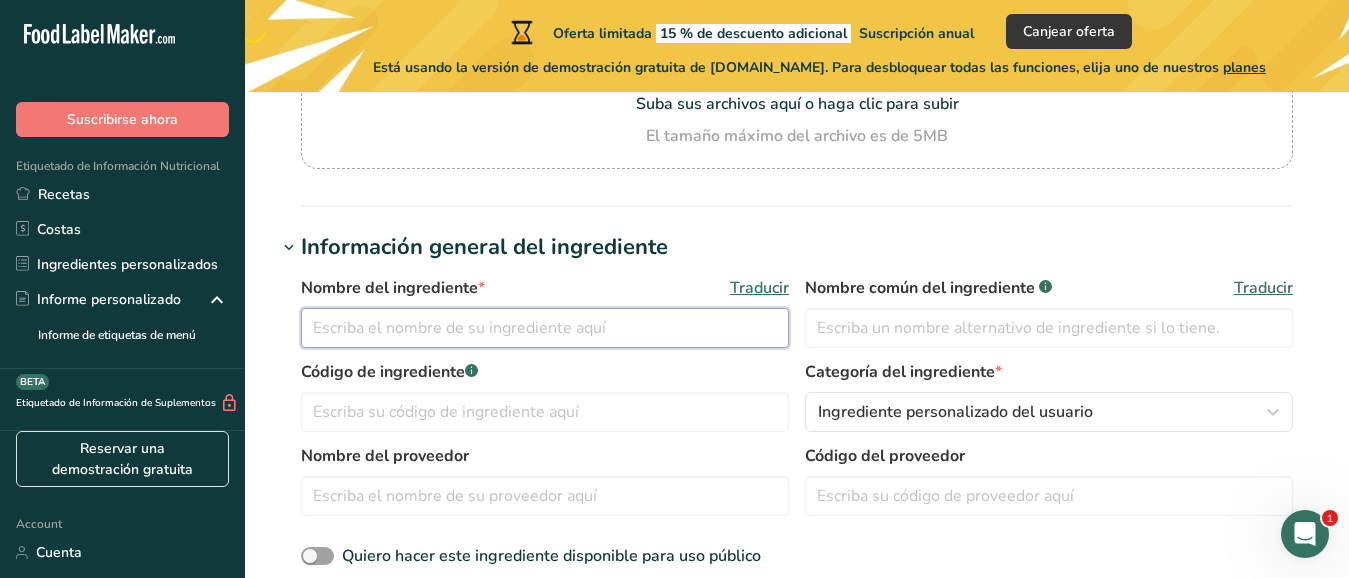 click at bounding box center [545, 328] 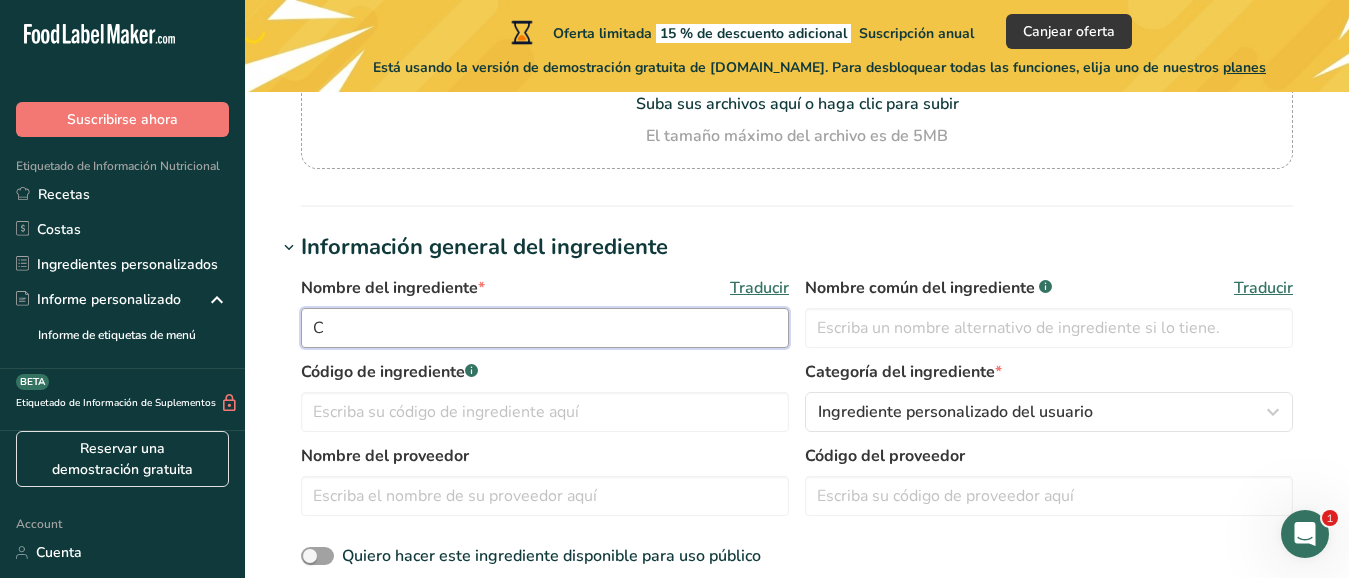 click on "C" at bounding box center [545, 328] 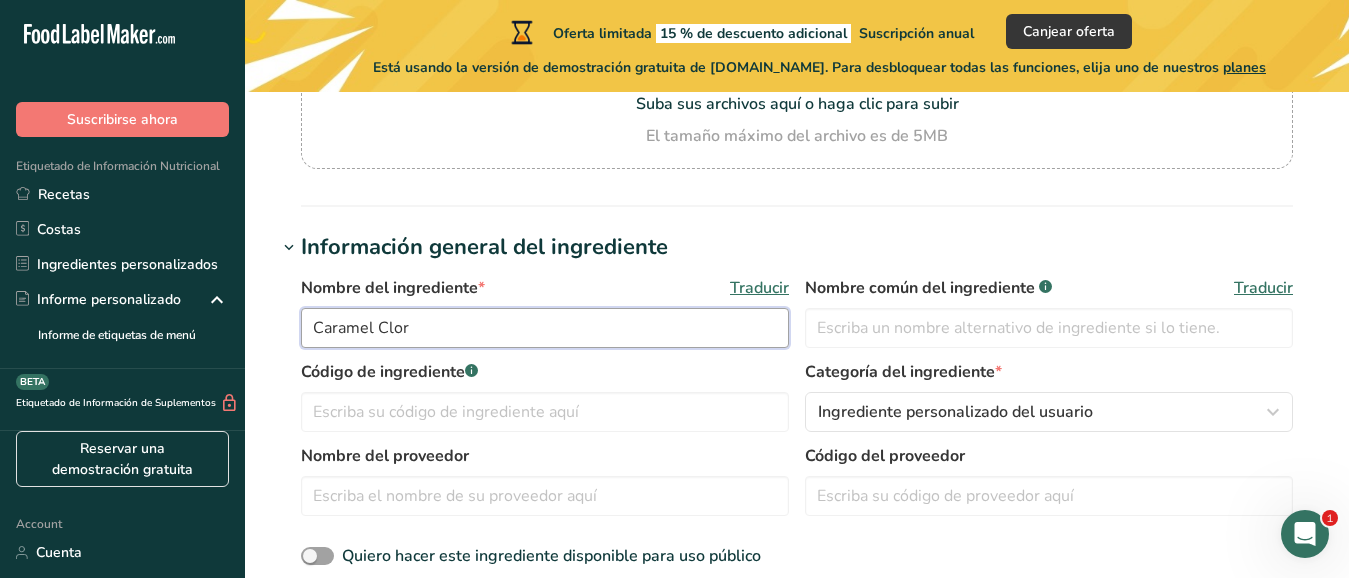 click on "Caramel Clor" at bounding box center [545, 328] 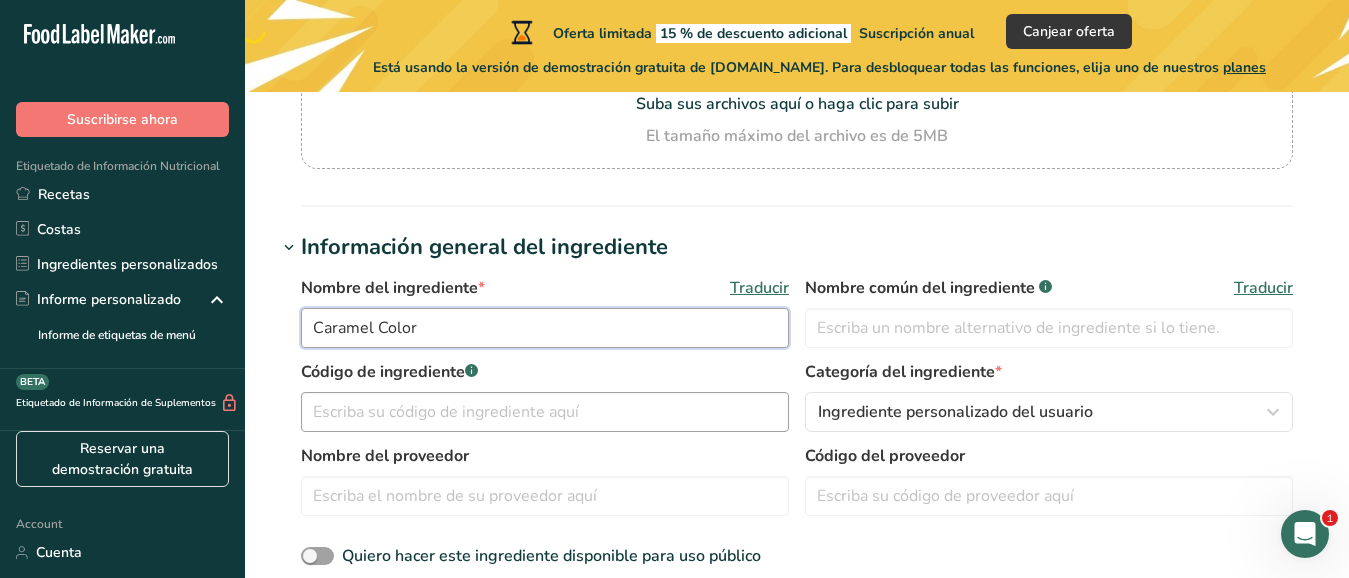 type on "Caramel Color" 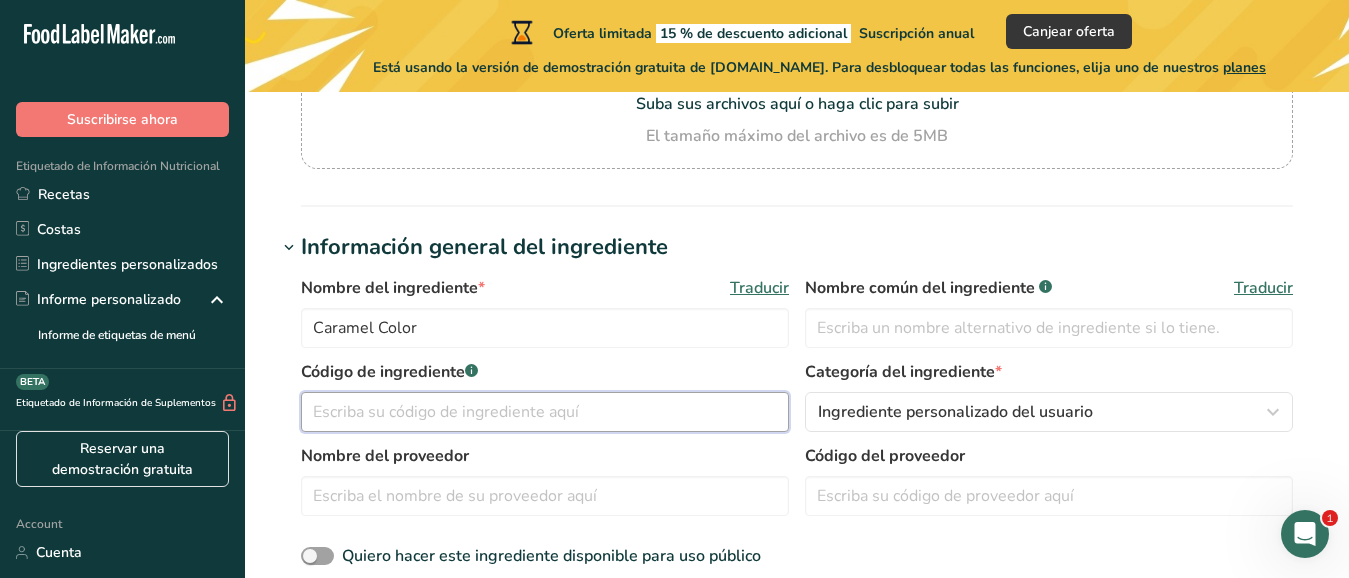 click at bounding box center [545, 412] 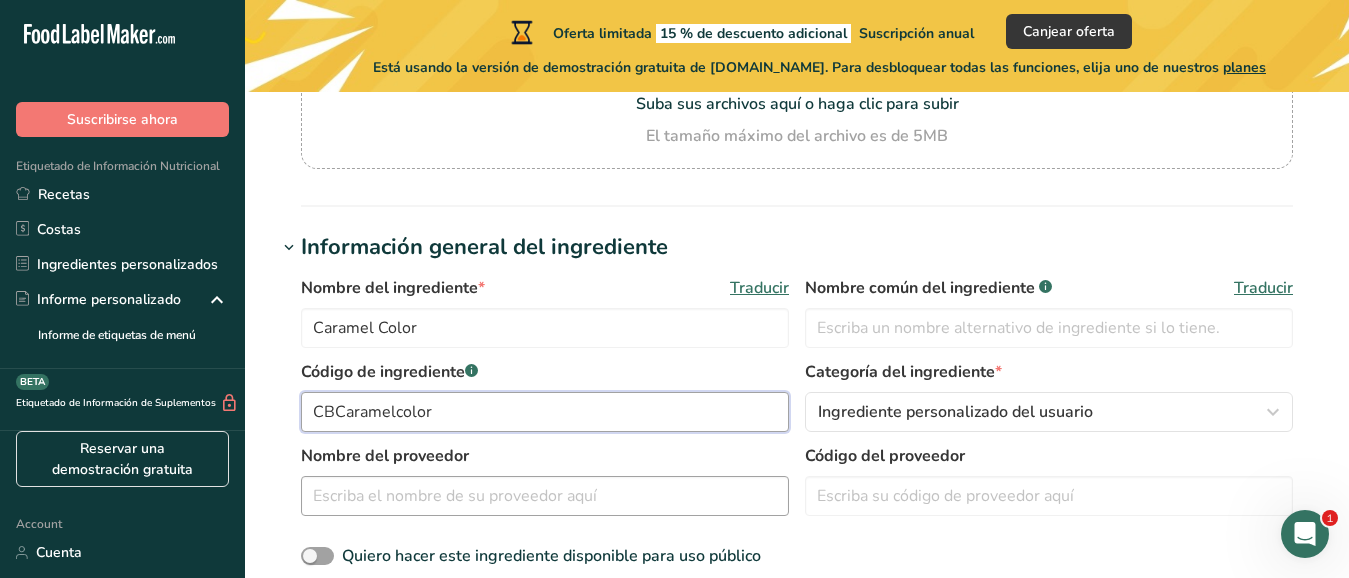 type on "CBCaramelcolor" 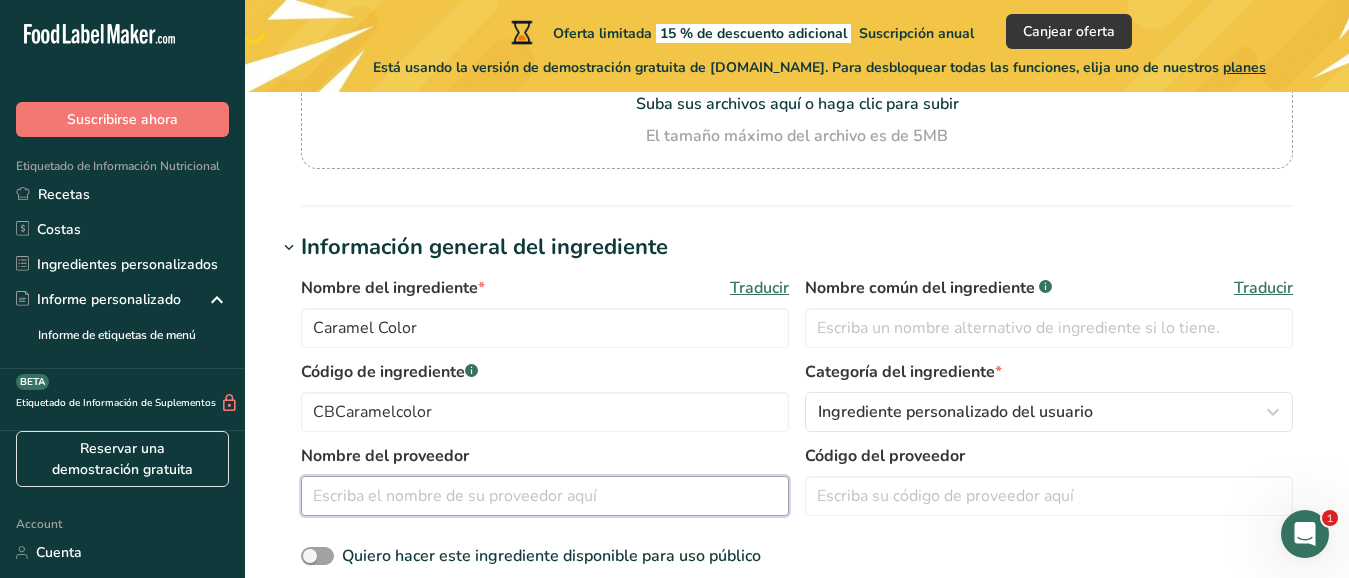click at bounding box center (545, 496) 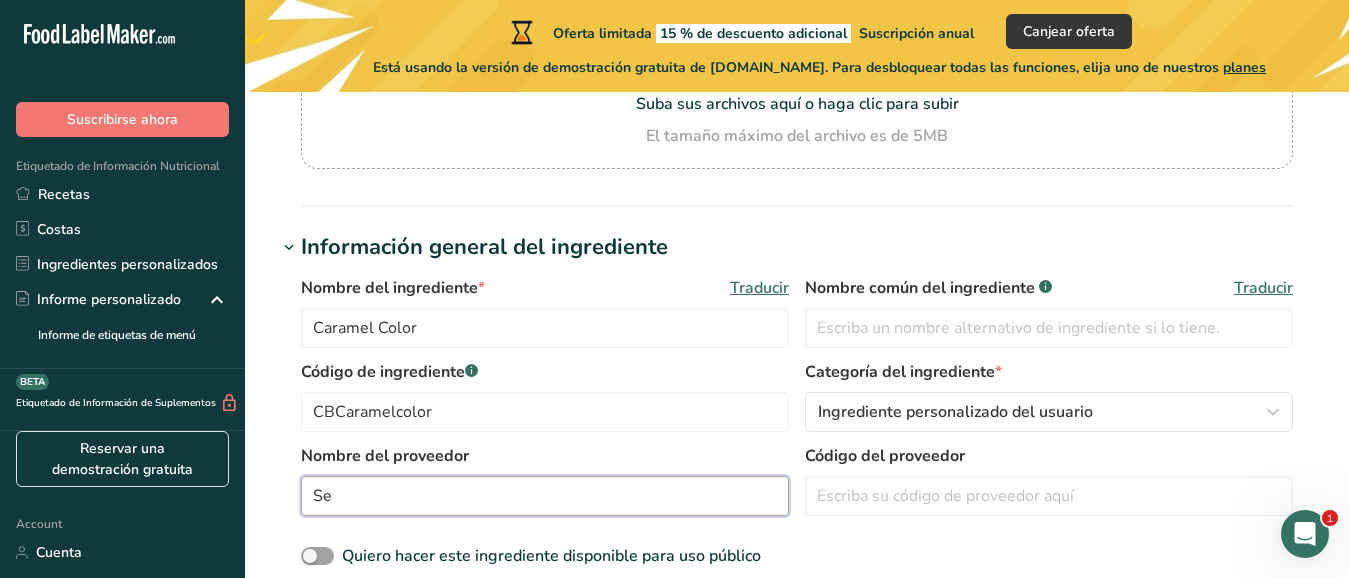 type on "S" 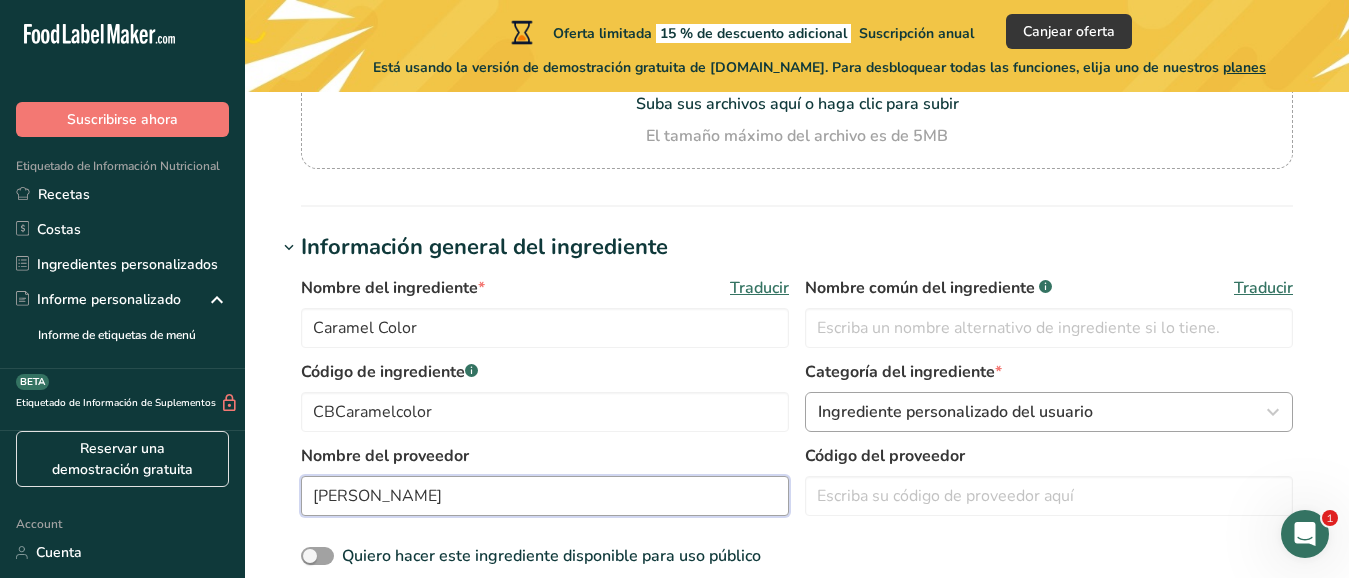 type on "[PERSON_NAME]" 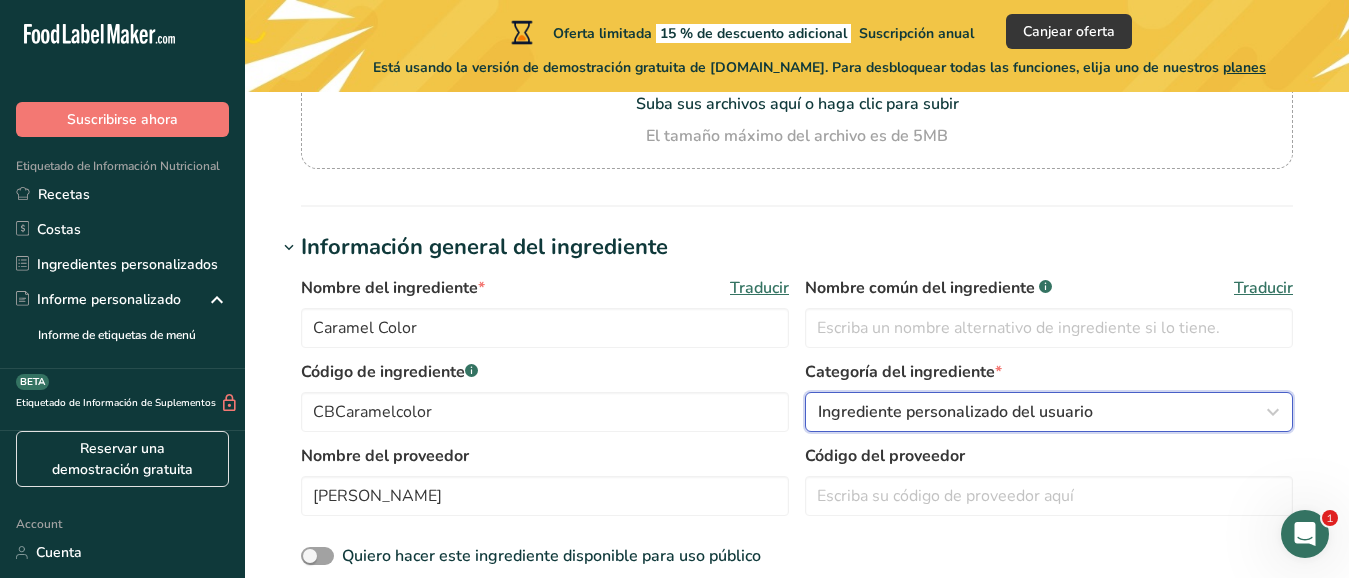 click at bounding box center [1273, 412] 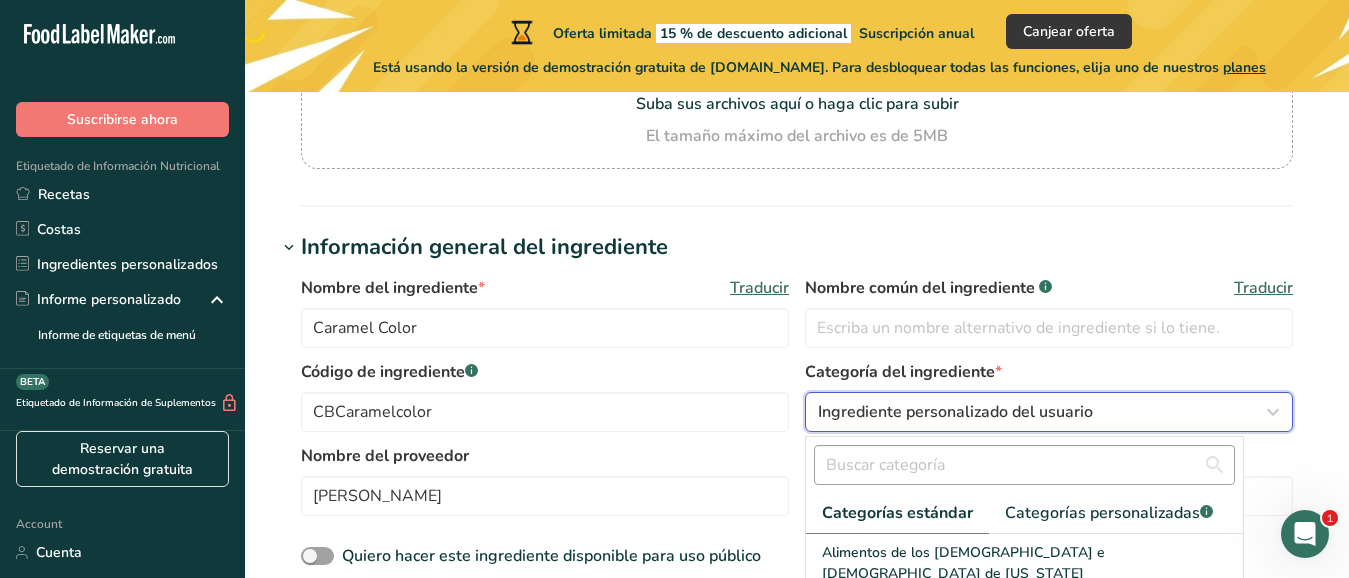 scroll, scrollTop: 346, scrollLeft: 0, axis: vertical 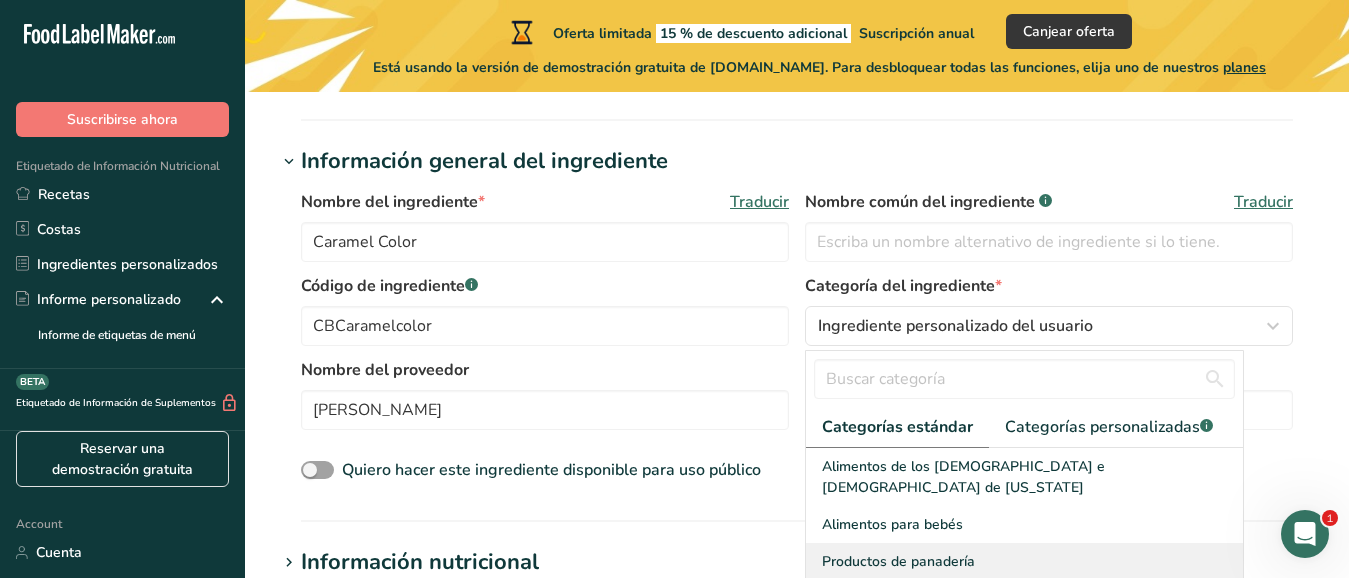 click on "Productos de panadería" at bounding box center [898, 561] 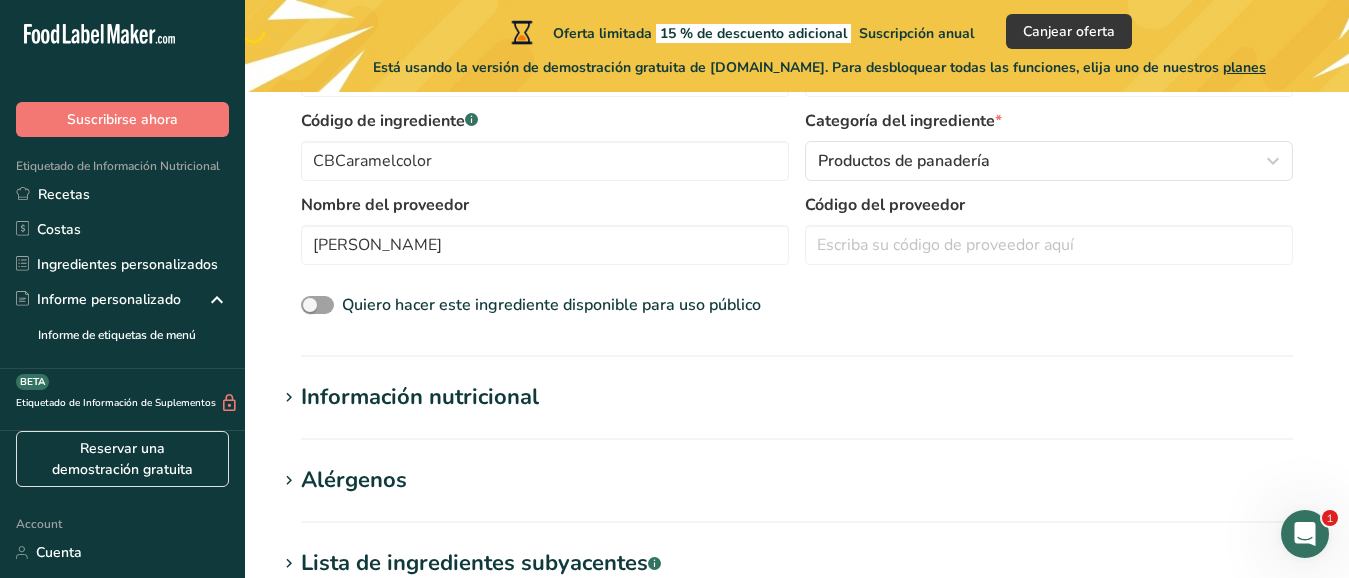 scroll, scrollTop: 520, scrollLeft: 0, axis: vertical 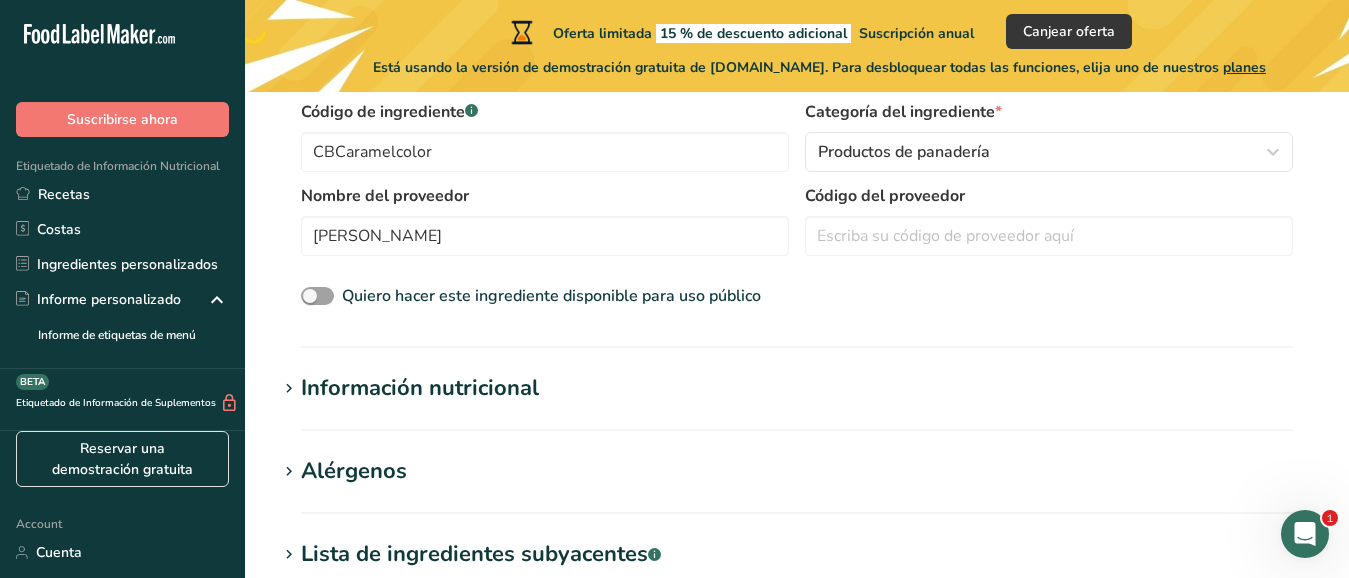 click on "Información nutricional" at bounding box center (420, 388) 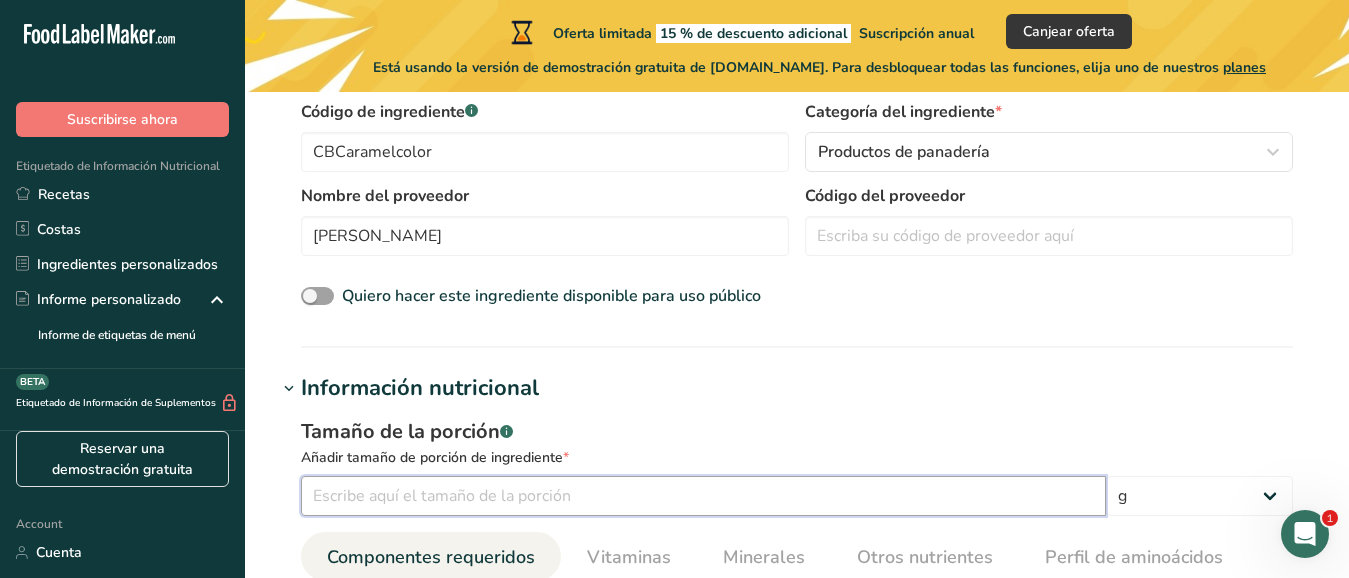 click at bounding box center (703, 496) 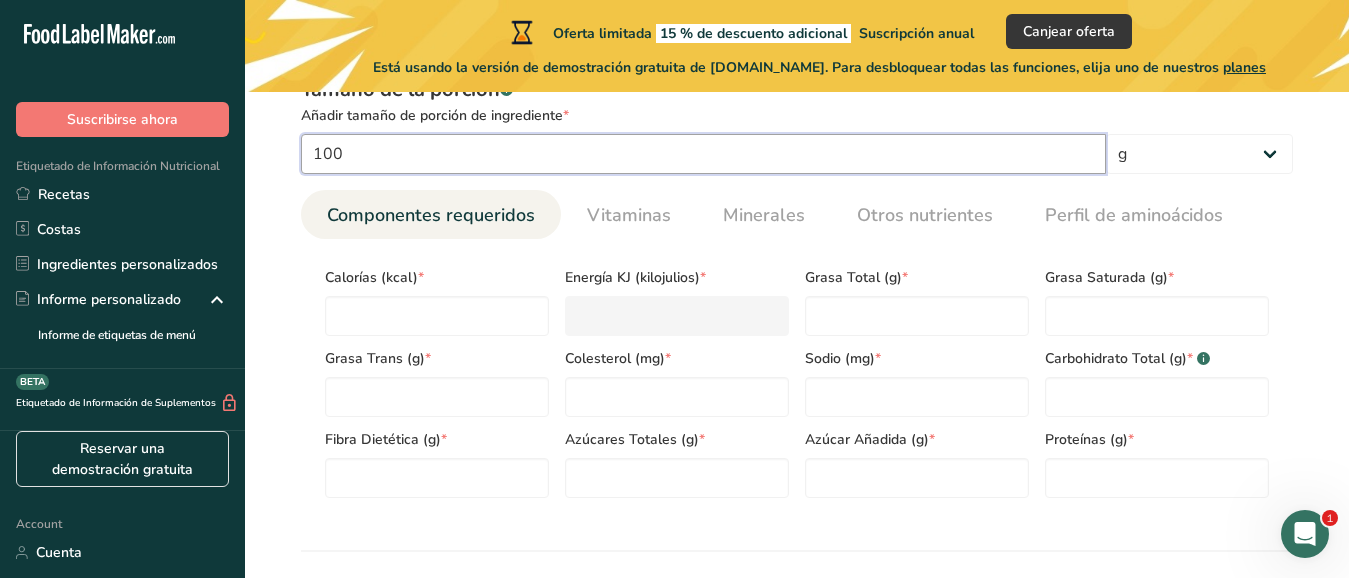 scroll, scrollTop: 867, scrollLeft: 0, axis: vertical 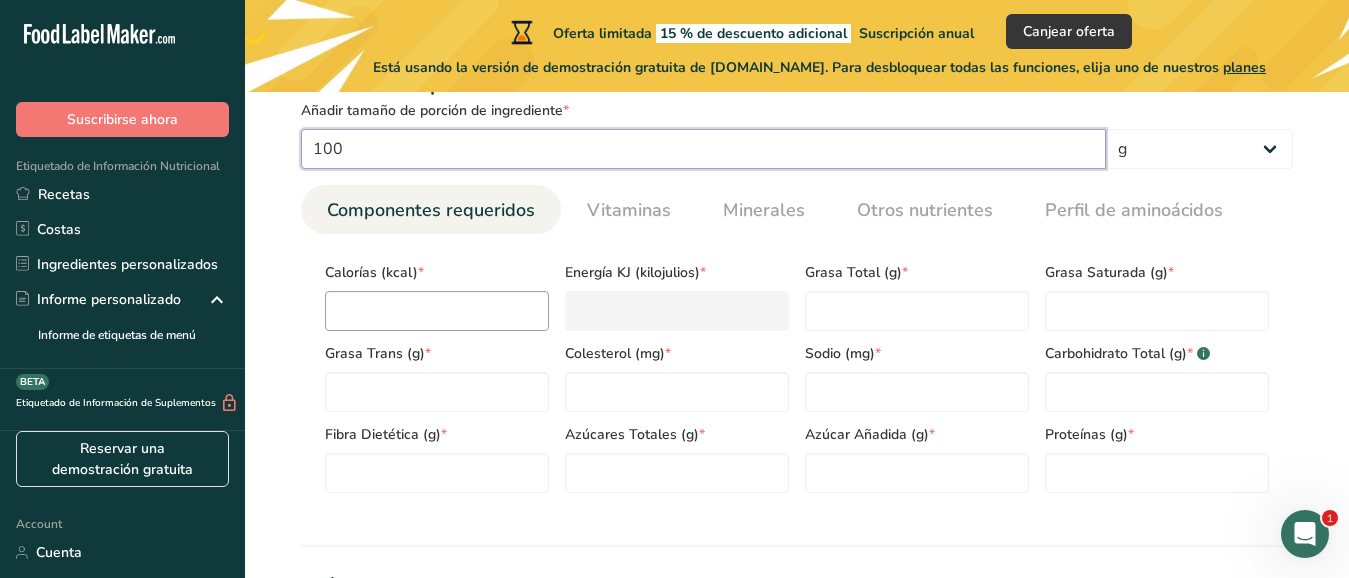 type on "100" 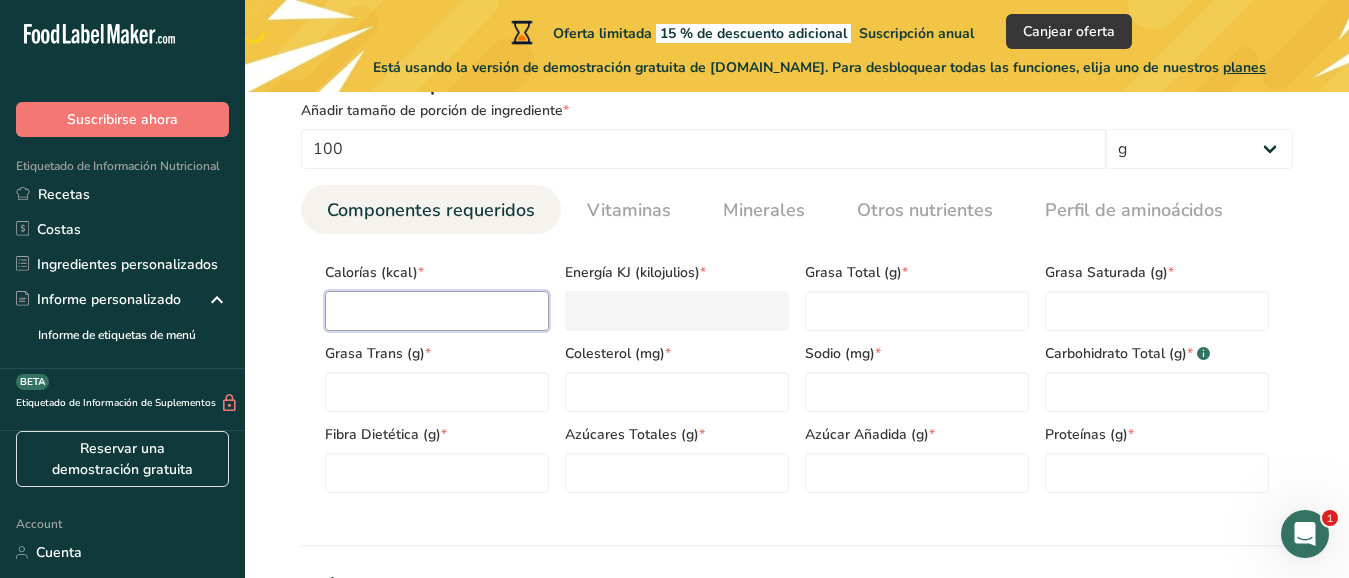 click at bounding box center (437, 311) 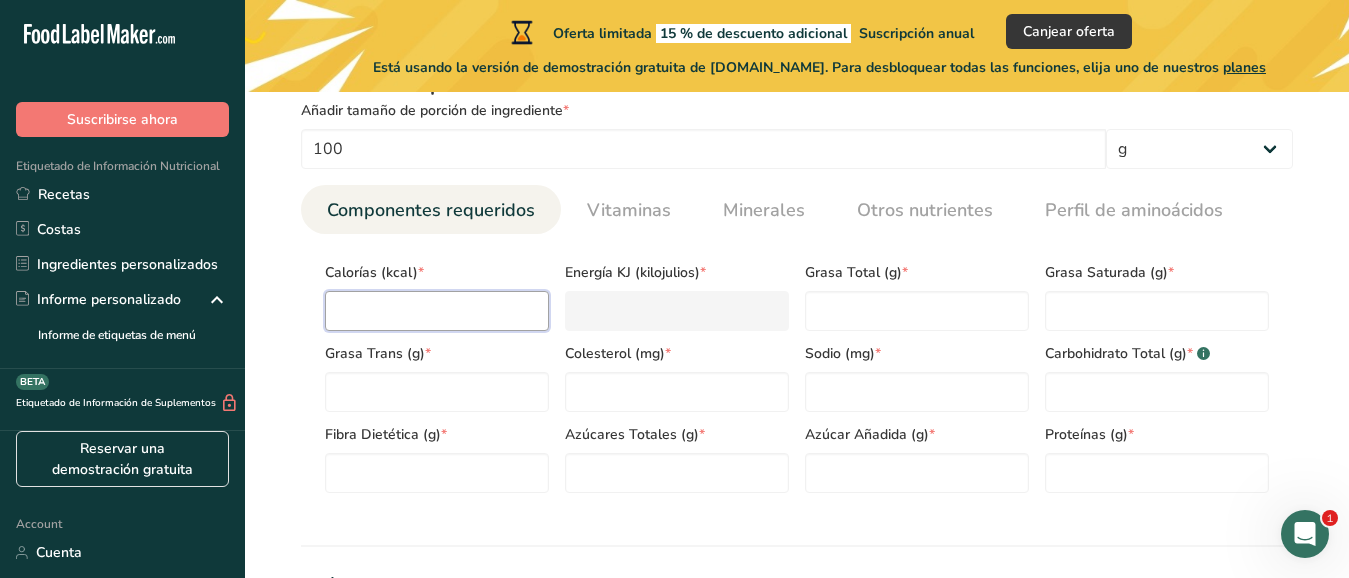 type on "1" 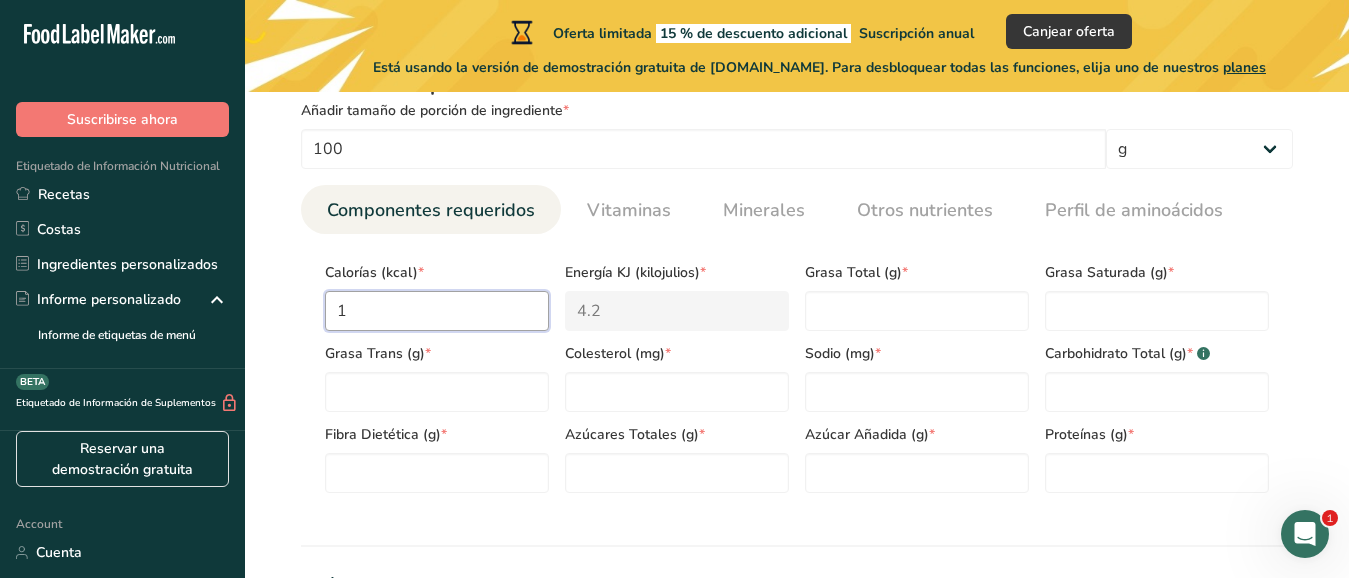 type on "13" 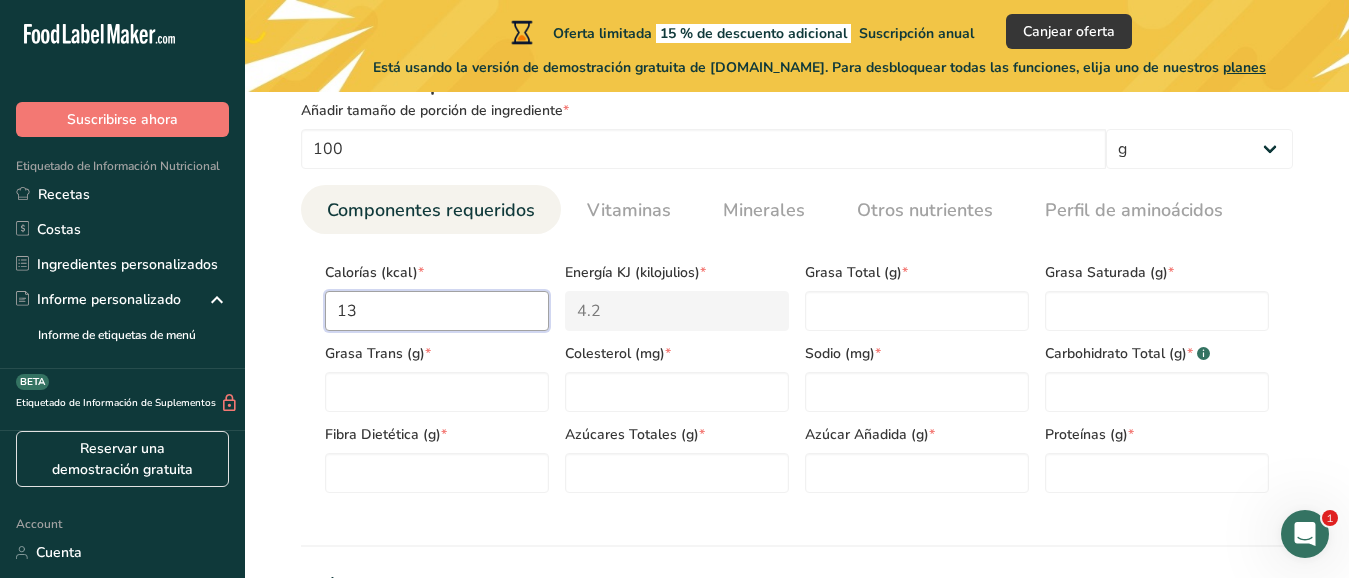 type on "54.4" 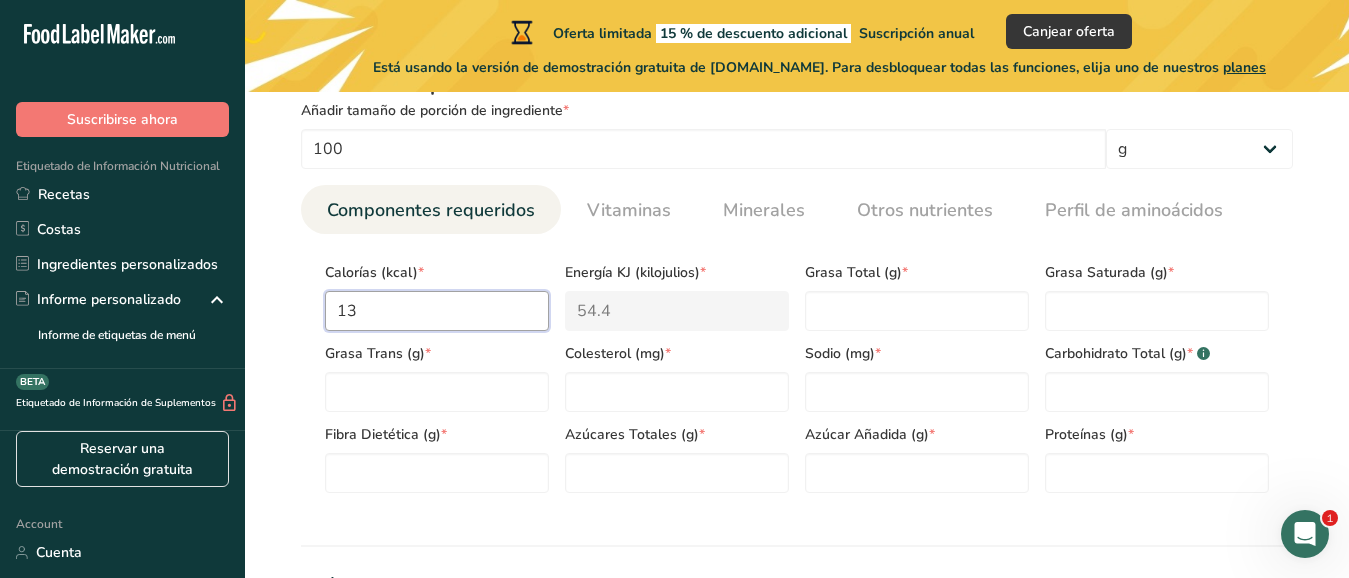 type on "130" 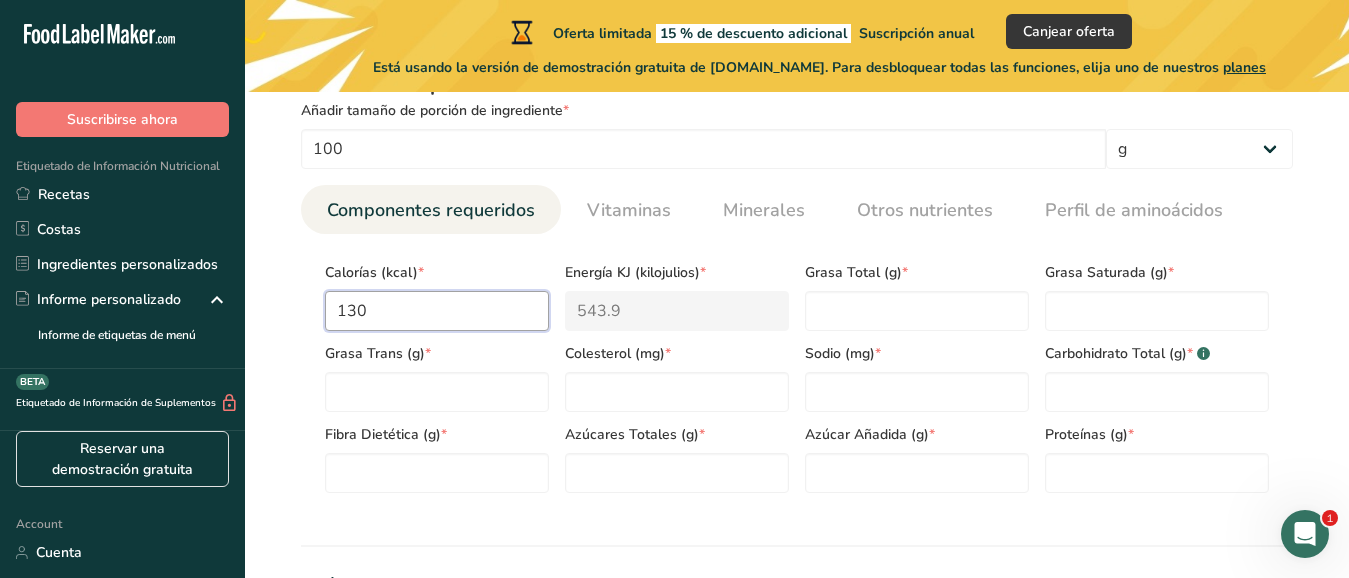 type on "130" 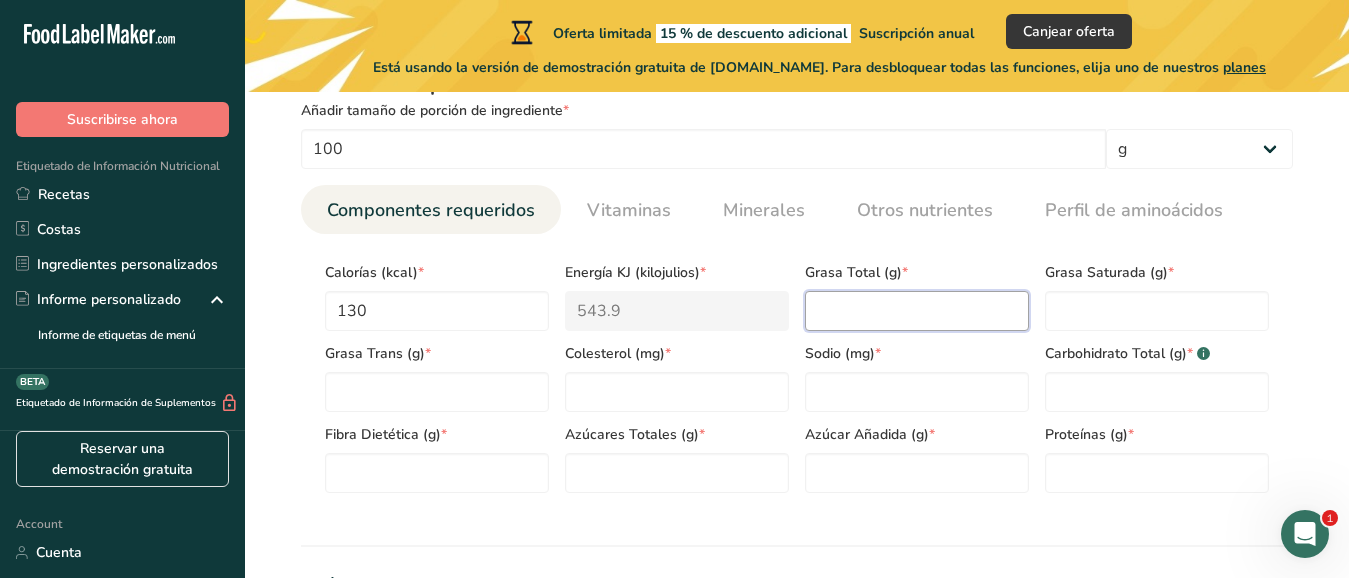 click at bounding box center [917, 311] 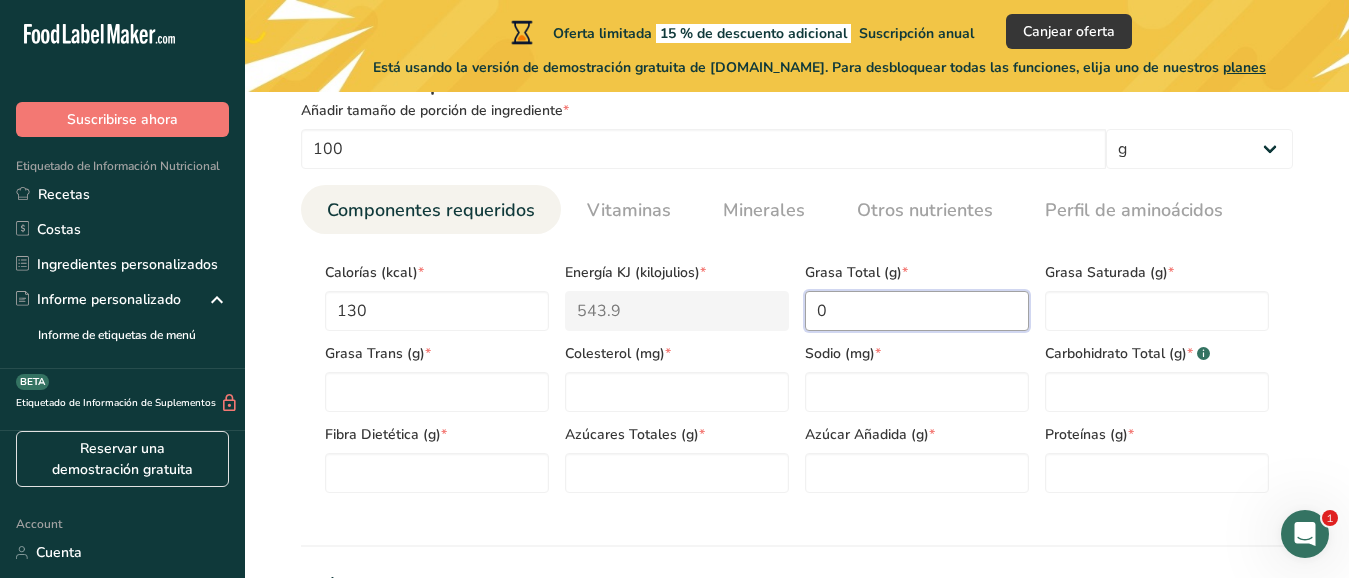 type on "0" 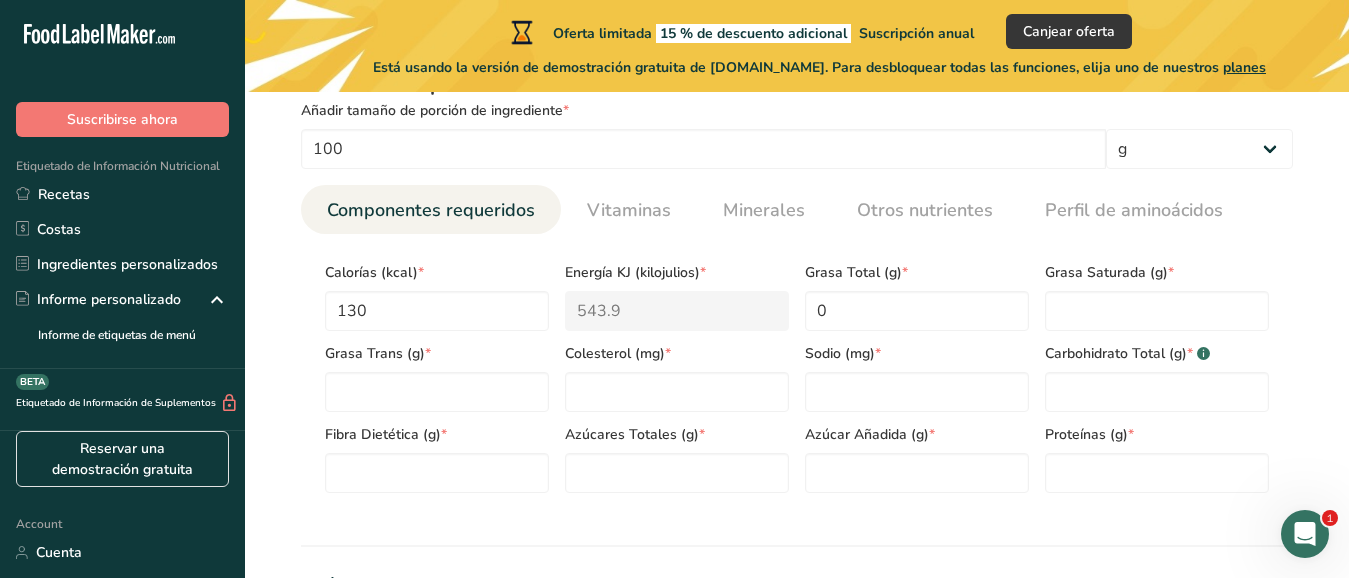 click on "Grasa Saturada
(g) *" at bounding box center [1157, 290] 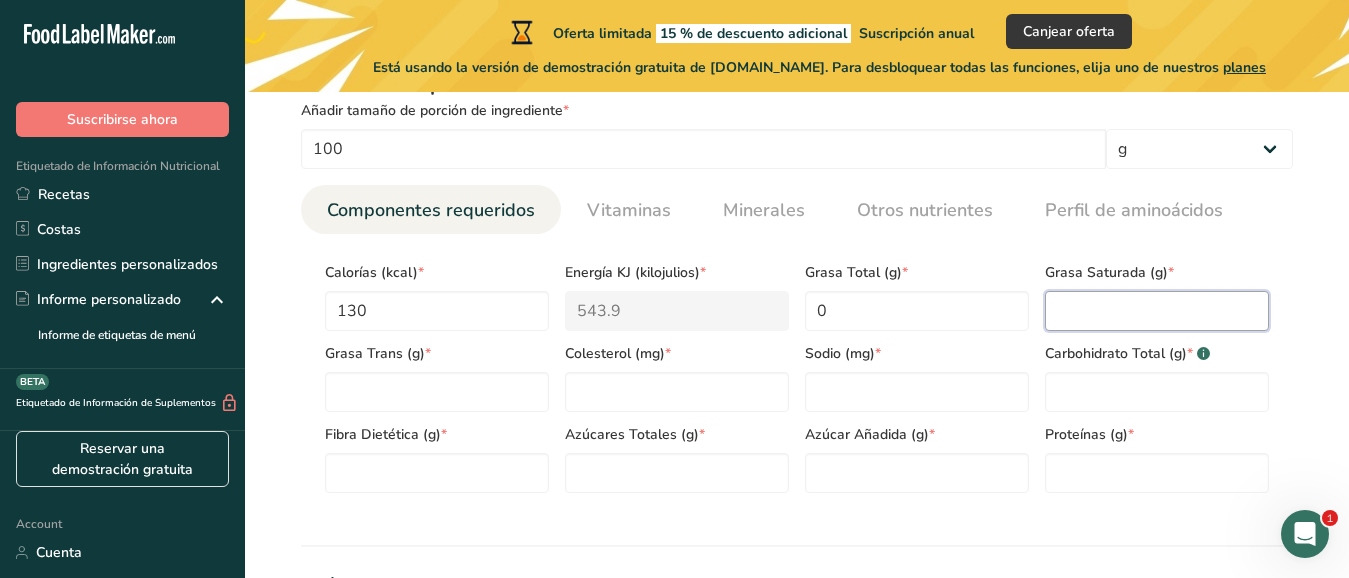 click at bounding box center (1157, 311) 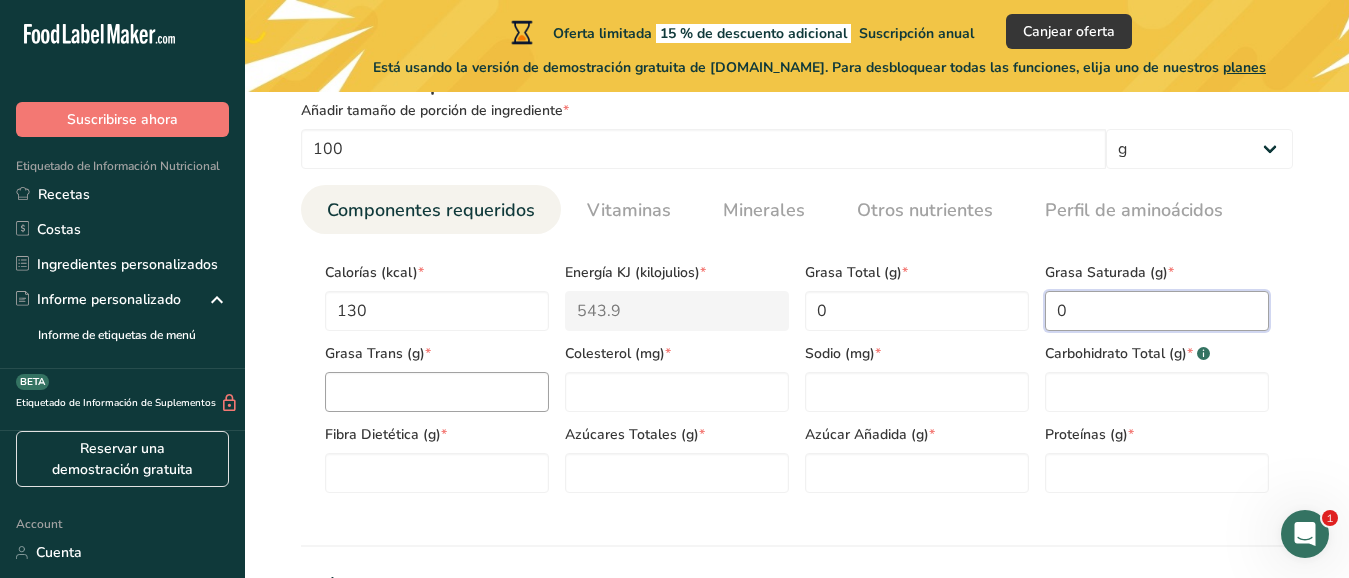 type on "0" 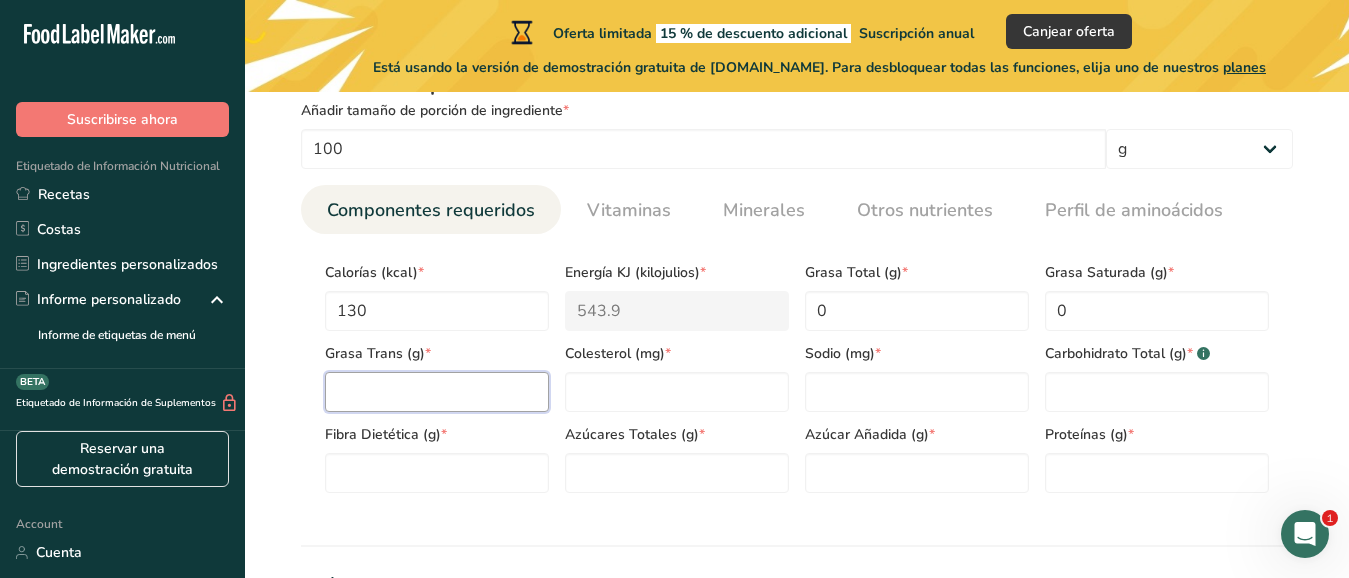 click at bounding box center (437, 392) 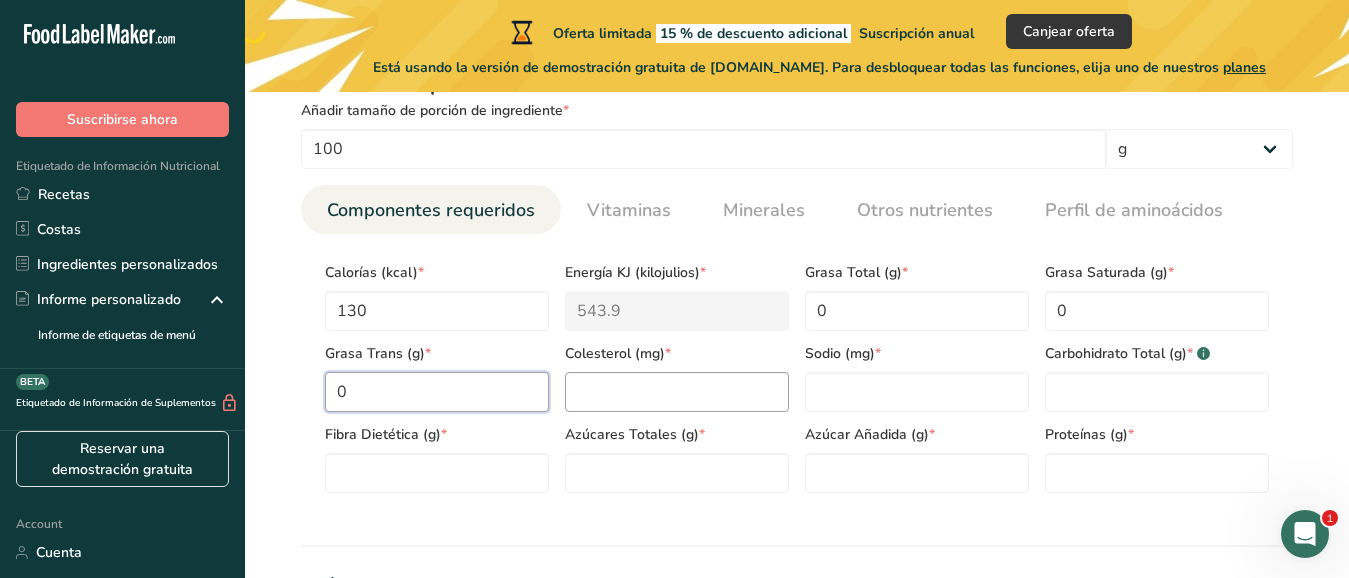 type on "0" 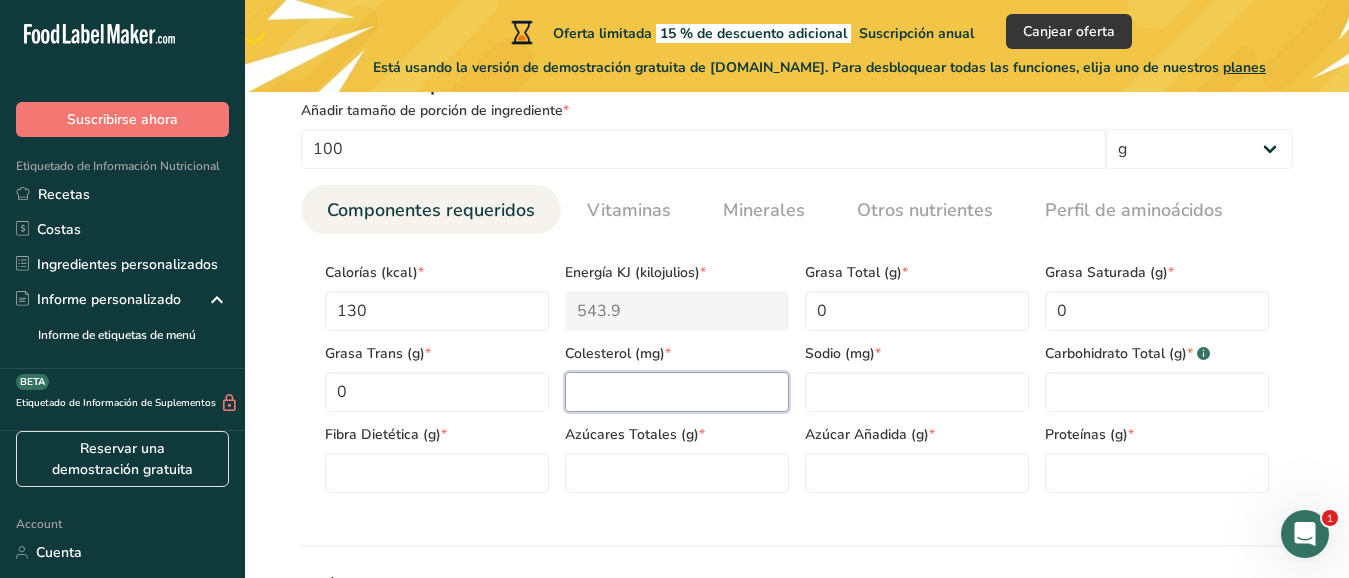 click at bounding box center (677, 392) 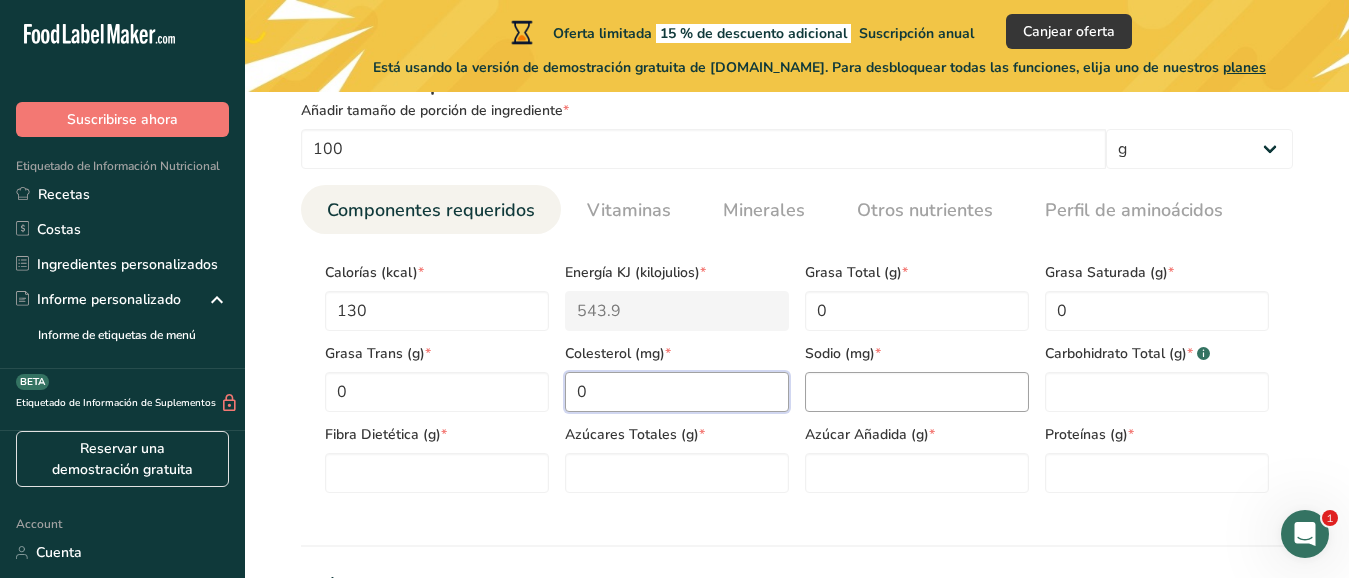type on "0" 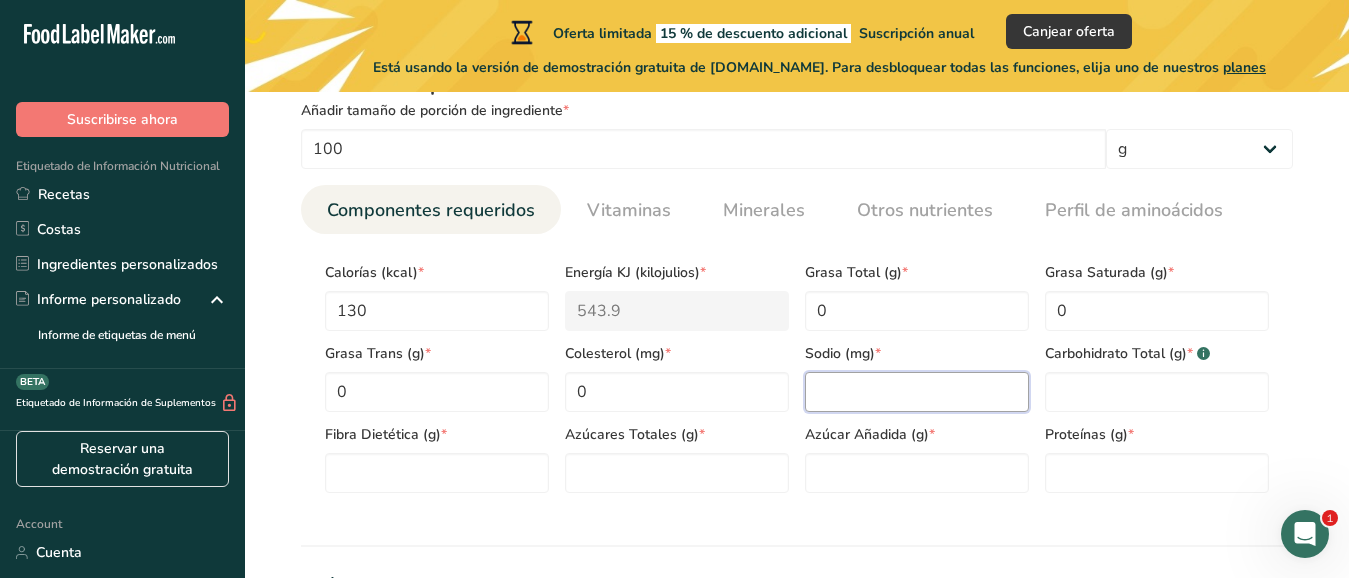 click at bounding box center (917, 392) 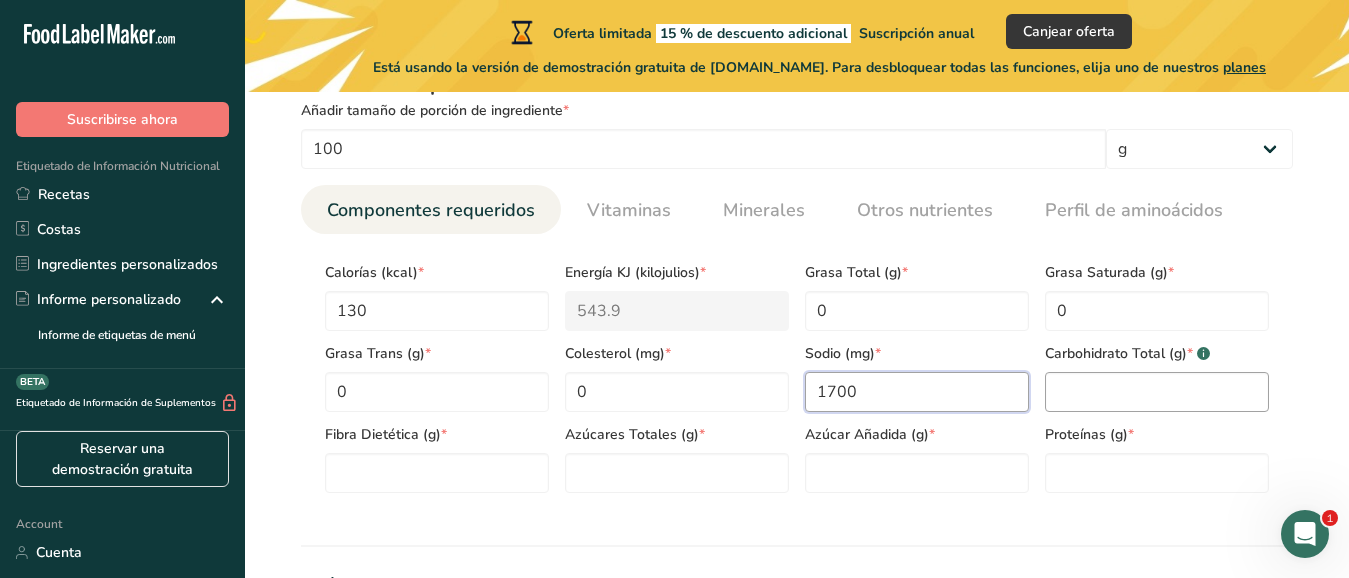 type on "1700" 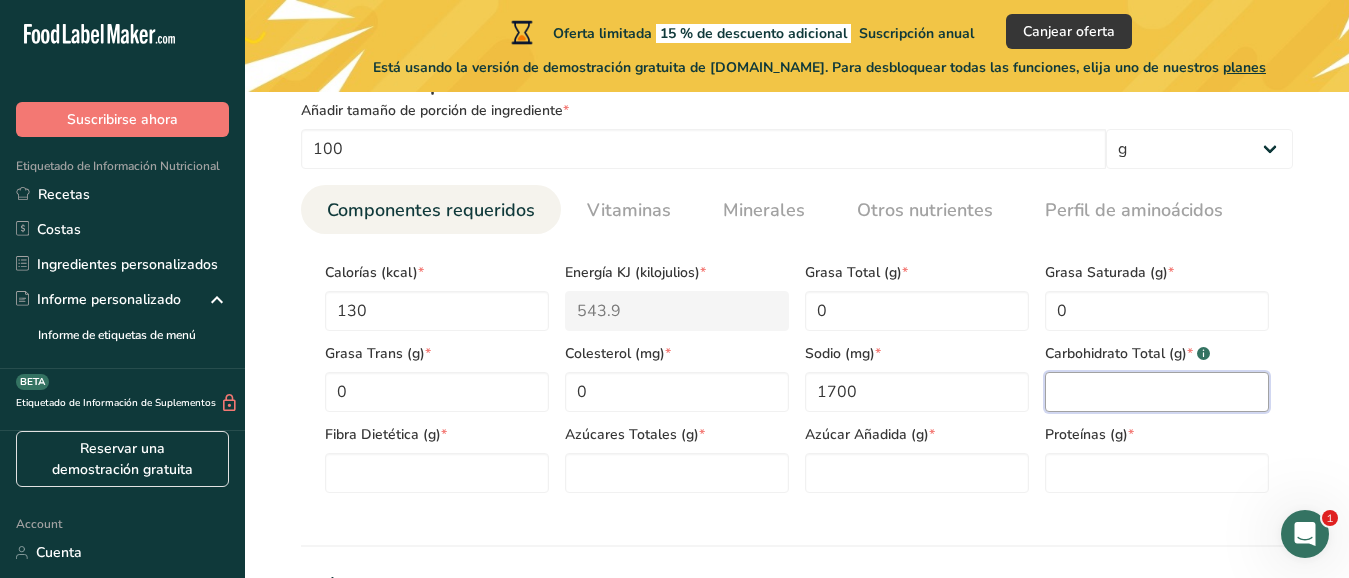 click at bounding box center [1157, 392] 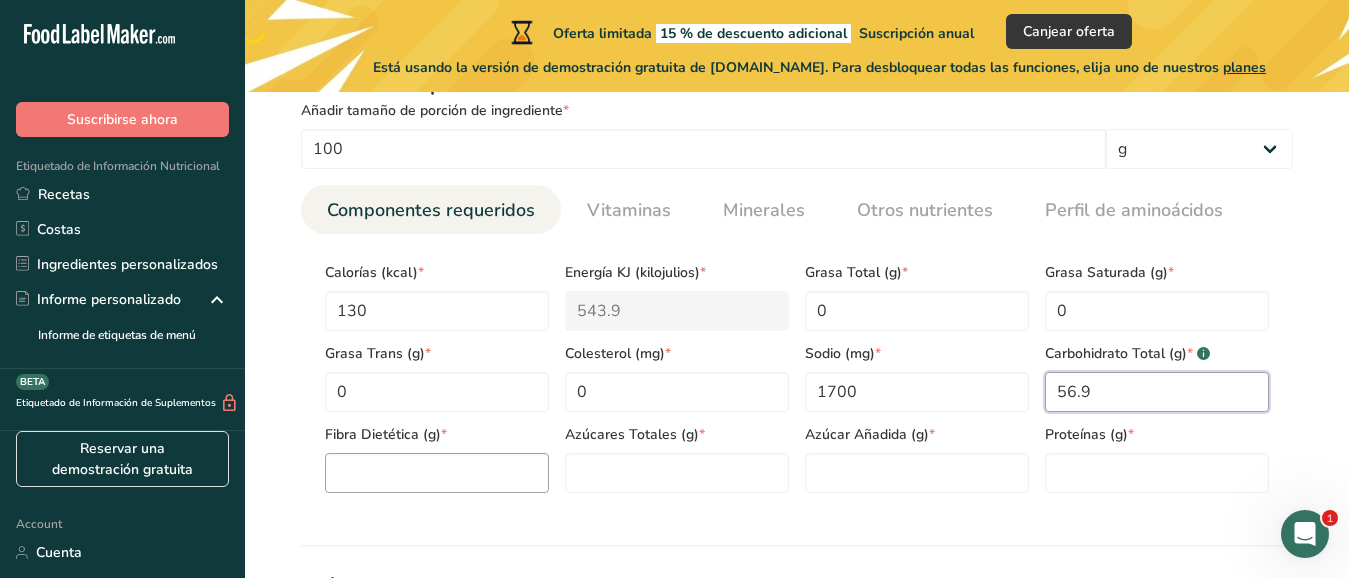 type on "56.9" 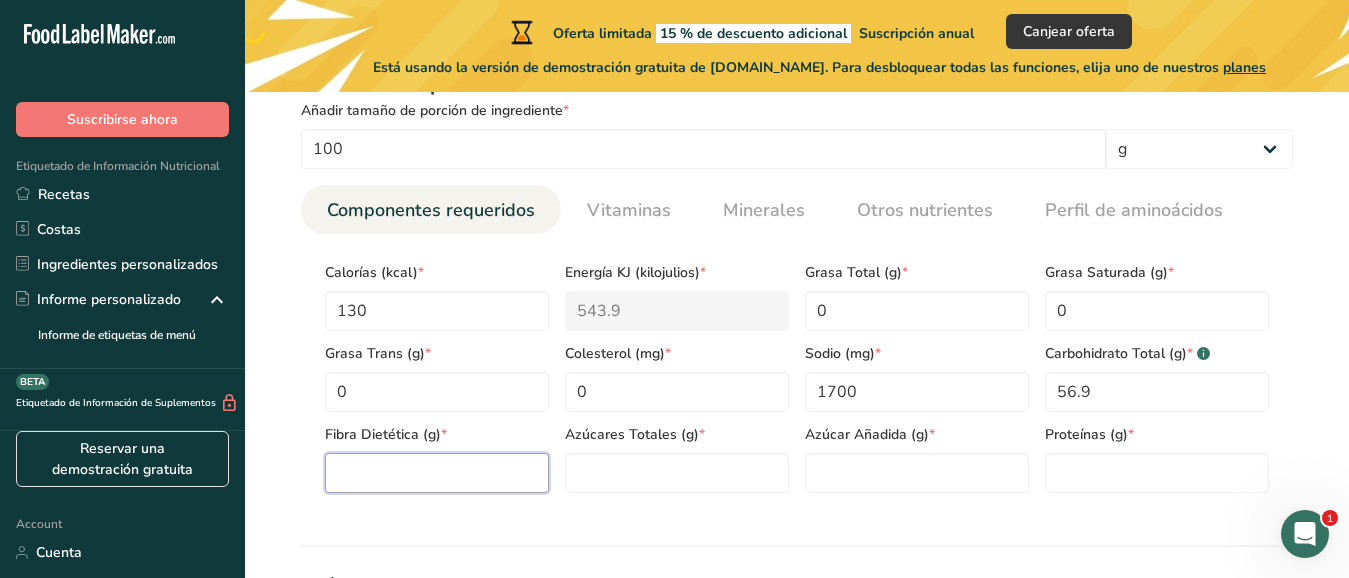 click at bounding box center [437, 473] 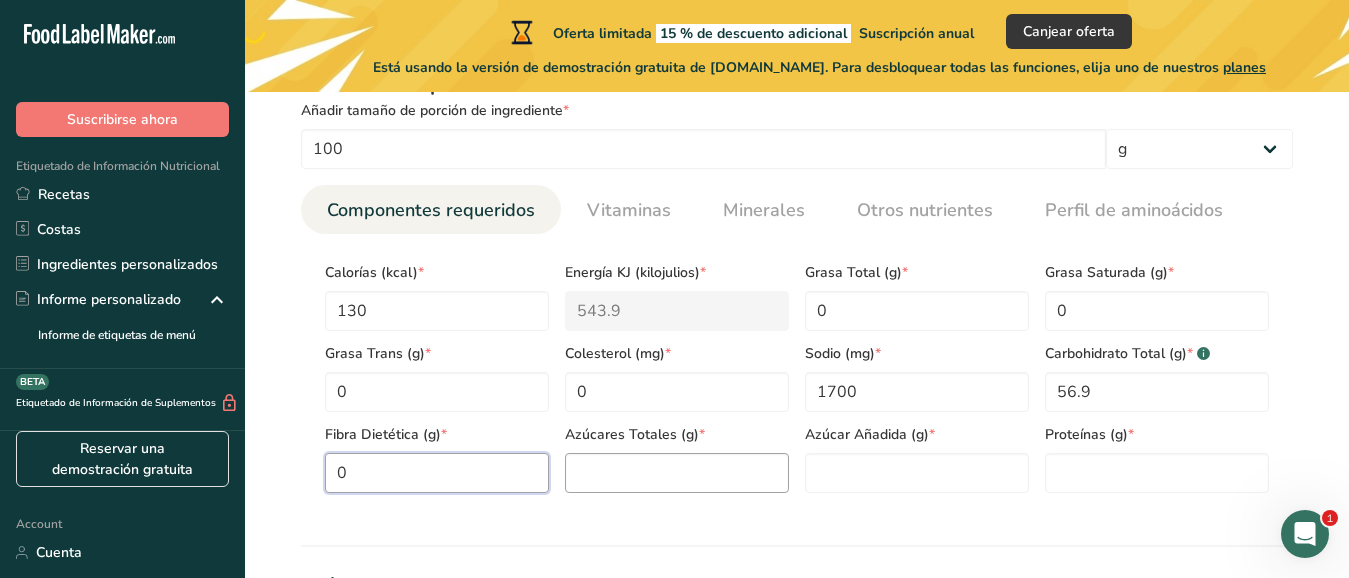 type on "0" 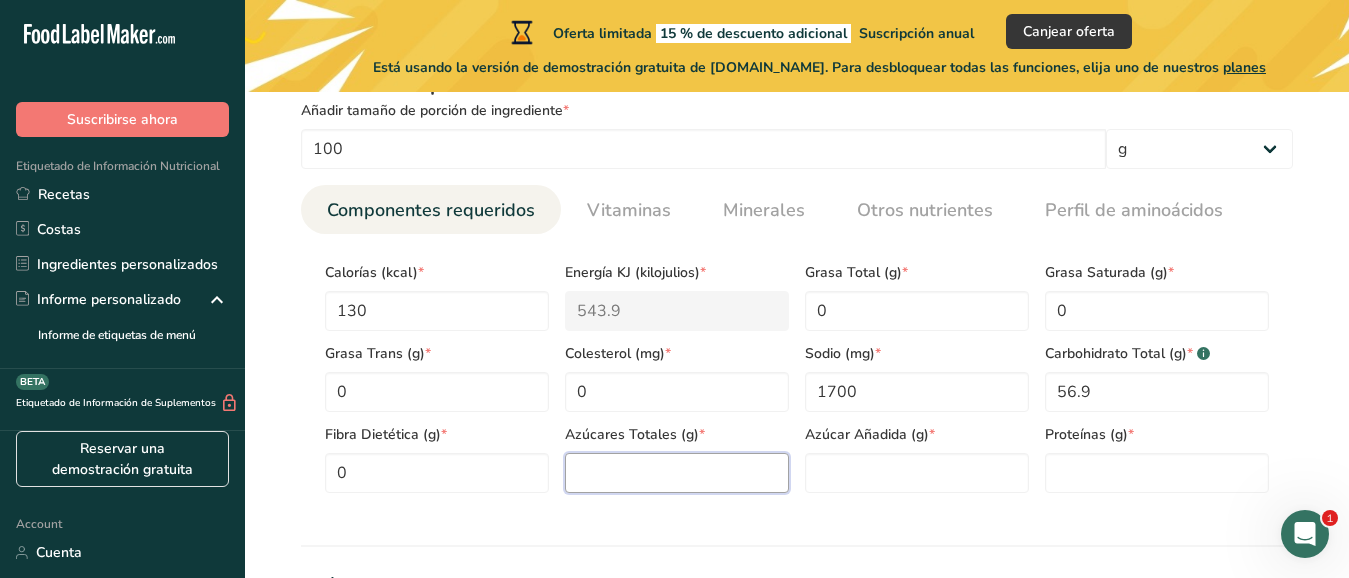 click at bounding box center [677, 473] 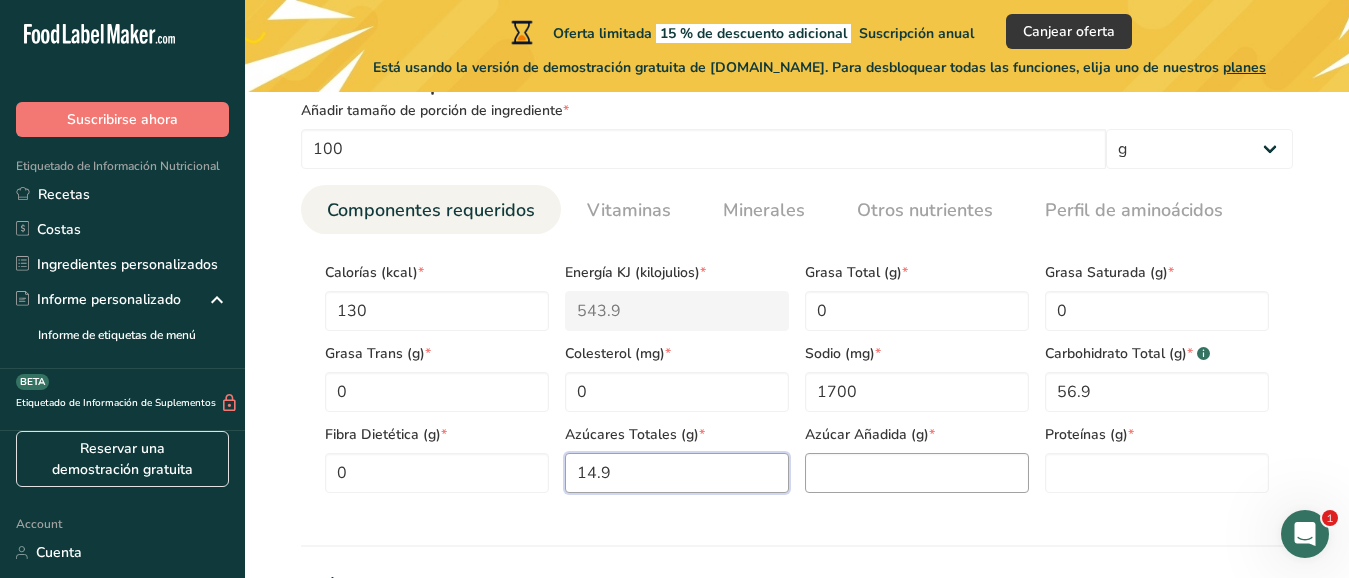 type on "14.9" 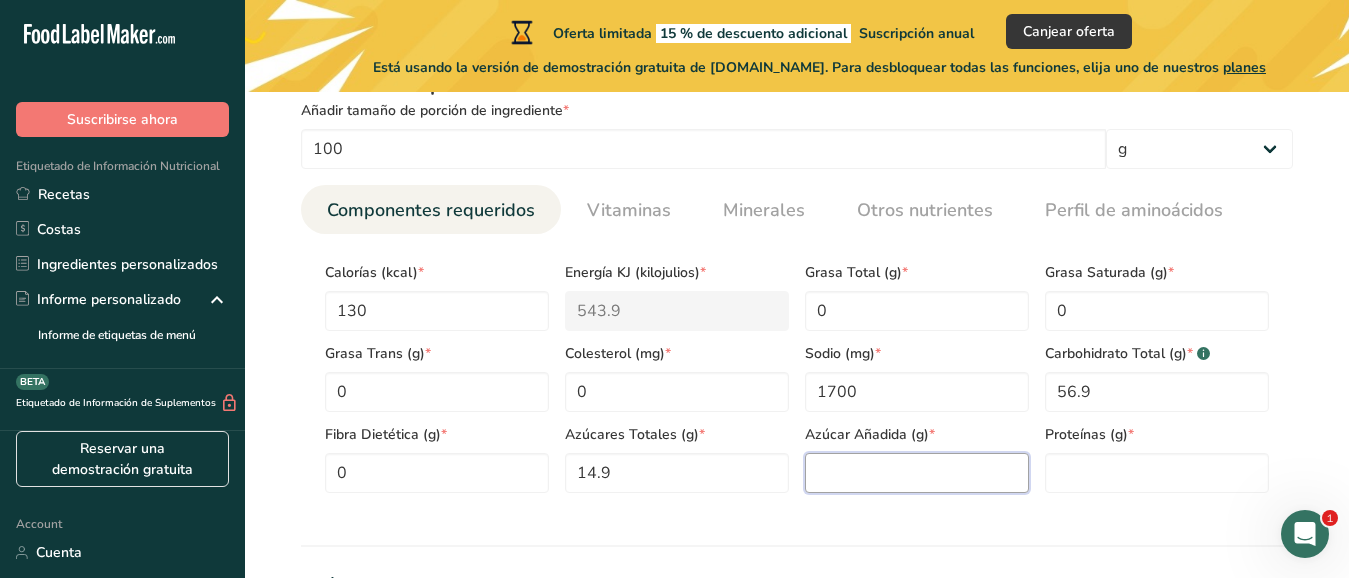 click at bounding box center [917, 473] 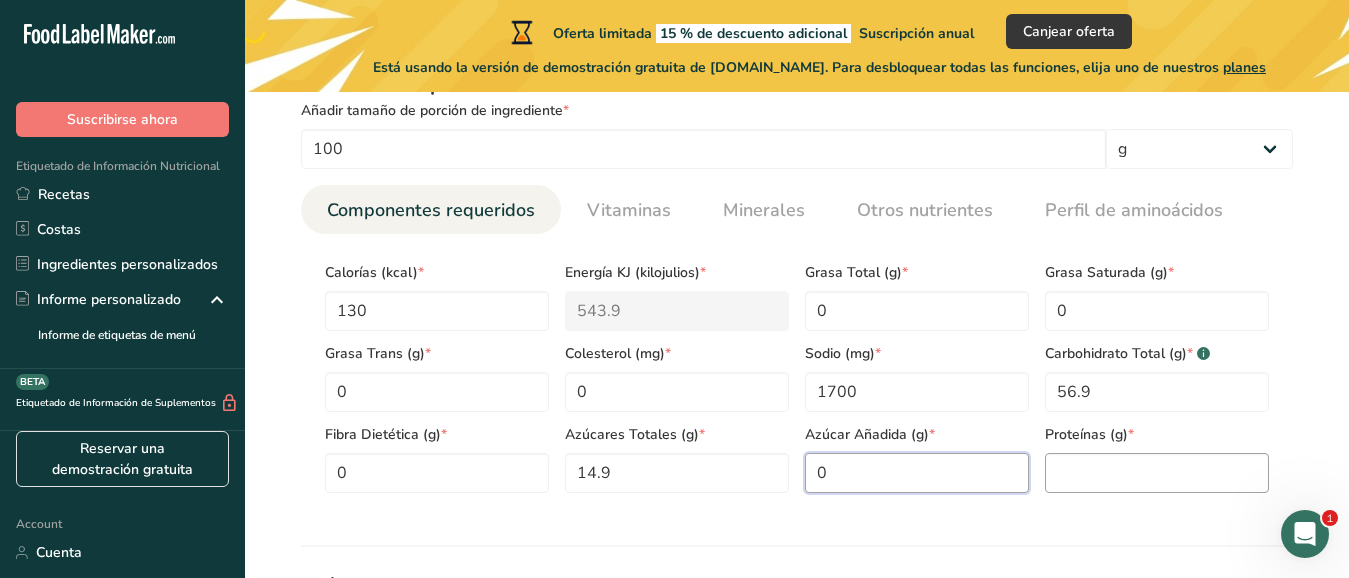 type on "0" 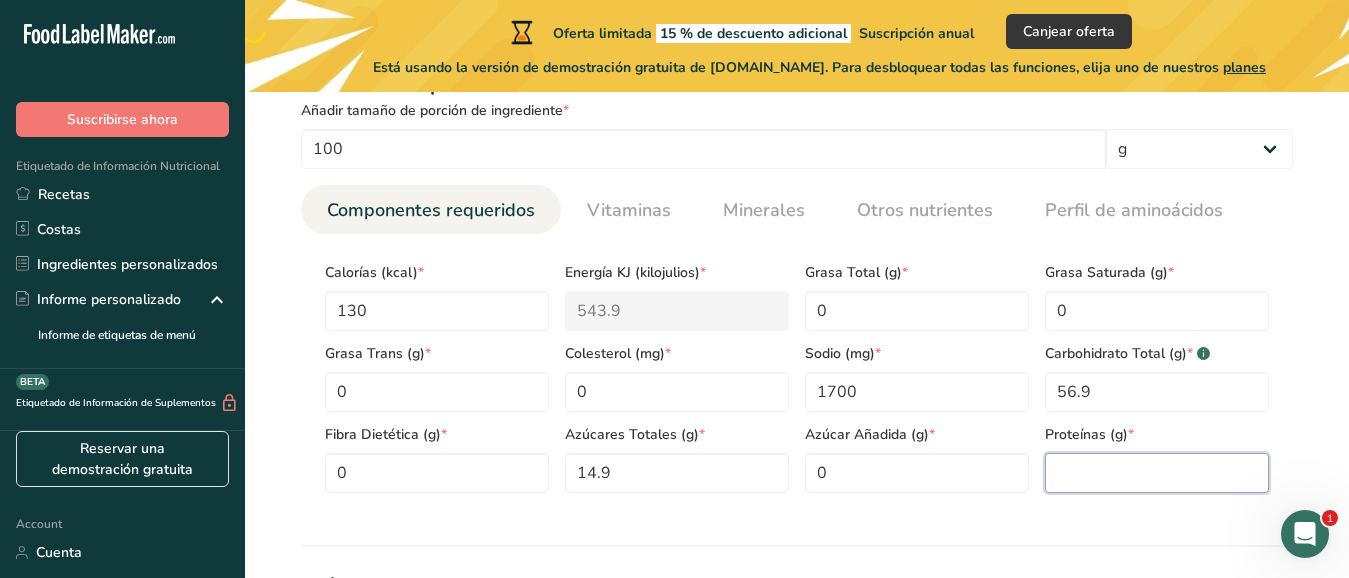 click at bounding box center [1157, 473] 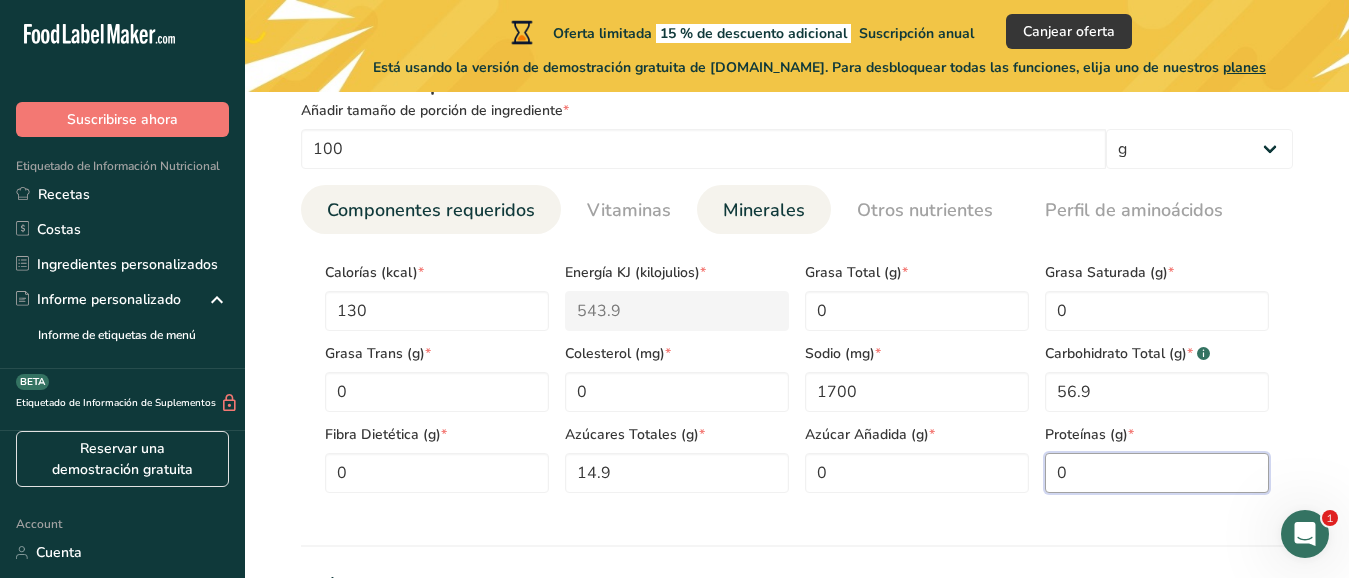 type on "0" 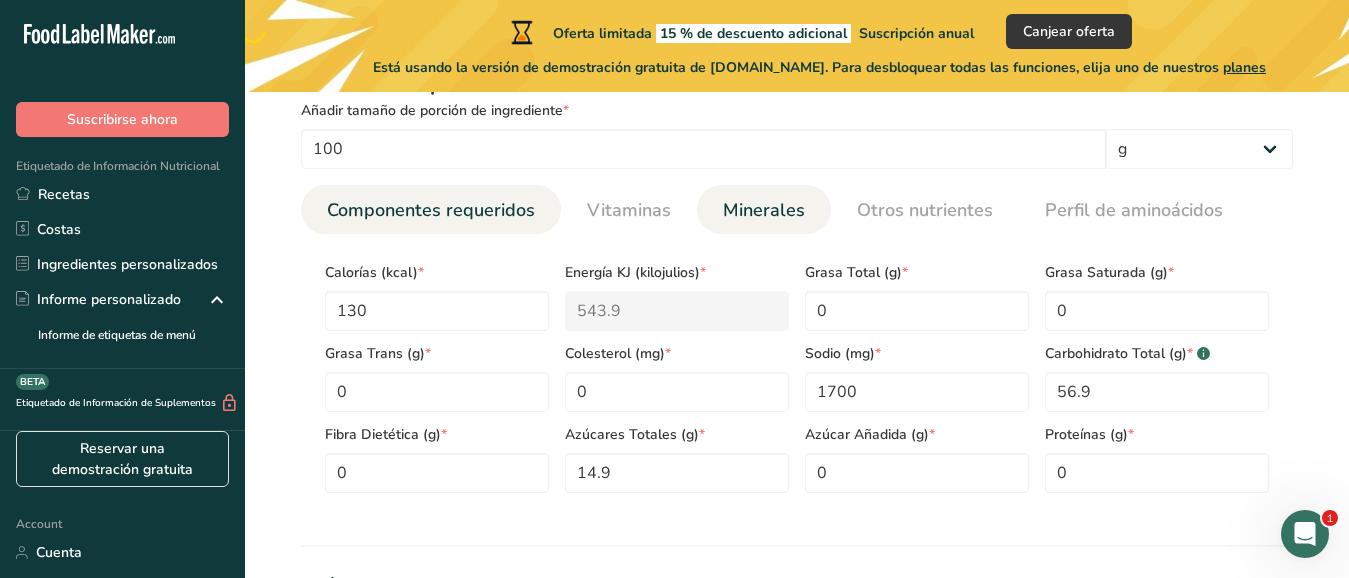 click on "Minerales" at bounding box center [764, 210] 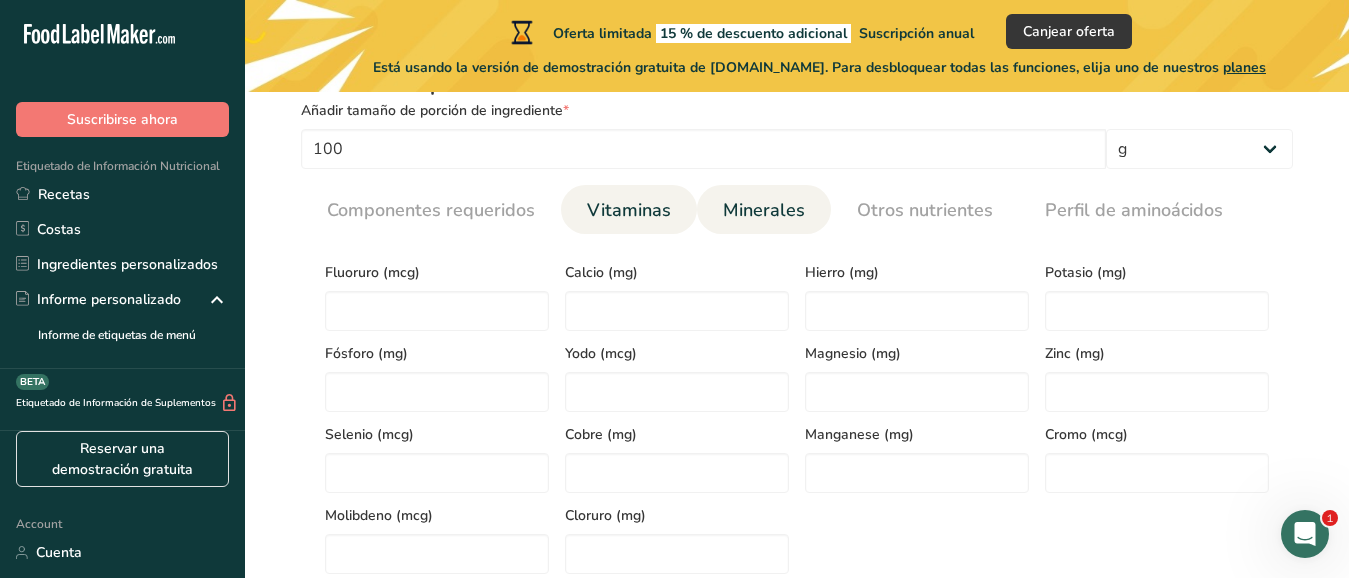 click on "Vitaminas" at bounding box center (629, 210) 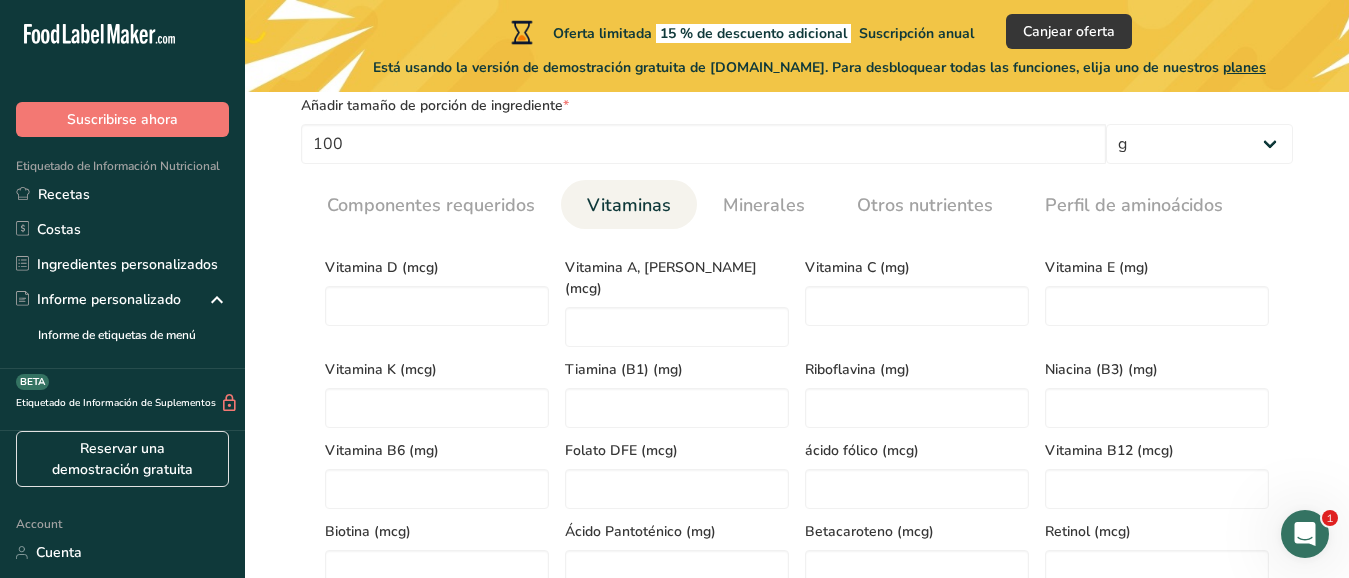 scroll, scrollTop: 867, scrollLeft: 0, axis: vertical 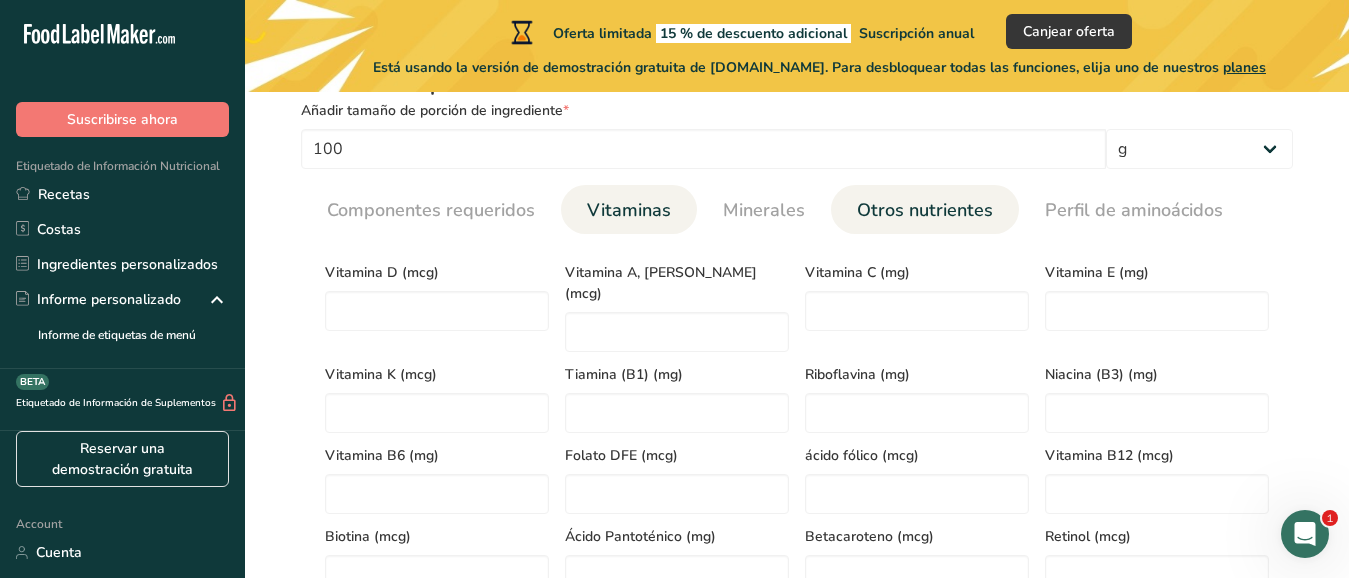click on "Otros nutrientes" at bounding box center [925, 210] 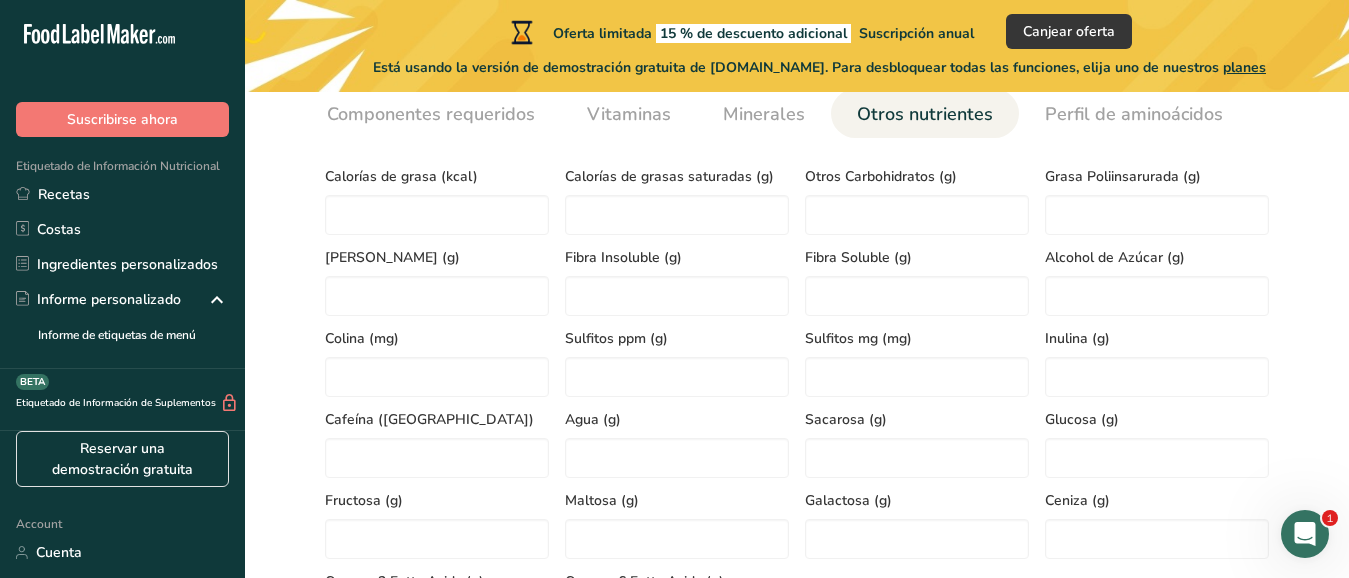 scroll, scrollTop: 953, scrollLeft: 0, axis: vertical 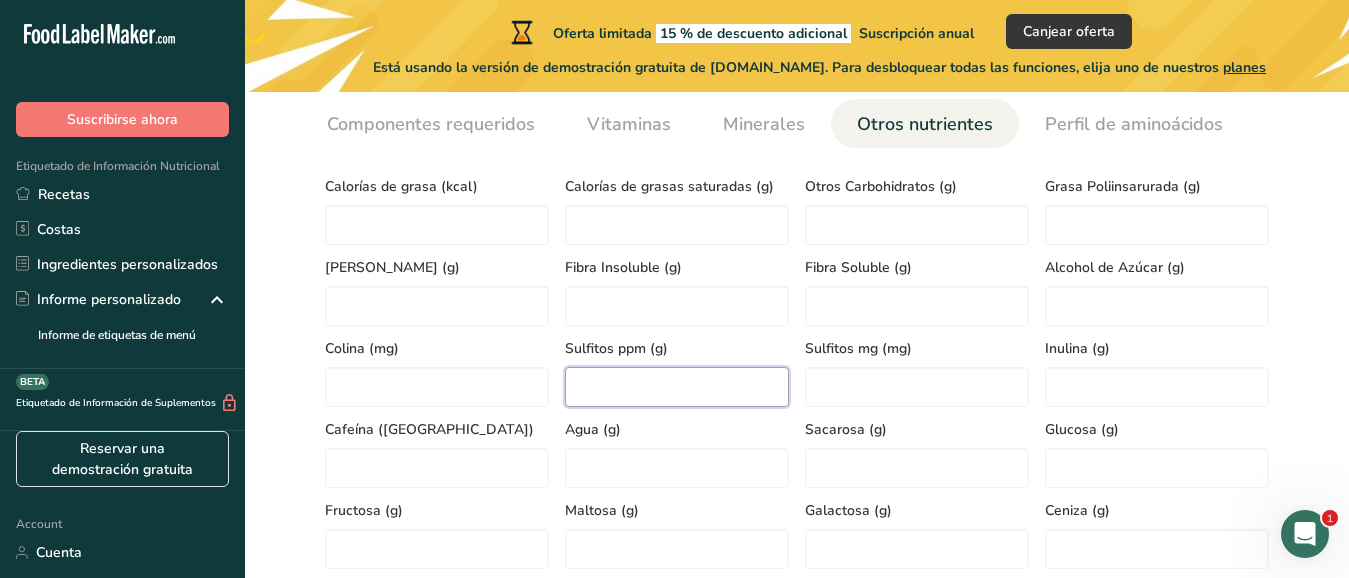 click at bounding box center [677, 387] 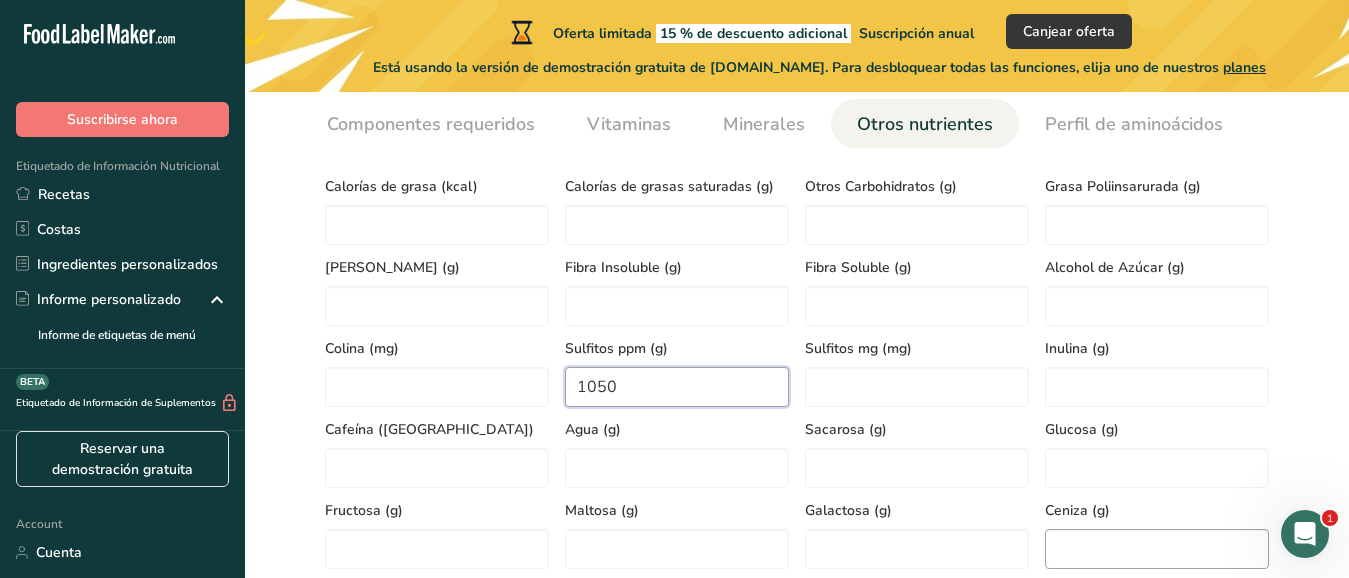 type on "1050" 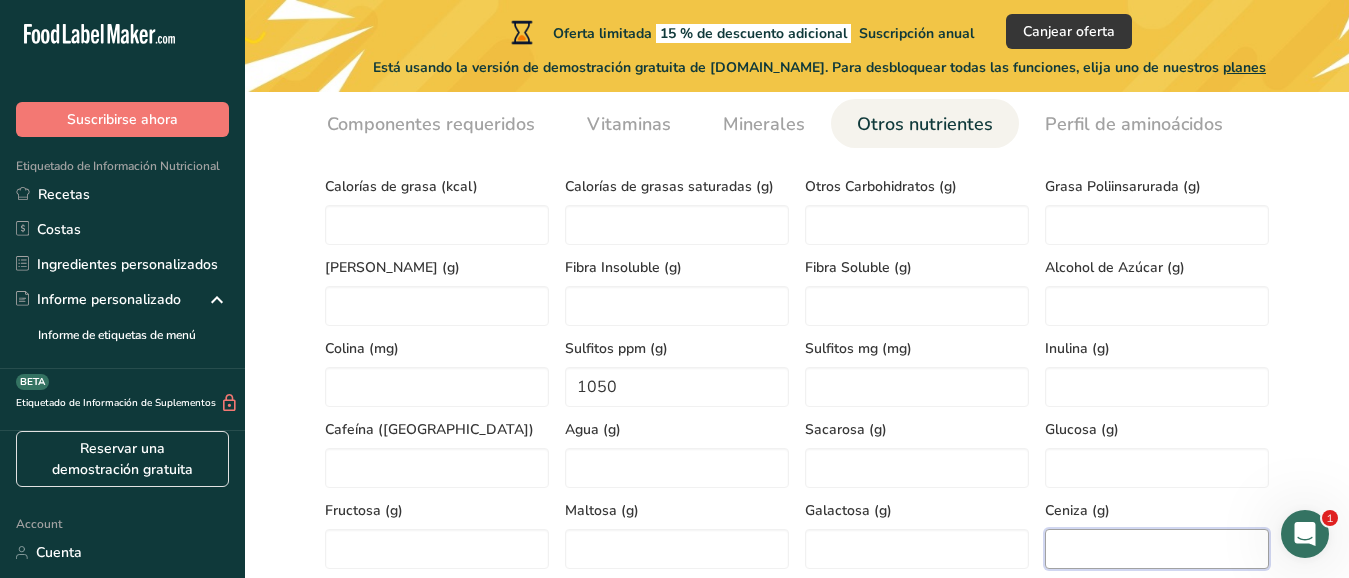 click at bounding box center [1157, 549] 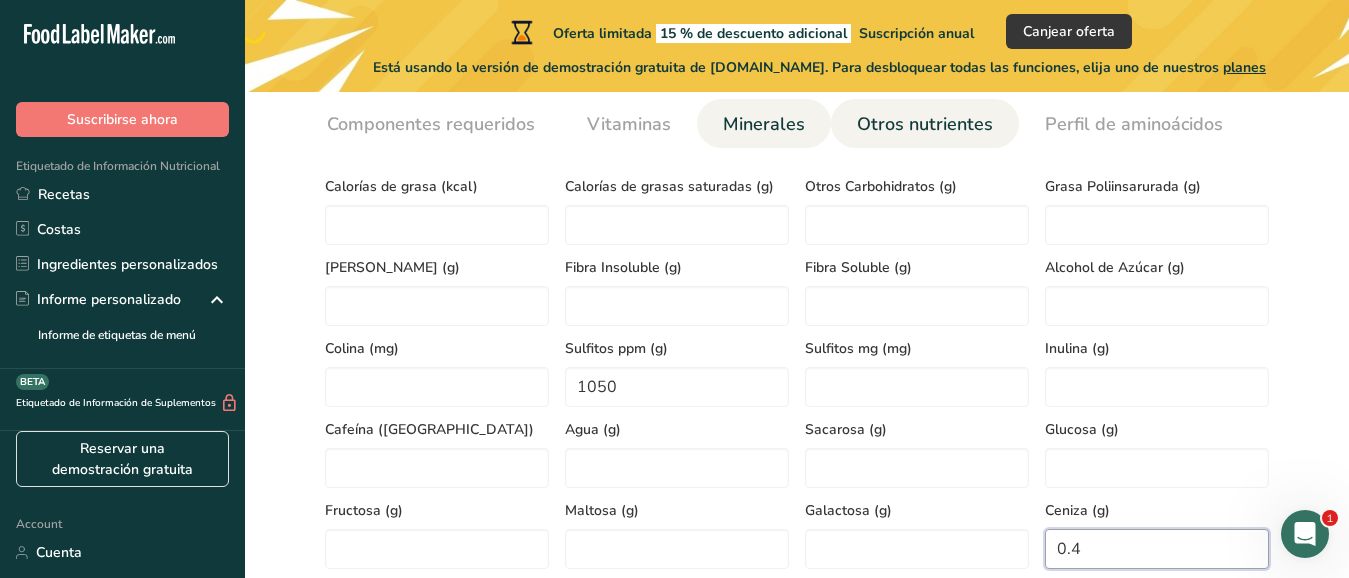 type on "0.4" 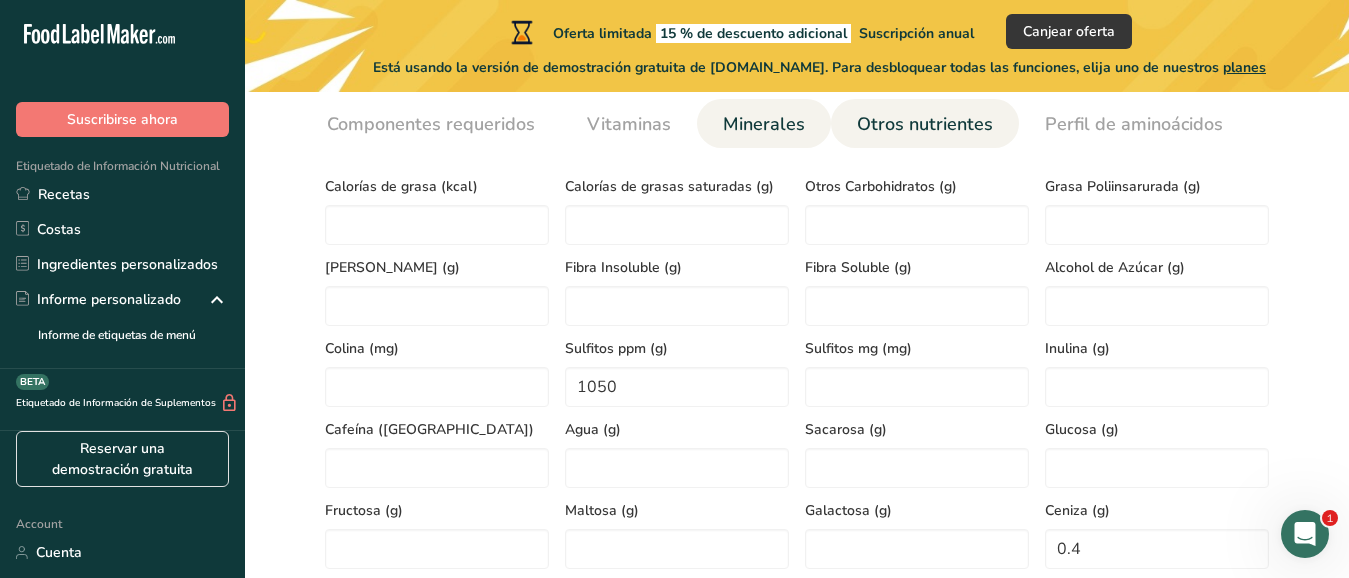 click on "Minerales" at bounding box center [764, 124] 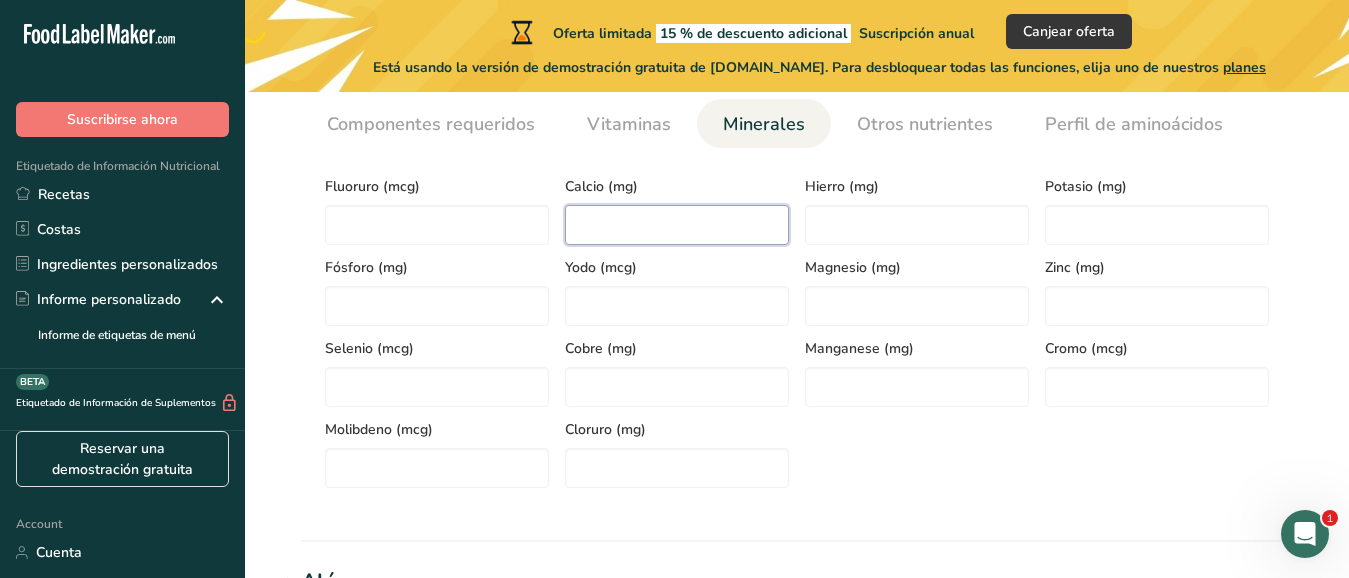 click at bounding box center [677, 225] 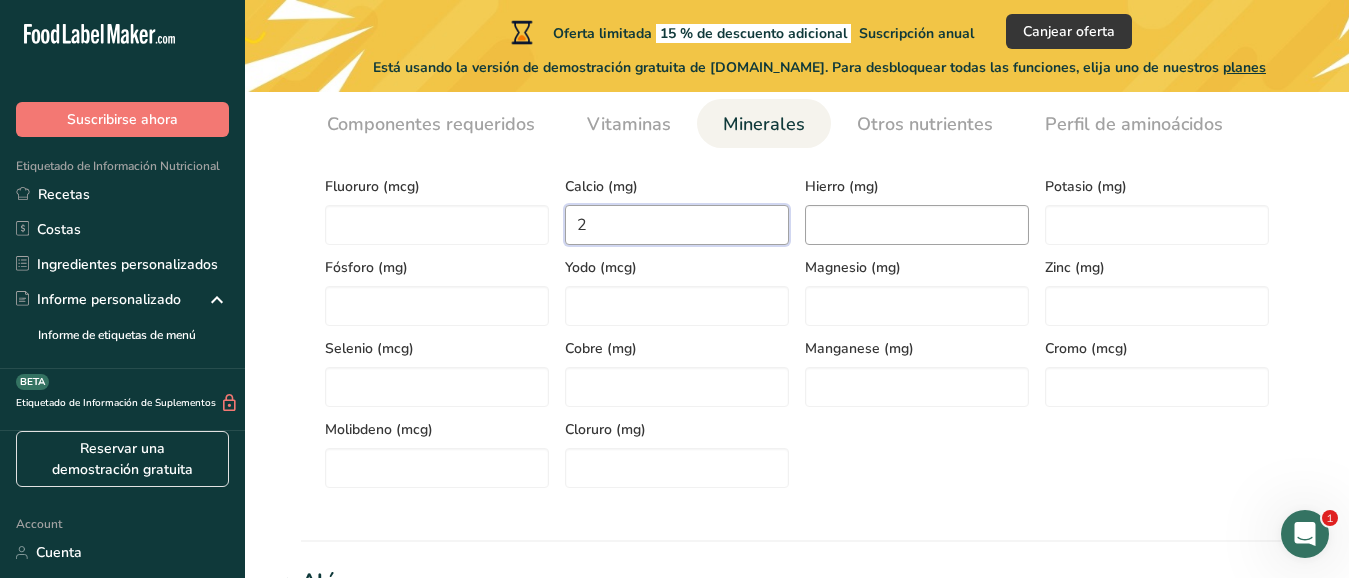 type on "2" 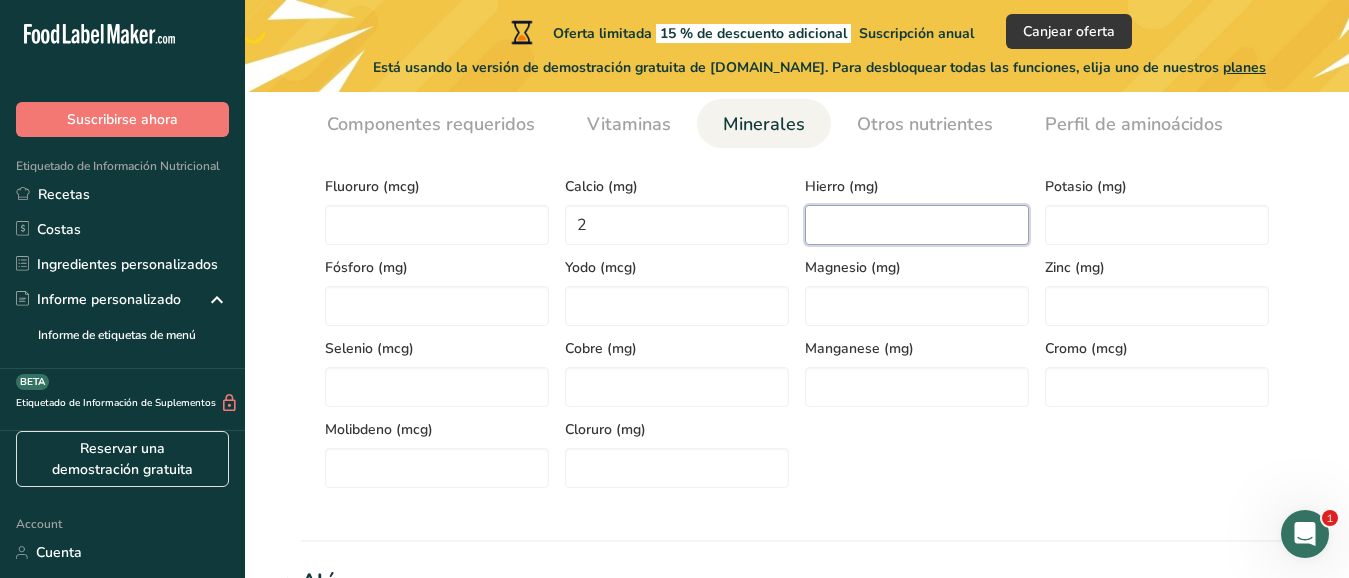 click at bounding box center (917, 225) 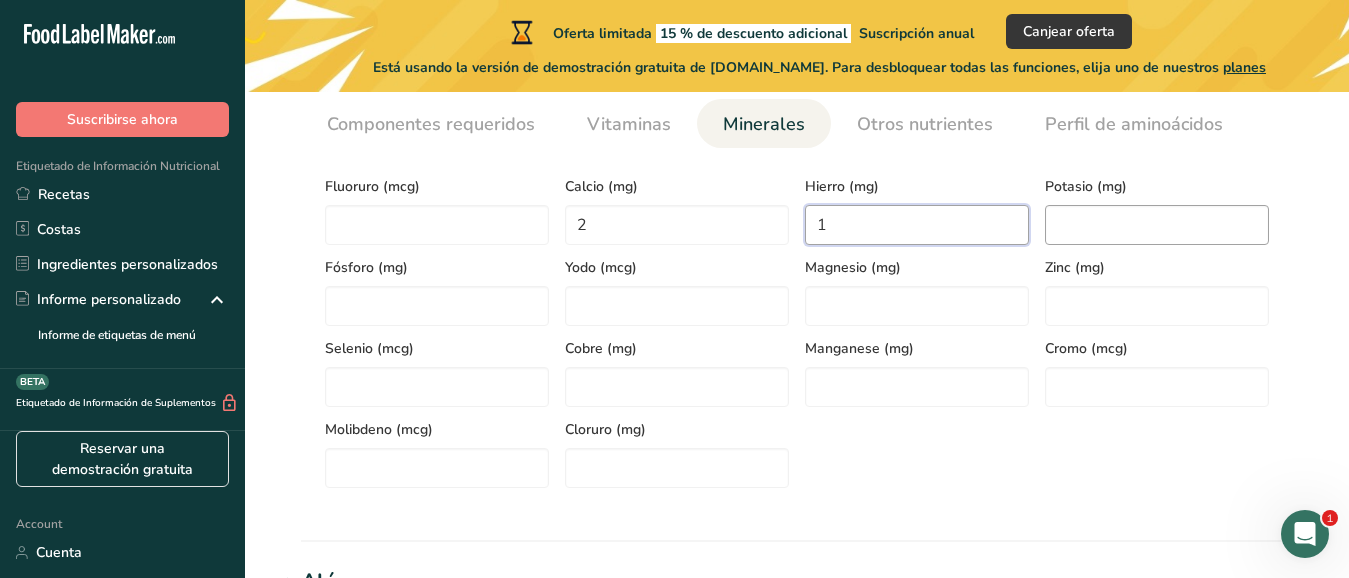 type on "1" 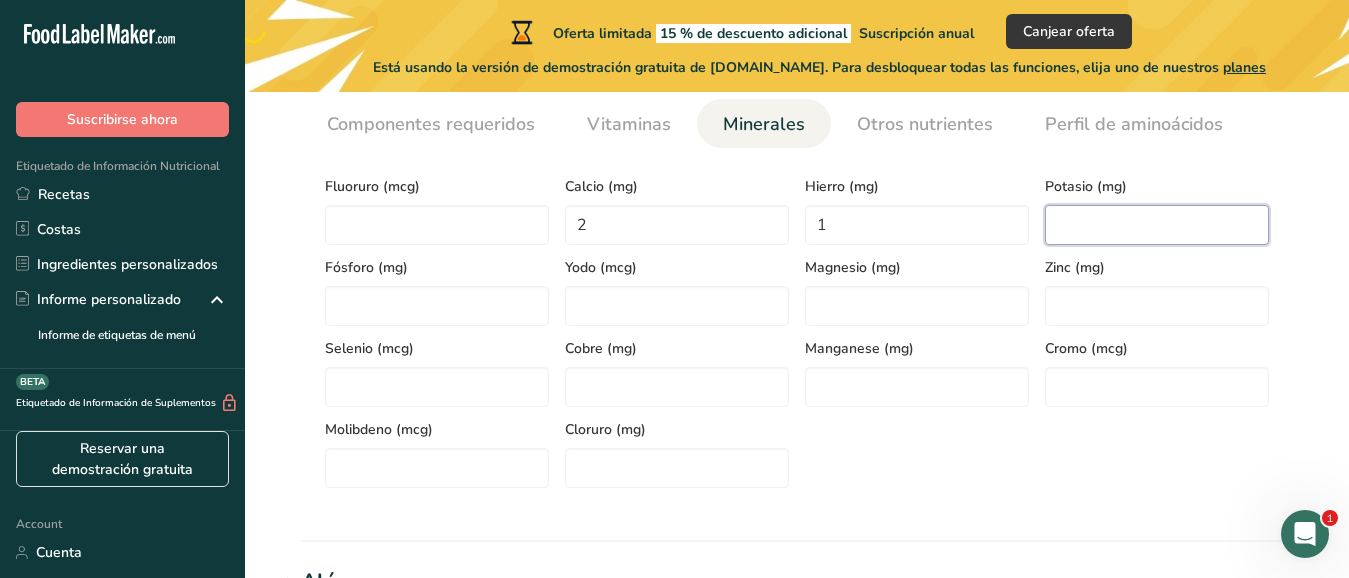 click at bounding box center (1157, 225) 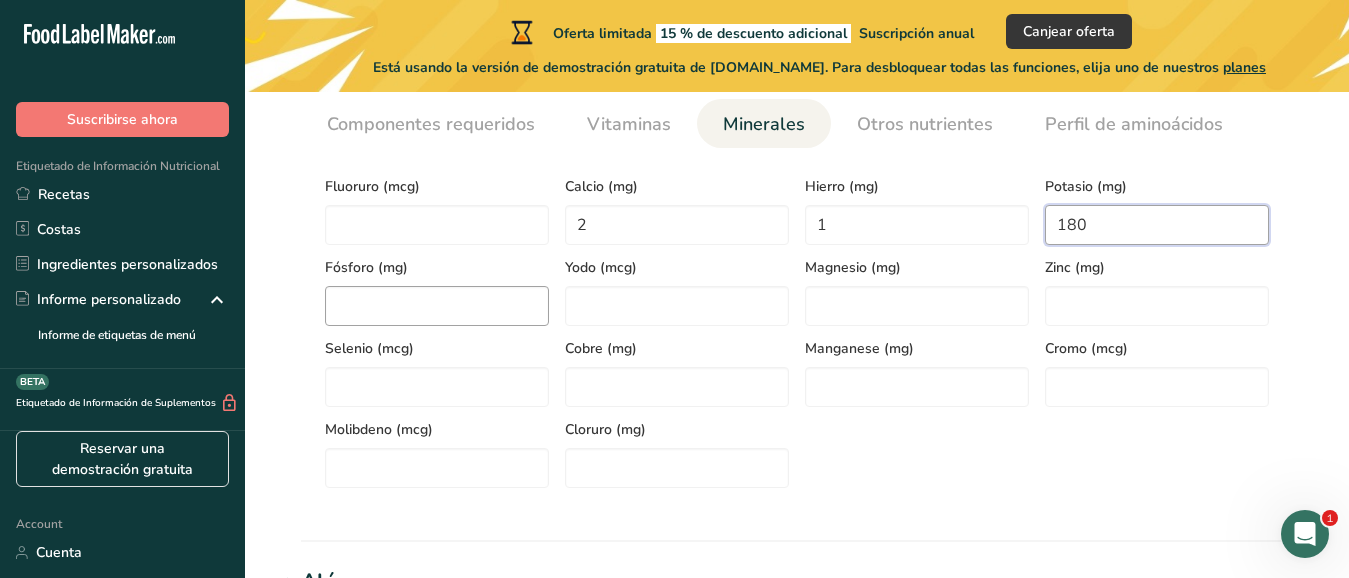 type on "180" 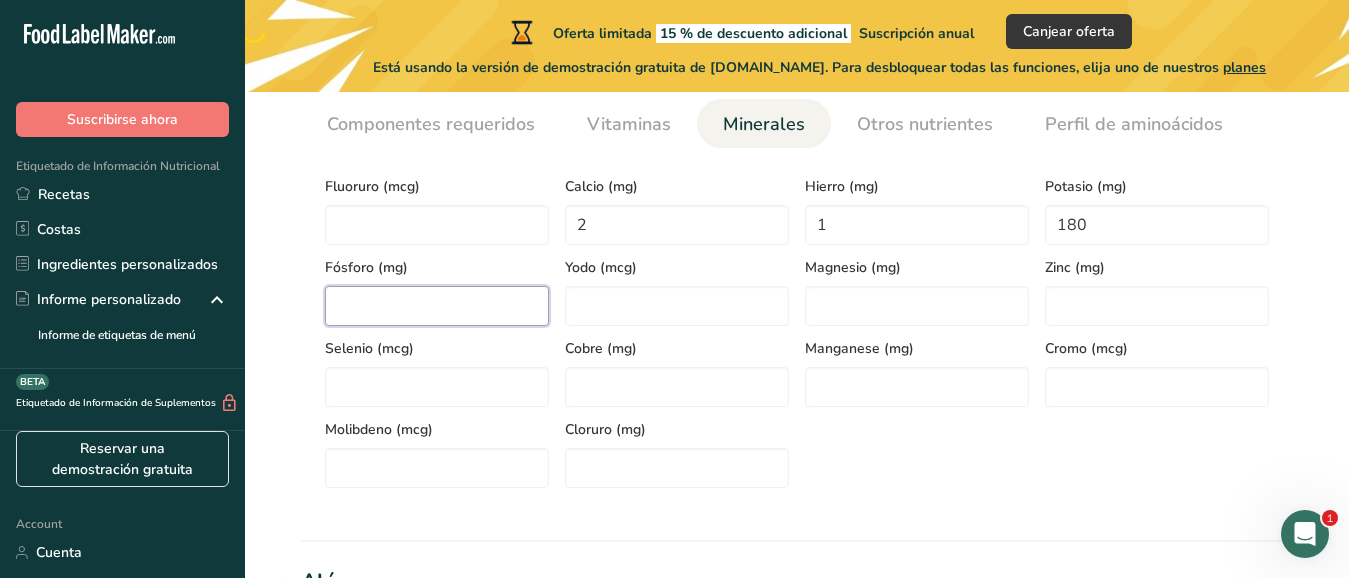 click at bounding box center [437, 306] 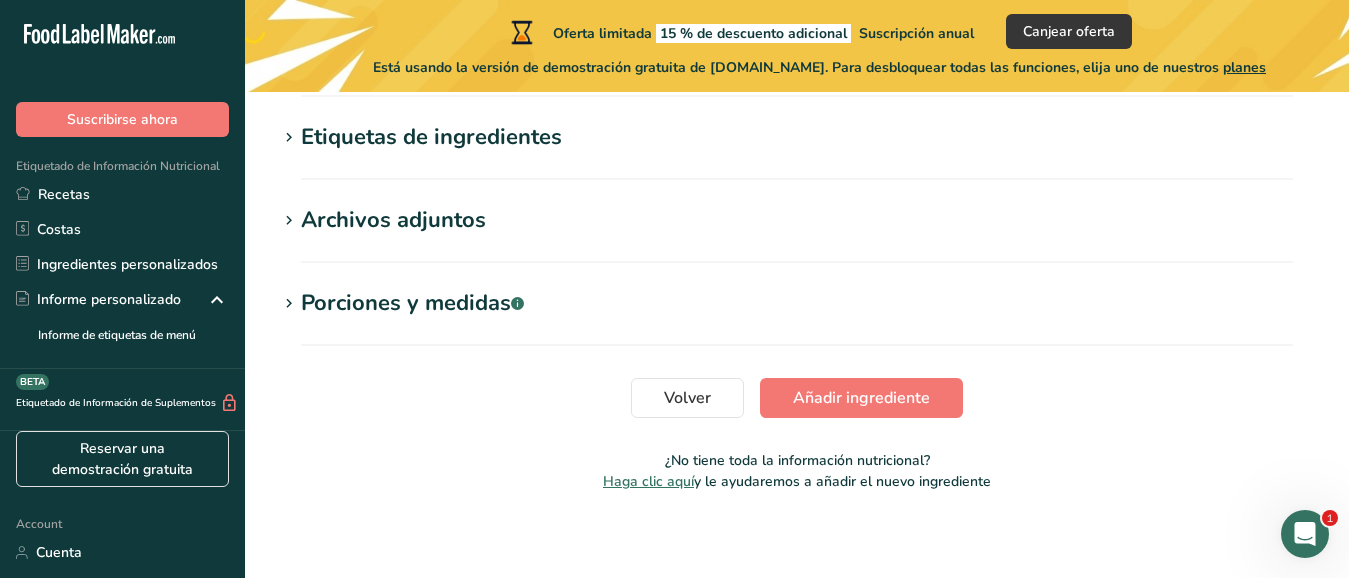 scroll, scrollTop: 1647, scrollLeft: 0, axis: vertical 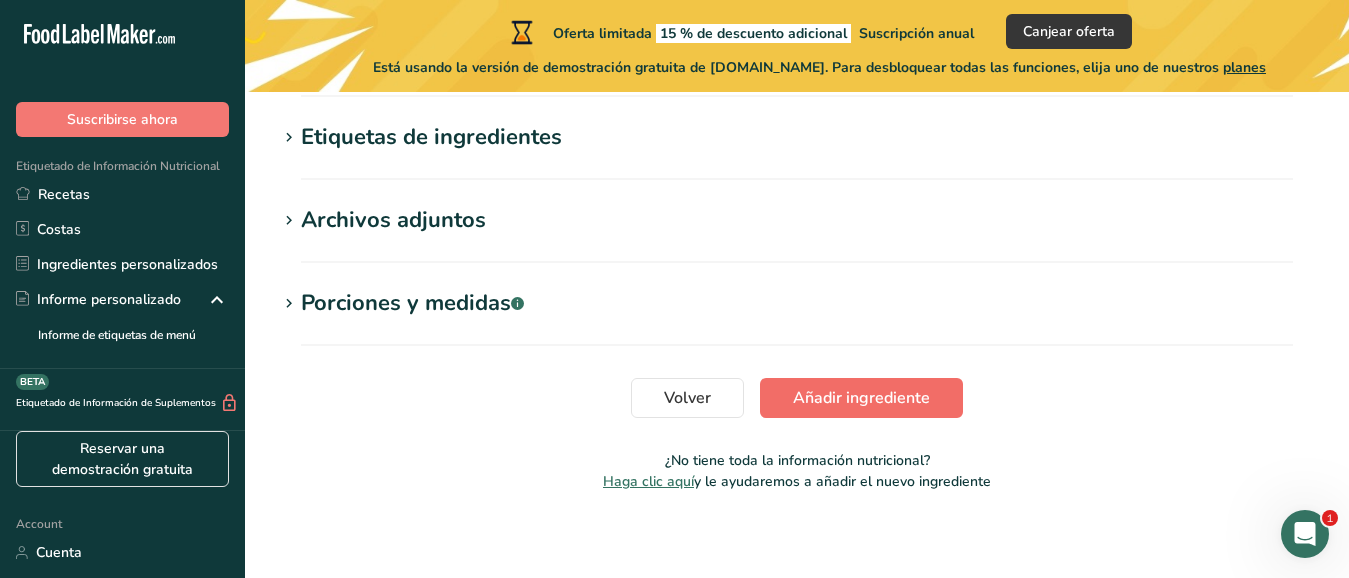 type on "10" 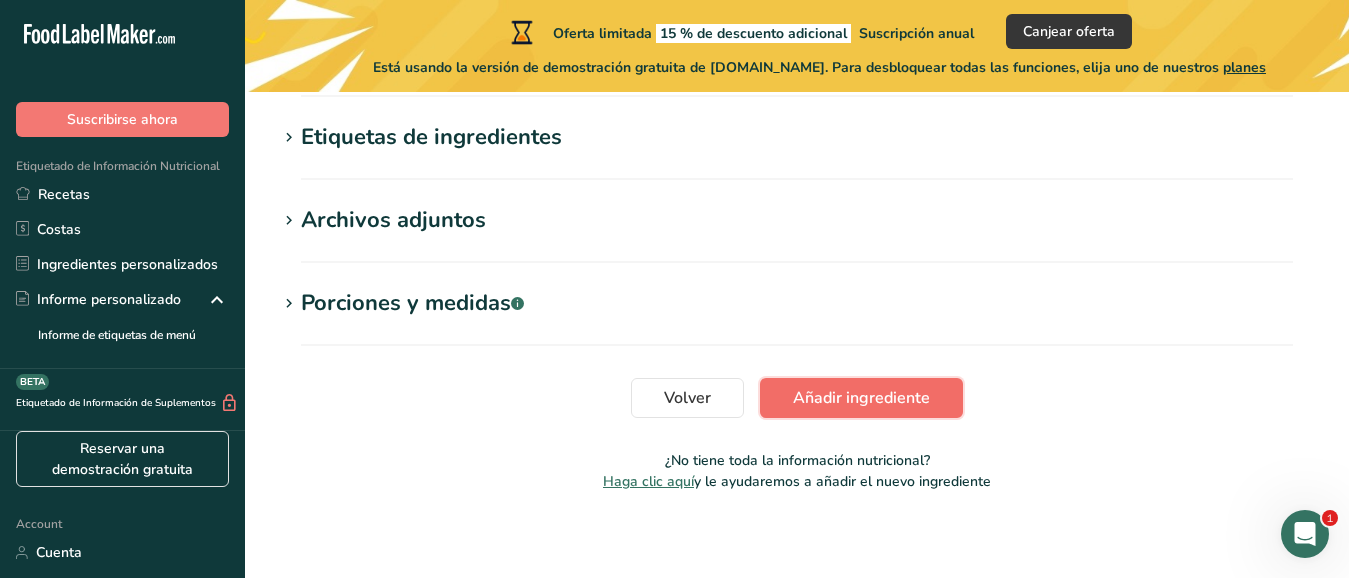click on "Añadir ingrediente" at bounding box center [861, 398] 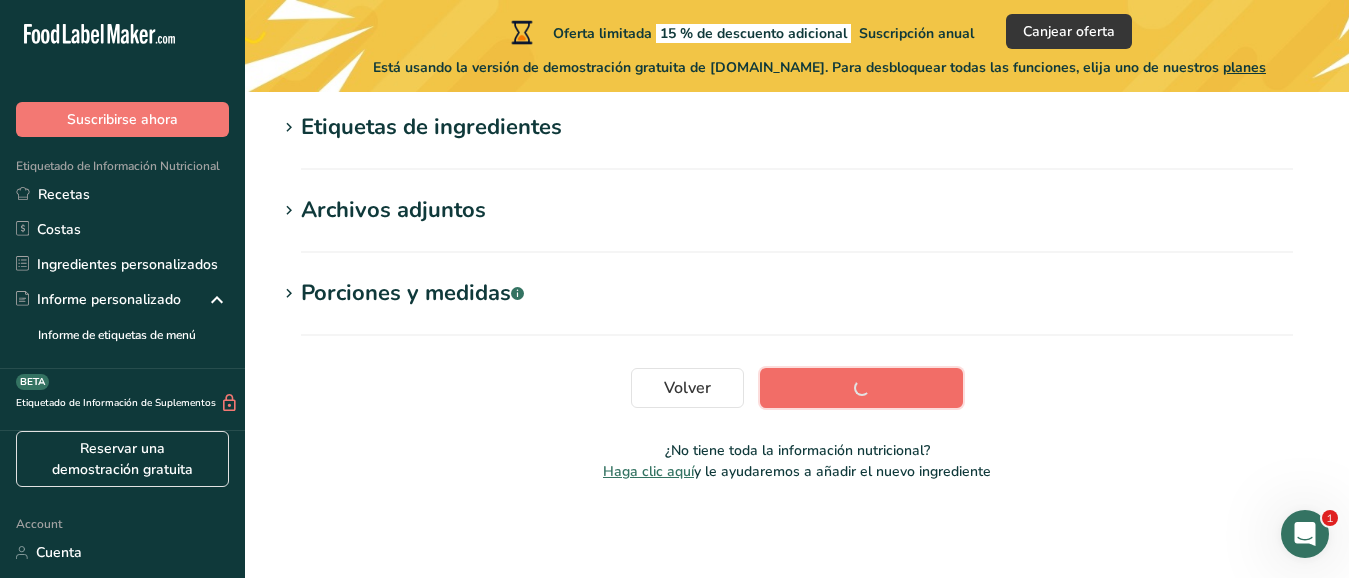 scroll, scrollTop: 562, scrollLeft: 0, axis: vertical 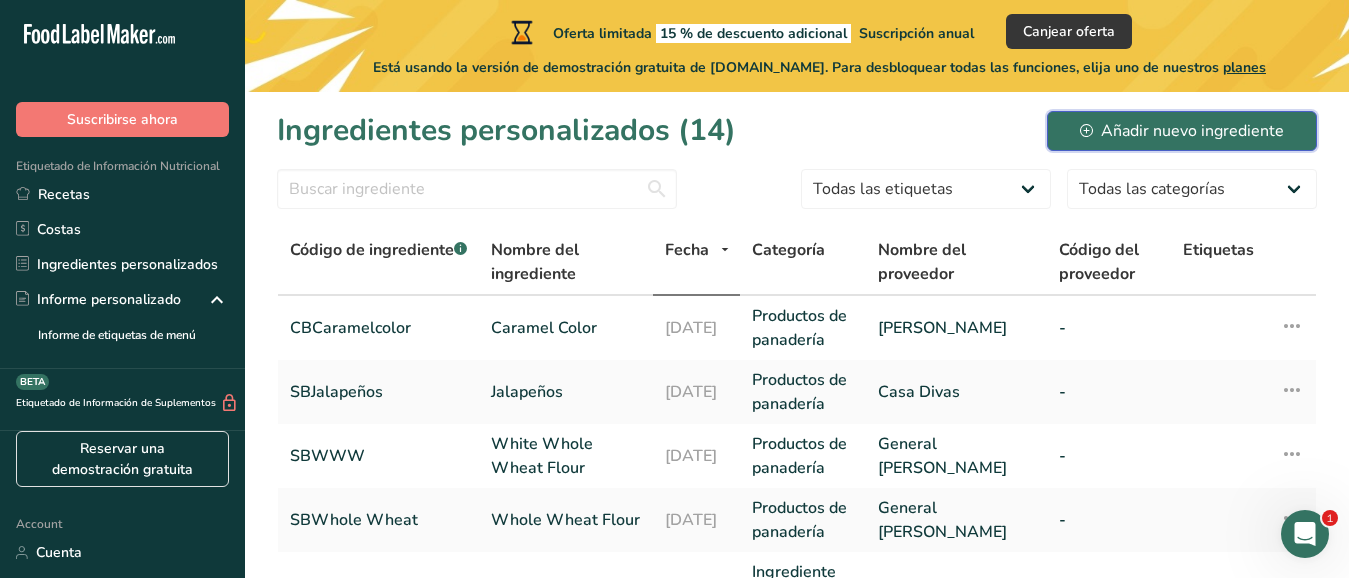 click on "Añadir nuevo ingrediente" at bounding box center (1182, 131) 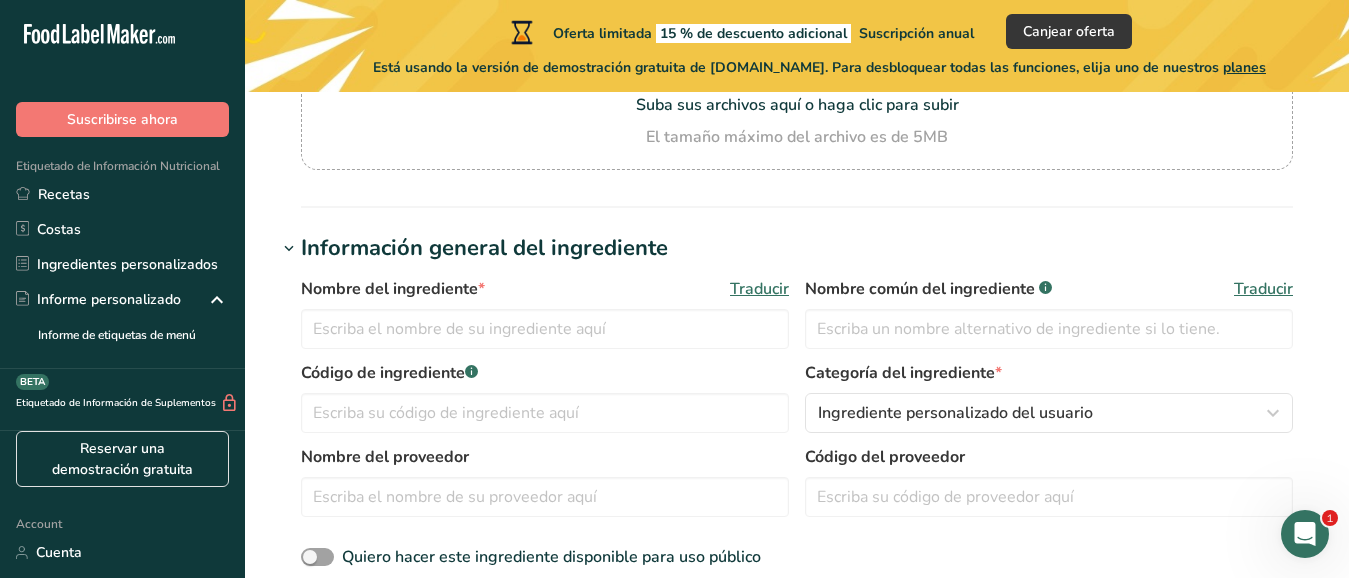 scroll, scrollTop: 260, scrollLeft: 0, axis: vertical 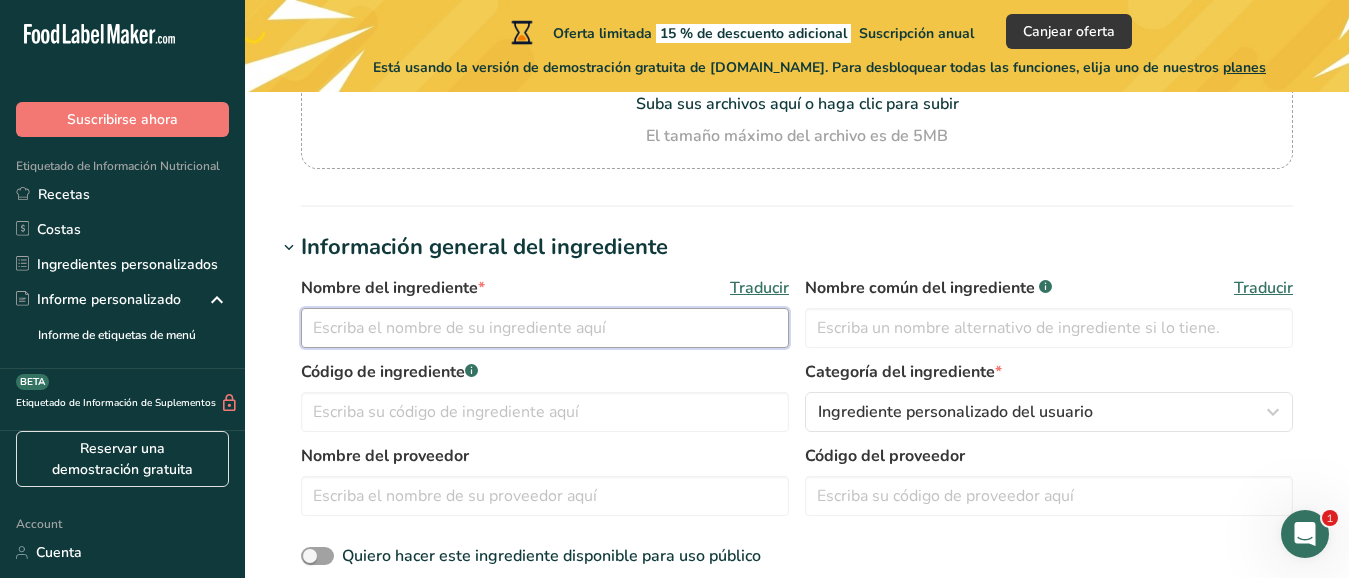 click at bounding box center (545, 328) 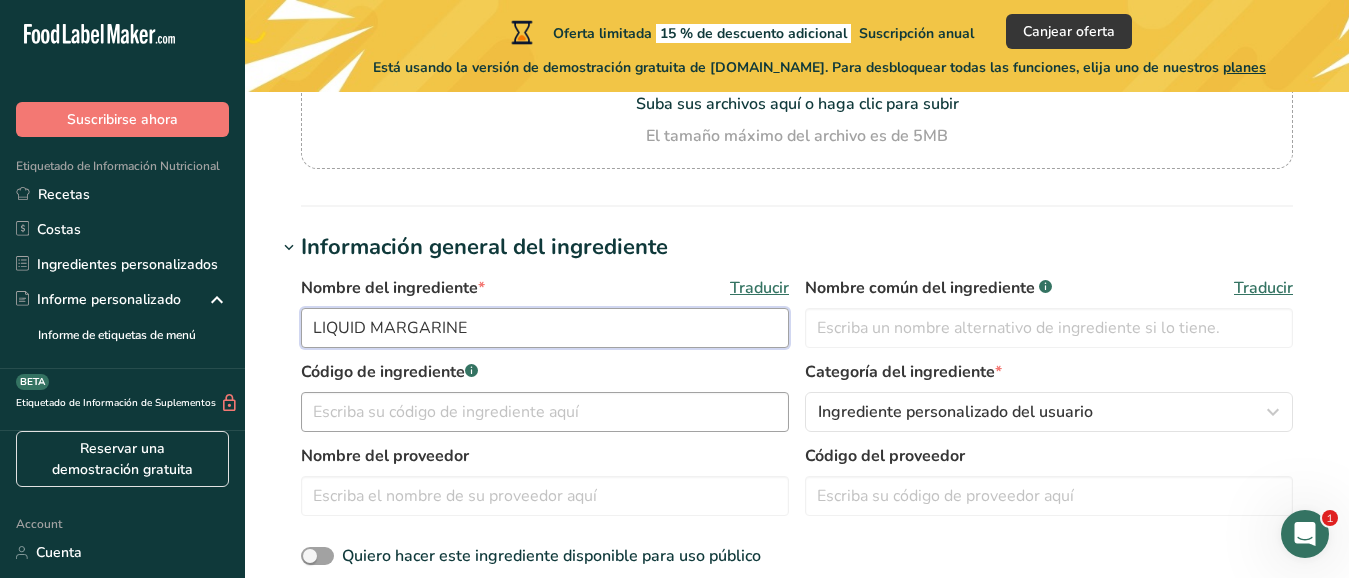 type on "LIQUID MARGARINE" 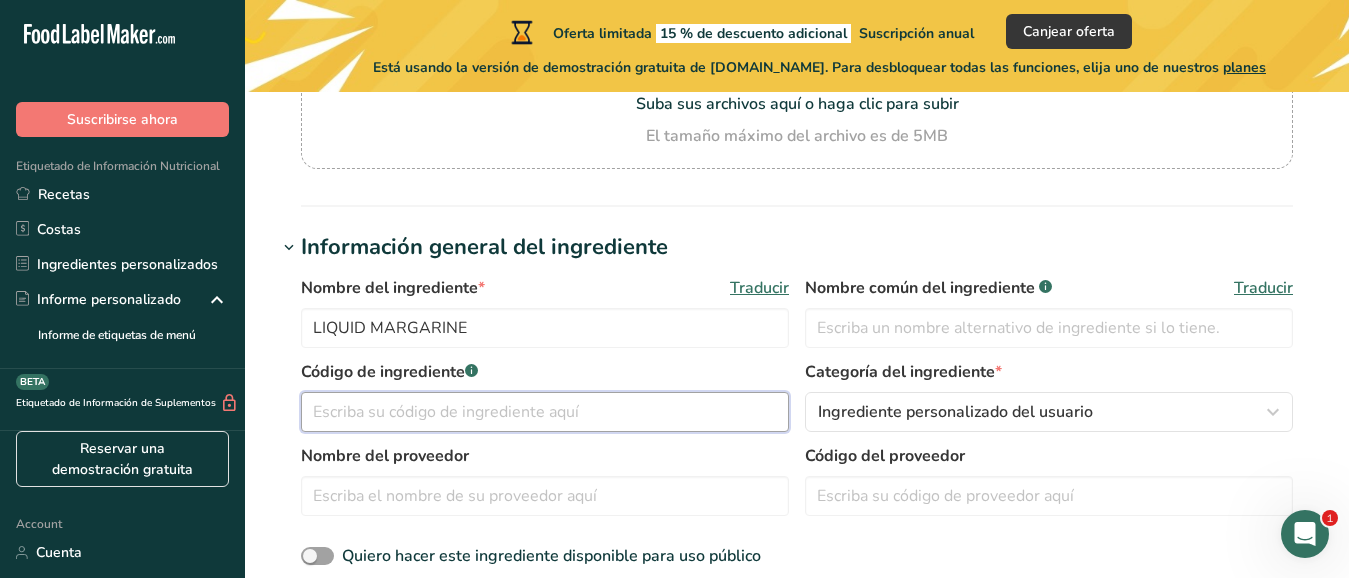 click at bounding box center [545, 412] 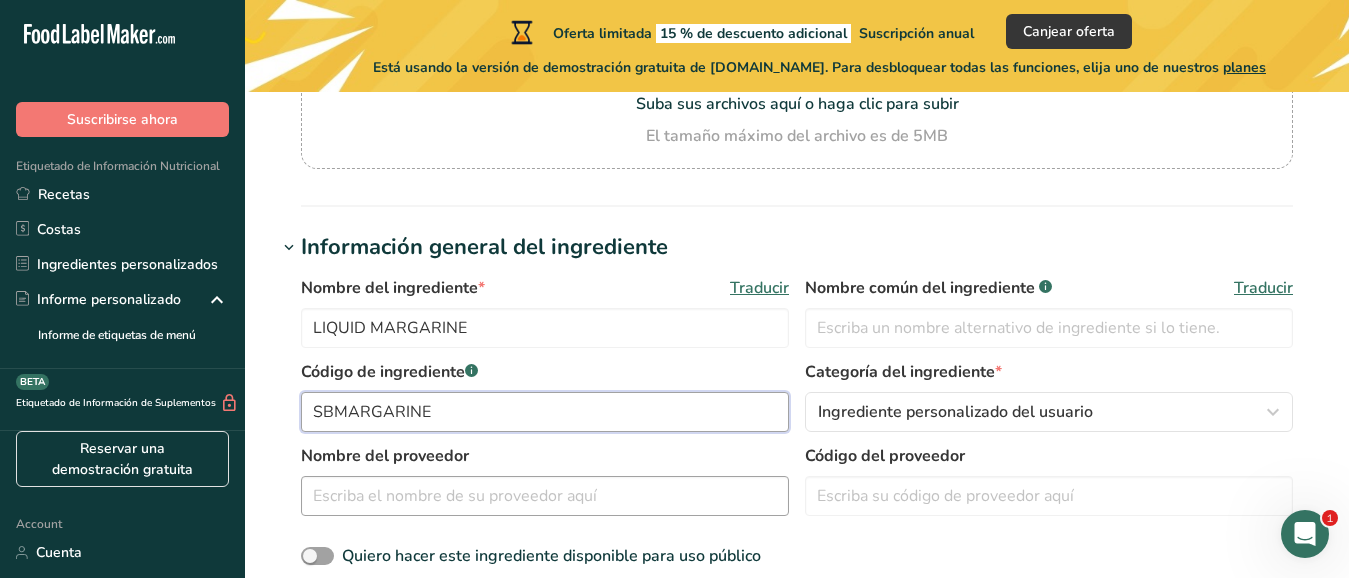 type on "SBMARGARINE" 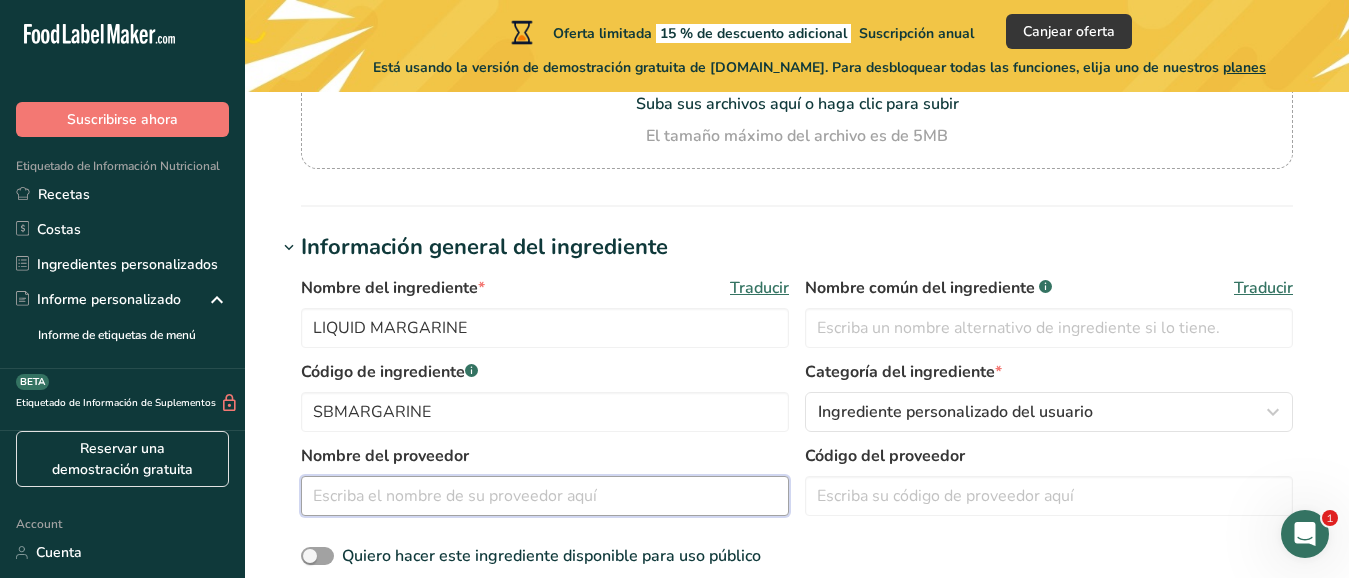 click at bounding box center [545, 496] 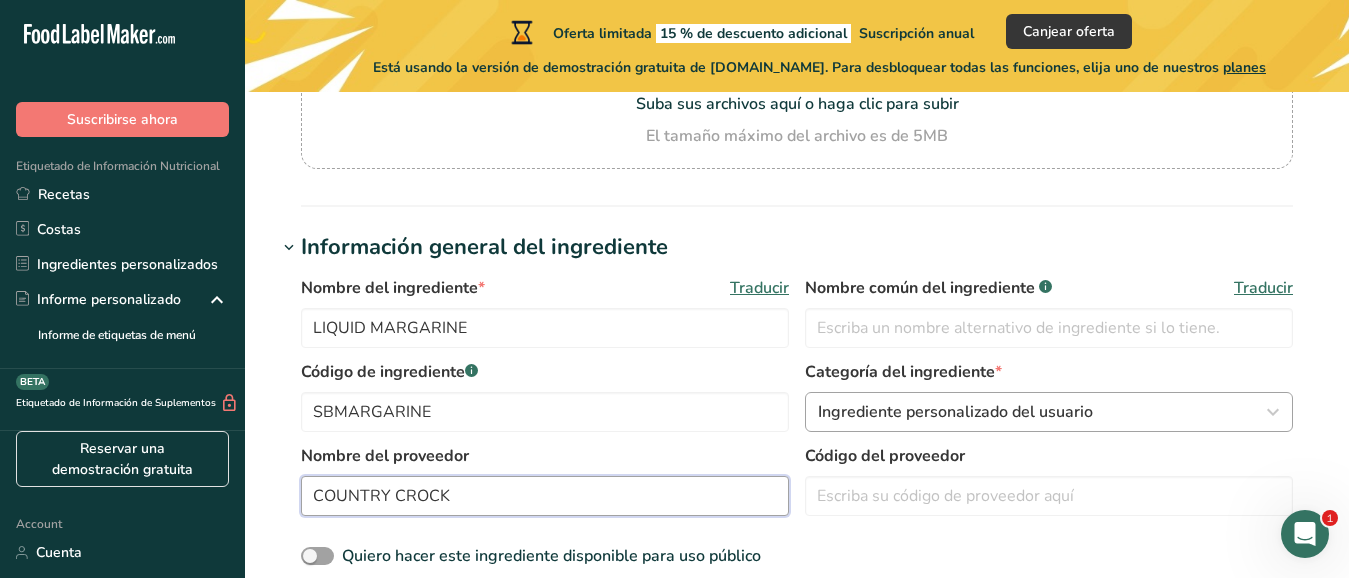 type on "COUNTRY CROCK" 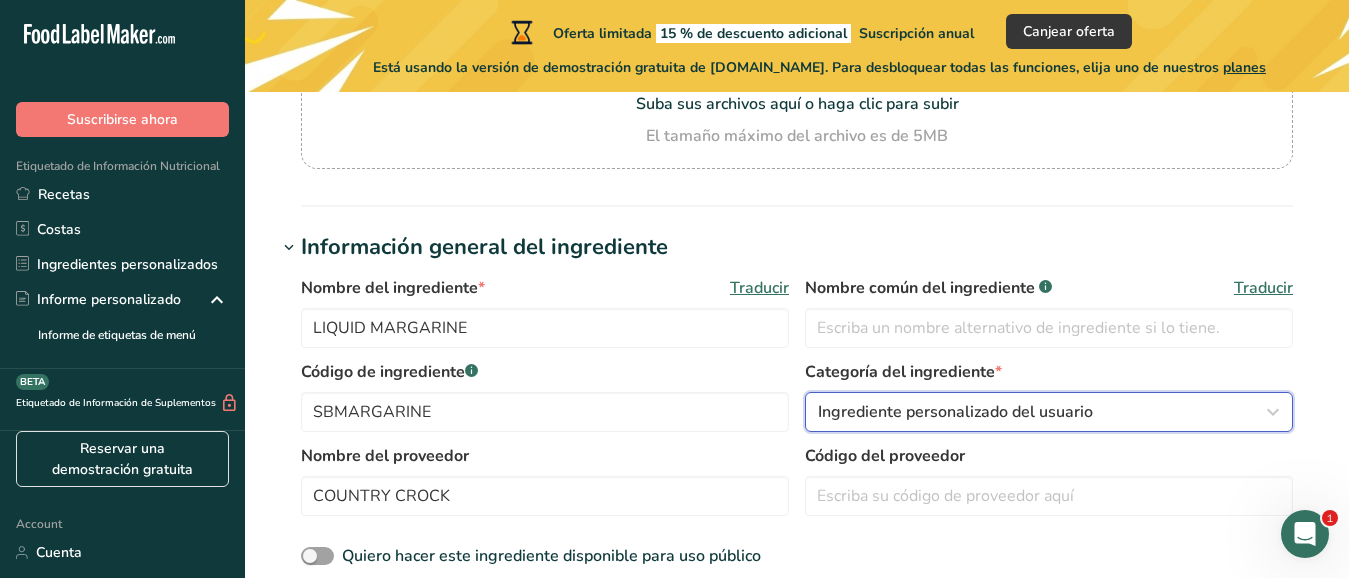 click at bounding box center (1273, 412) 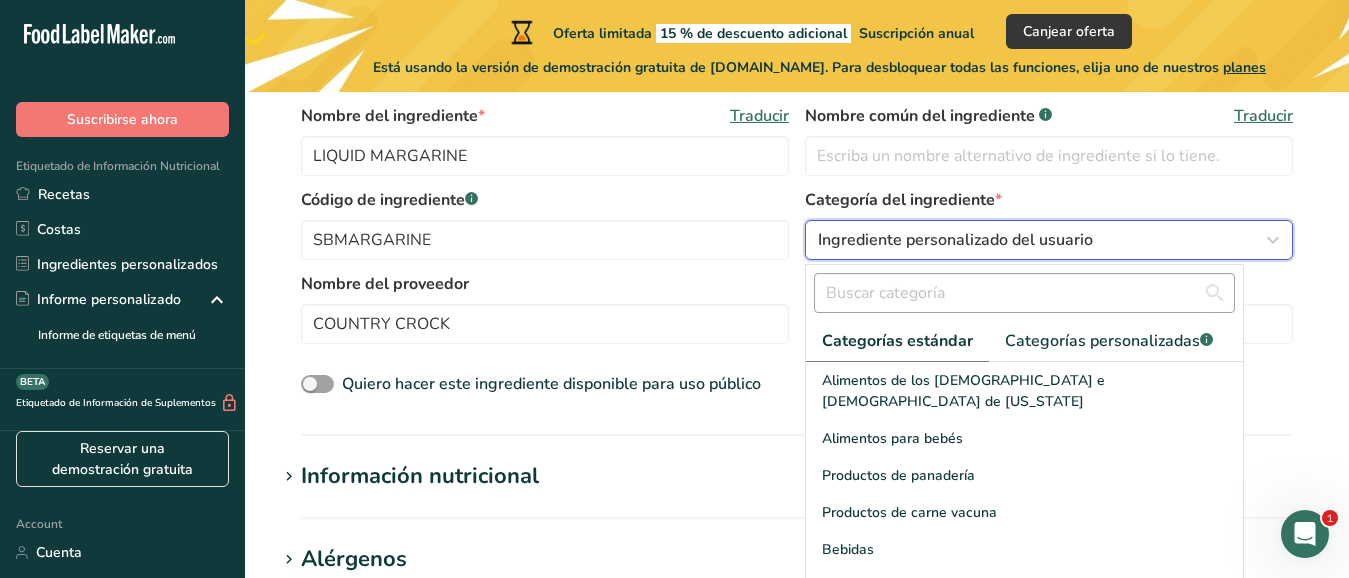 scroll, scrollTop: 433, scrollLeft: 0, axis: vertical 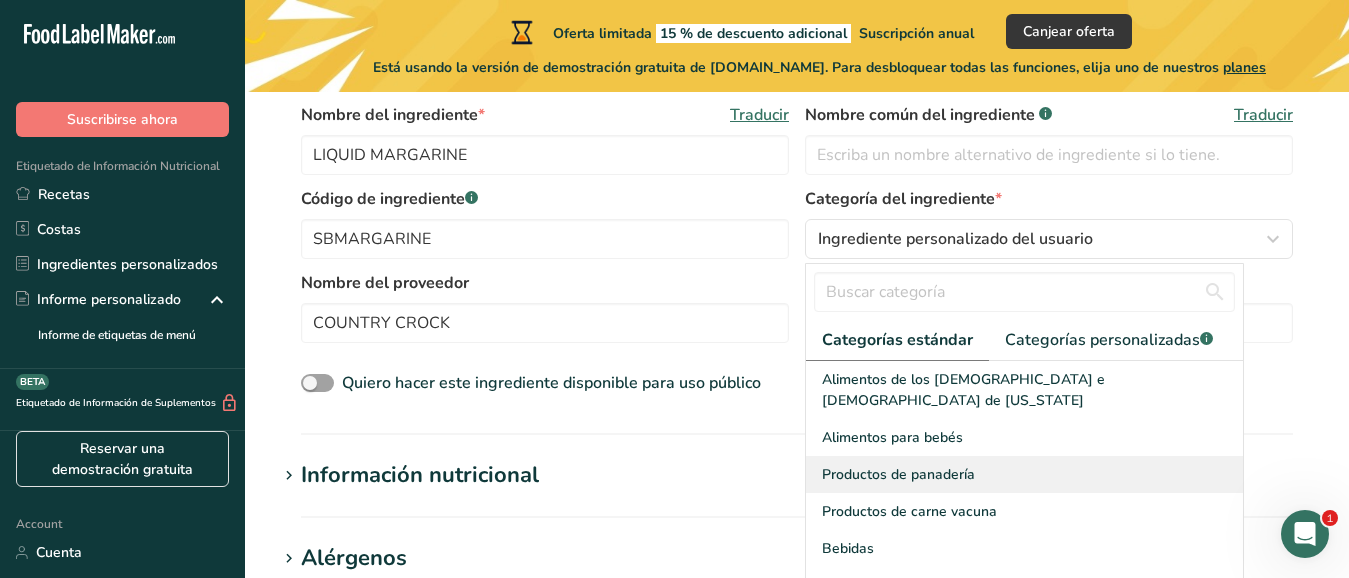 click on "Productos de panadería" at bounding box center (898, 474) 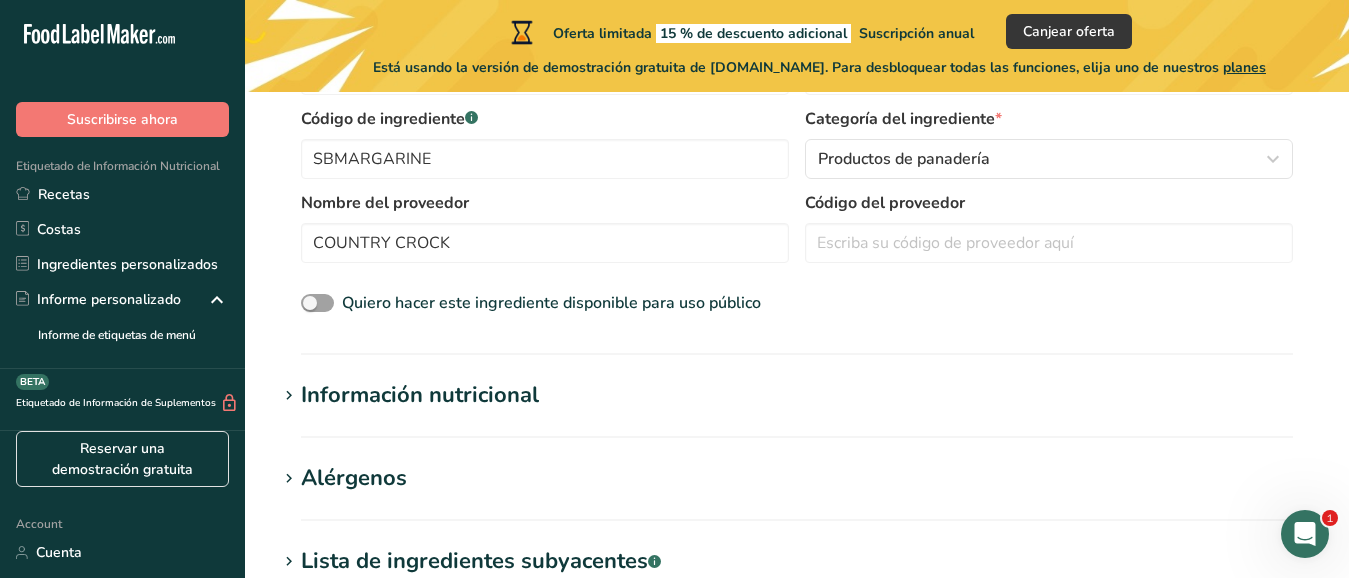 scroll, scrollTop: 606, scrollLeft: 0, axis: vertical 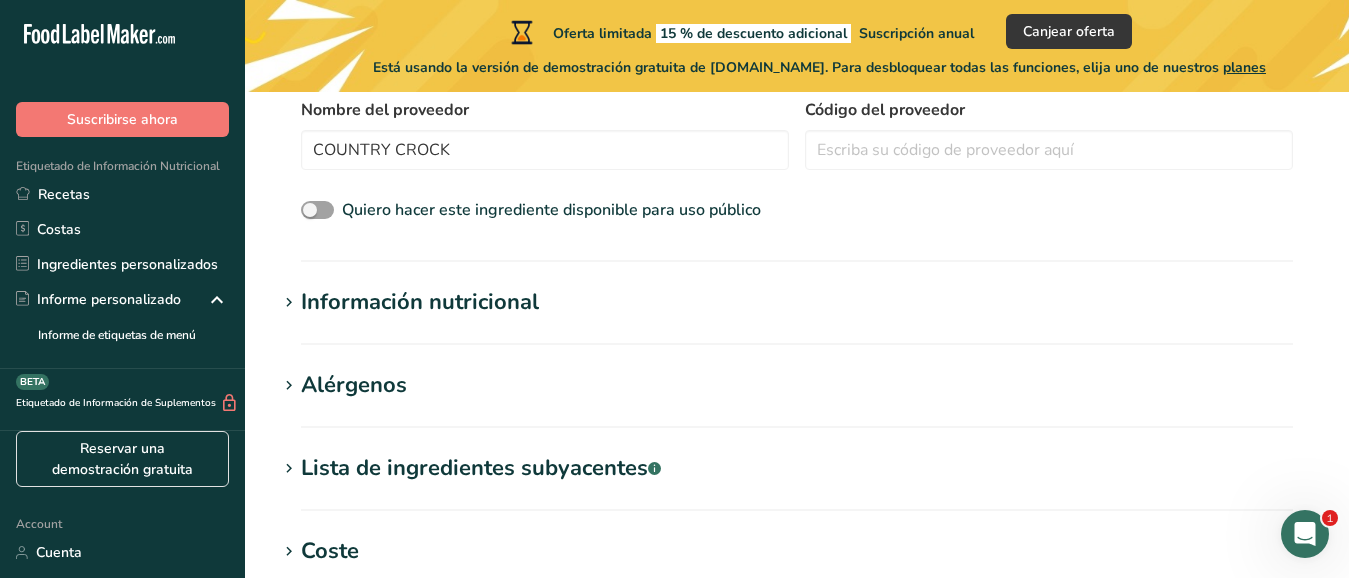 click on "Alérgenos" at bounding box center [354, 385] 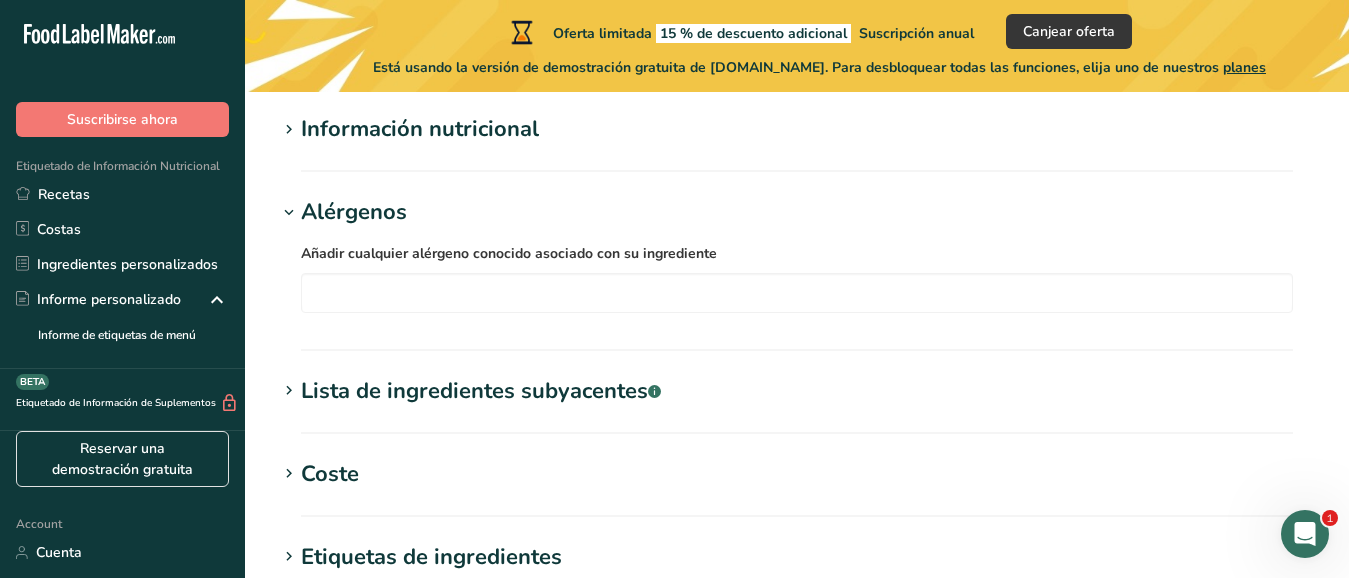 scroll, scrollTop: 780, scrollLeft: 0, axis: vertical 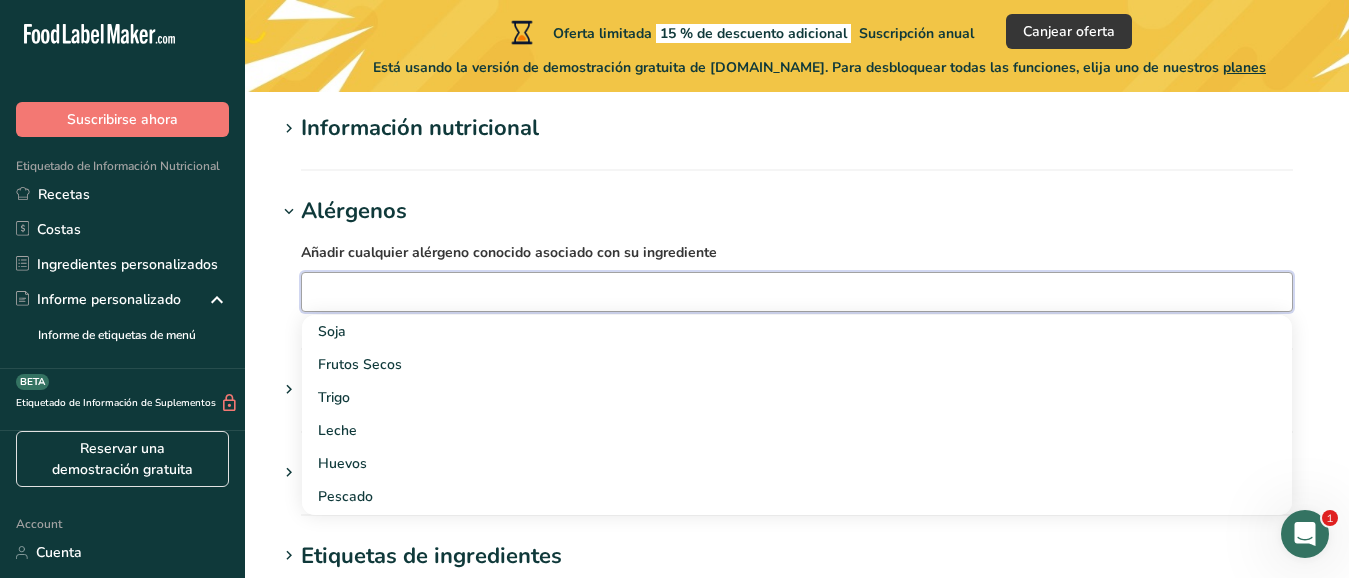 click at bounding box center (797, 291) 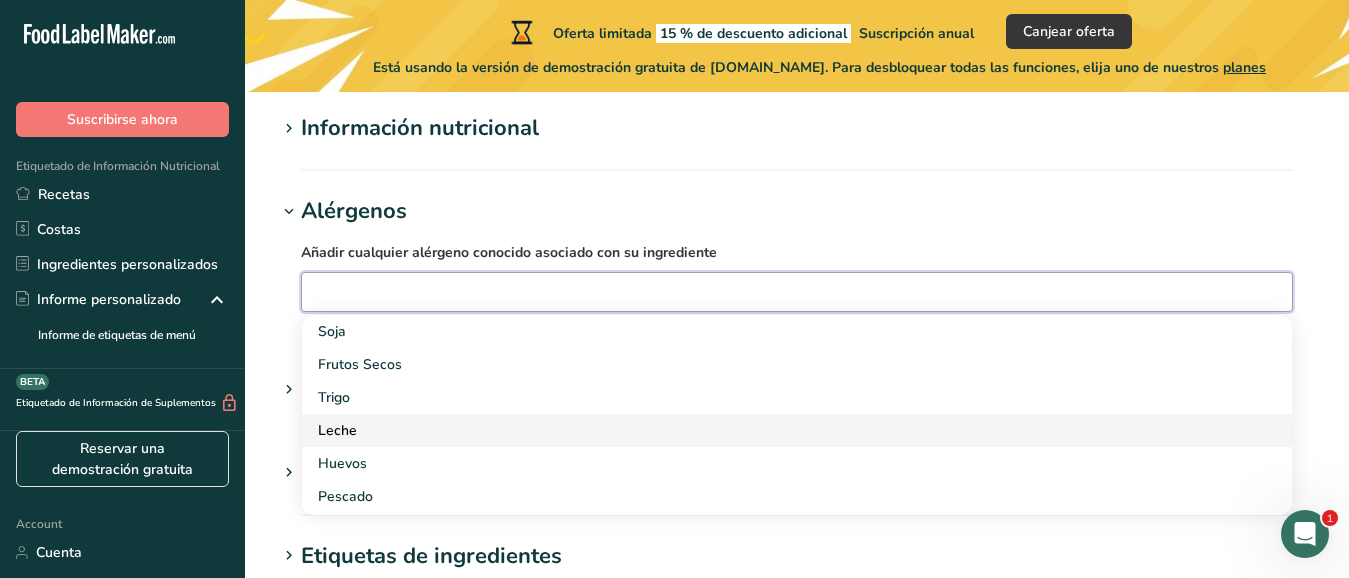 scroll, scrollTop: 0, scrollLeft: 0, axis: both 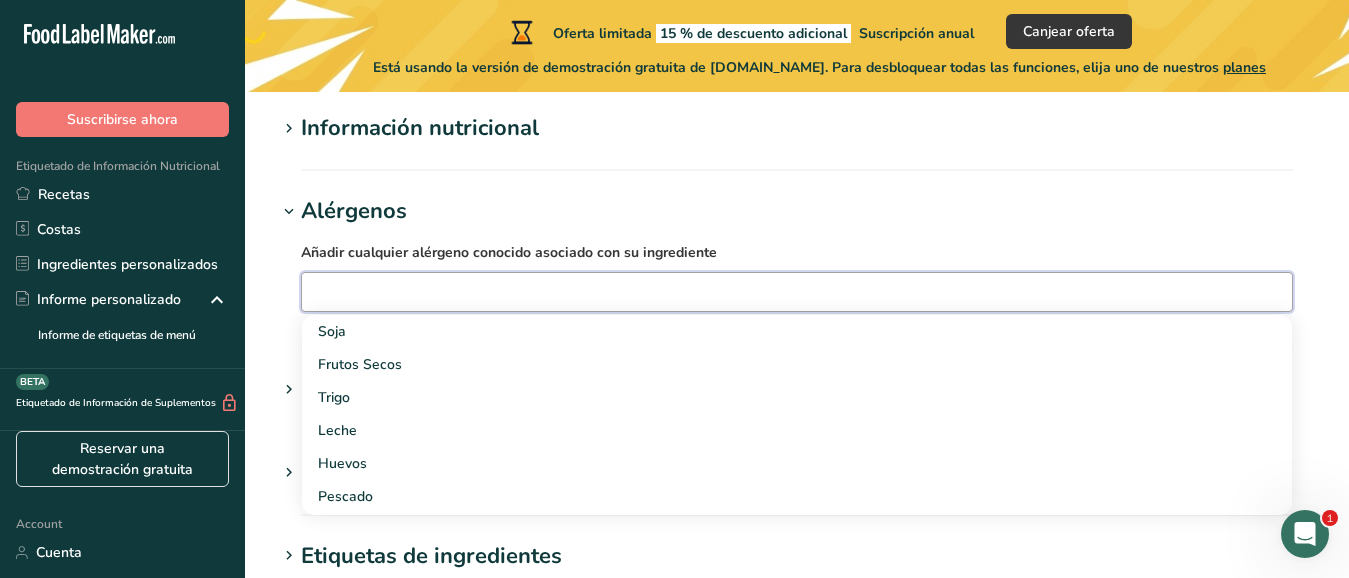 click on "Alérgenos" at bounding box center [797, 211] 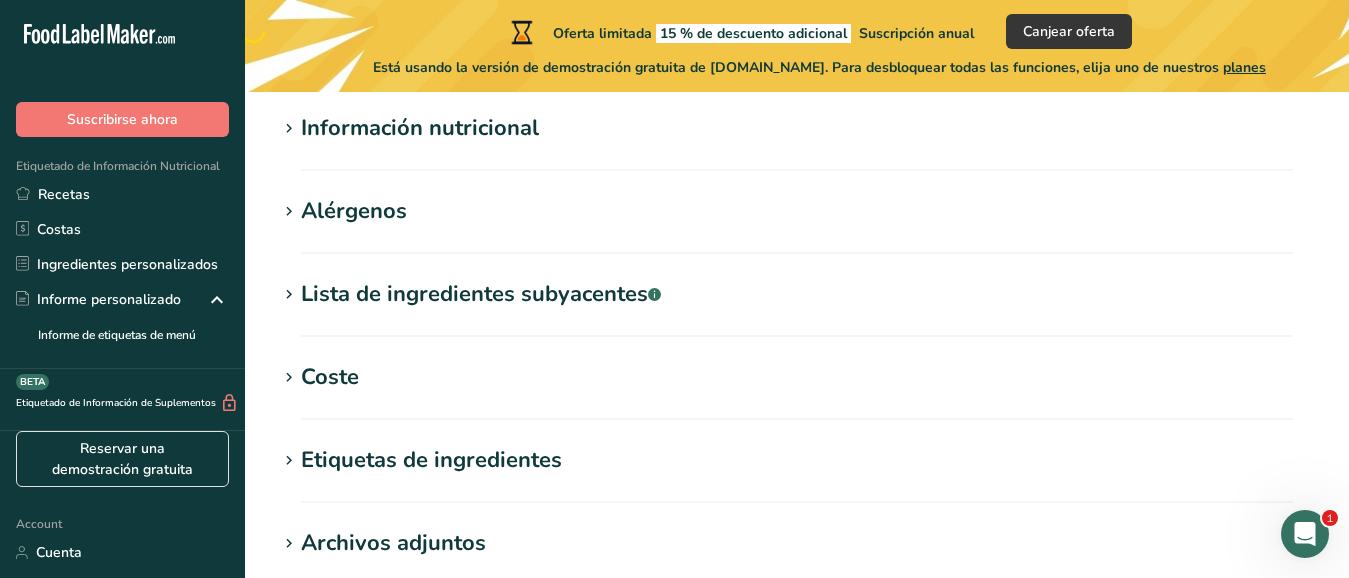 click on "Información nutricional" at bounding box center [420, 128] 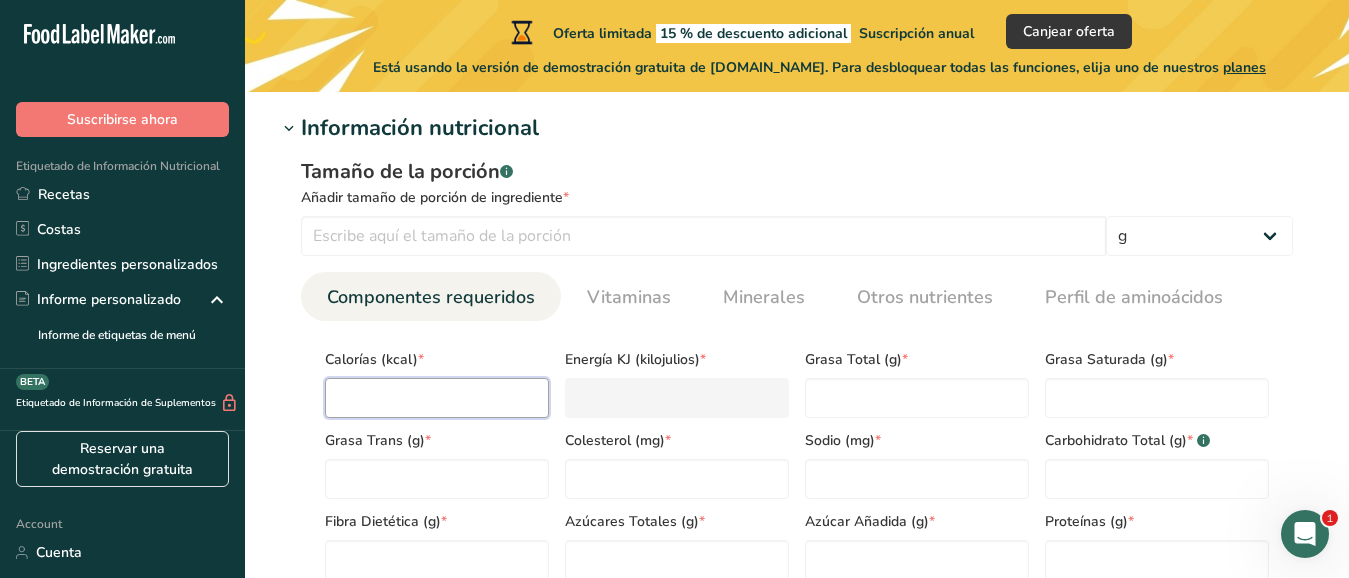 click at bounding box center (437, 398) 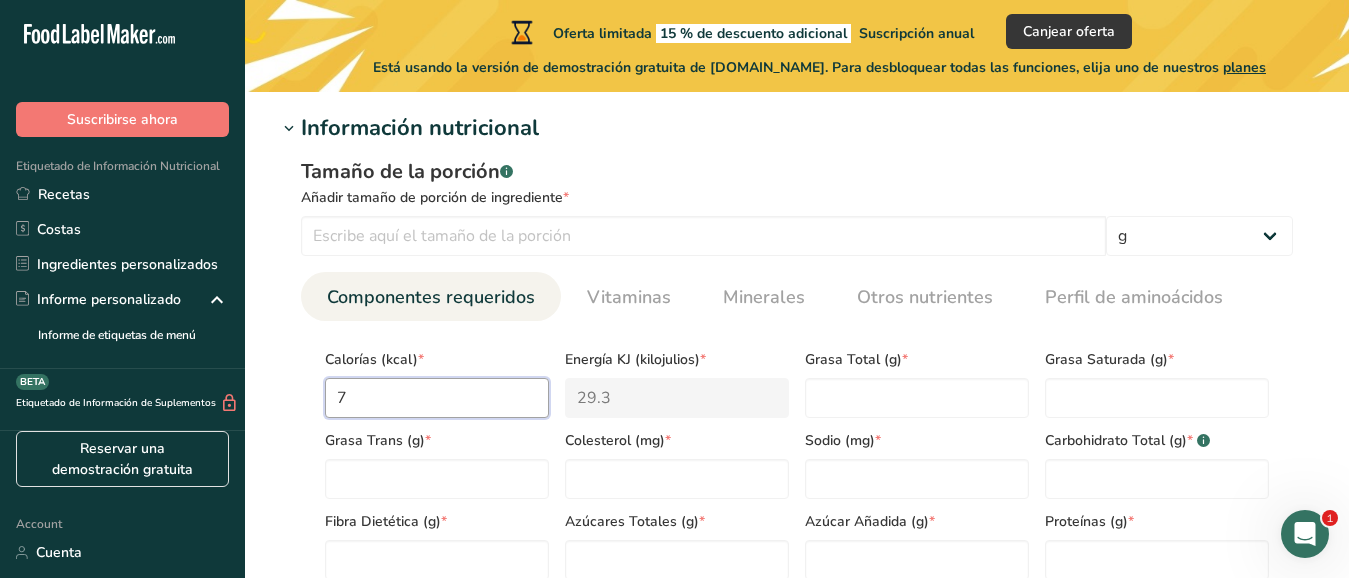 type on "72" 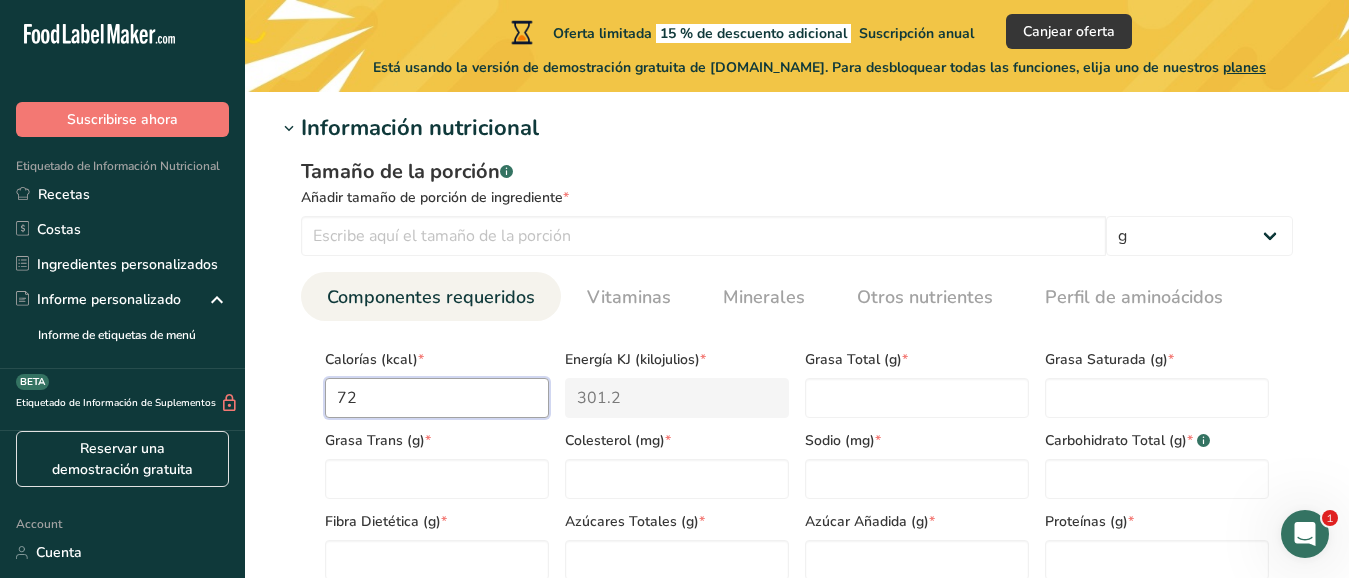 type on "720" 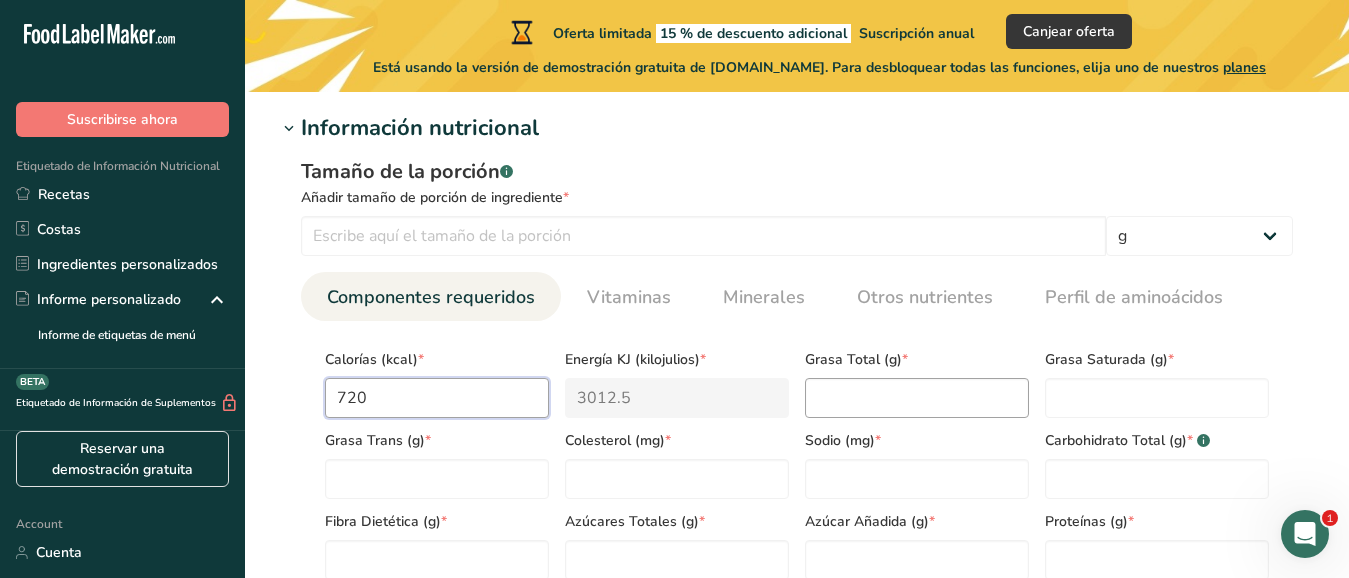 type on "720" 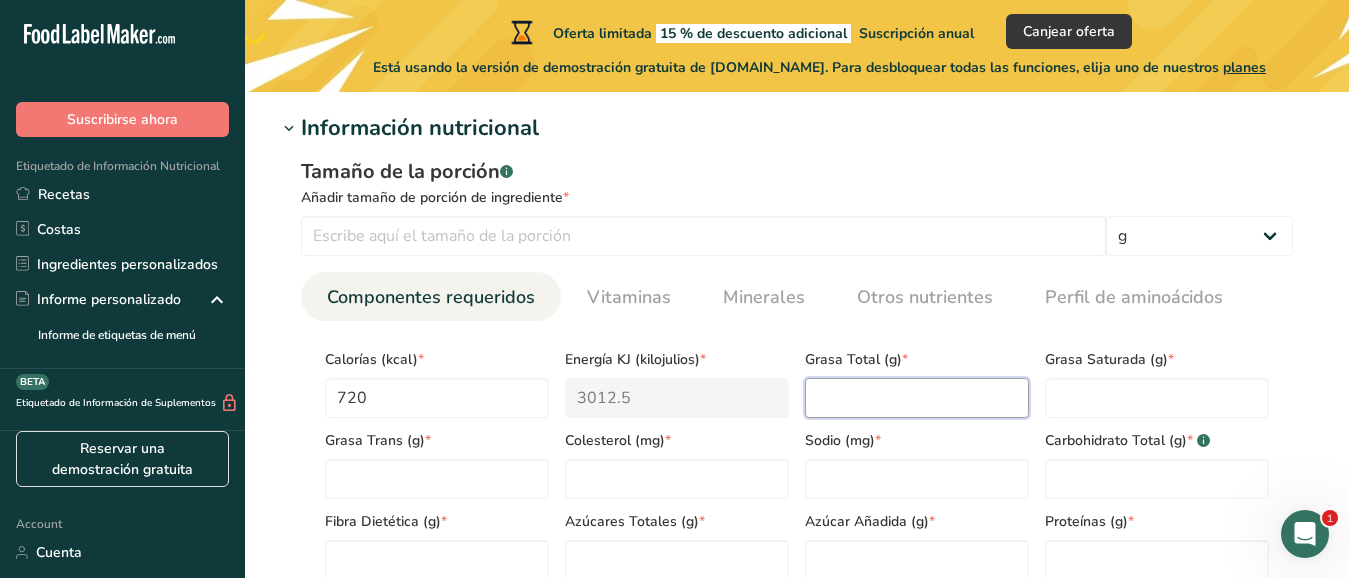 click at bounding box center [917, 398] 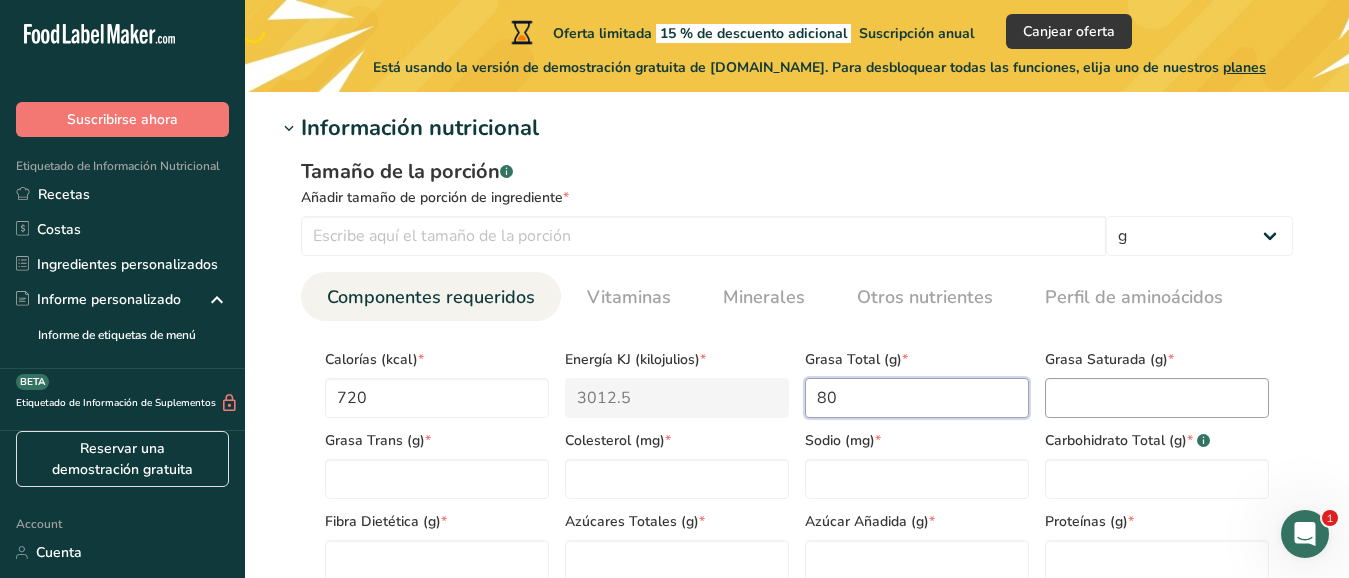 type on "80" 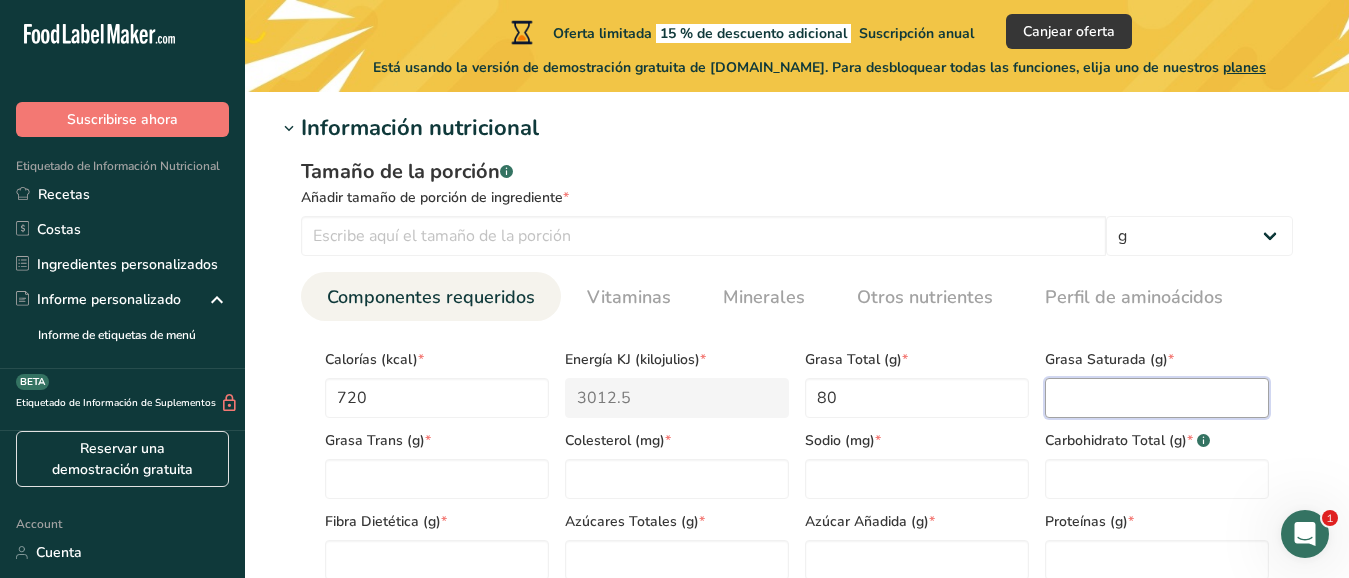 click at bounding box center [1157, 398] 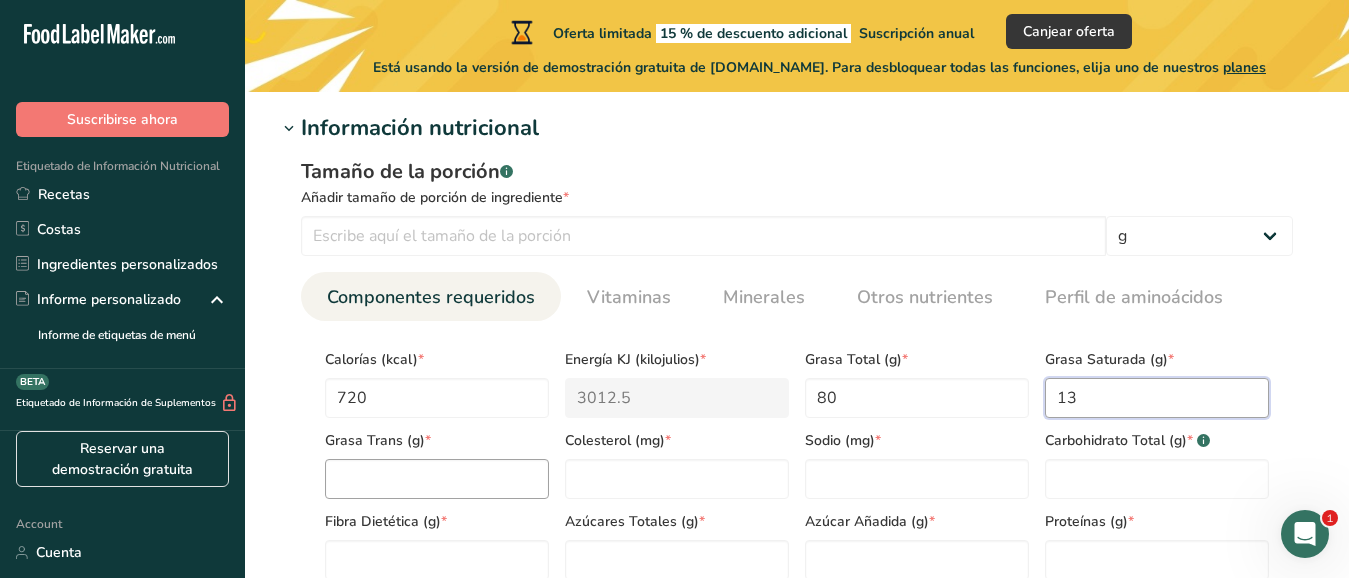 type on "13" 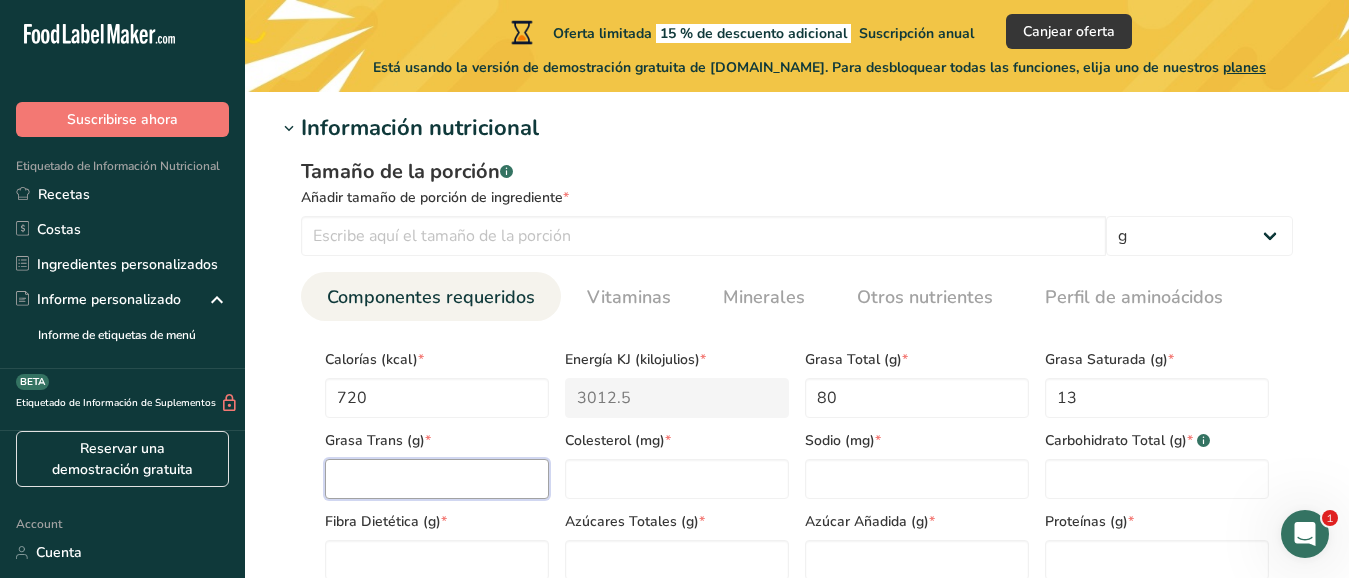click at bounding box center [437, 479] 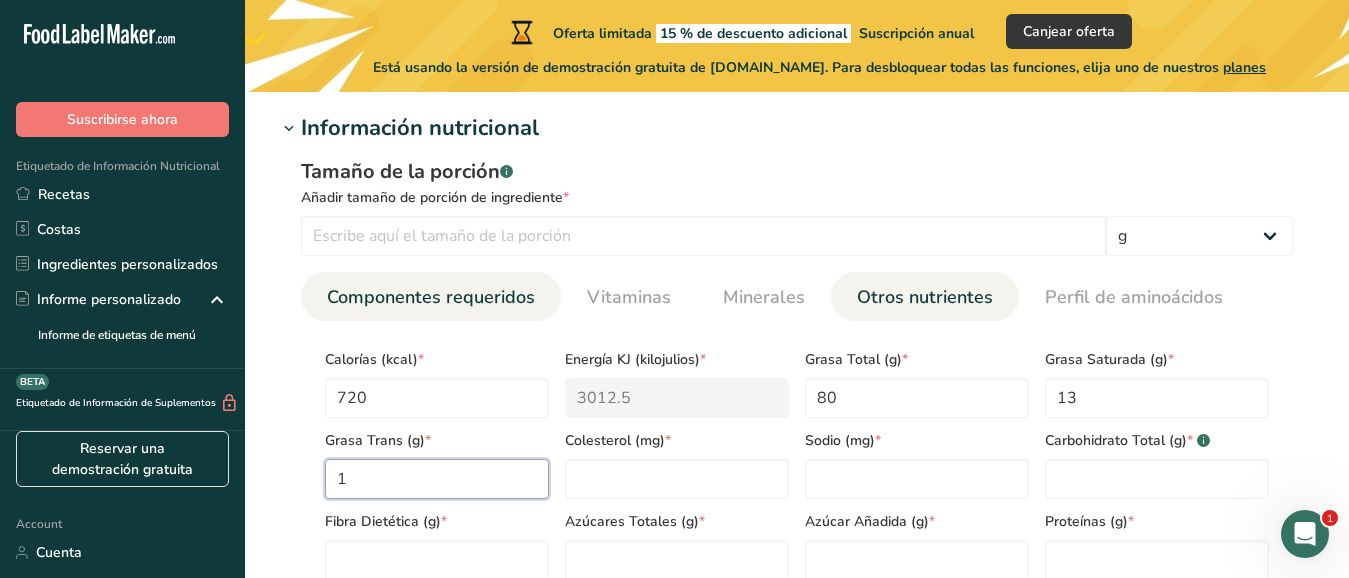 type on "1" 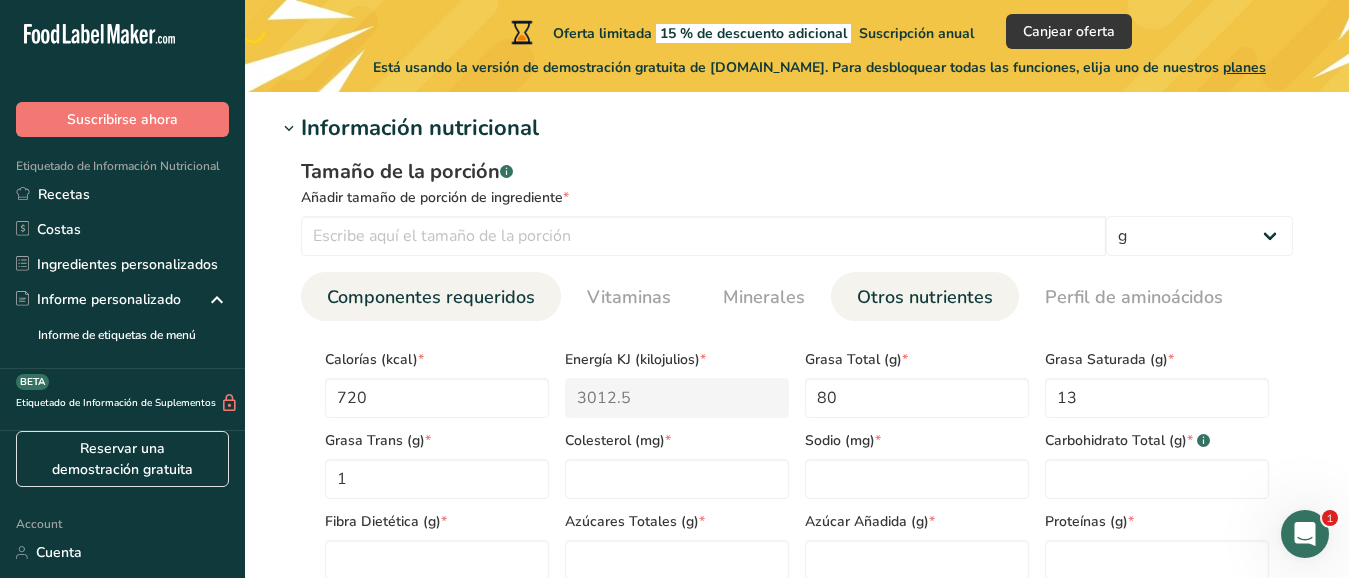 click on "Otros nutrientes" at bounding box center (925, 297) 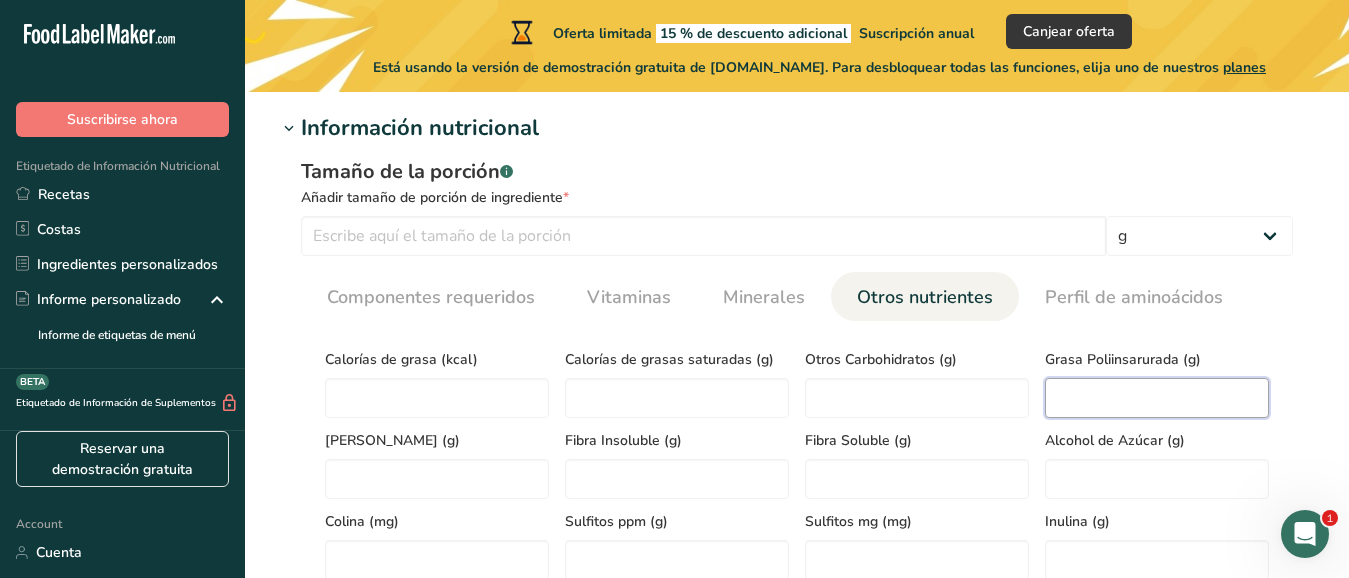 click at bounding box center (1157, 398) 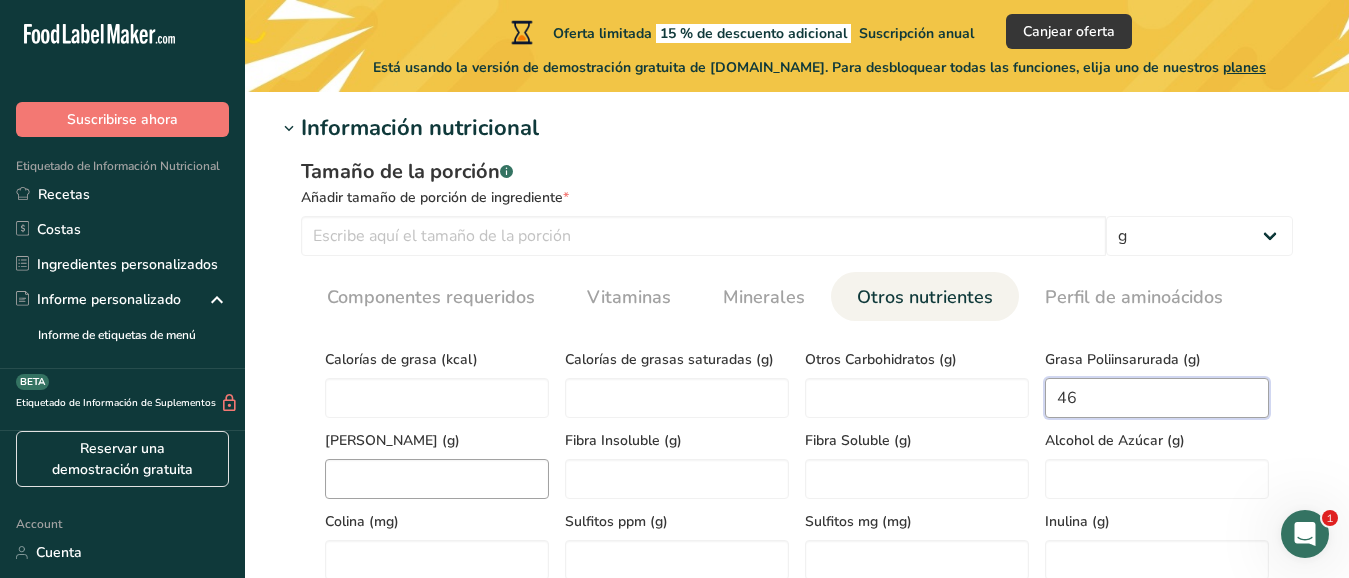 type on "46" 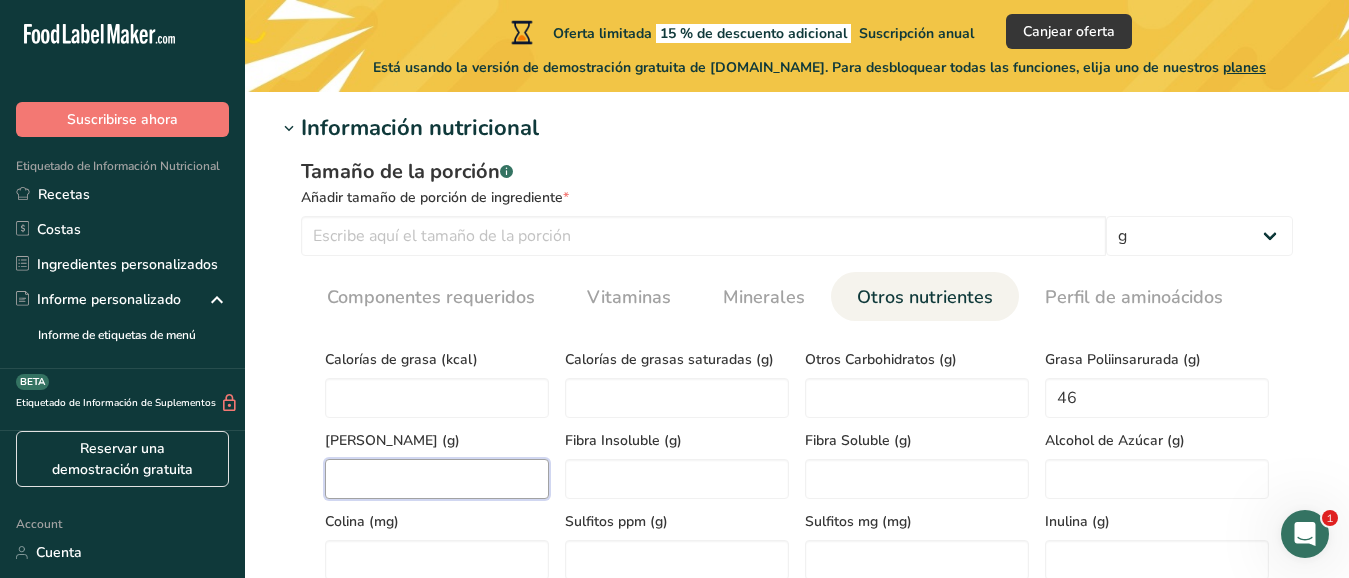 click at bounding box center [437, 479] 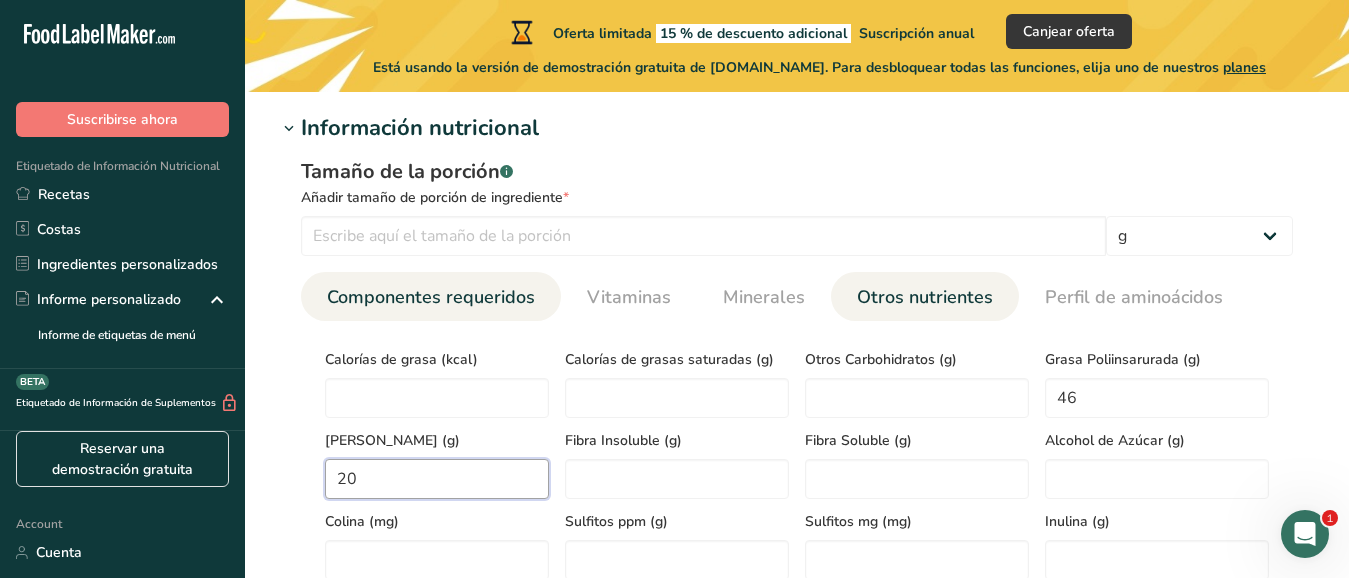 type on "20" 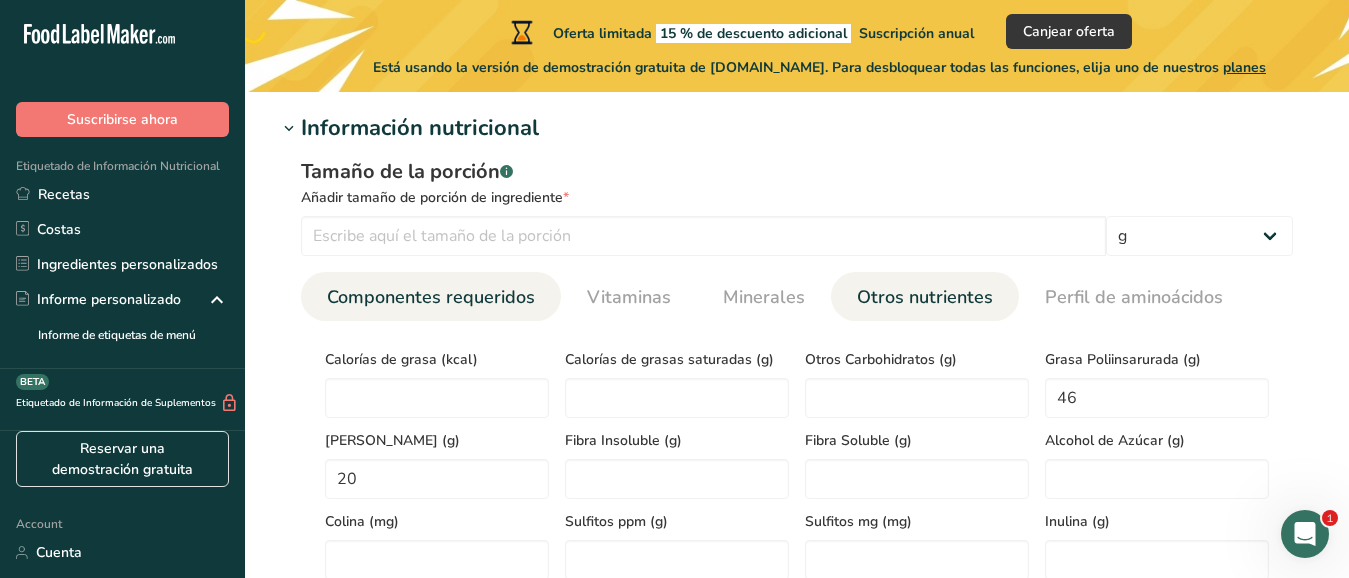 click on "Componentes requeridos" at bounding box center [431, 297] 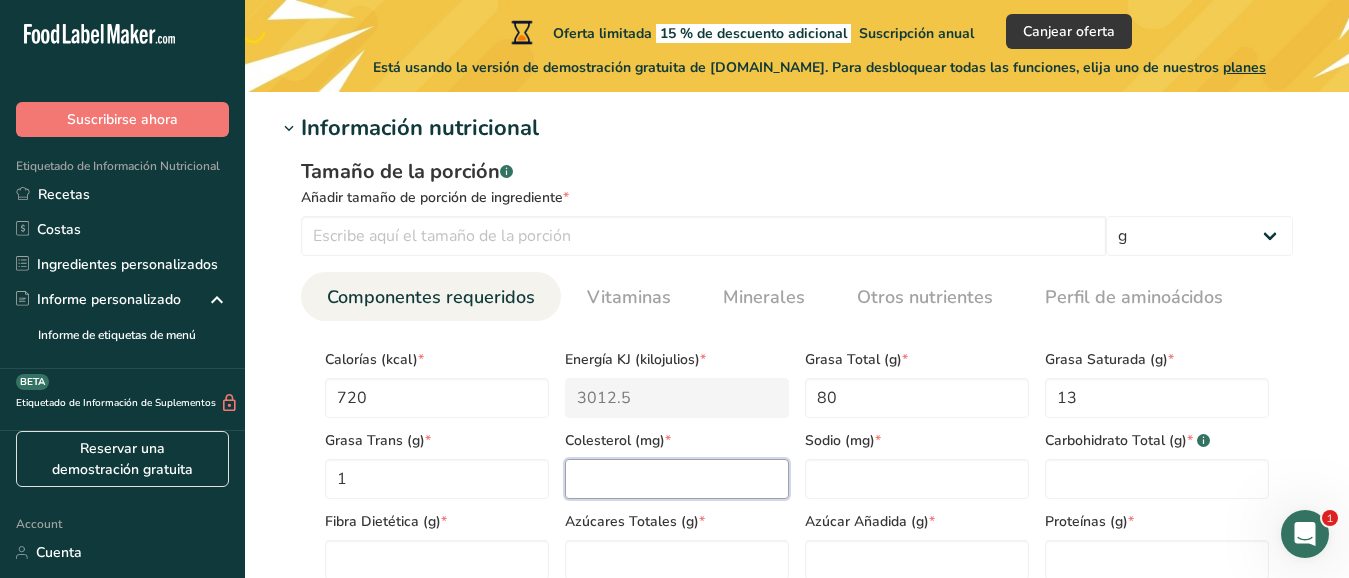 click at bounding box center [677, 479] 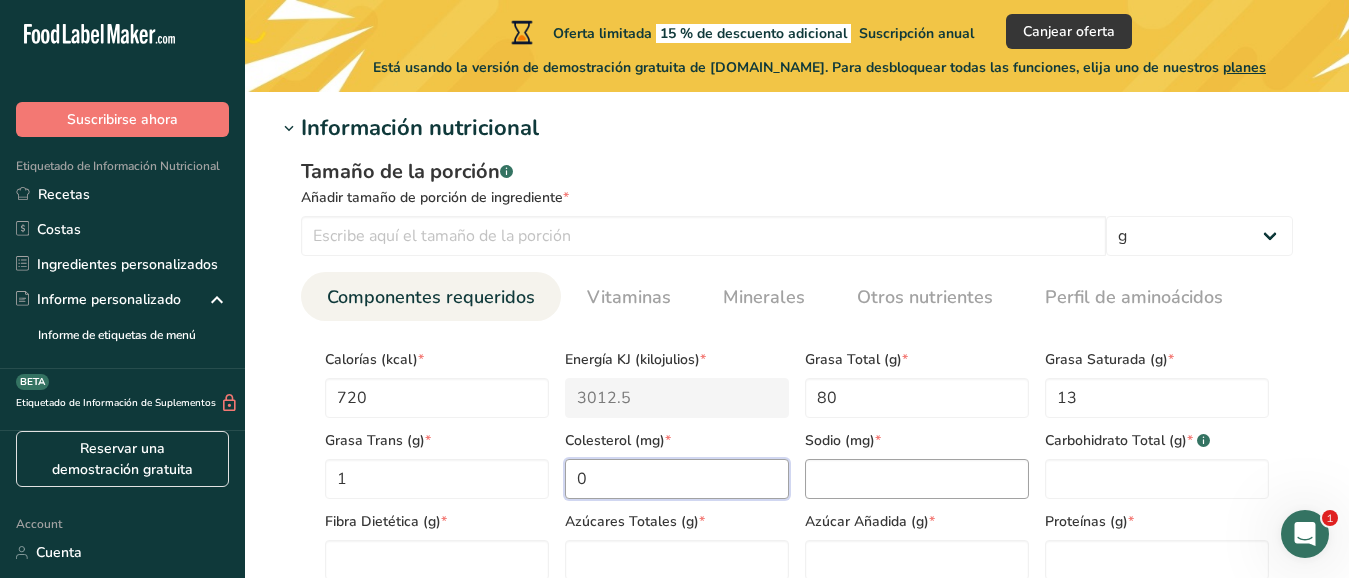 type on "0" 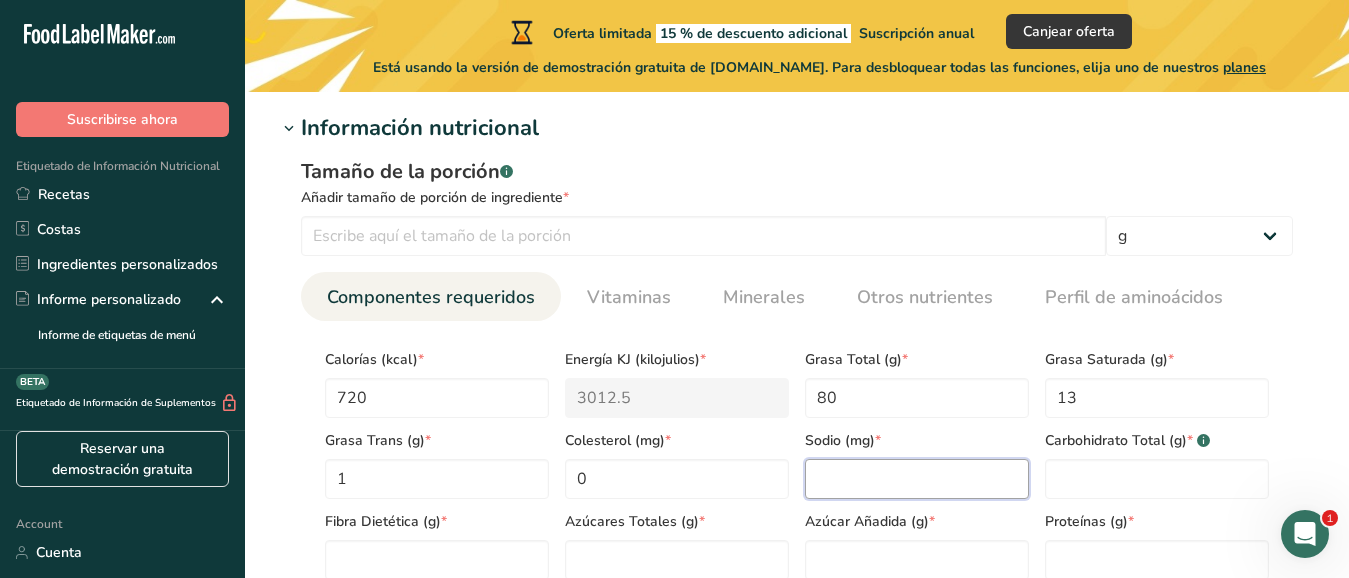 click at bounding box center (917, 479) 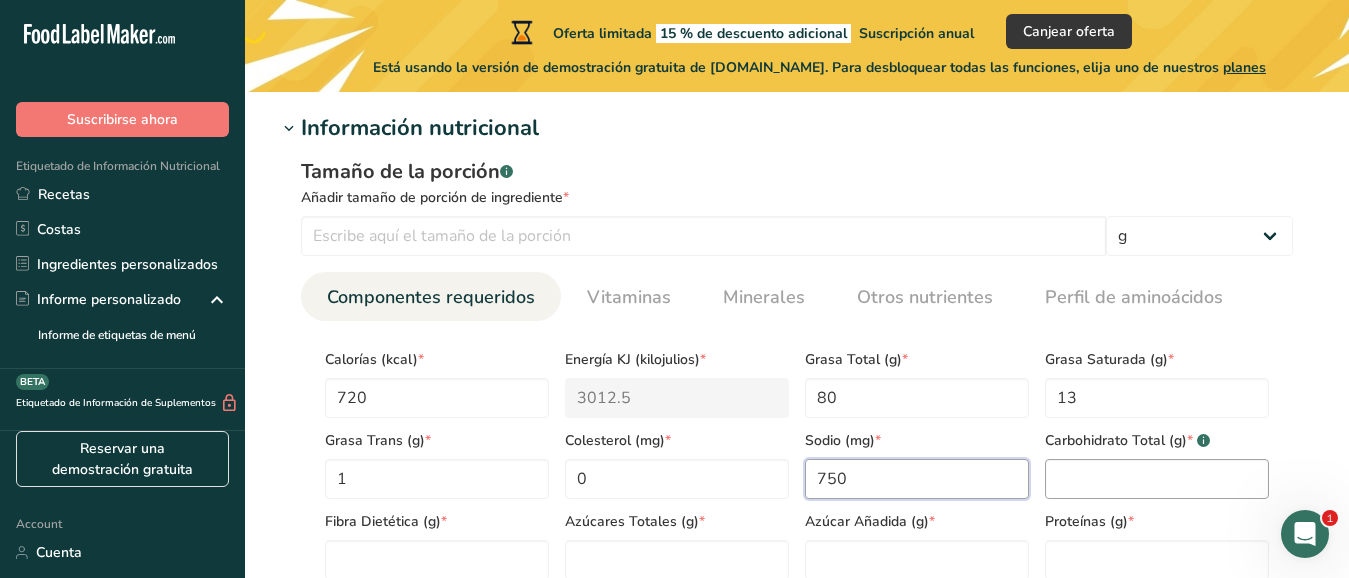 type on "750" 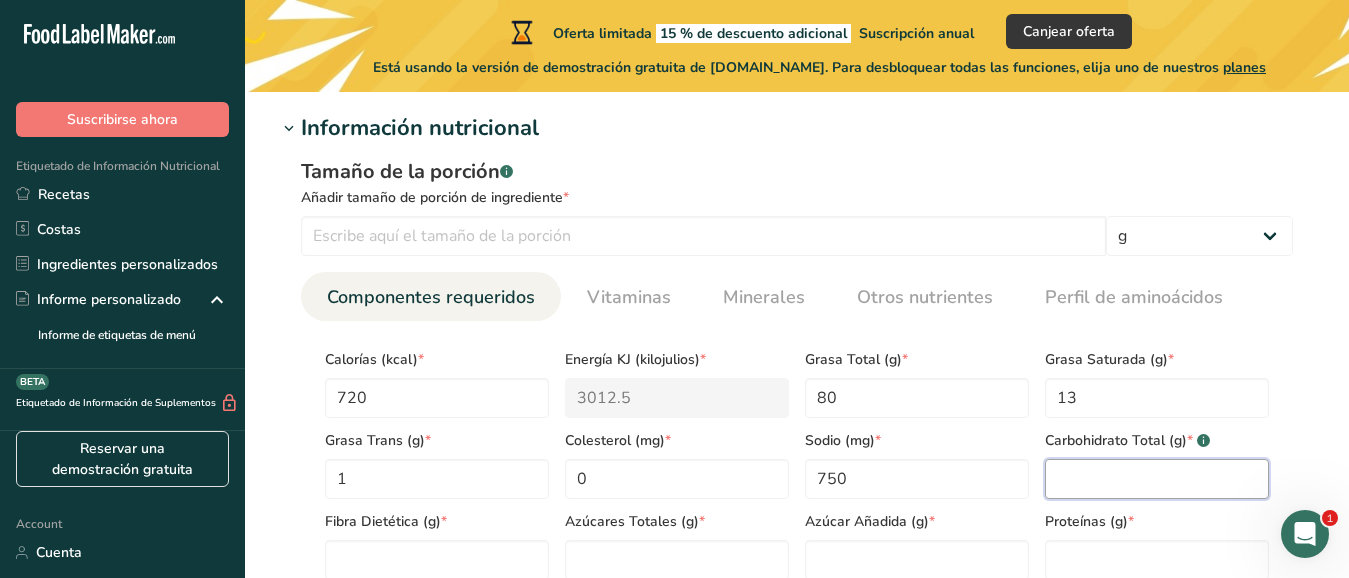 click at bounding box center [1157, 479] 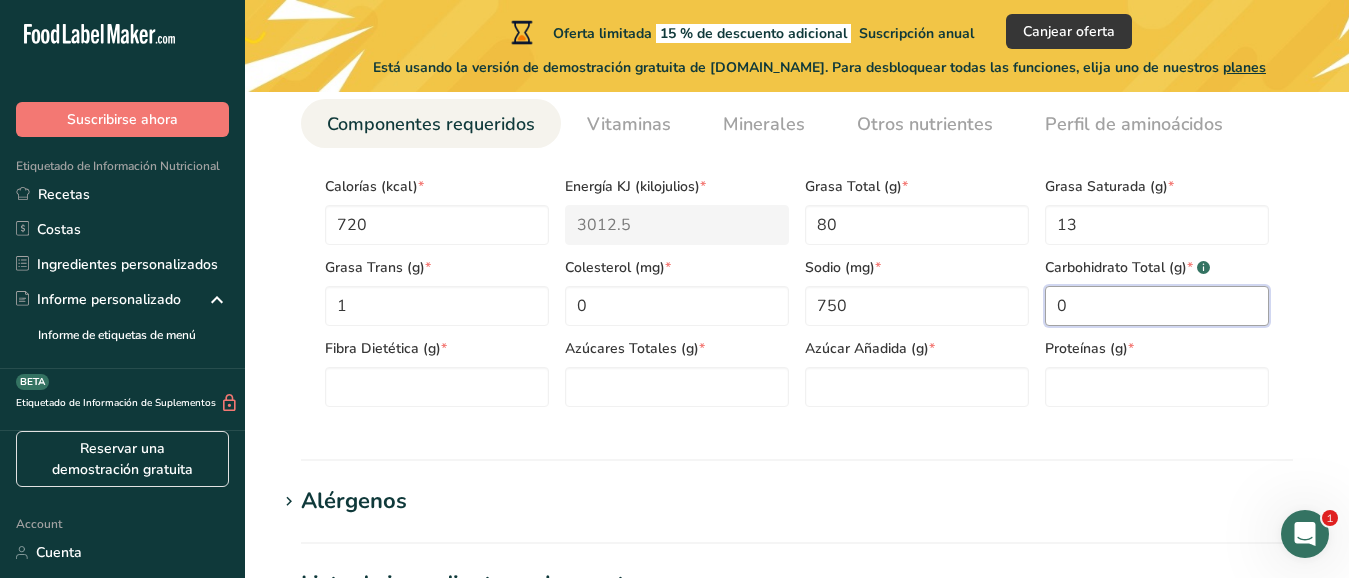 scroll, scrollTop: 953, scrollLeft: 0, axis: vertical 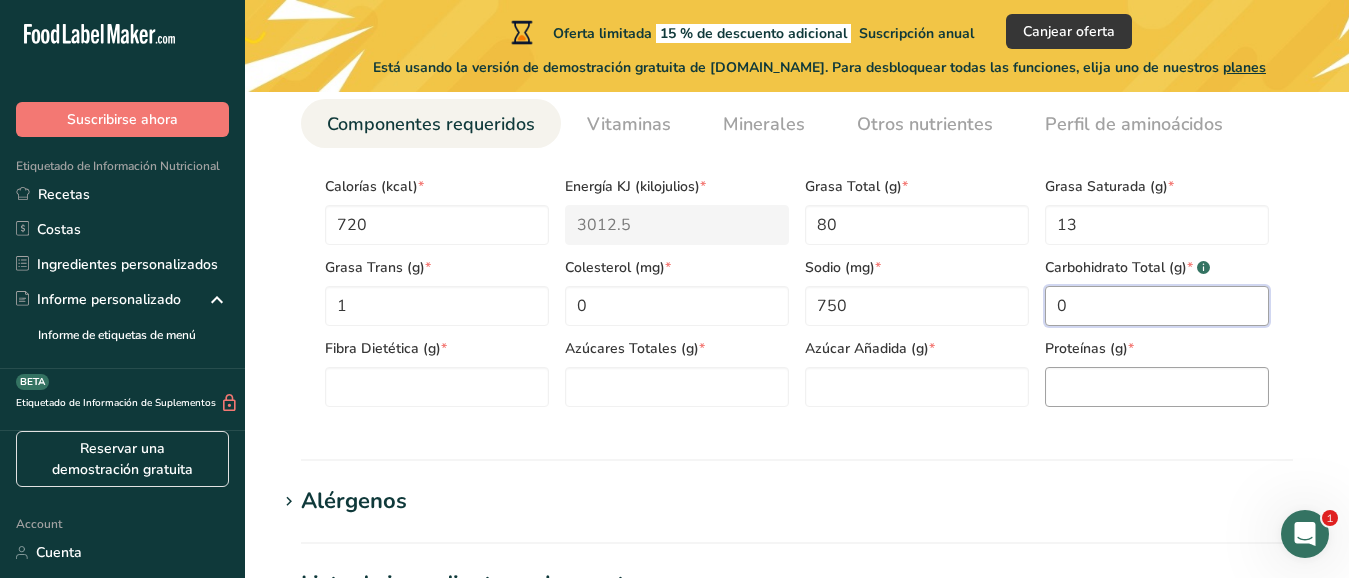 type on "0" 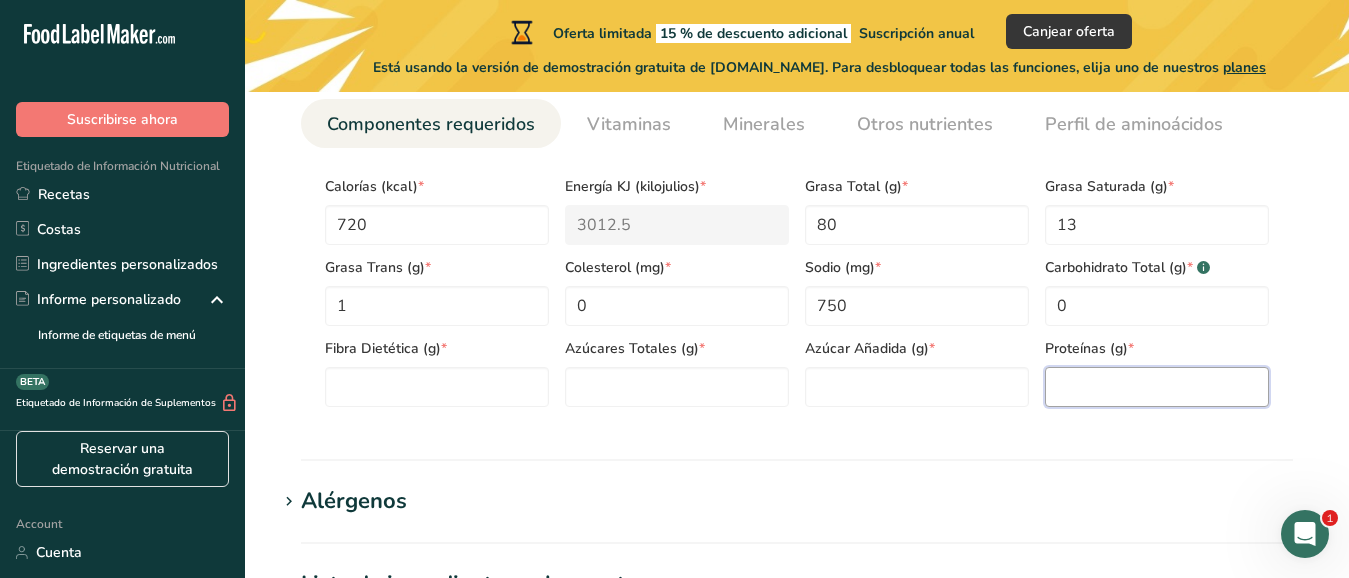 click at bounding box center [1157, 387] 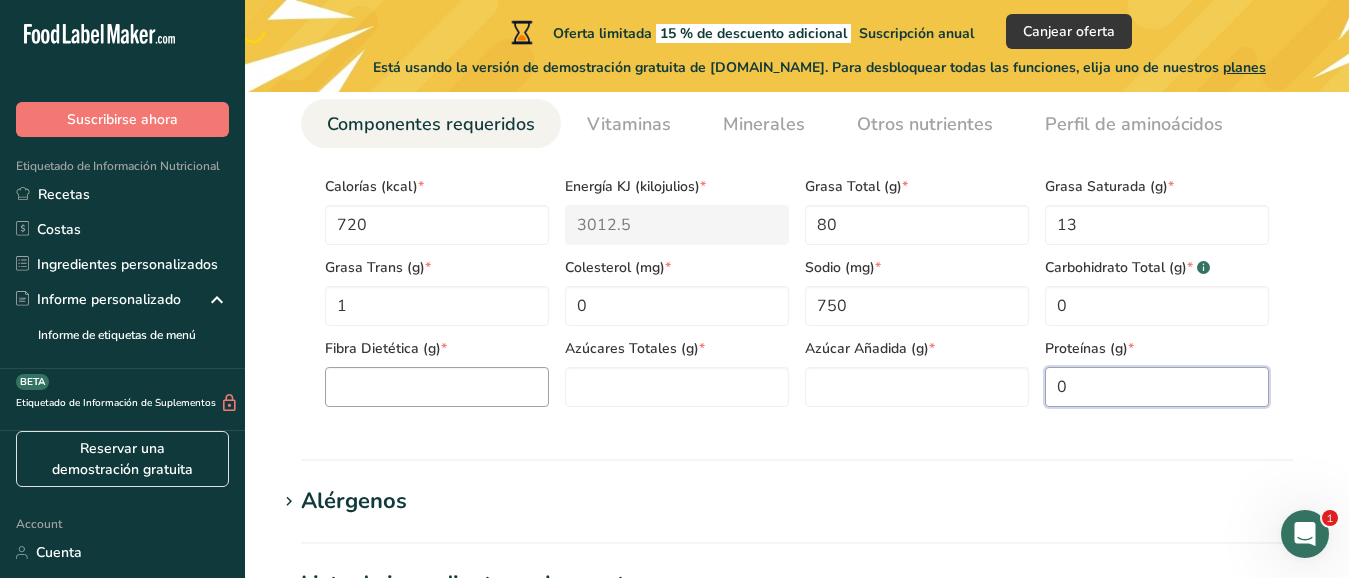 type on "0" 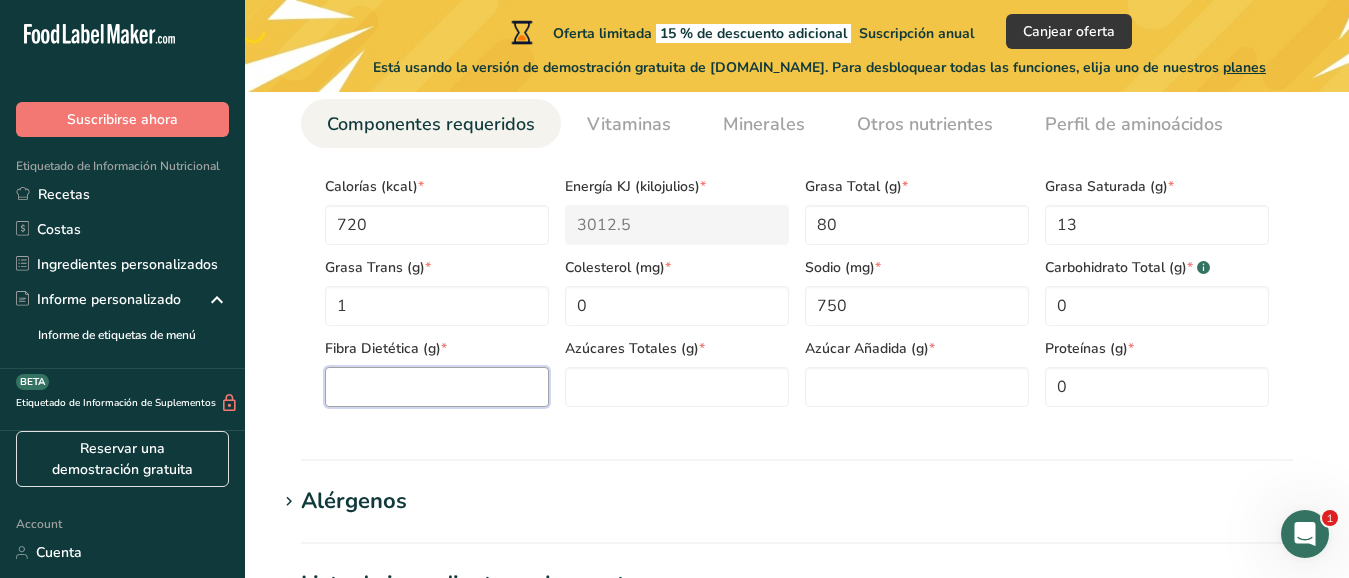 click at bounding box center [437, 387] 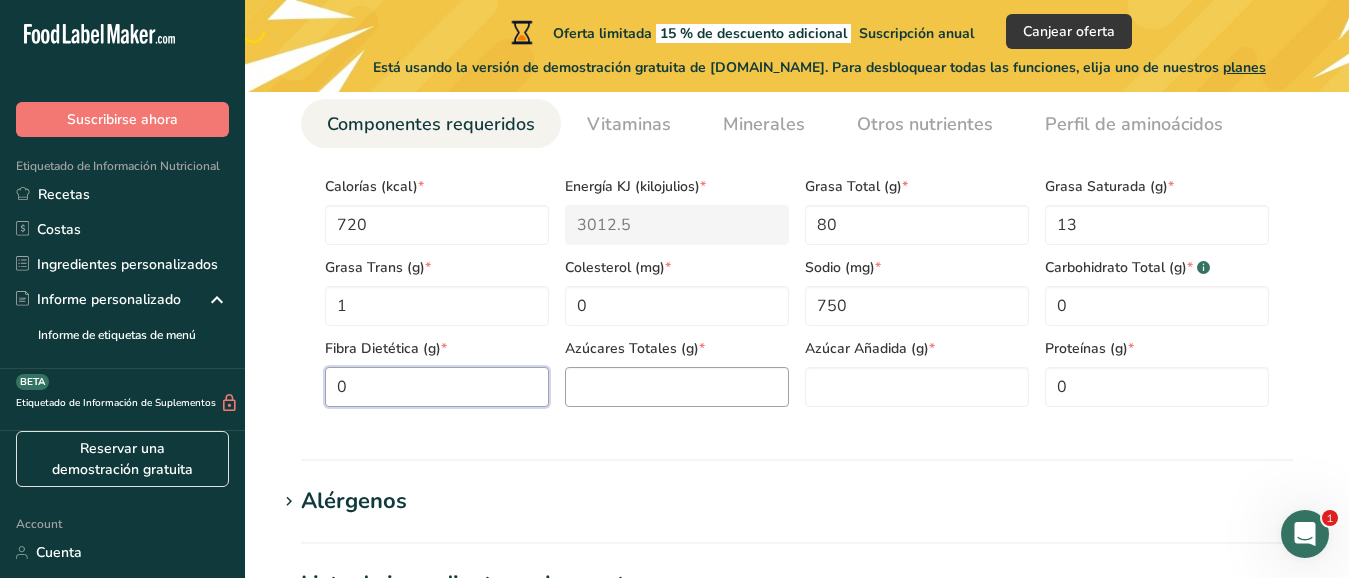 type on "0" 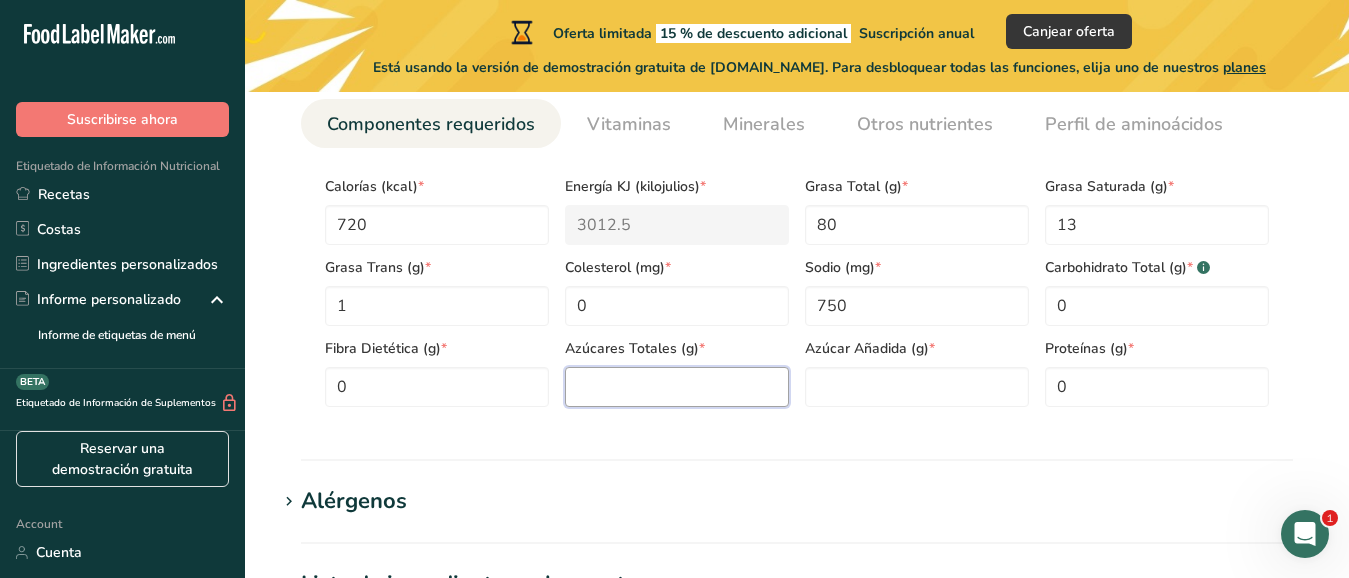 click at bounding box center (677, 387) 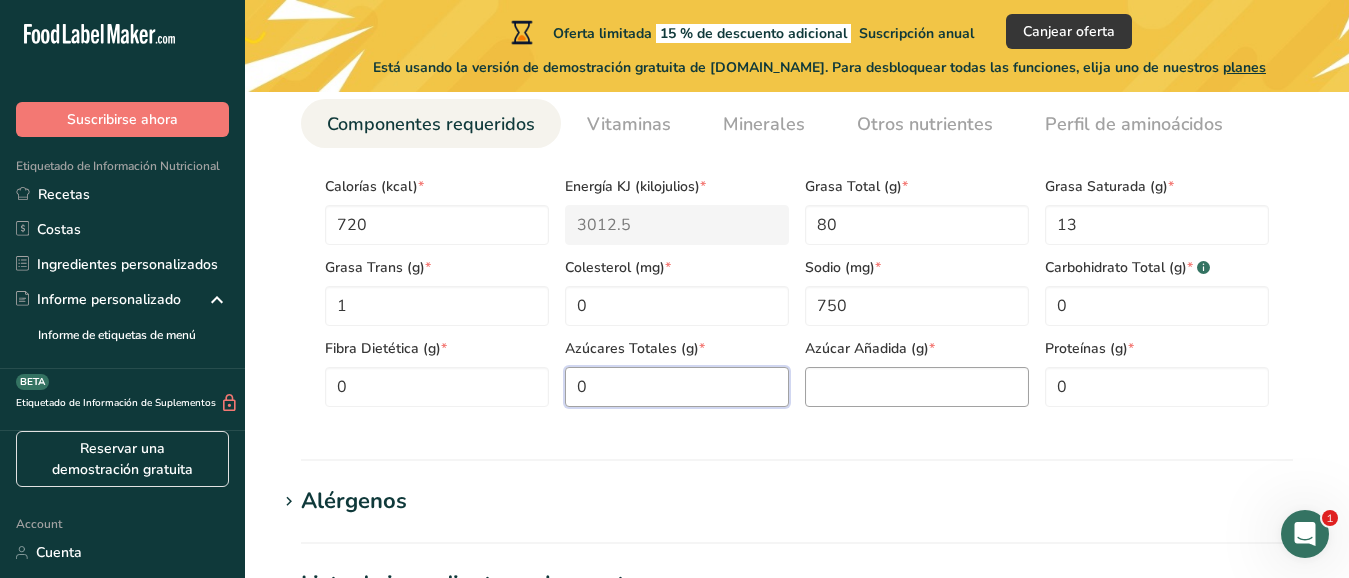 type on "0" 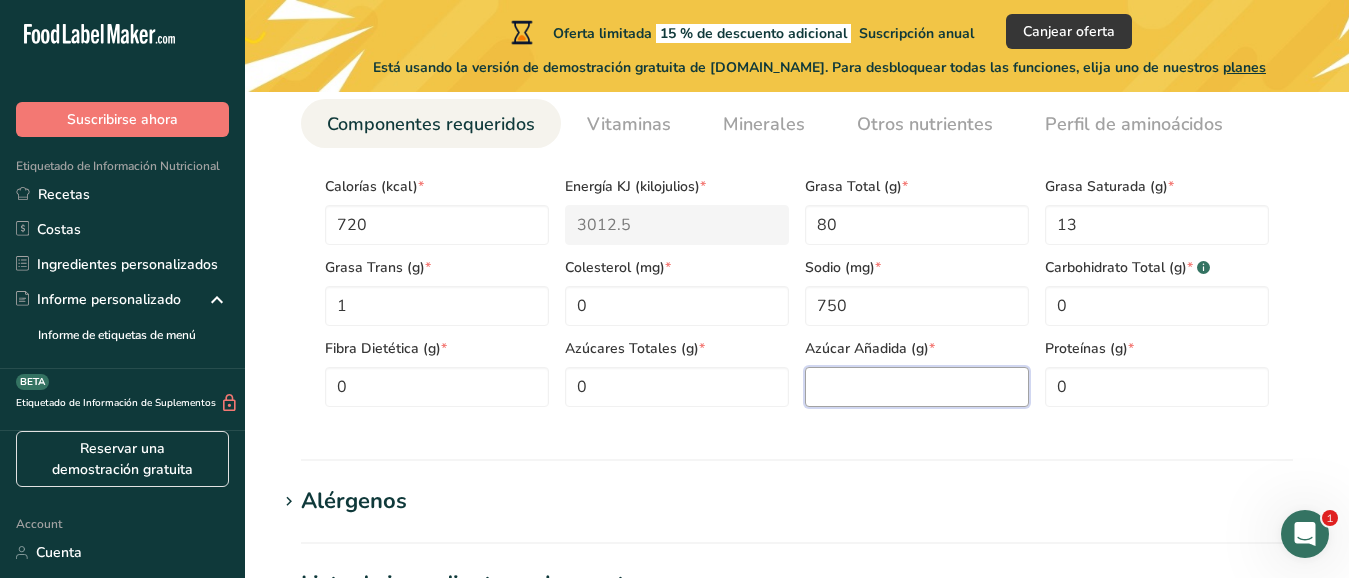 click at bounding box center (917, 387) 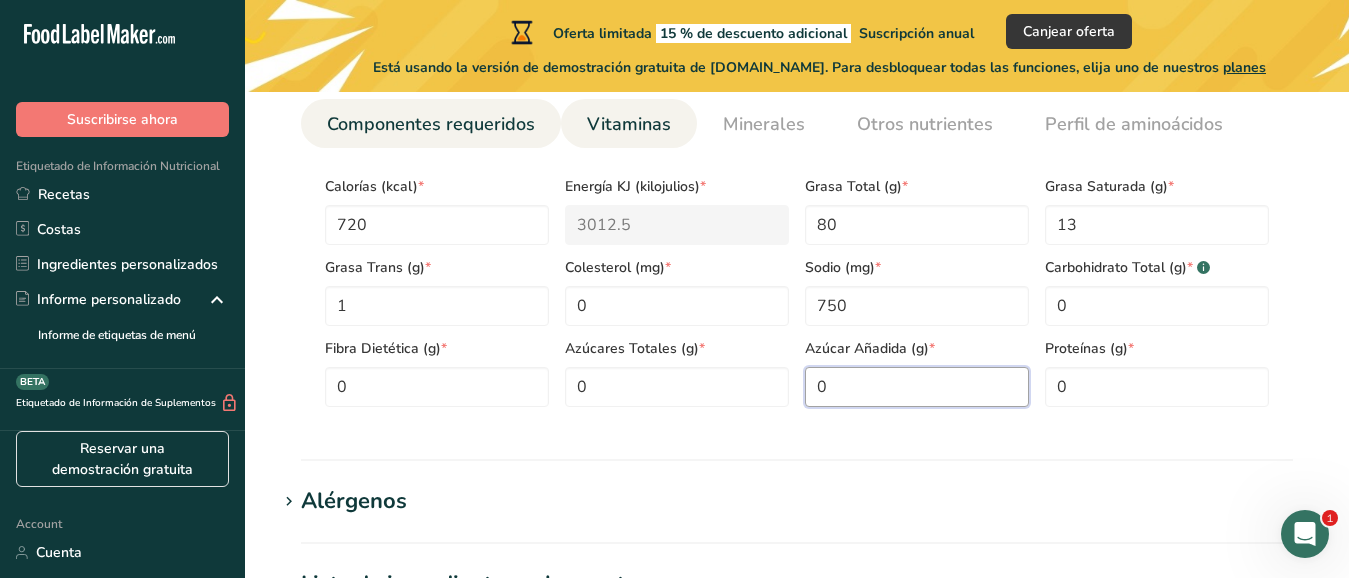 type on "0" 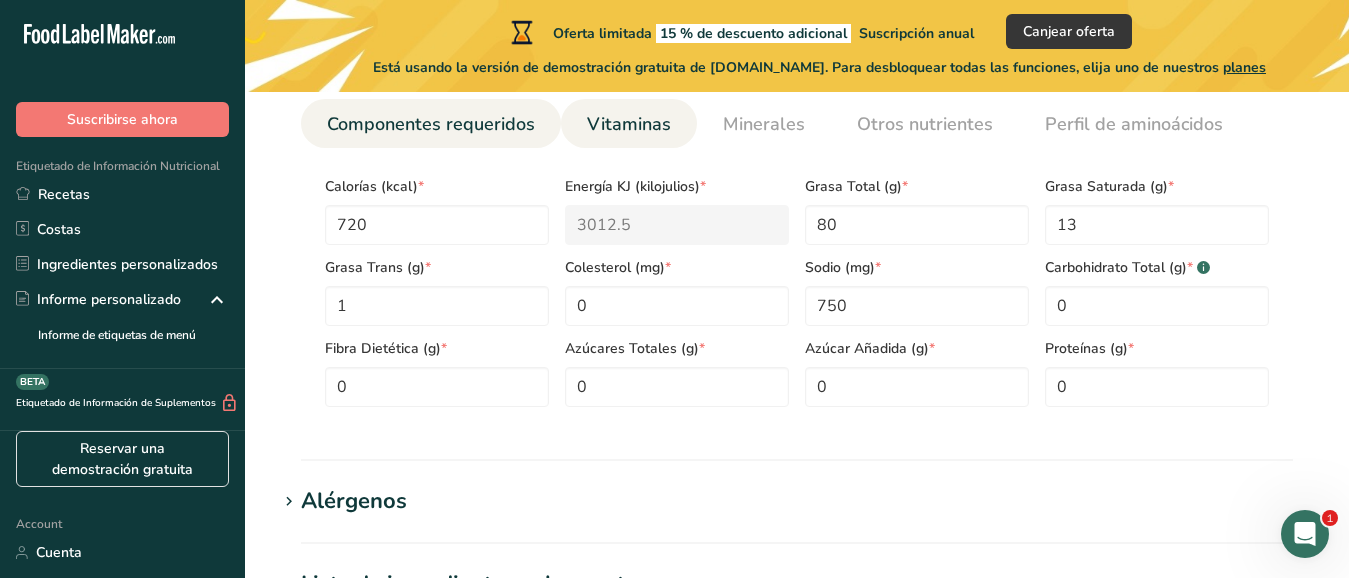 click on "Vitaminas" at bounding box center [629, 124] 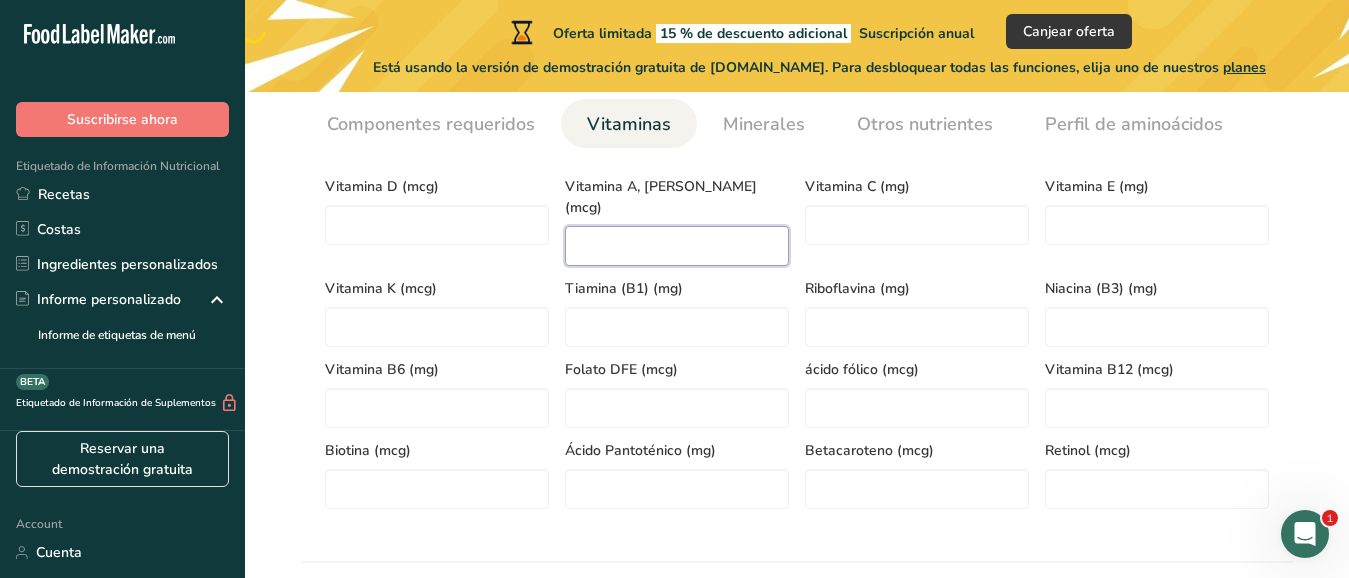 click at bounding box center [677, 246] 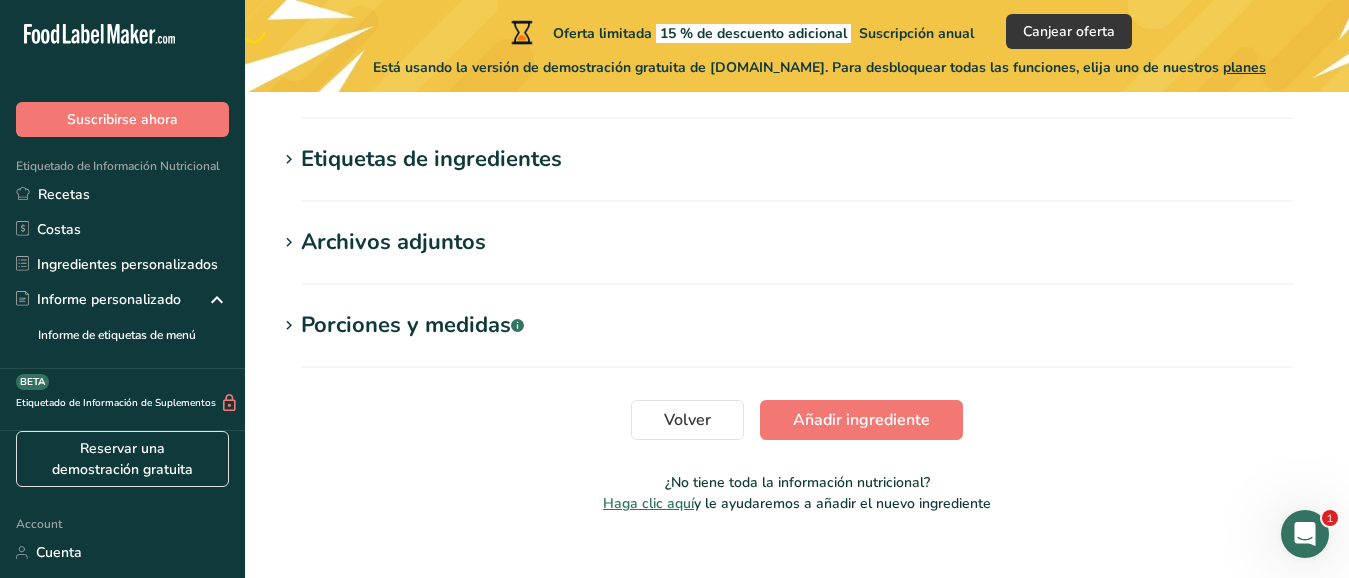 scroll, scrollTop: 1647, scrollLeft: 0, axis: vertical 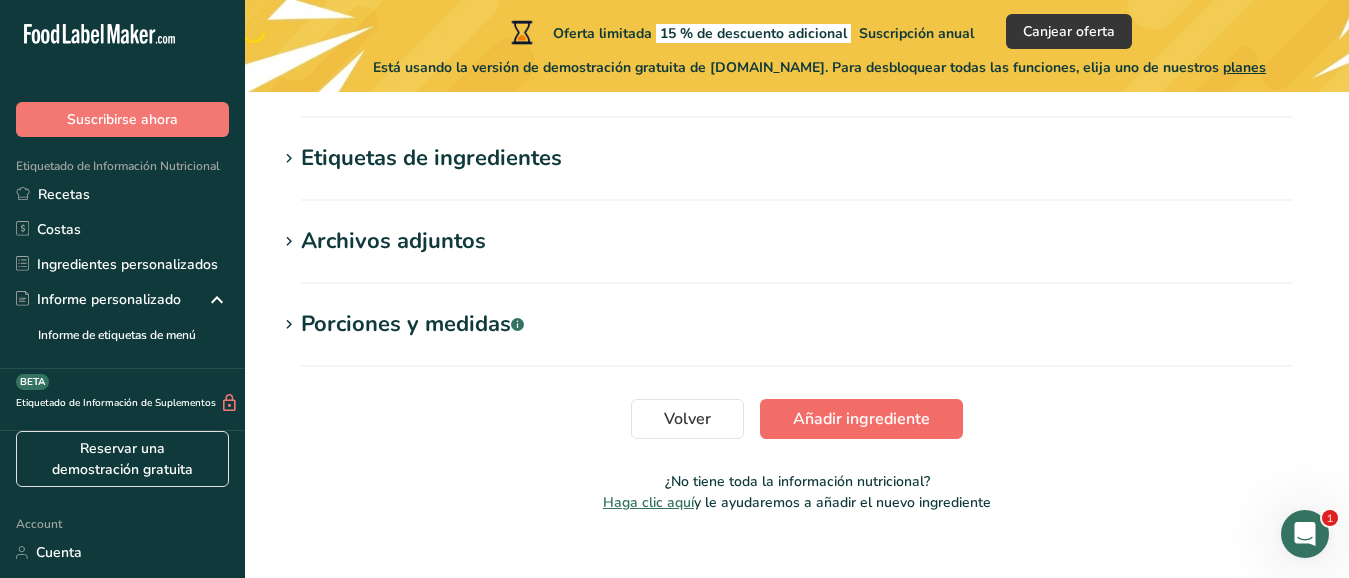 type on "990" 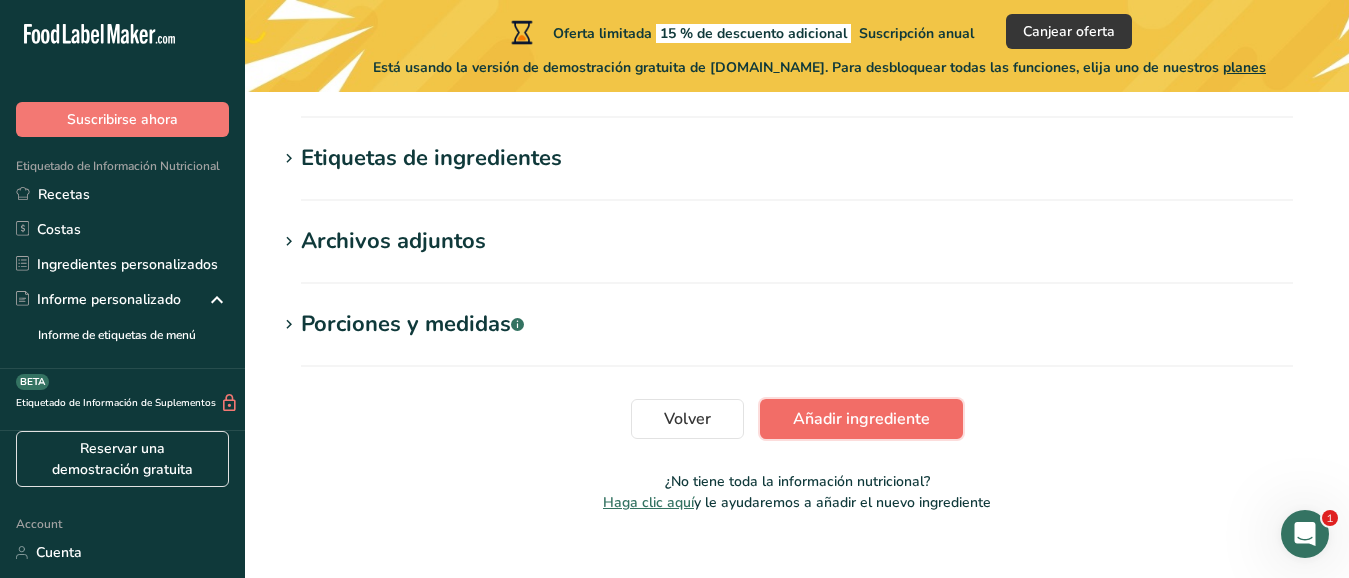 click on "Añadir ingrediente" at bounding box center [861, 419] 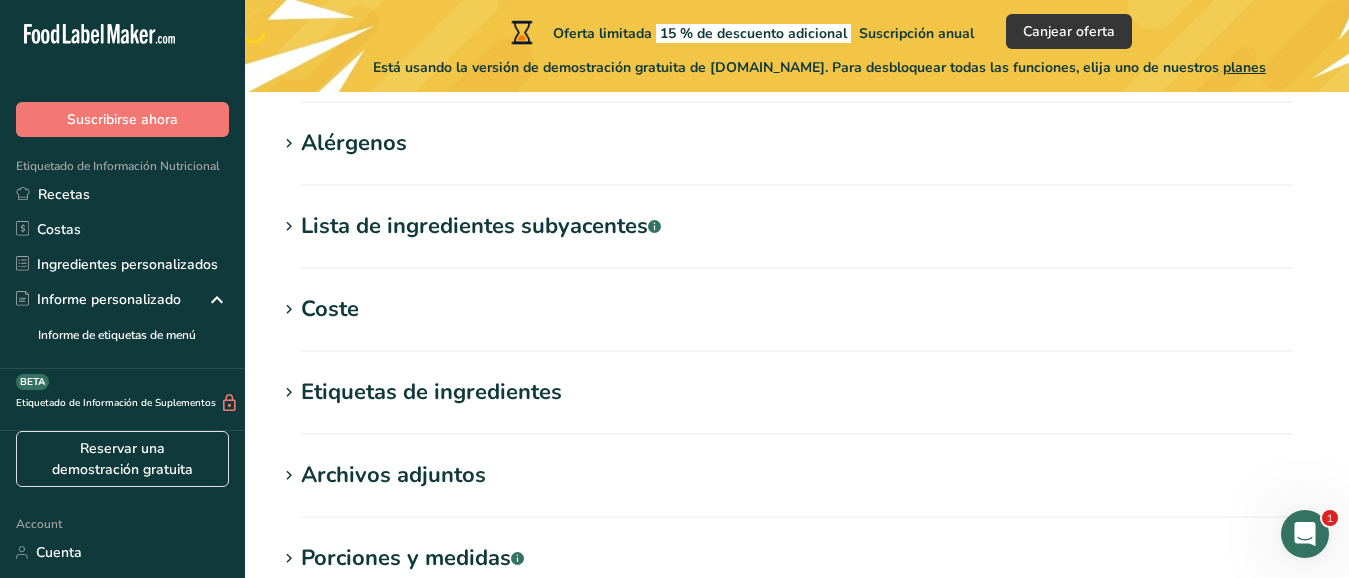 scroll, scrollTop: 892, scrollLeft: 0, axis: vertical 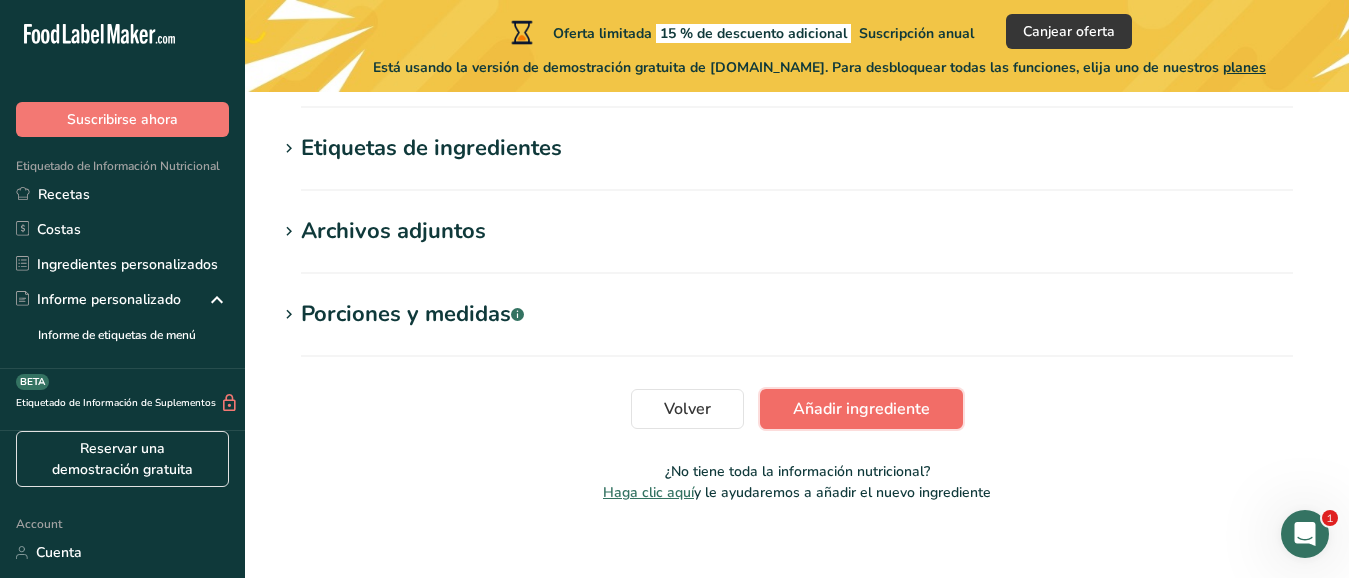 click on "Añadir ingrediente" at bounding box center [861, 409] 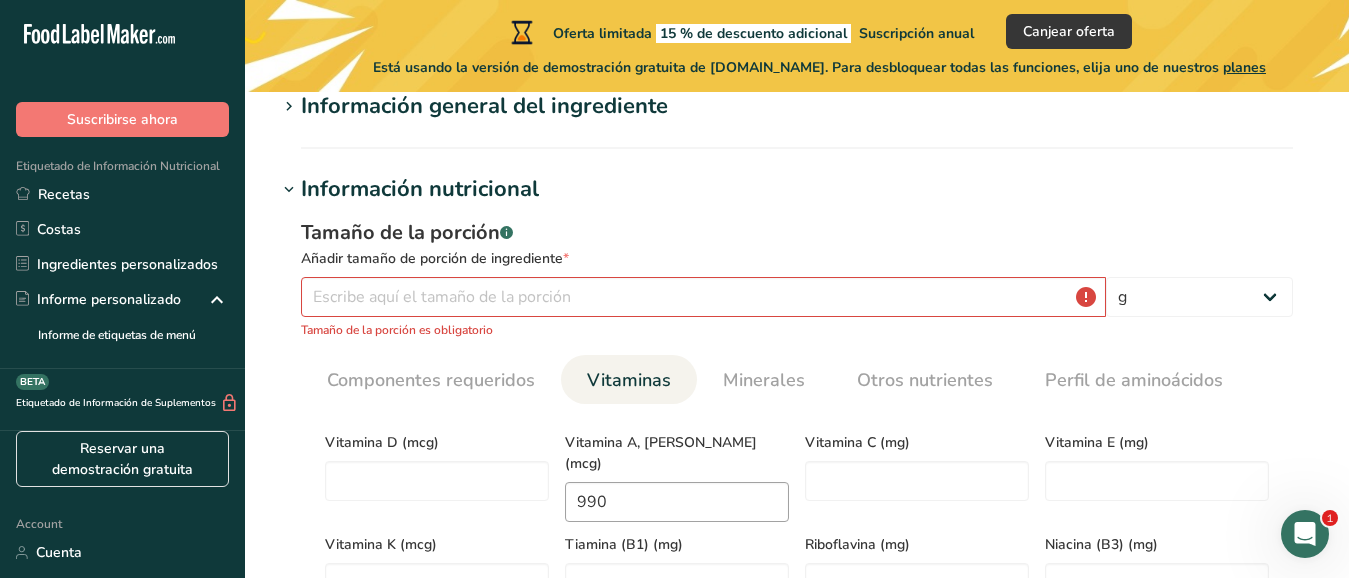 scroll, scrollTop: 177, scrollLeft: 0, axis: vertical 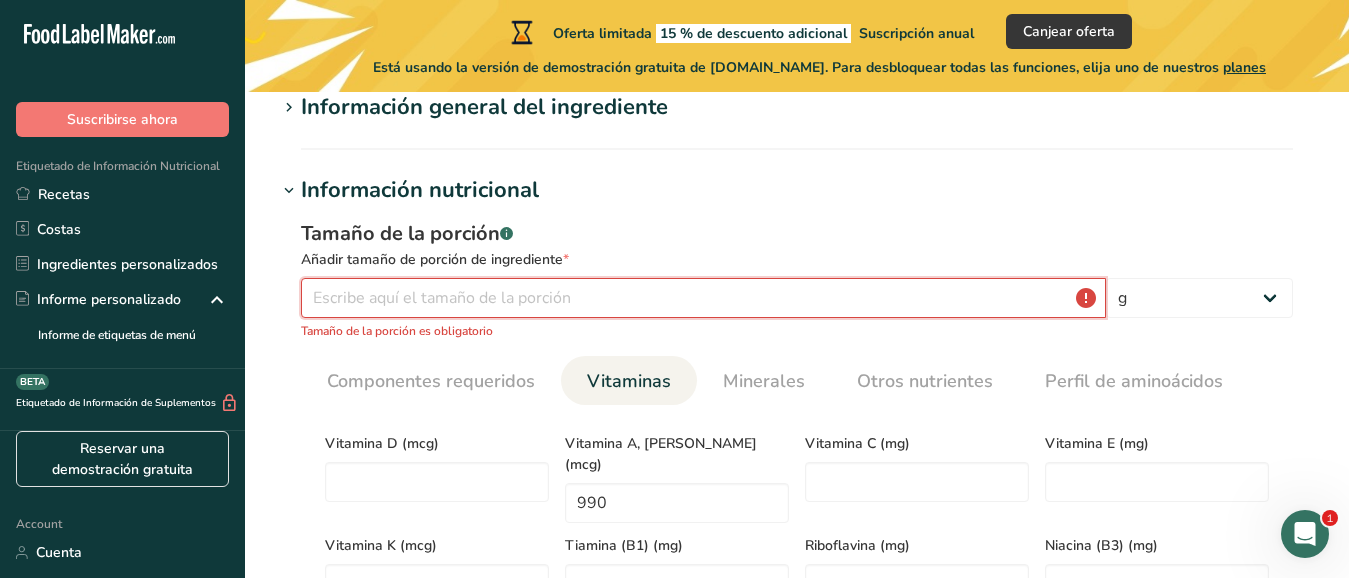 click at bounding box center (703, 298) 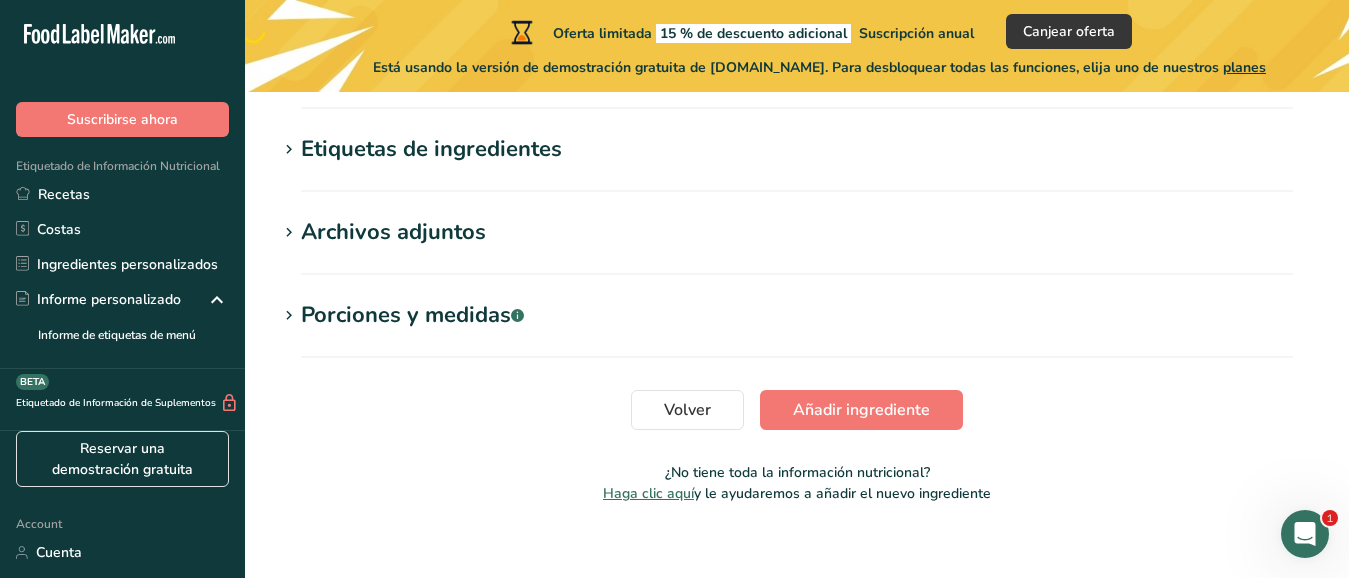 scroll, scrollTop: 1116, scrollLeft: 0, axis: vertical 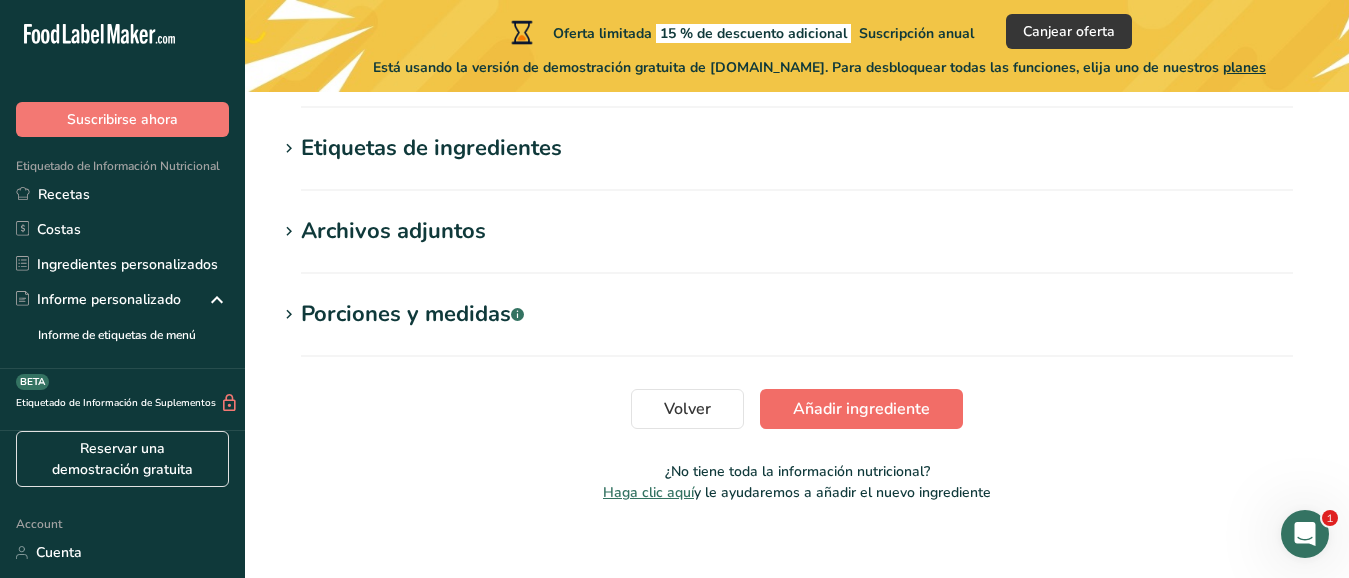 type on "100" 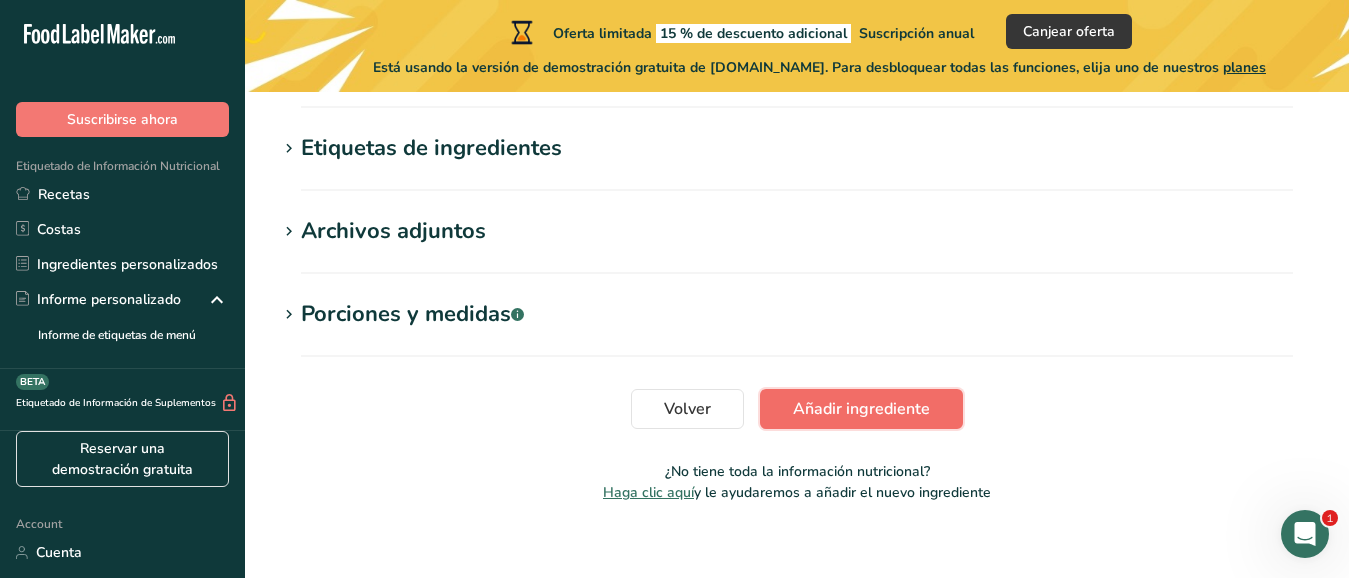 click on "Añadir ingrediente" at bounding box center (861, 409) 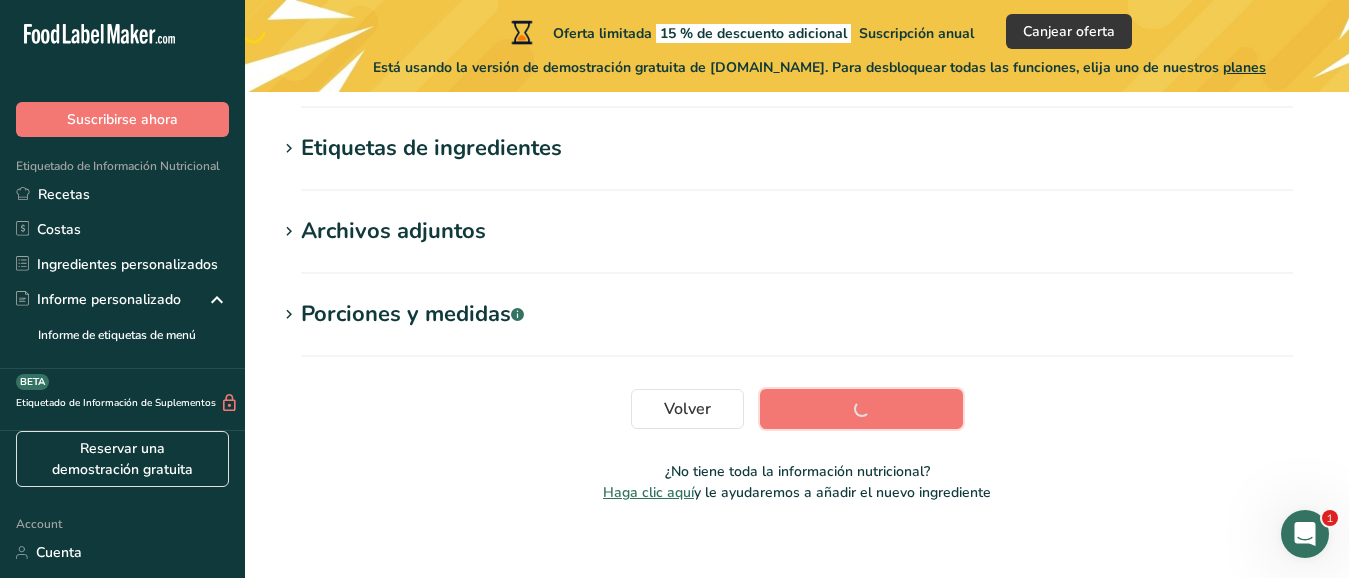 scroll, scrollTop: 572, scrollLeft: 0, axis: vertical 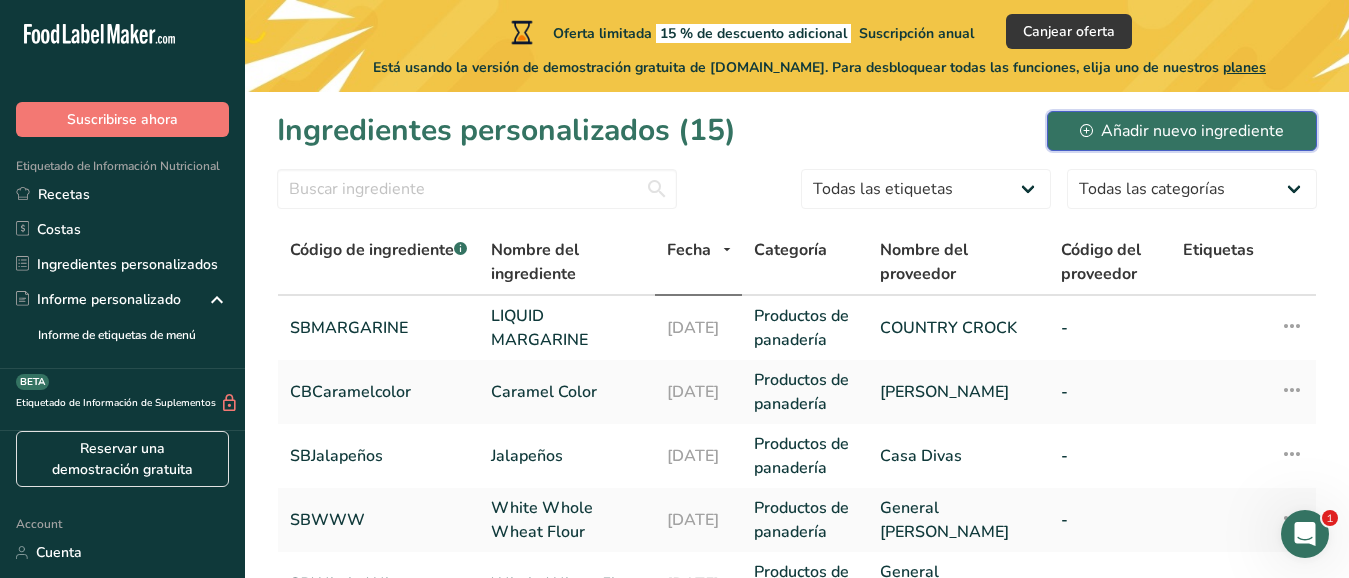 click on "Añadir nuevo ingrediente" at bounding box center (1182, 131) 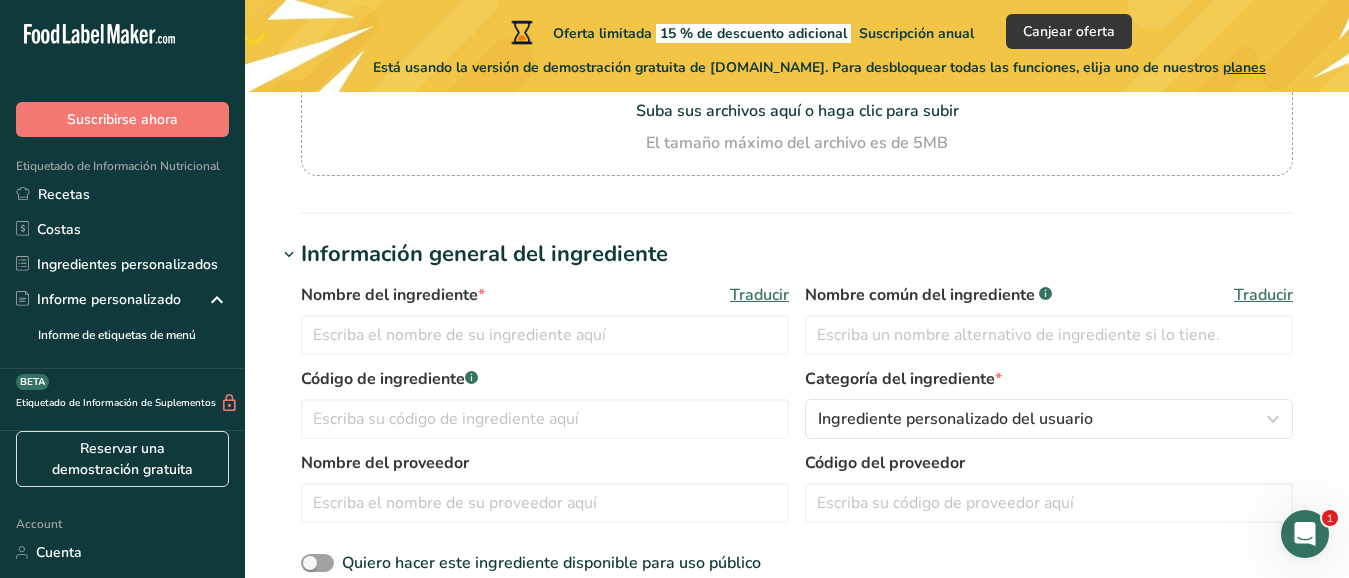 scroll, scrollTop: 260, scrollLeft: 0, axis: vertical 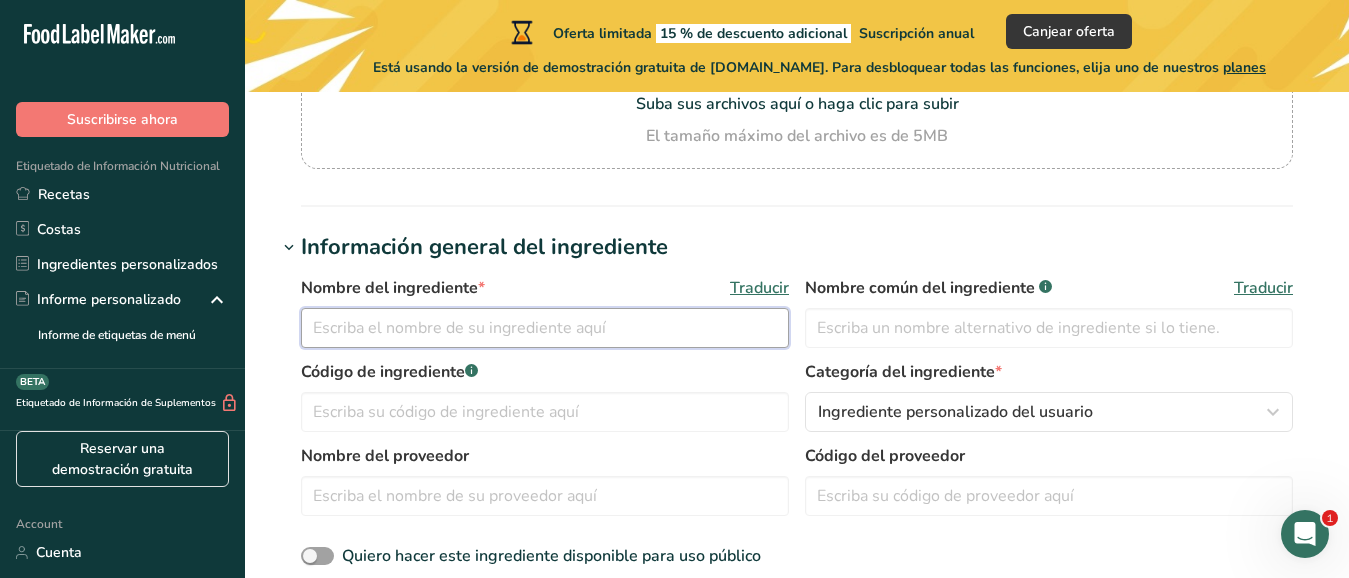 click at bounding box center [545, 328] 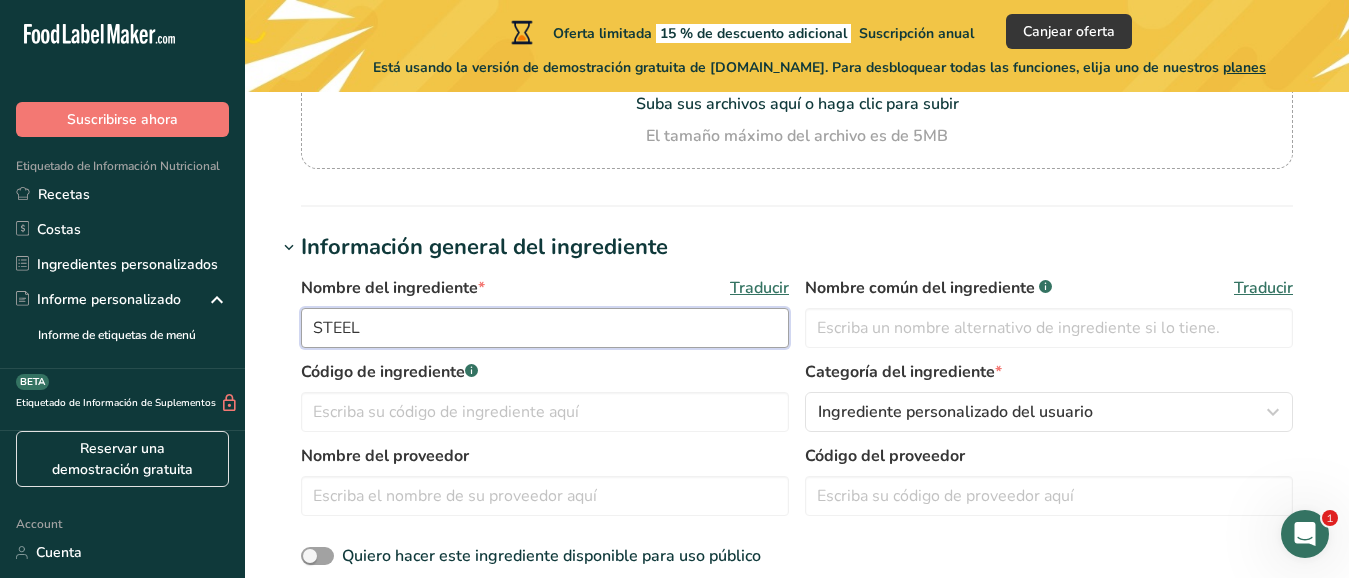 click on "STEEL" at bounding box center (545, 328) 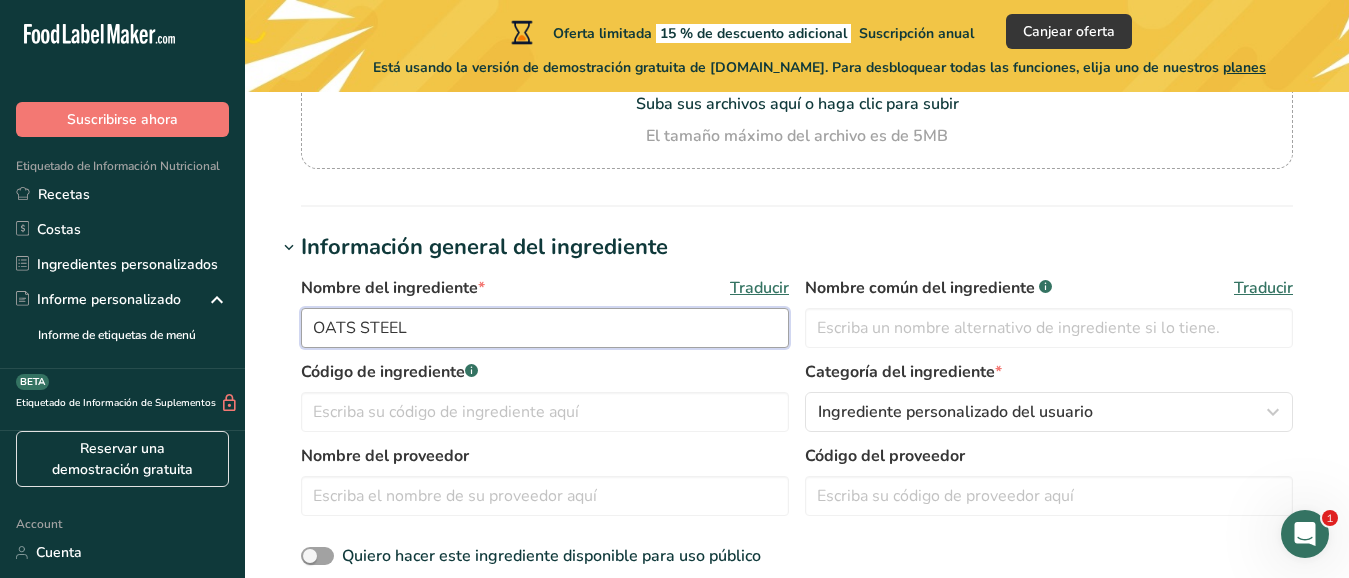 click on "OATS STEEL" at bounding box center (545, 328) 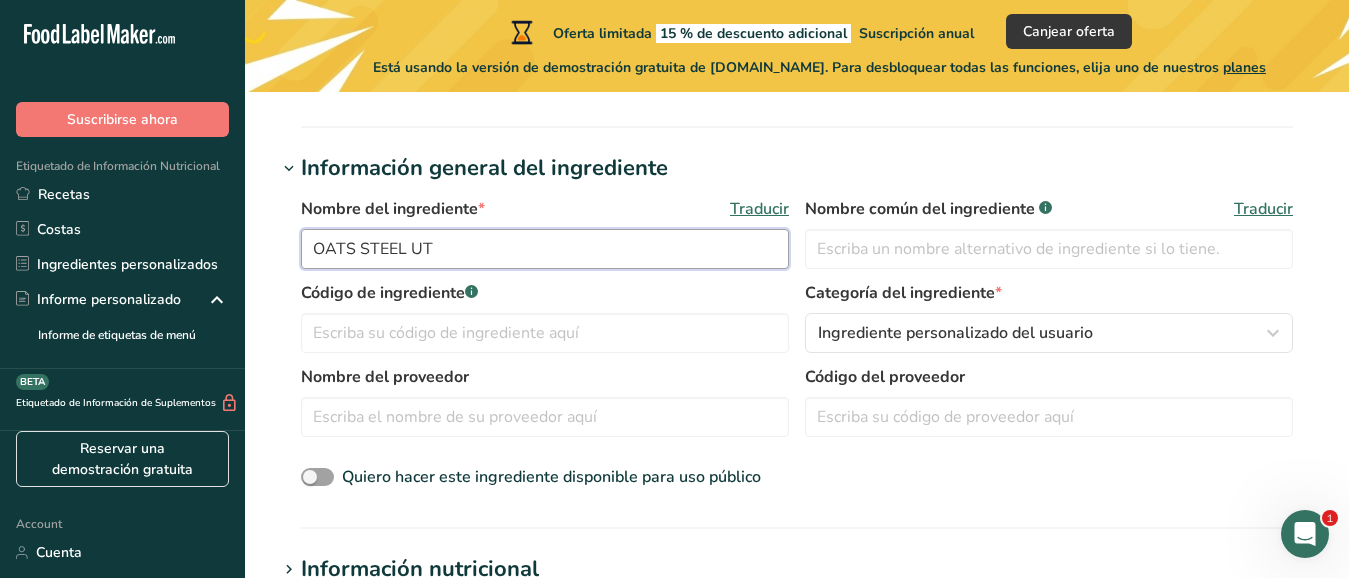 scroll, scrollTop: 346, scrollLeft: 0, axis: vertical 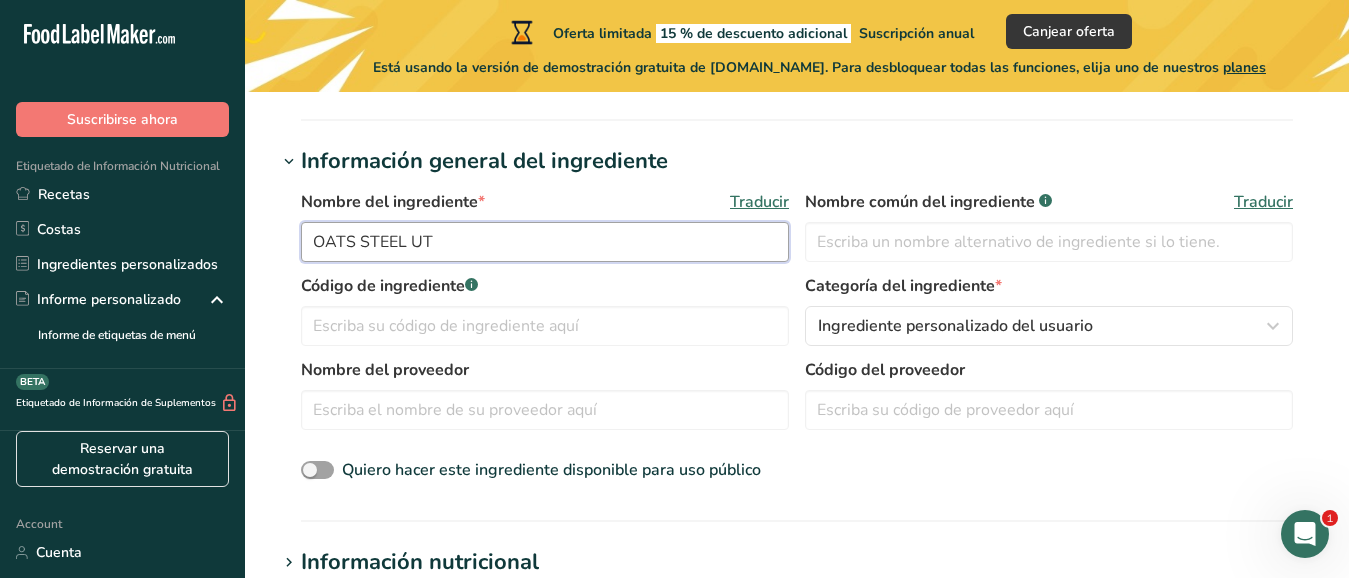 click on "OATS STEEL UT" at bounding box center (545, 242) 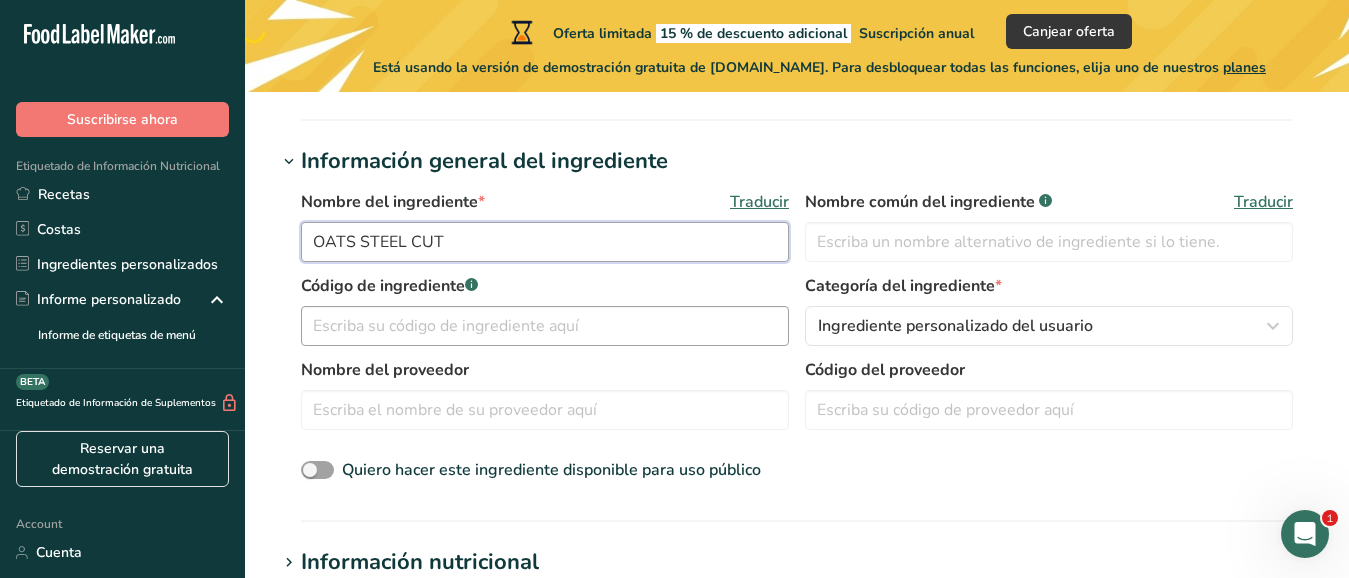 type on "OATS STEEL CUT" 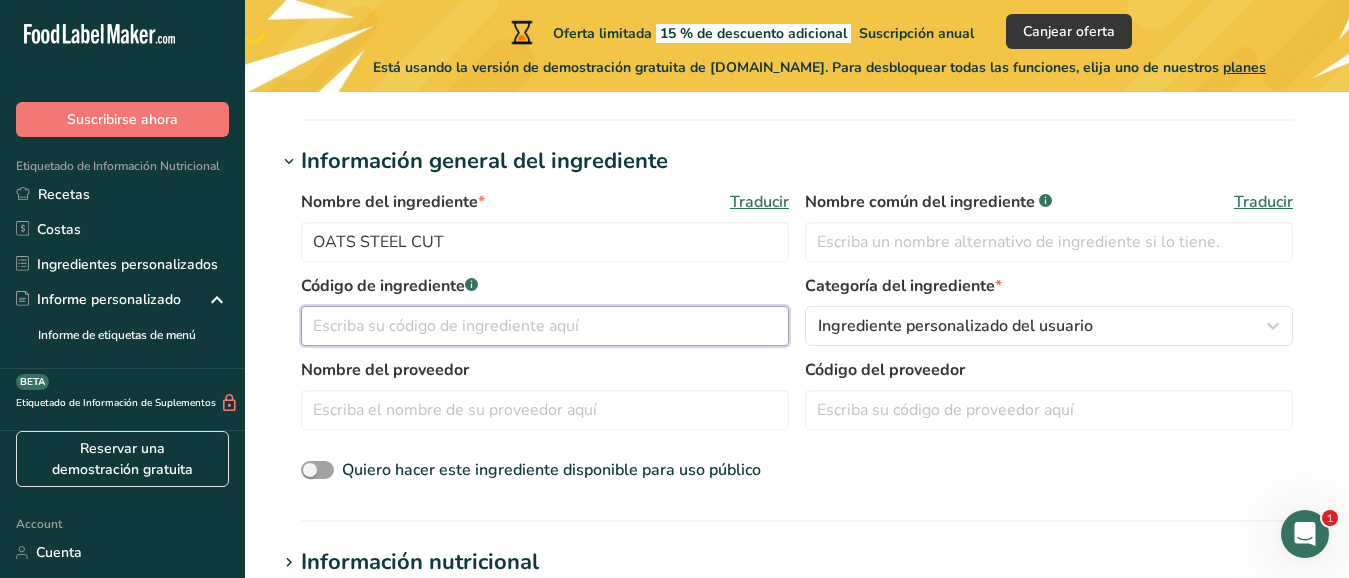 click at bounding box center [545, 326] 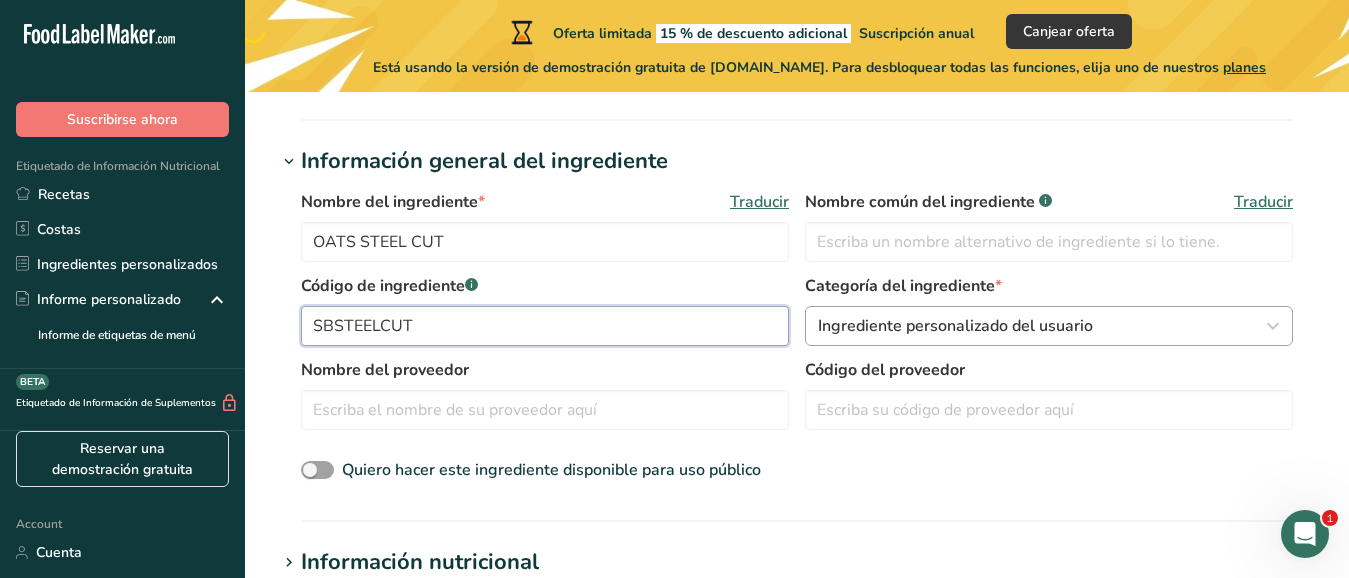 type on "SBSTEELCUT" 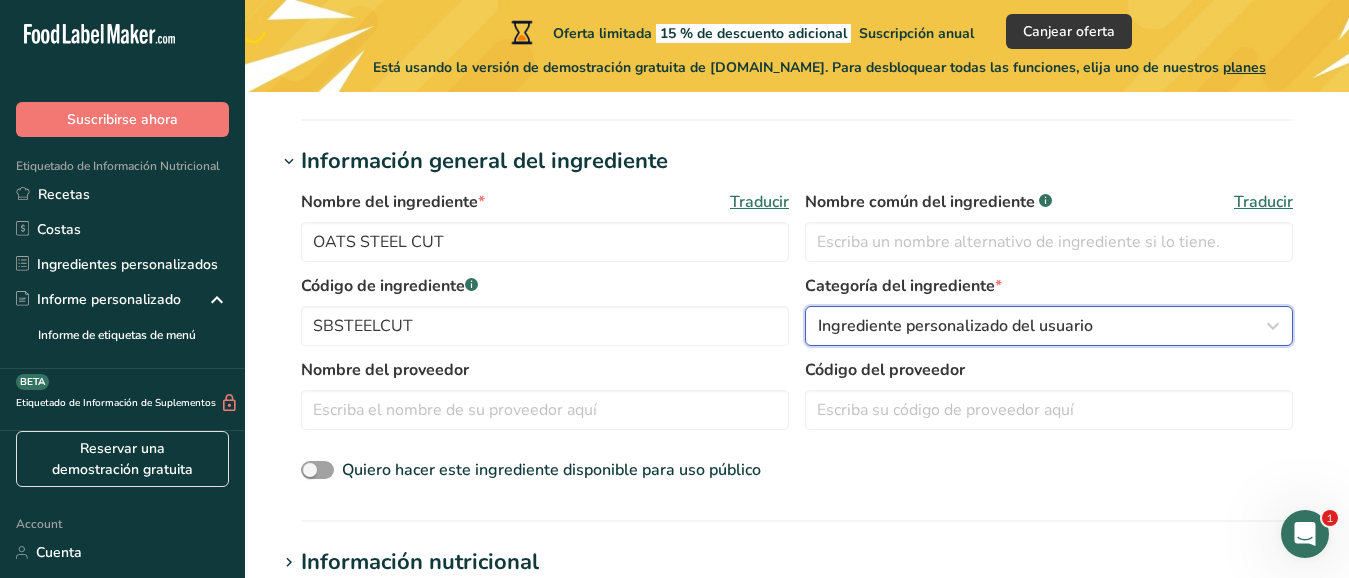 click at bounding box center [1273, 326] 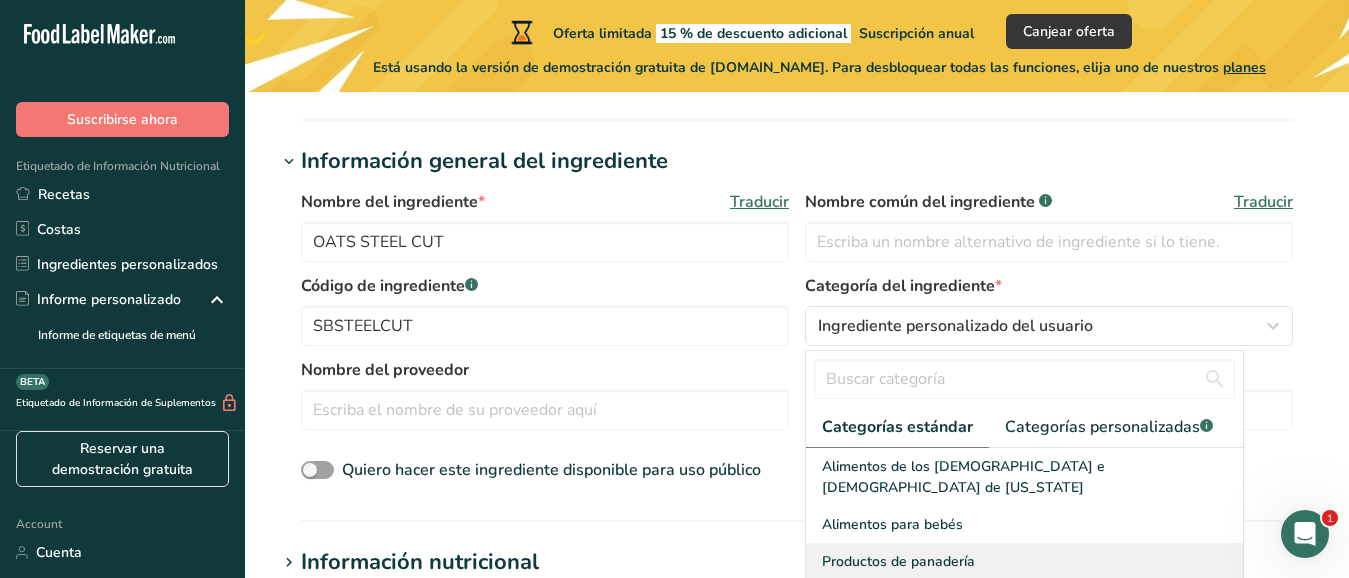 click on "Productos de panadería" at bounding box center (898, 561) 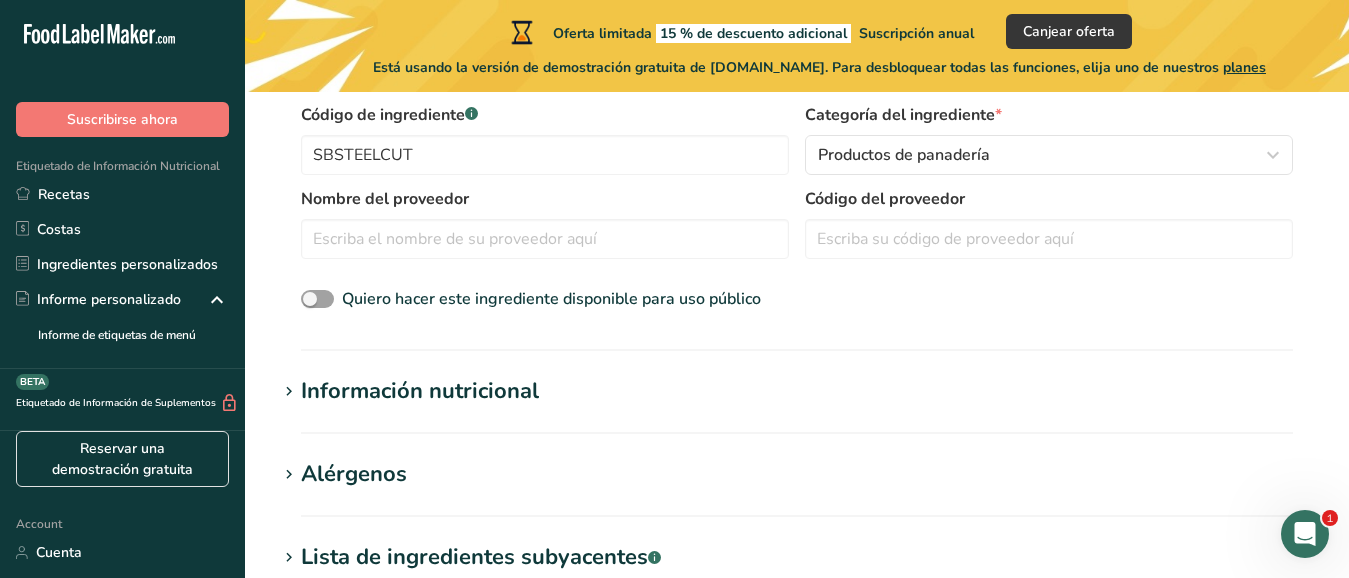 scroll, scrollTop: 520, scrollLeft: 0, axis: vertical 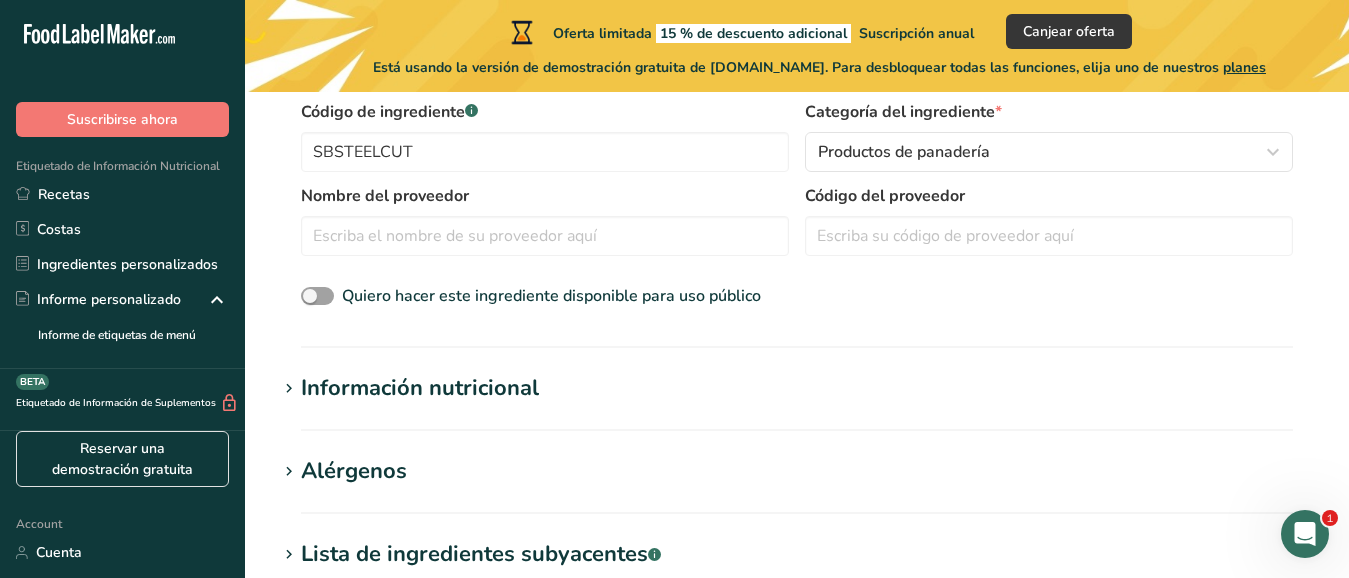 click on "Información nutricional" at bounding box center (420, 388) 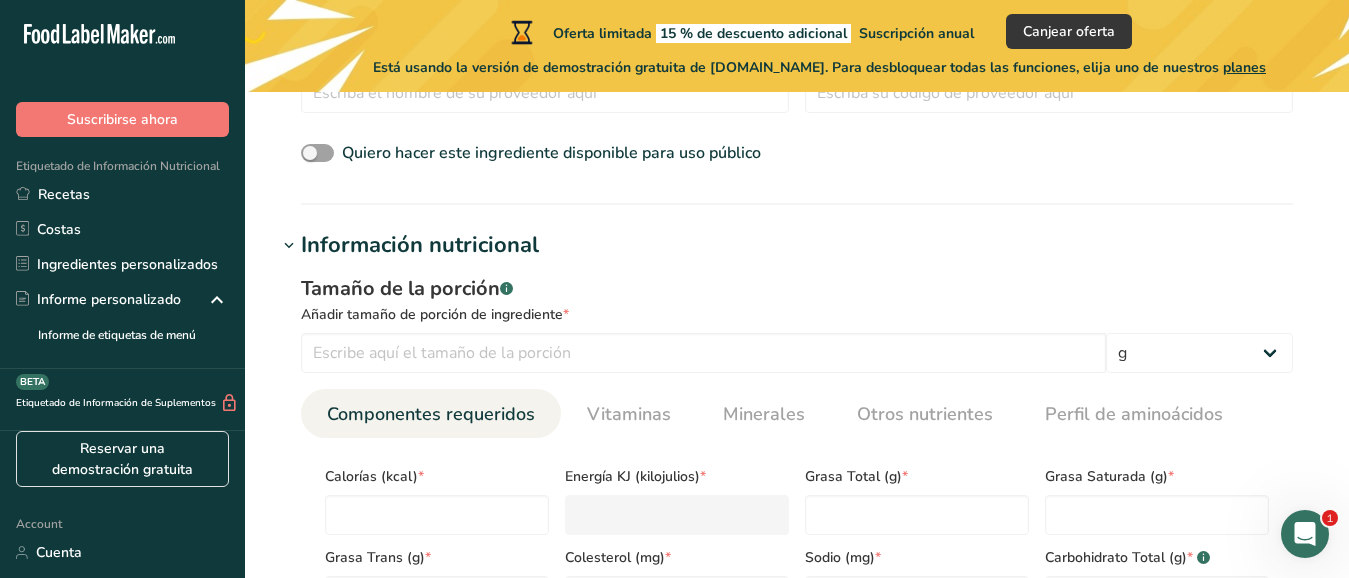 scroll, scrollTop: 693, scrollLeft: 0, axis: vertical 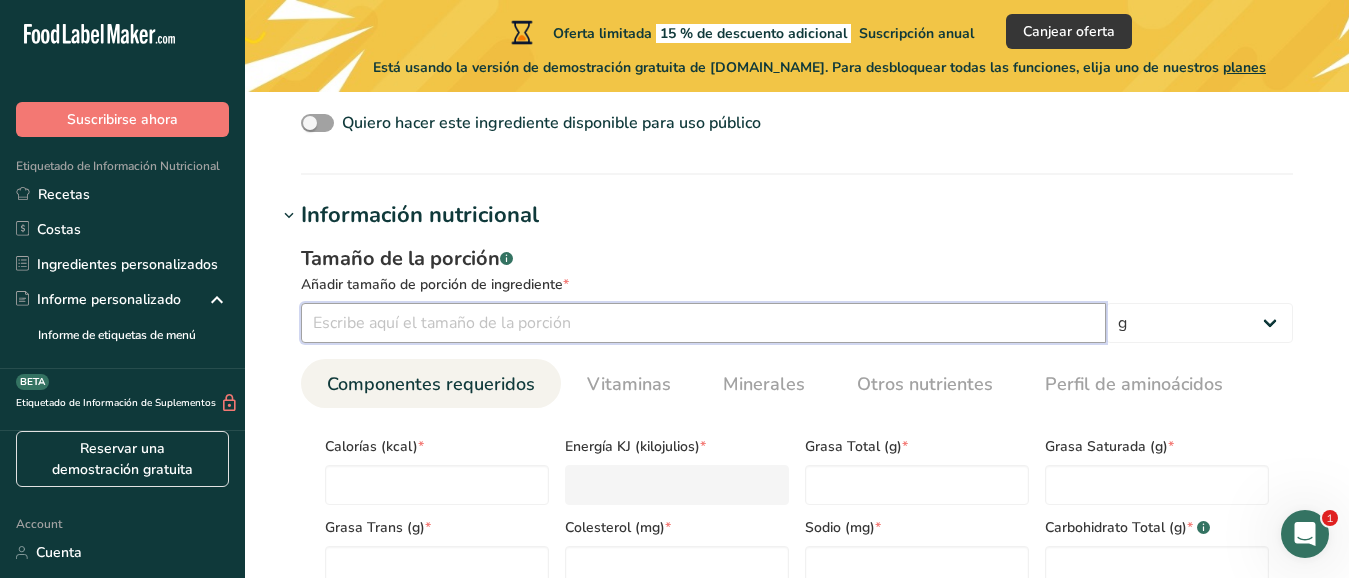 click at bounding box center [703, 323] 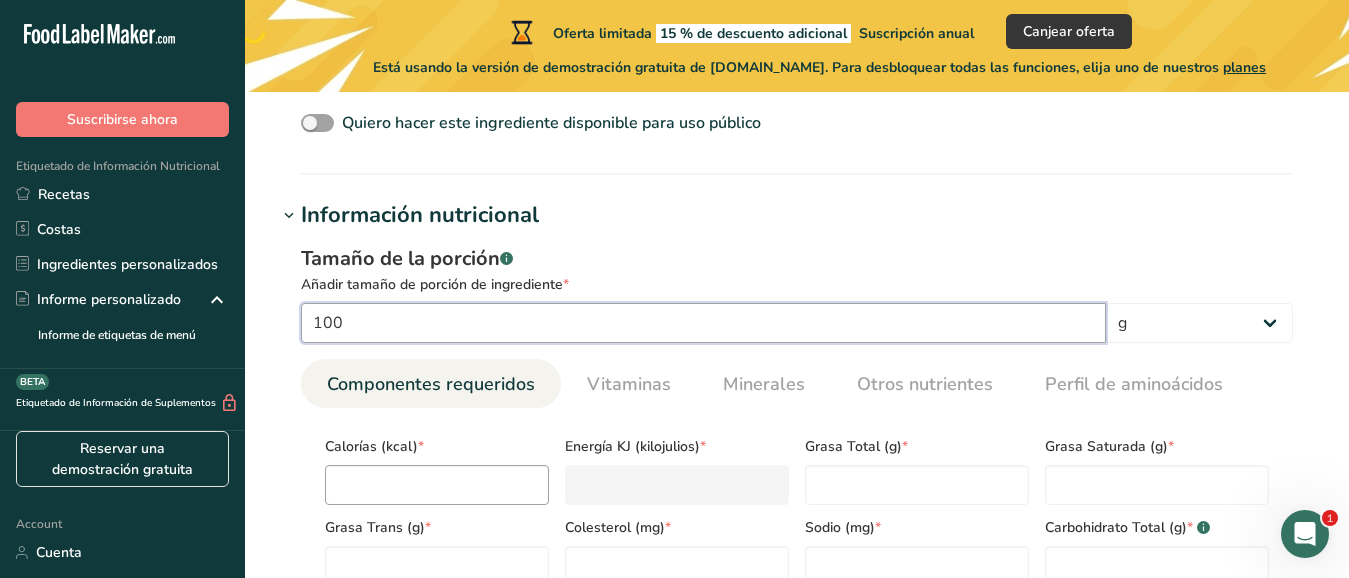 type on "100" 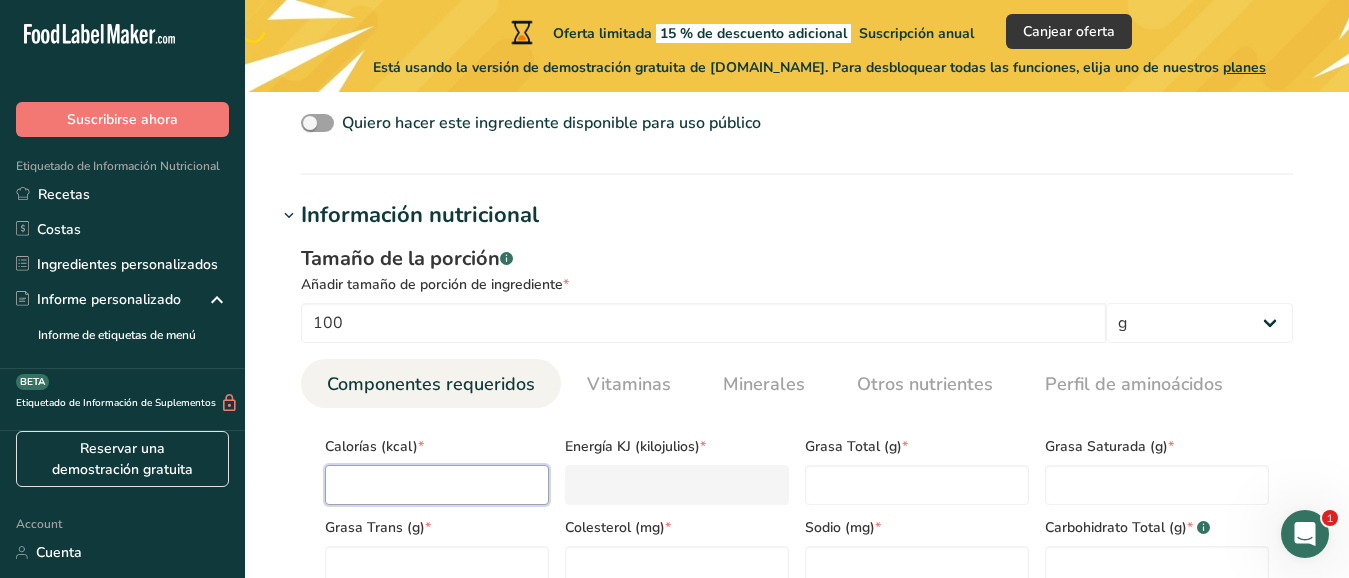 click at bounding box center (437, 485) 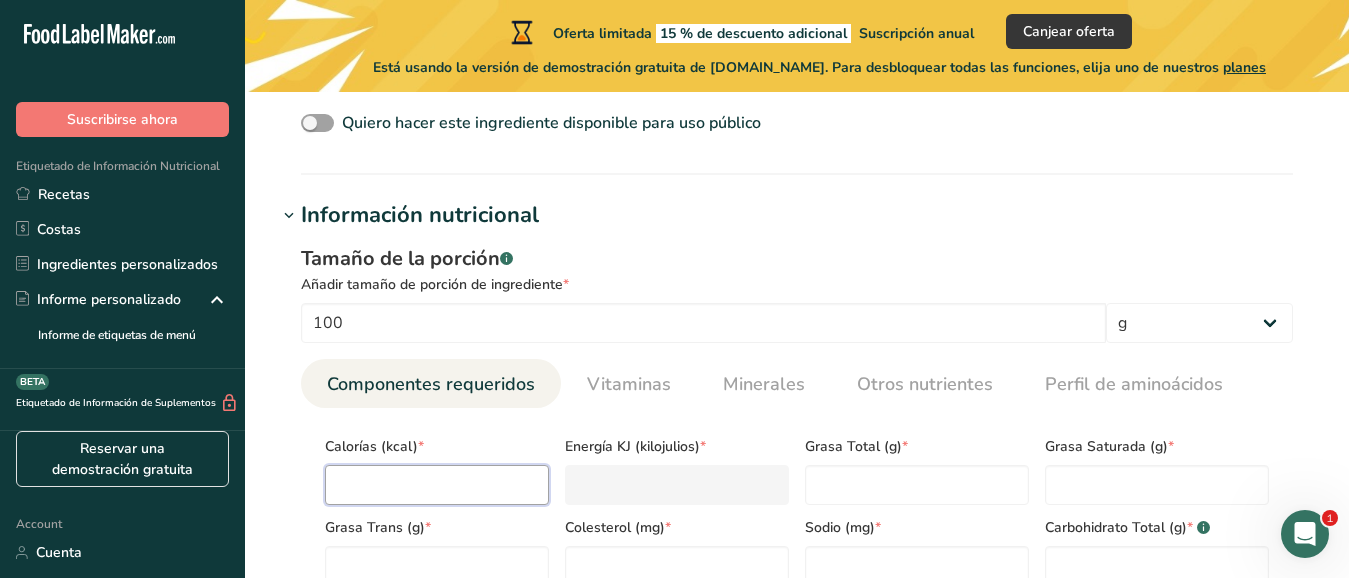 type on "3" 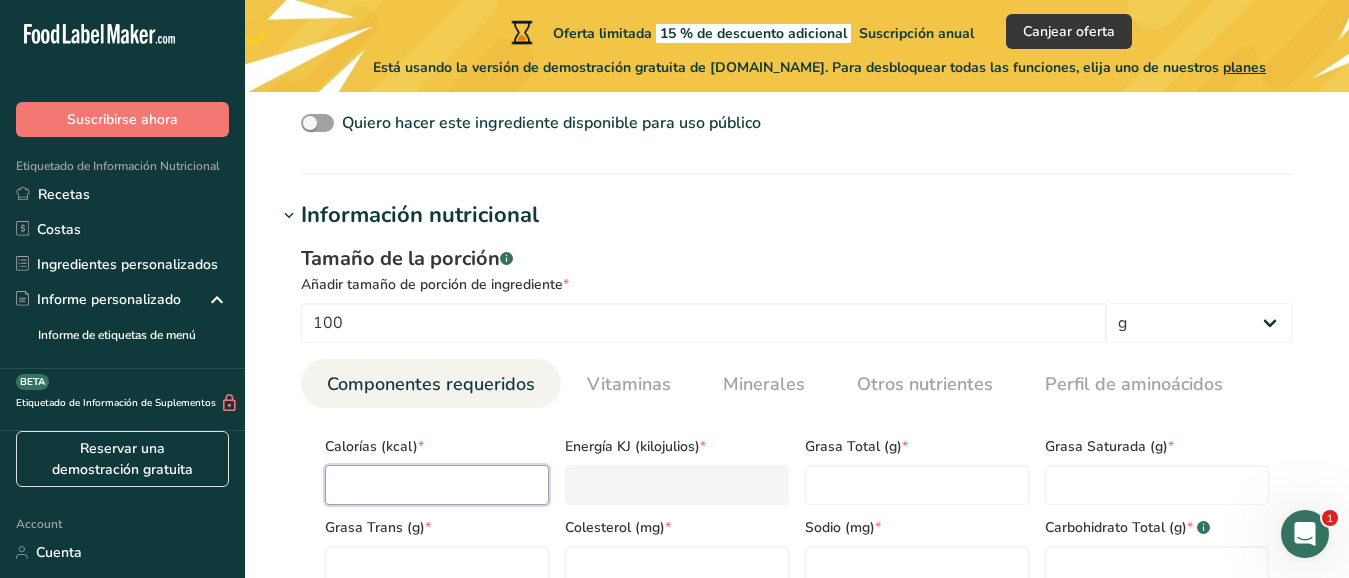 type on "12.6" 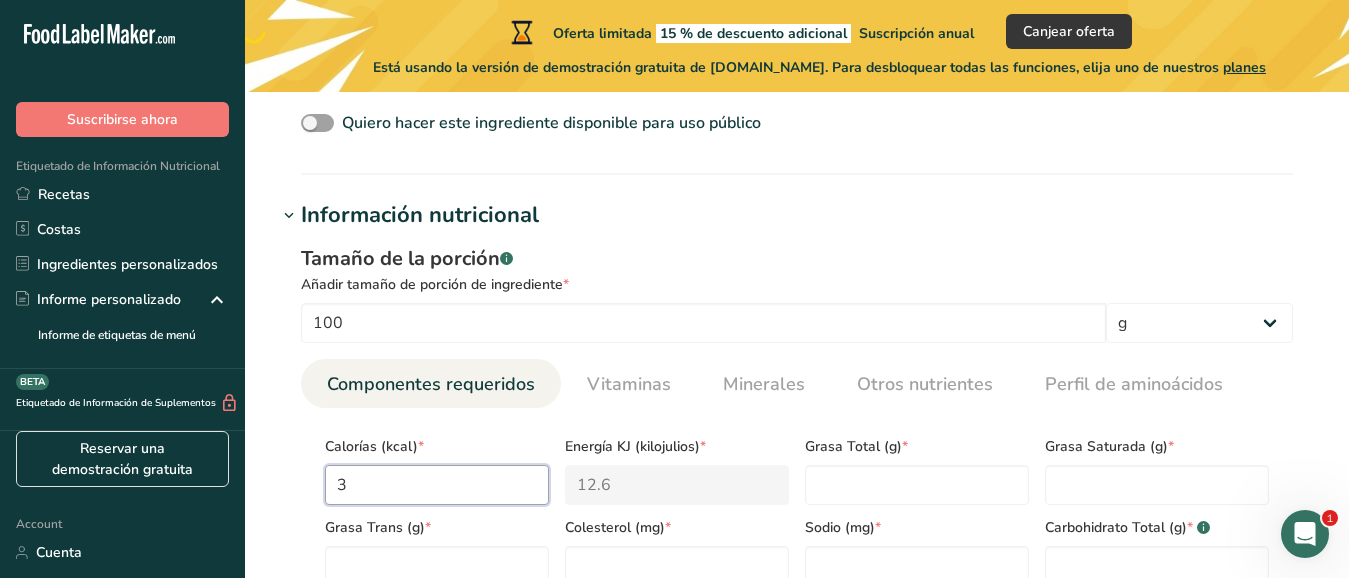 type on "38" 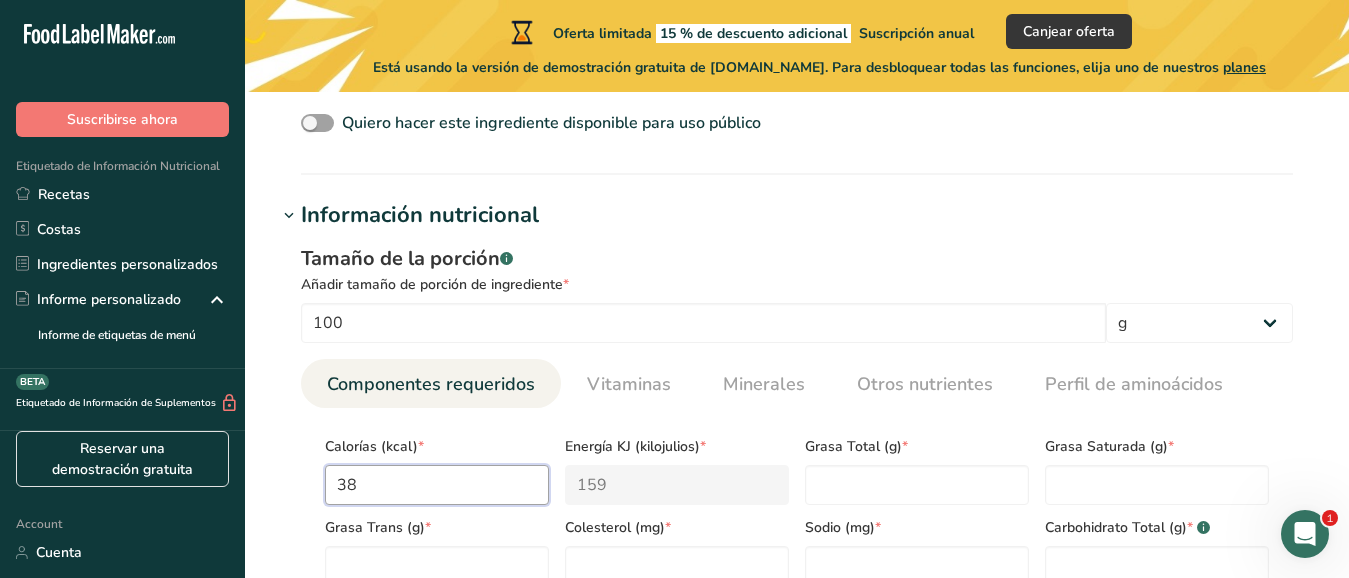 type on "384" 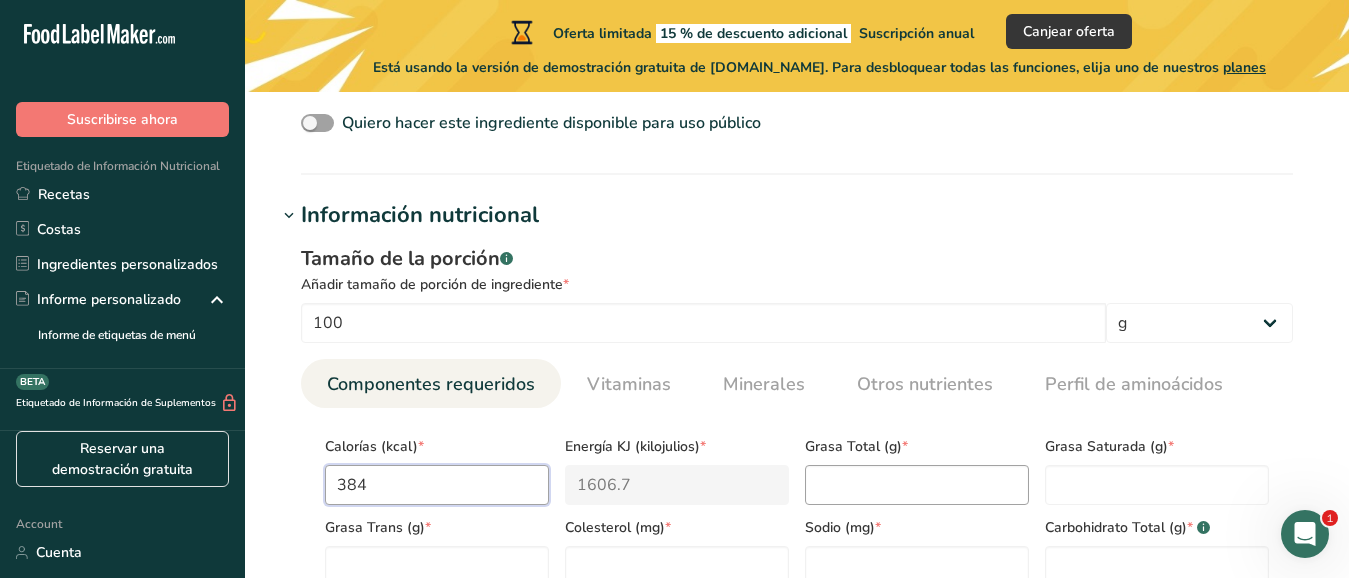 type on "384" 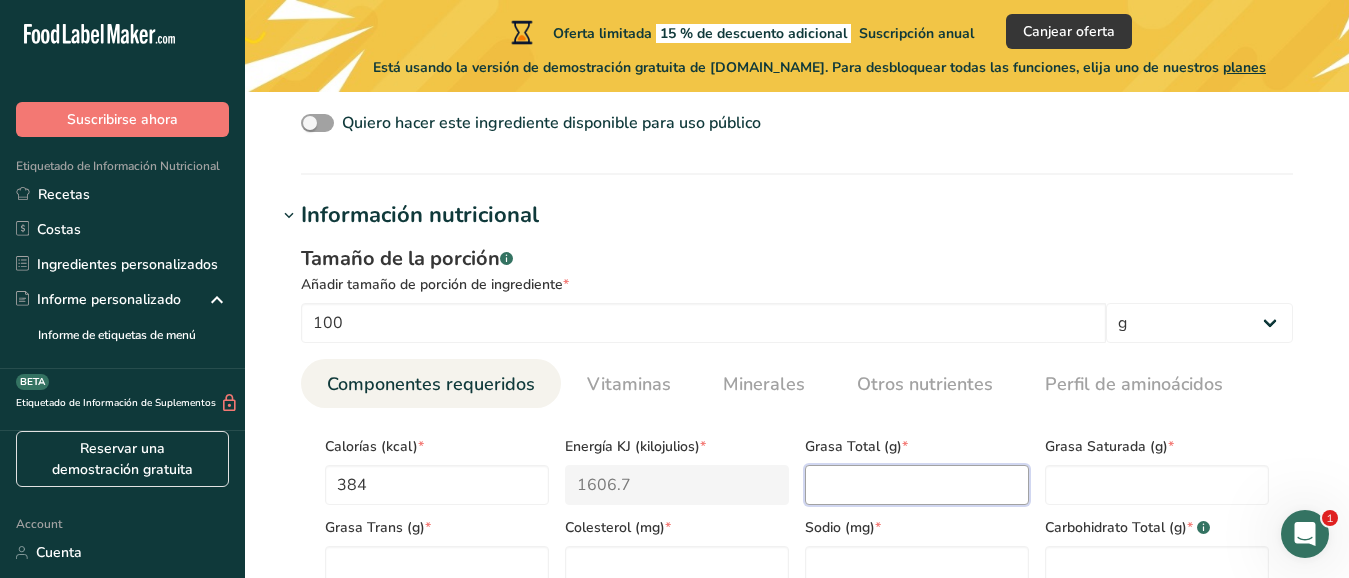 click at bounding box center (917, 485) 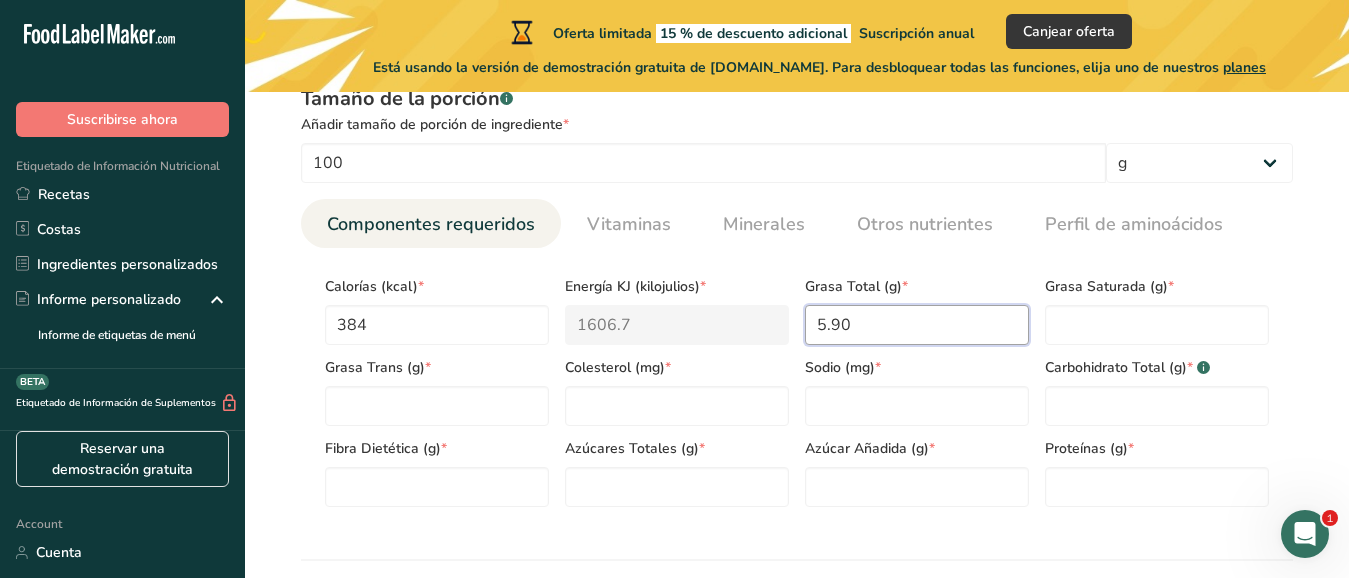 scroll, scrollTop: 867, scrollLeft: 0, axis: vertical 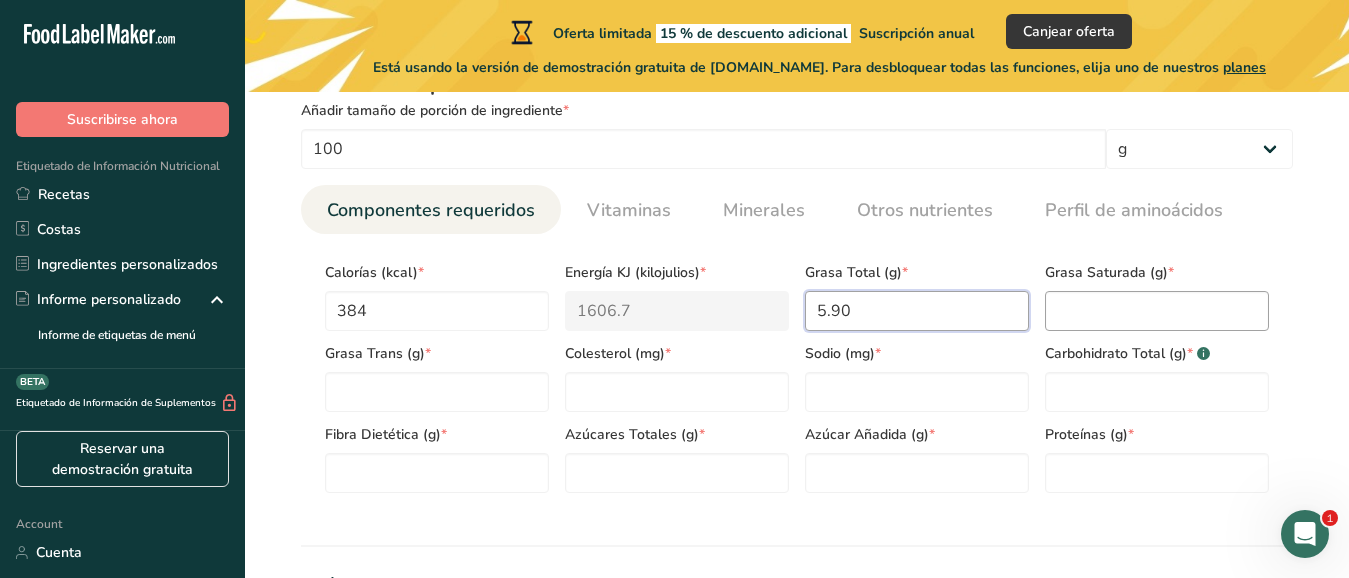 type on "5.90" 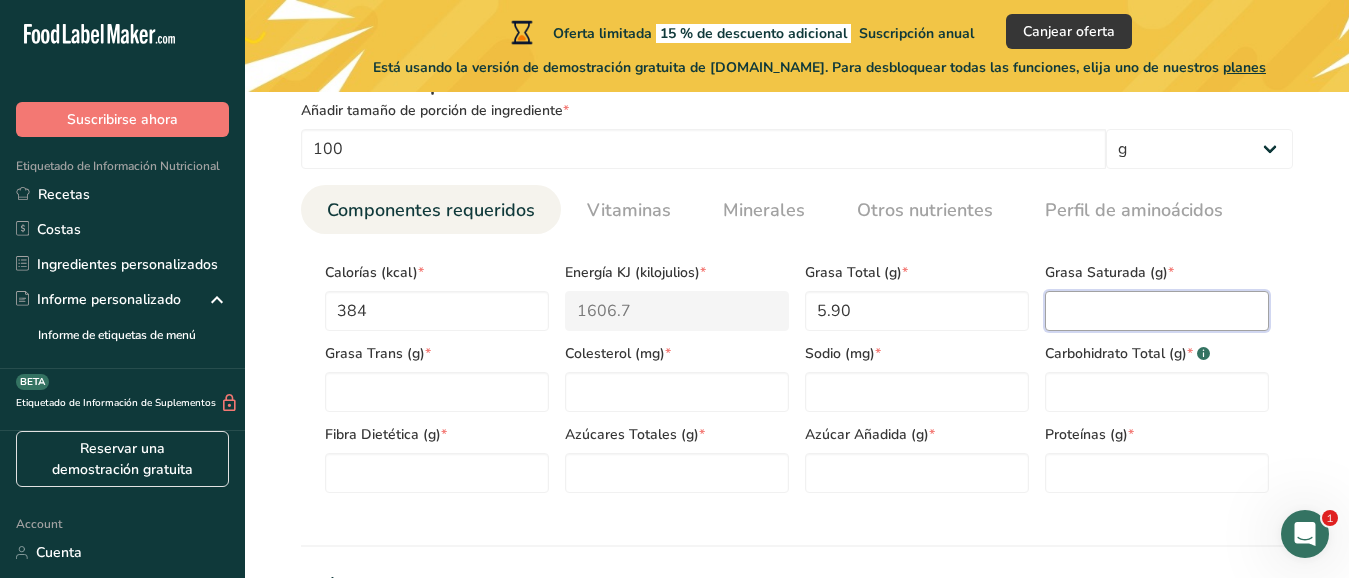 click at bounding box center (1157, 311) 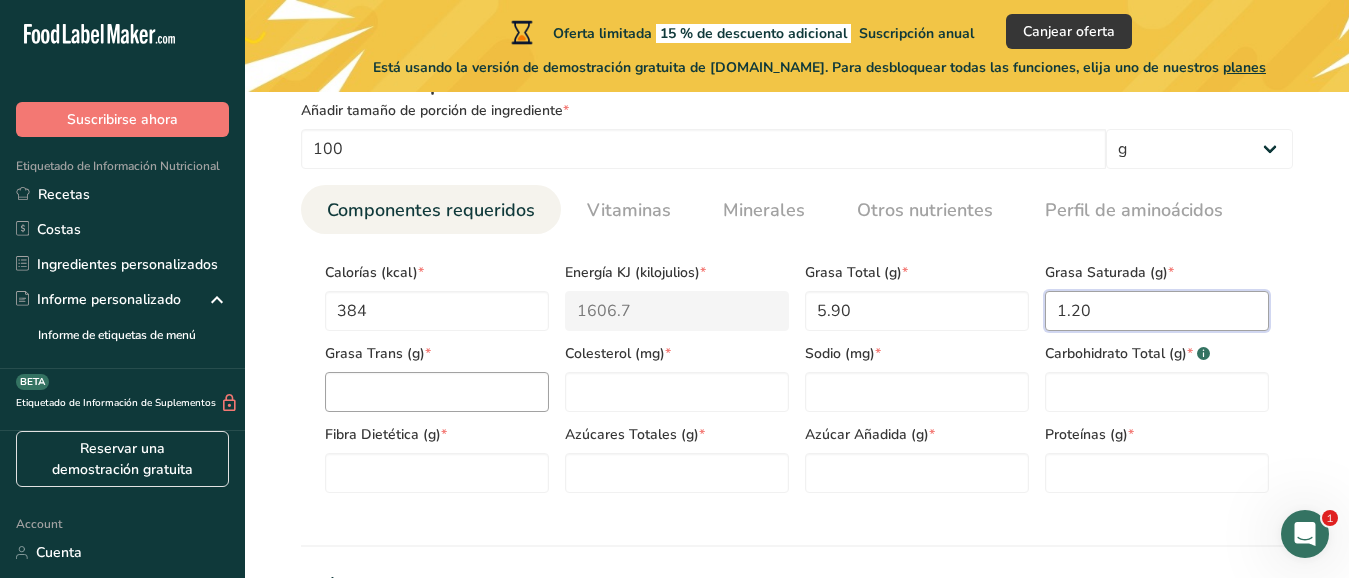 type on "1.20" 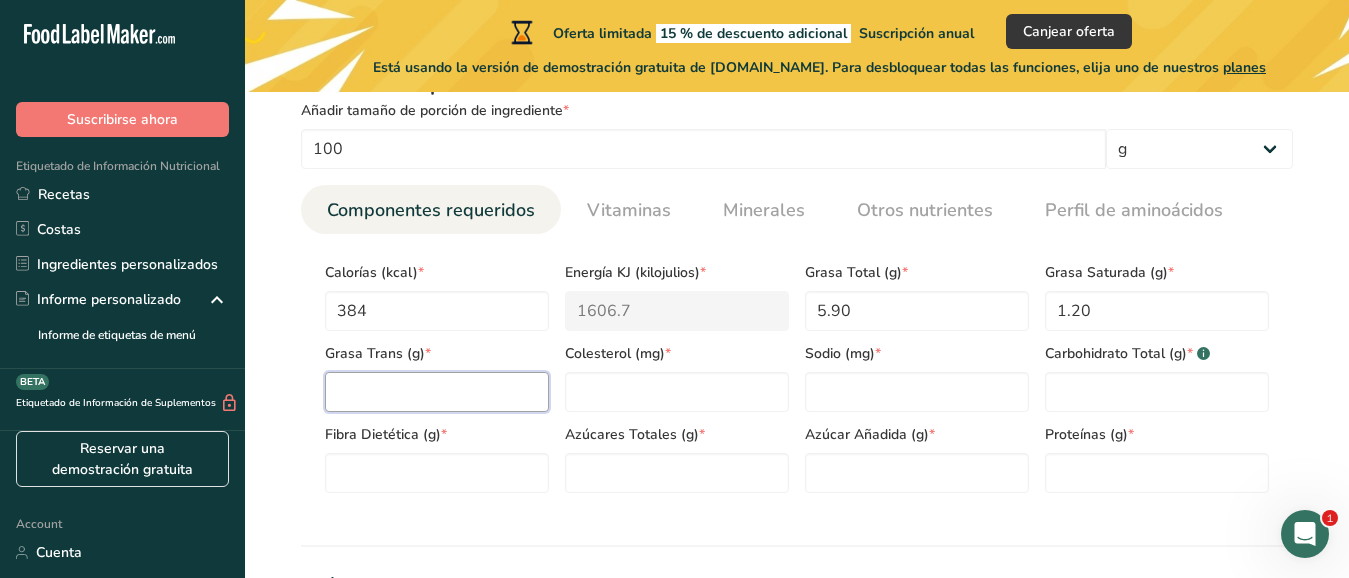 click at bounding box center (437, 392) 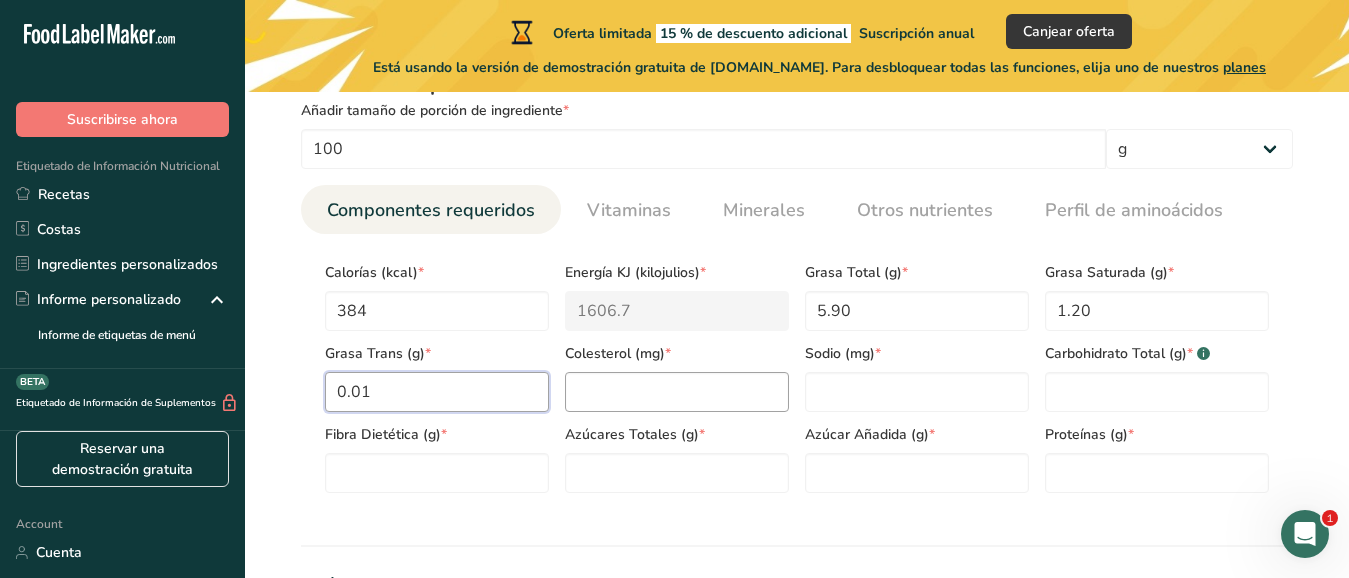 type on "0.01" 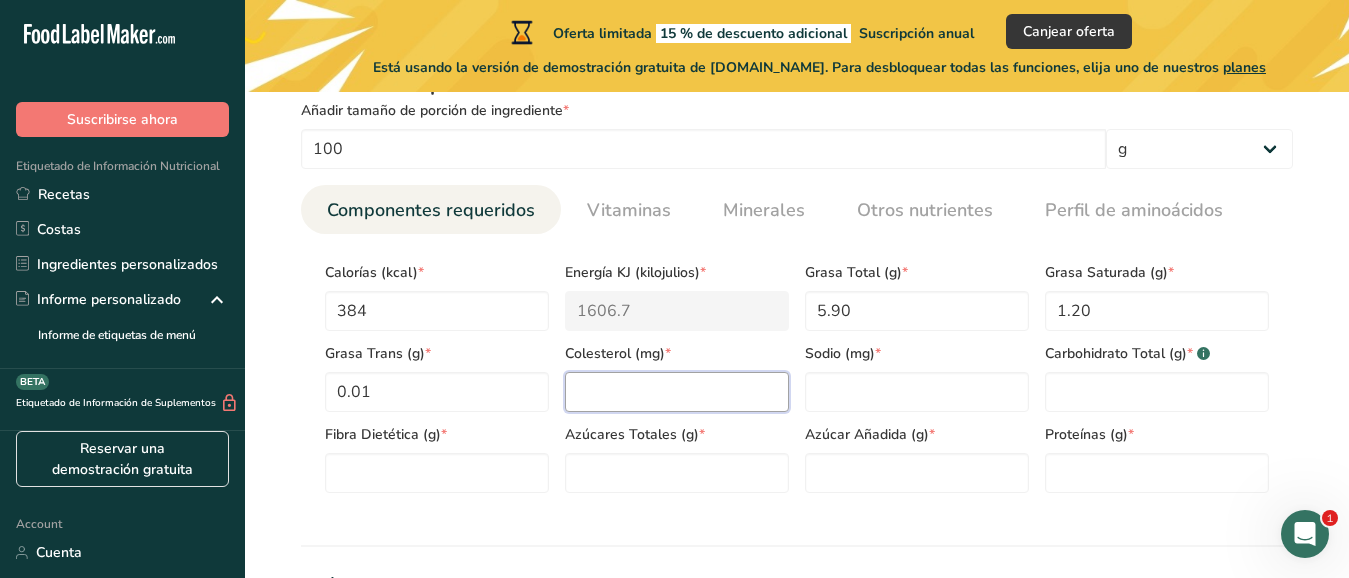 click at bounding box center [677, 392] 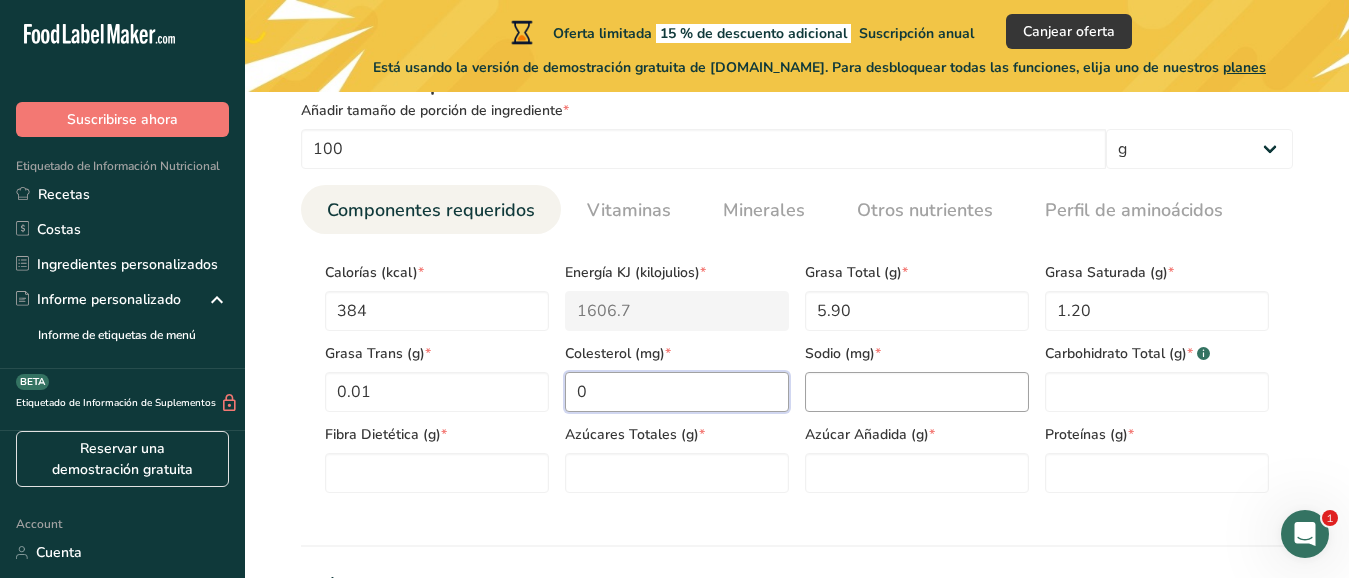 type on "0" 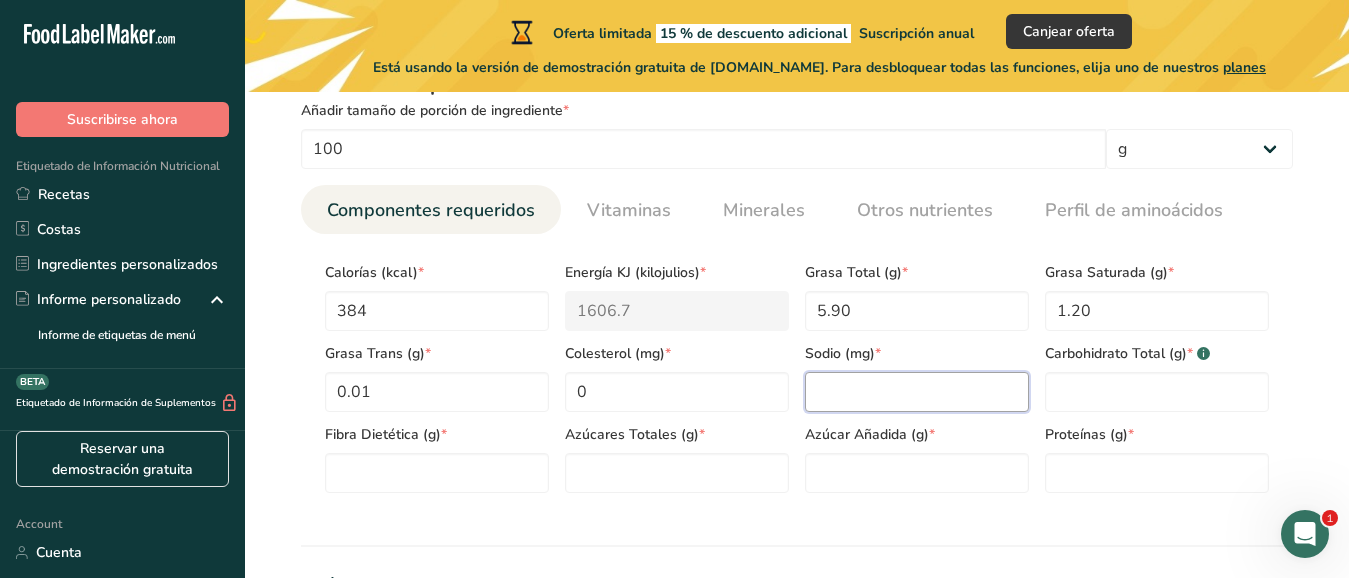 click at bounding box center (917, 392) 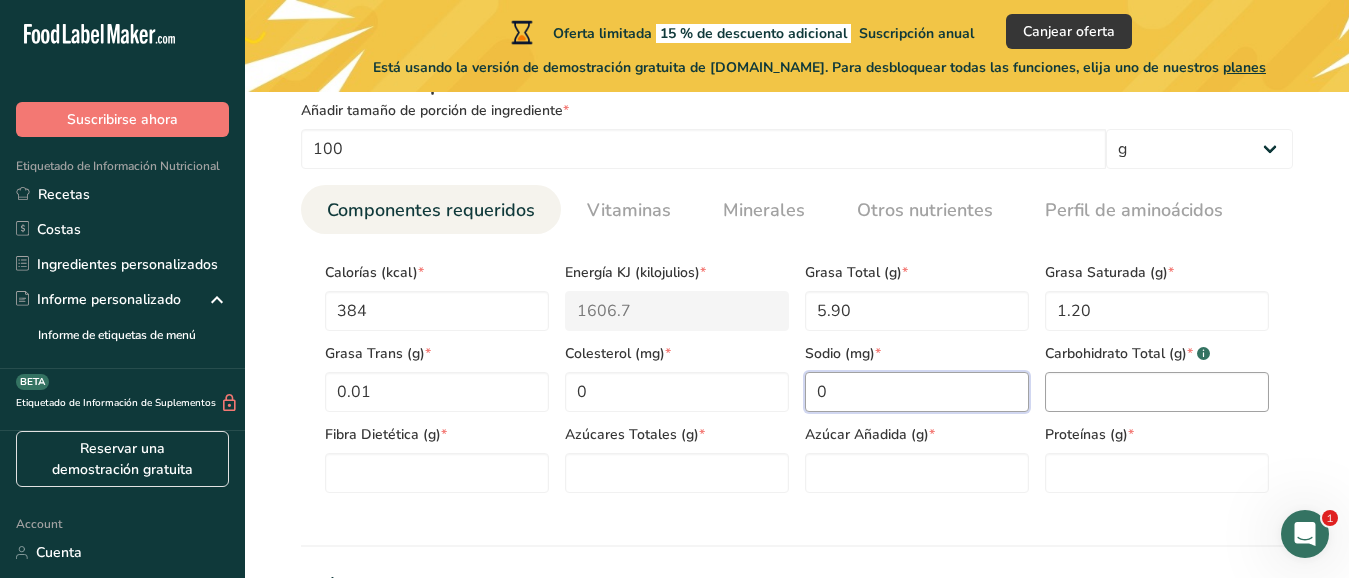 type on "0" 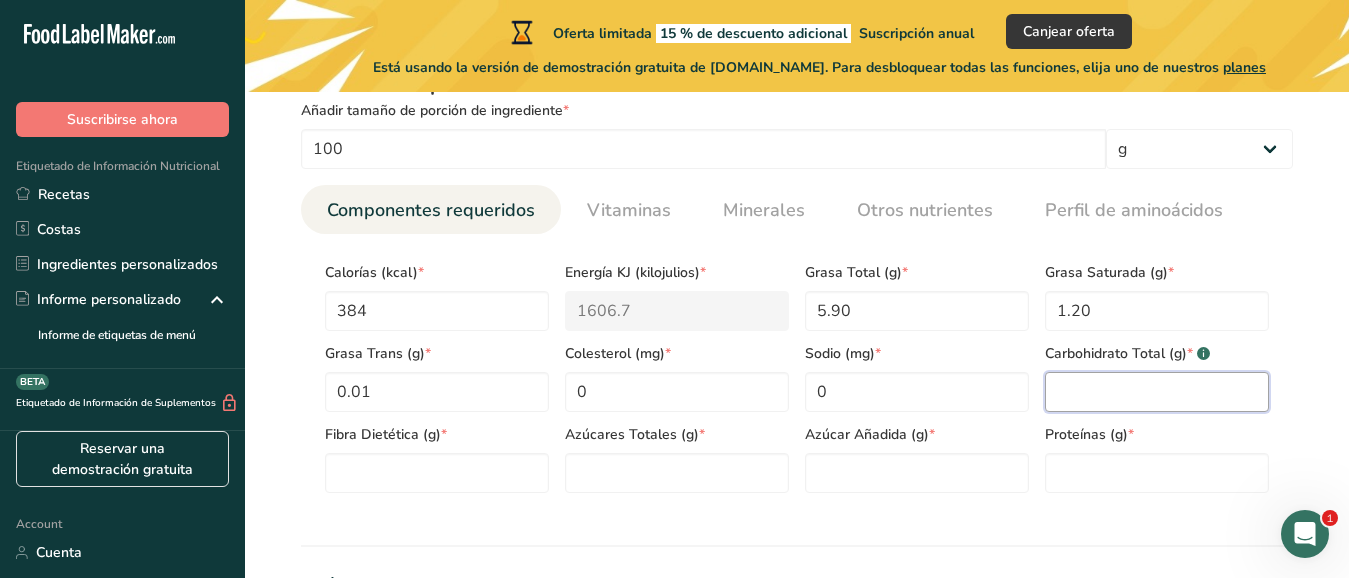 click at bounding box center [1157, 392] 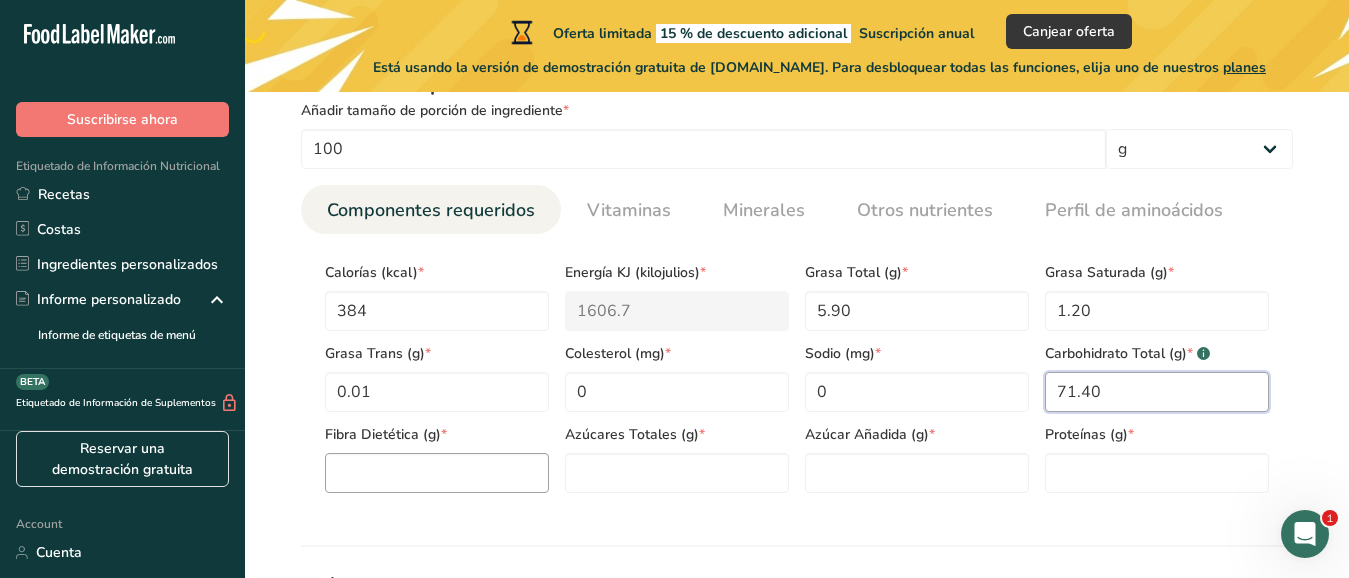 type on "71.40" 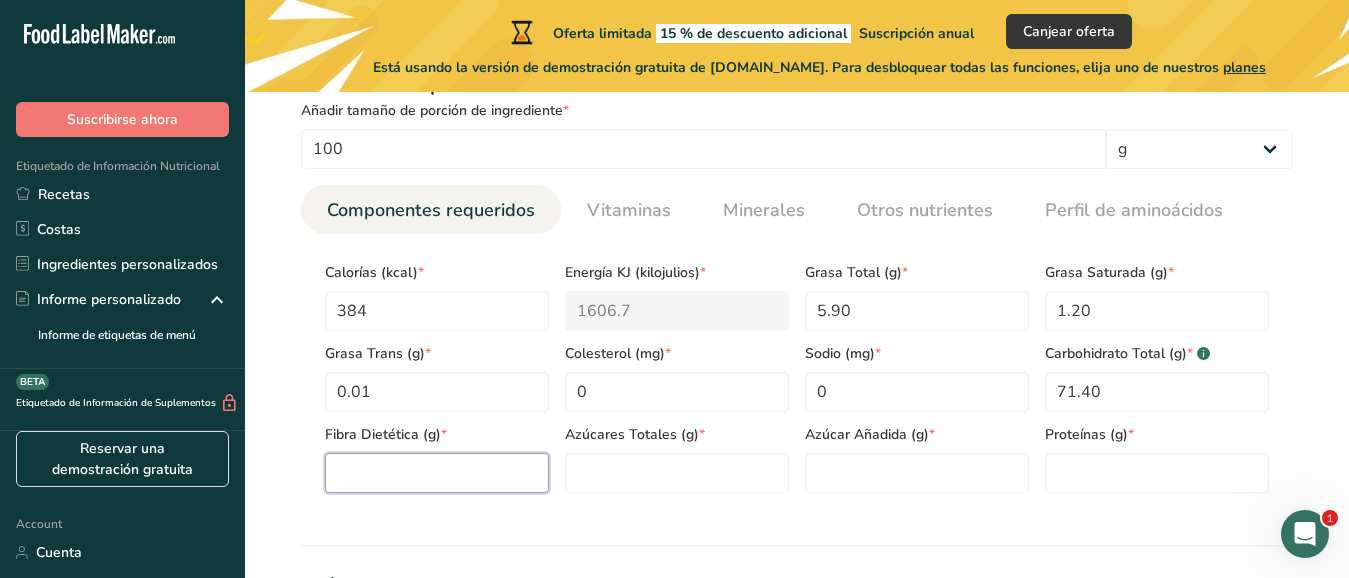 click at bounding box center [437, 473] 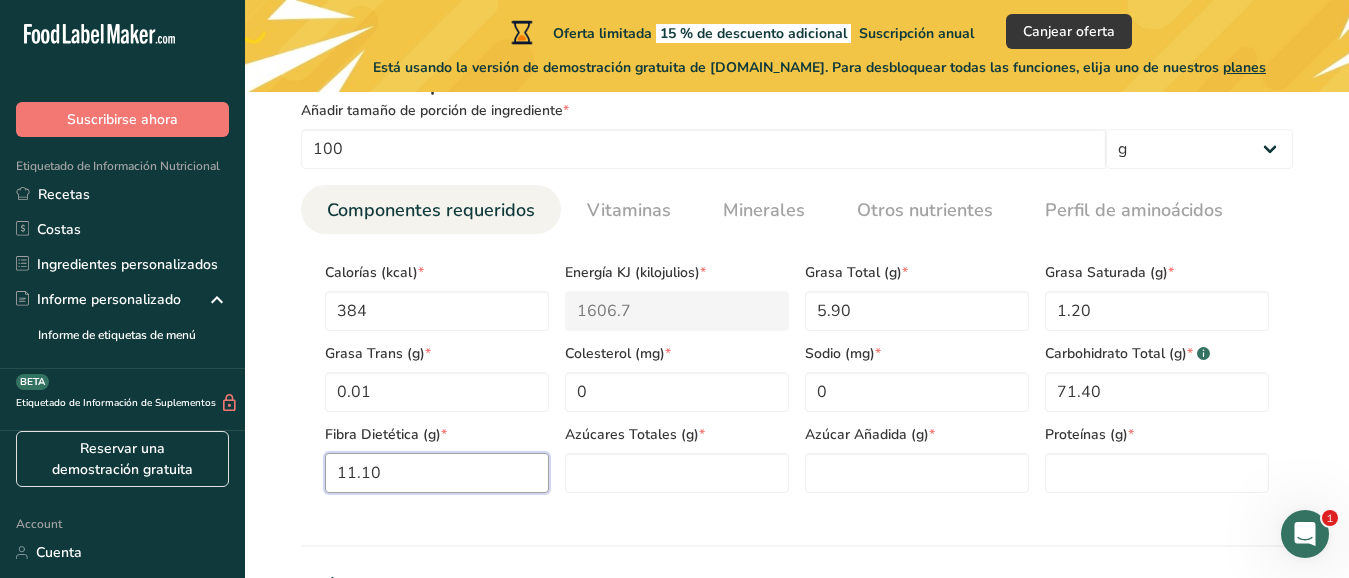 type on "11.10" 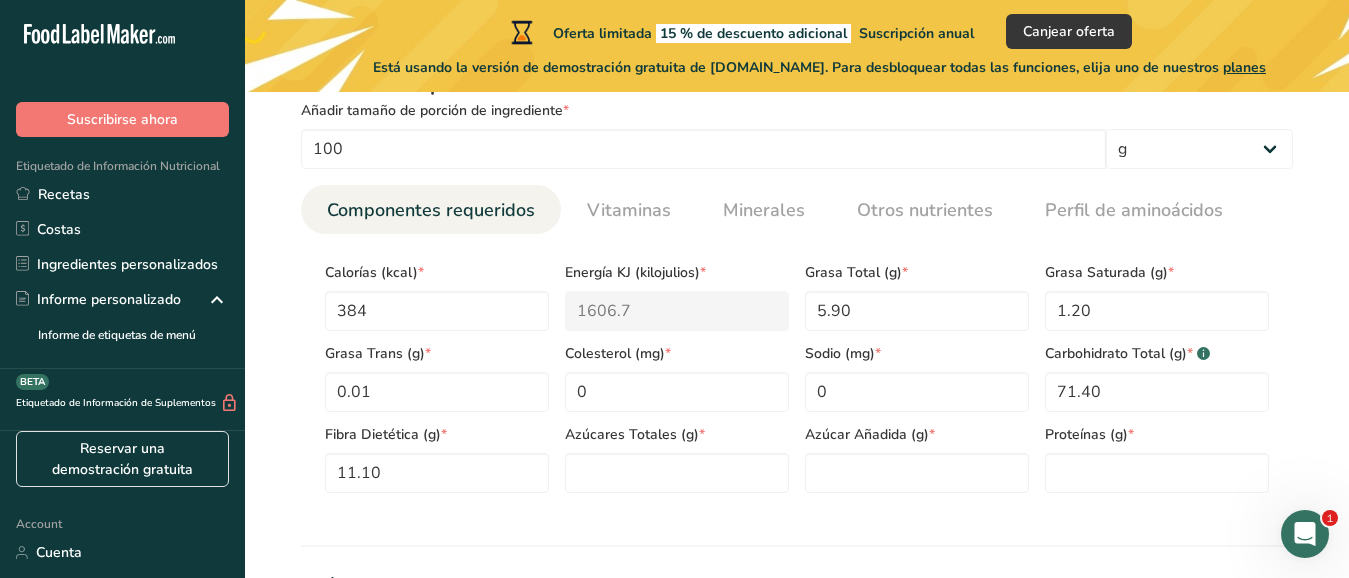 click on "Azúcares Totales
(g) *" at bounding box center (677, 434) 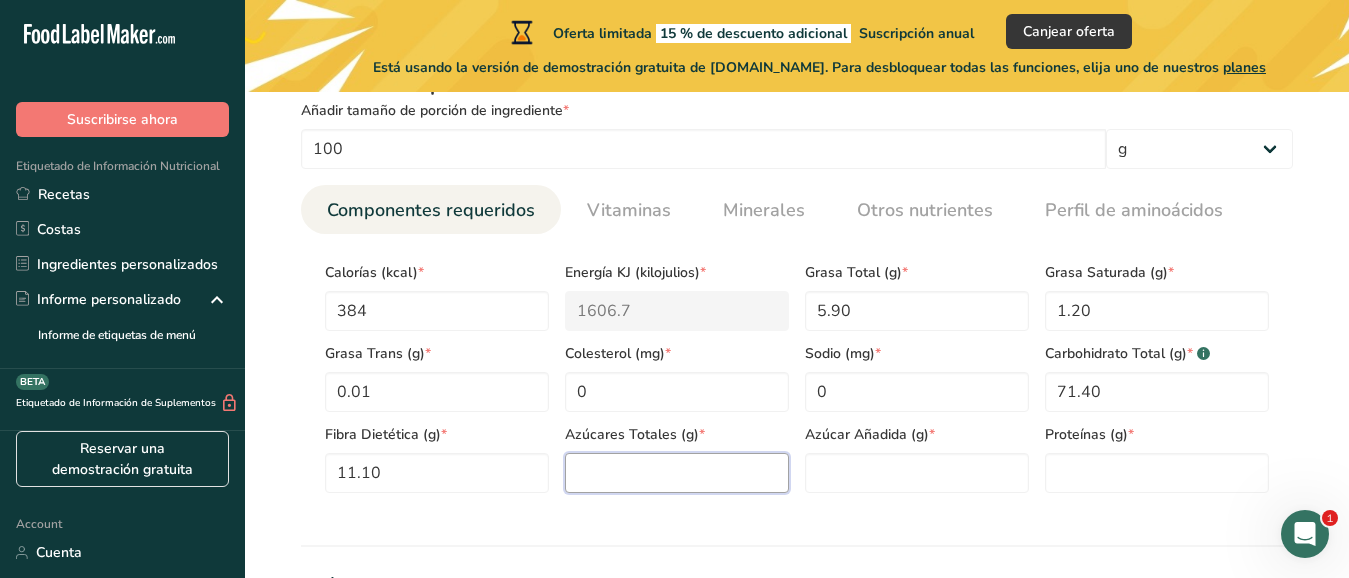 click at bounding box center [677, 473] 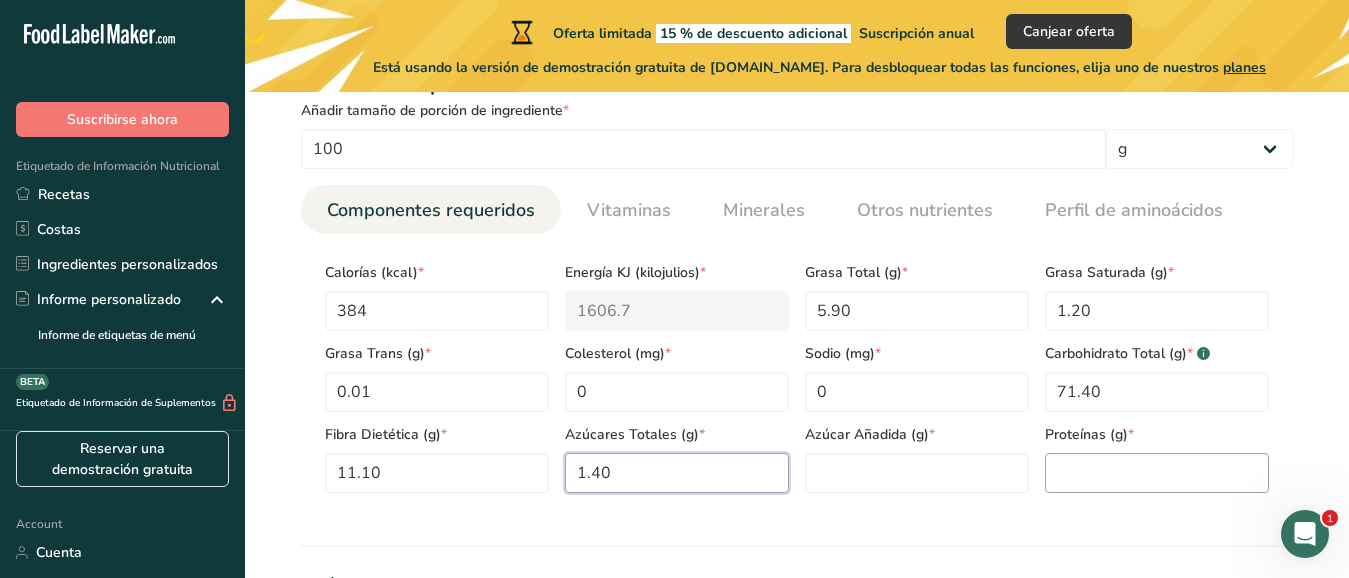 type on "1.40" 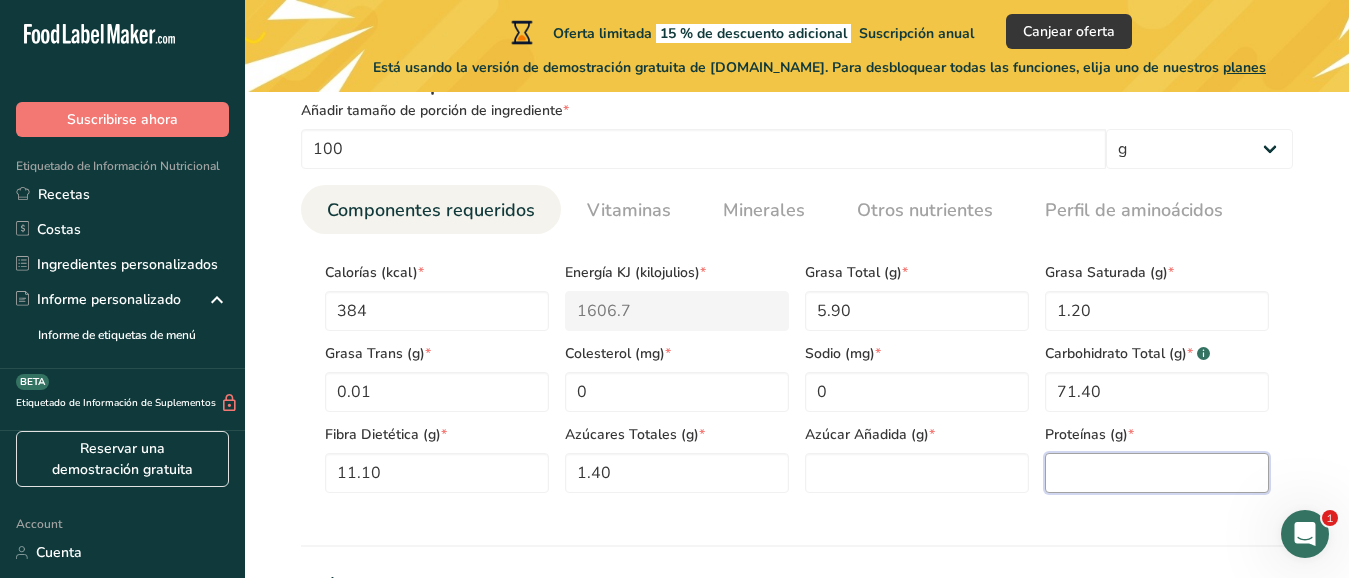 click at bounding box center (1157, 473) 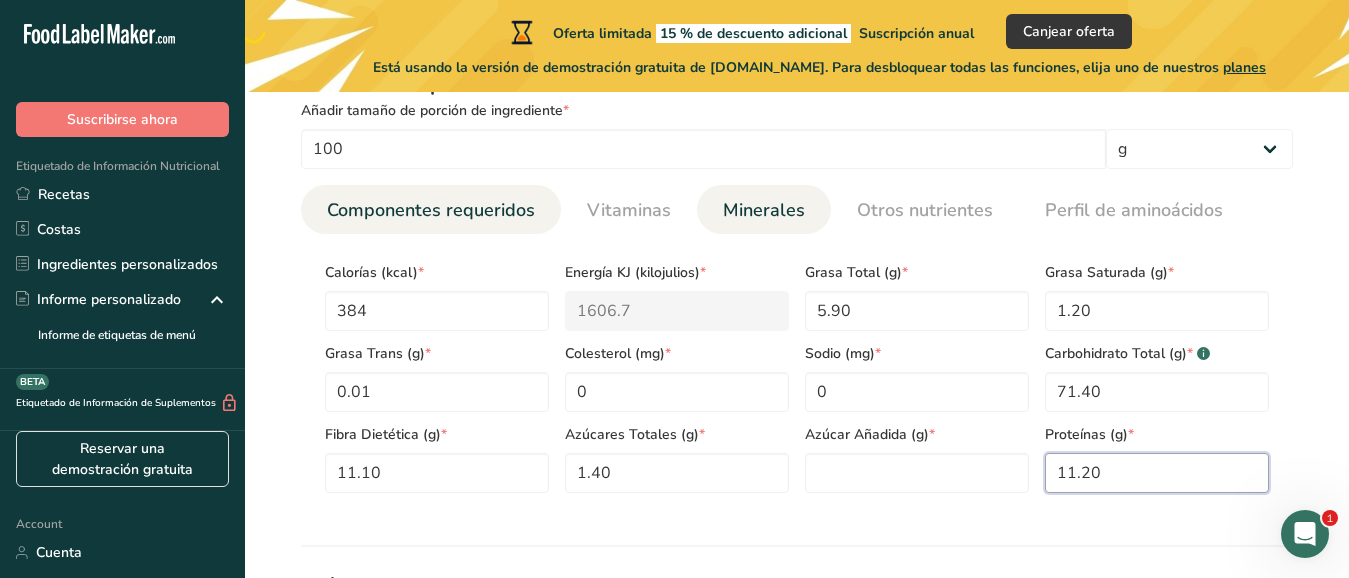 type on "11.20" 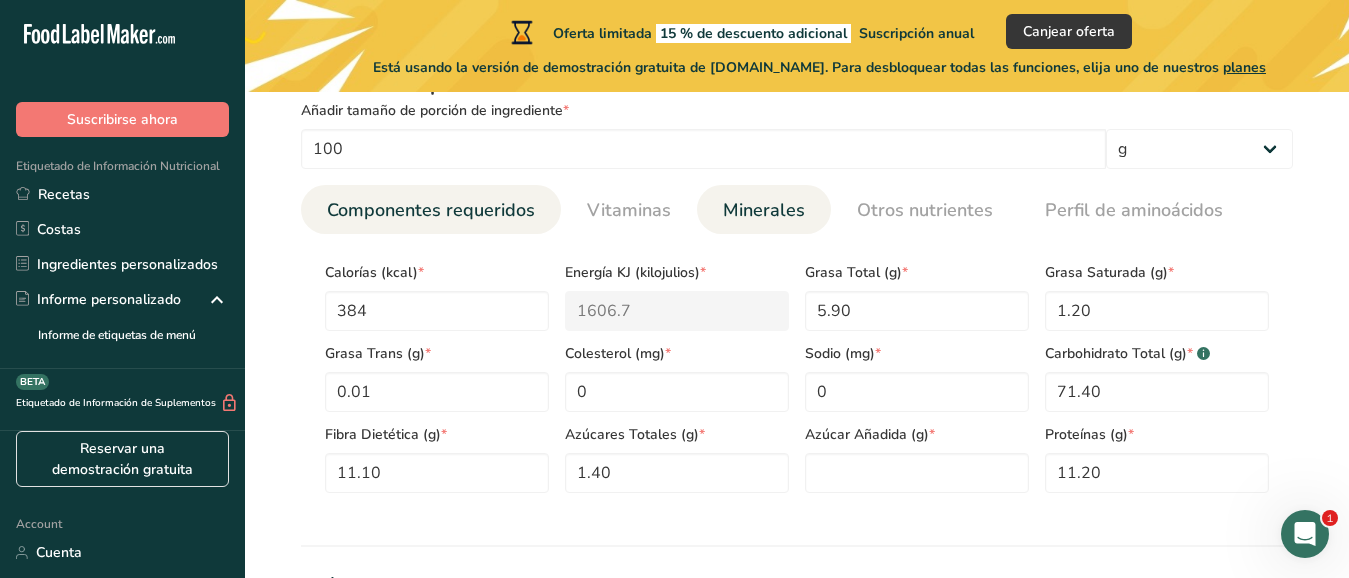 click on "Minerales" at bounding box center (764, 210) 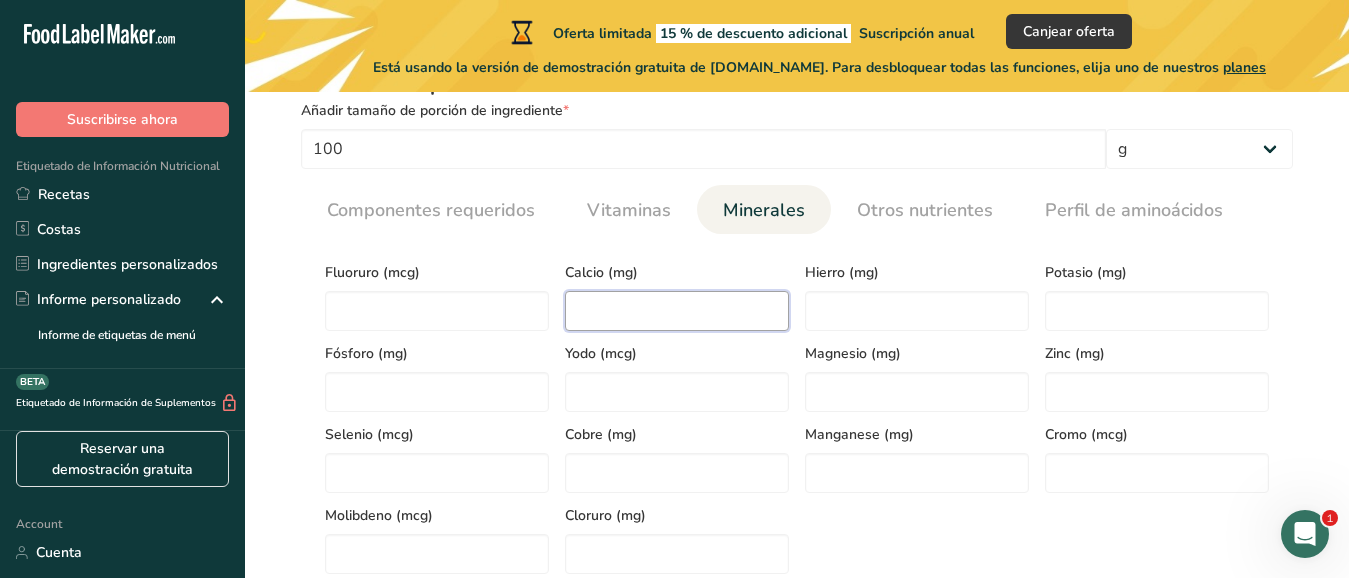click at bounding box center (677, 311) 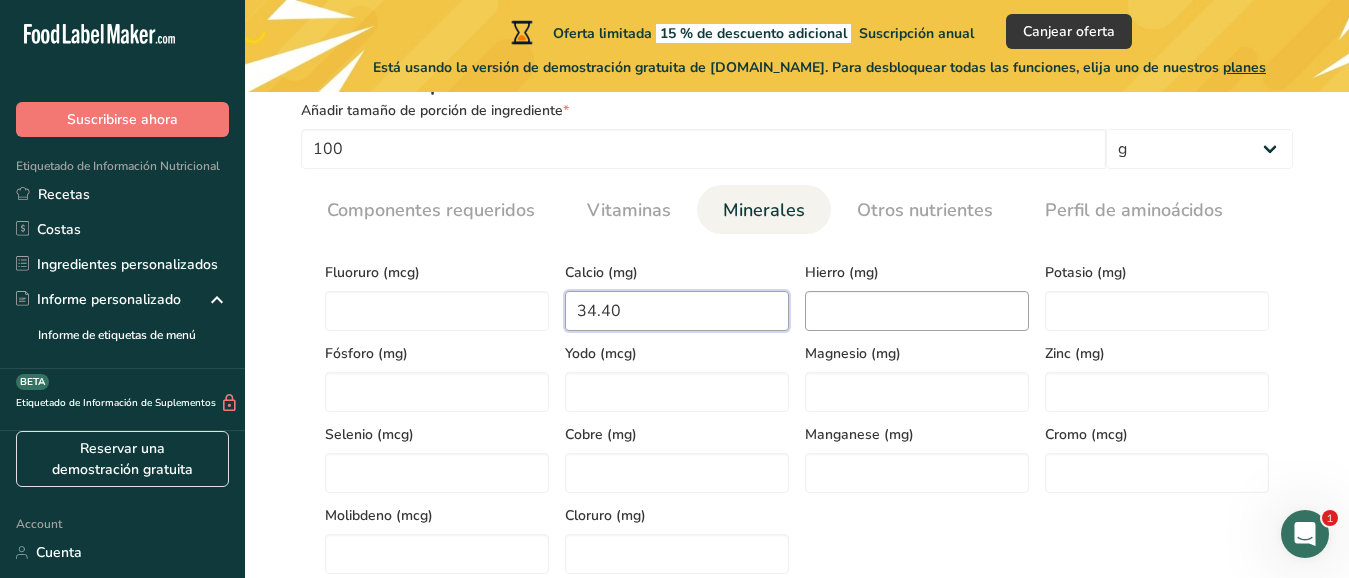 type on "34.40" 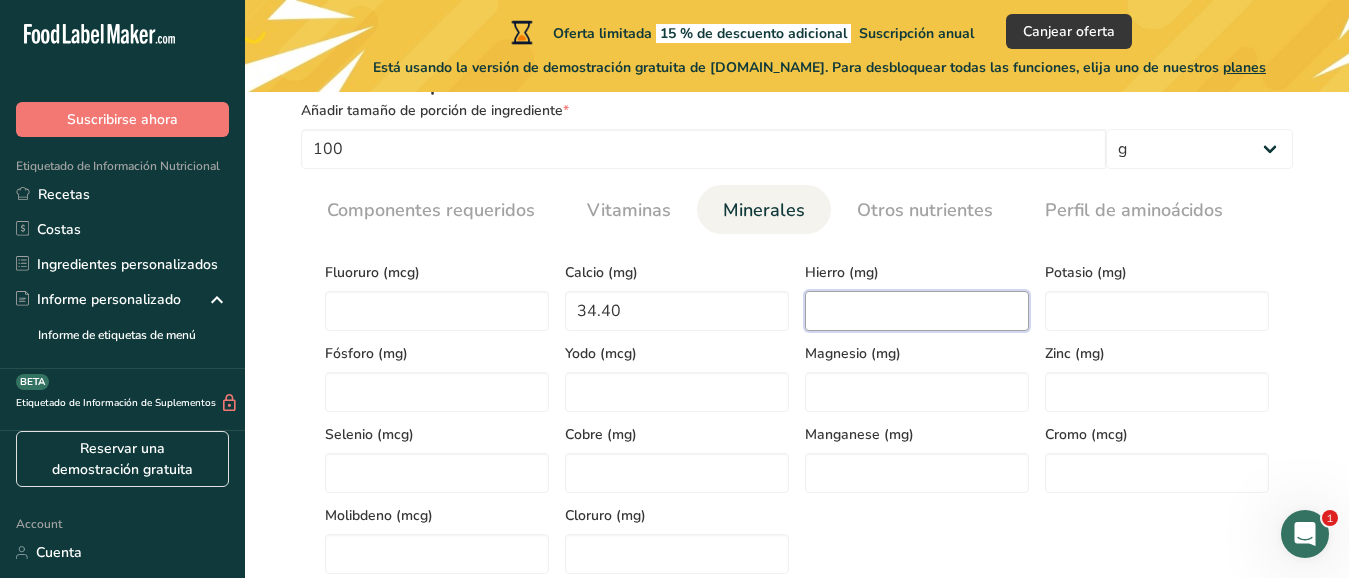 click at bounding box center (917, 311) 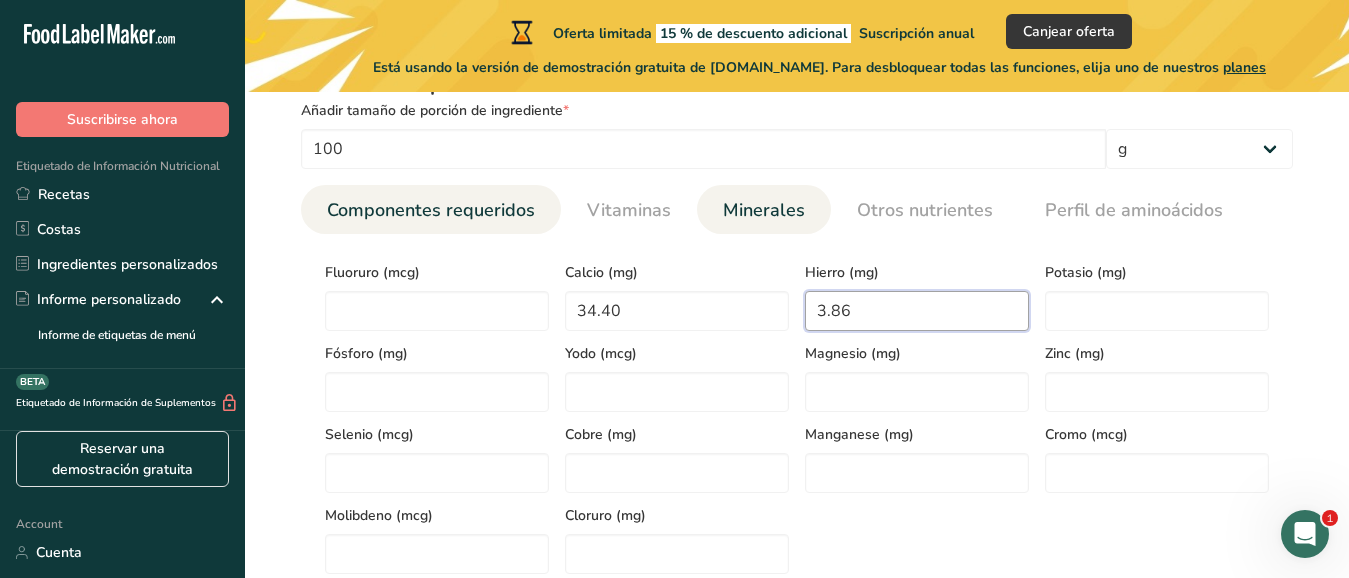 type on "3.86" 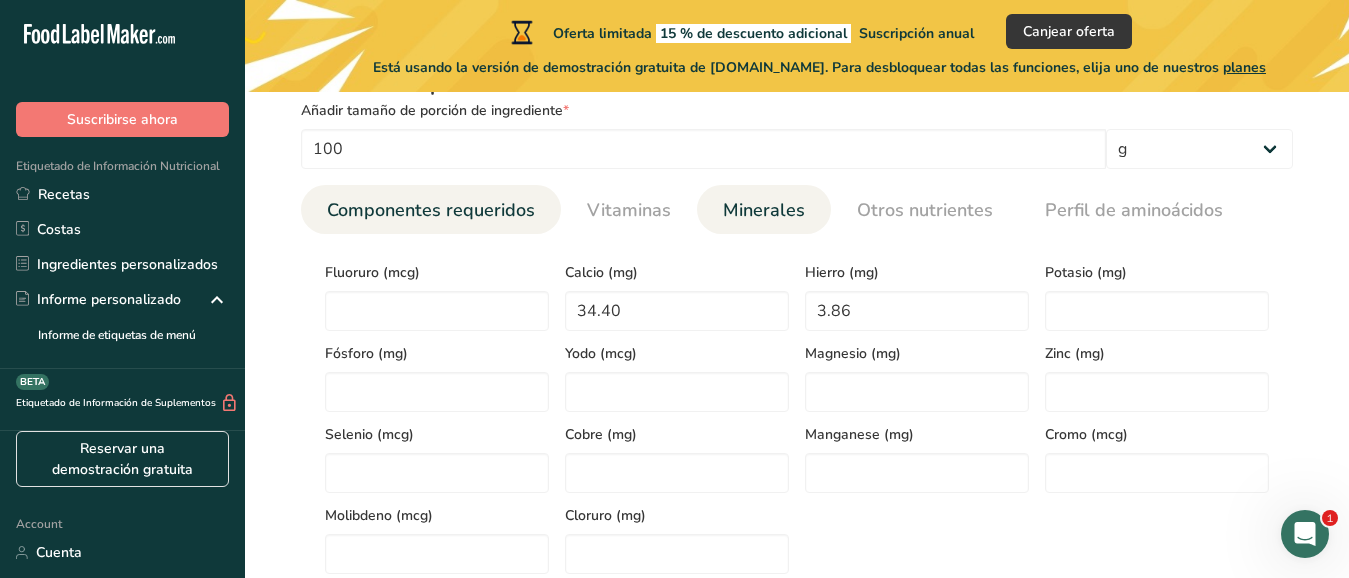 click on "Componentes requeridos" at bounding box center (431, 210) 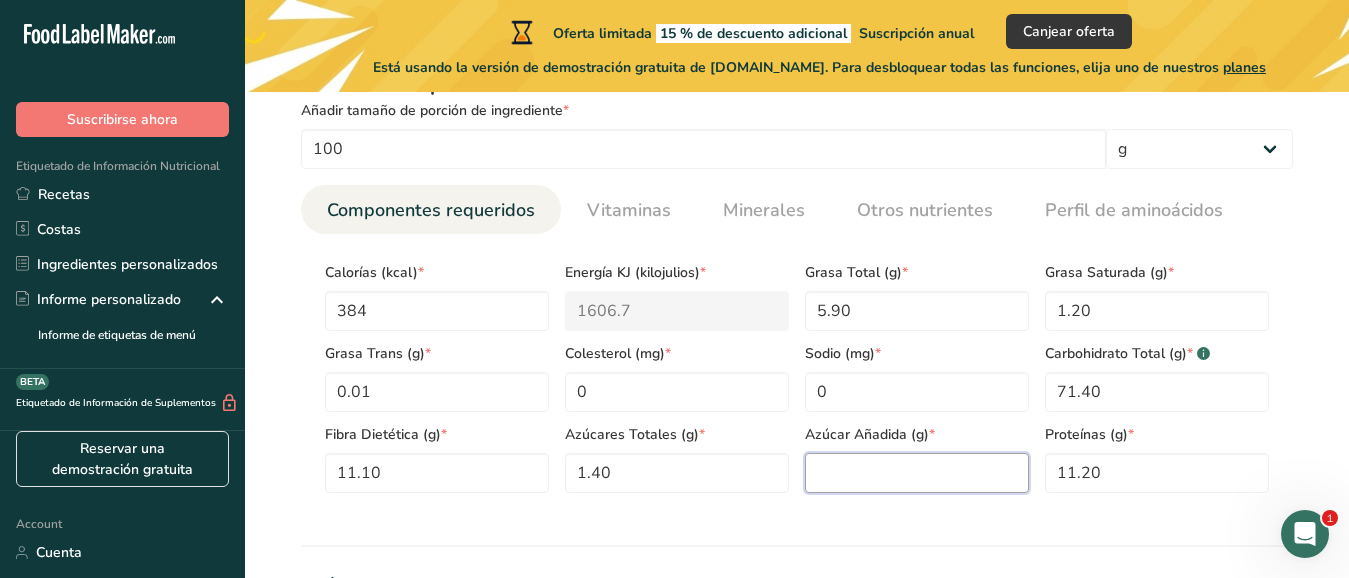 click at bounding box center (917, 473) 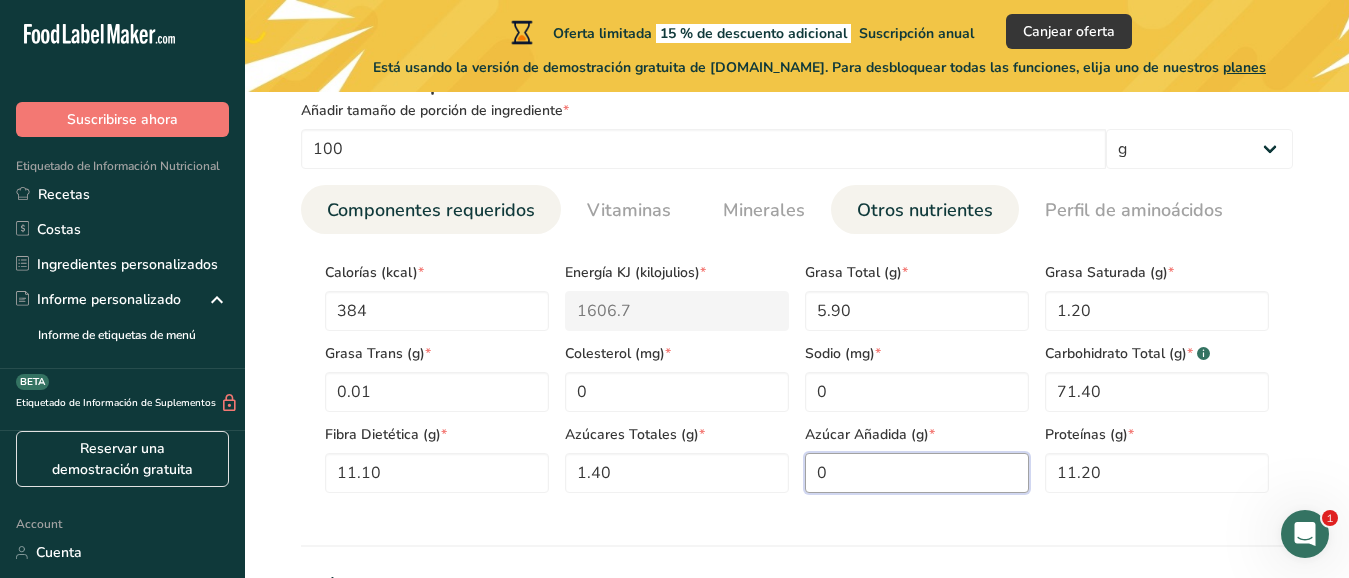 type on "0" 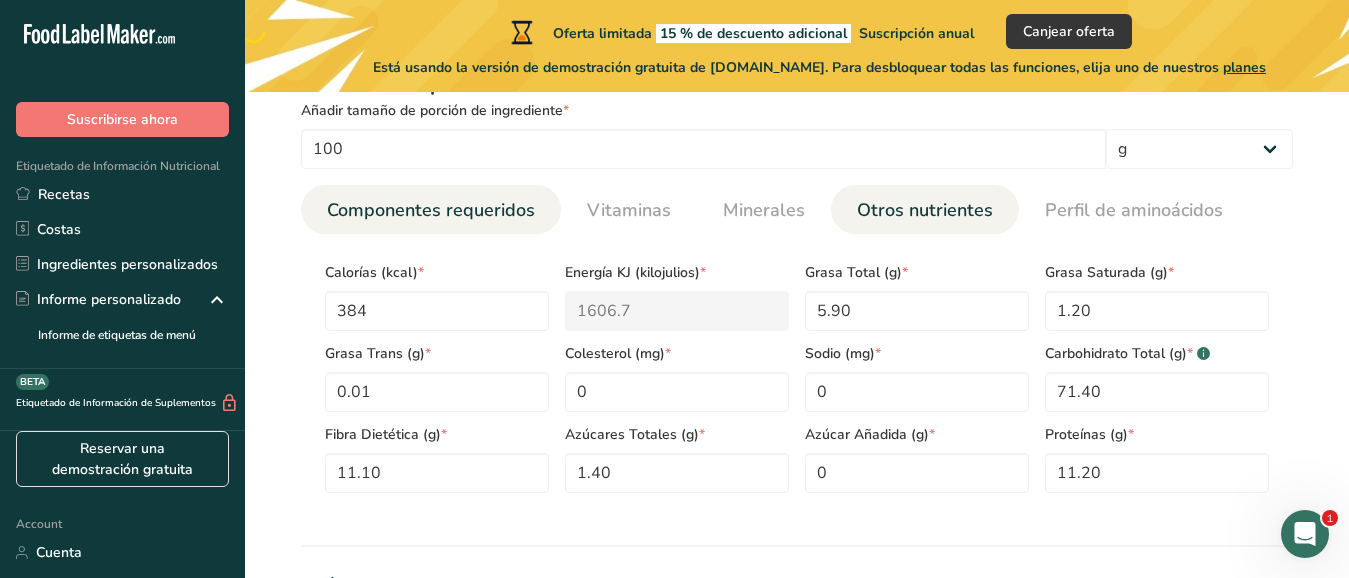 click on "Otros nutrientes" at bounding box center (925, 210) 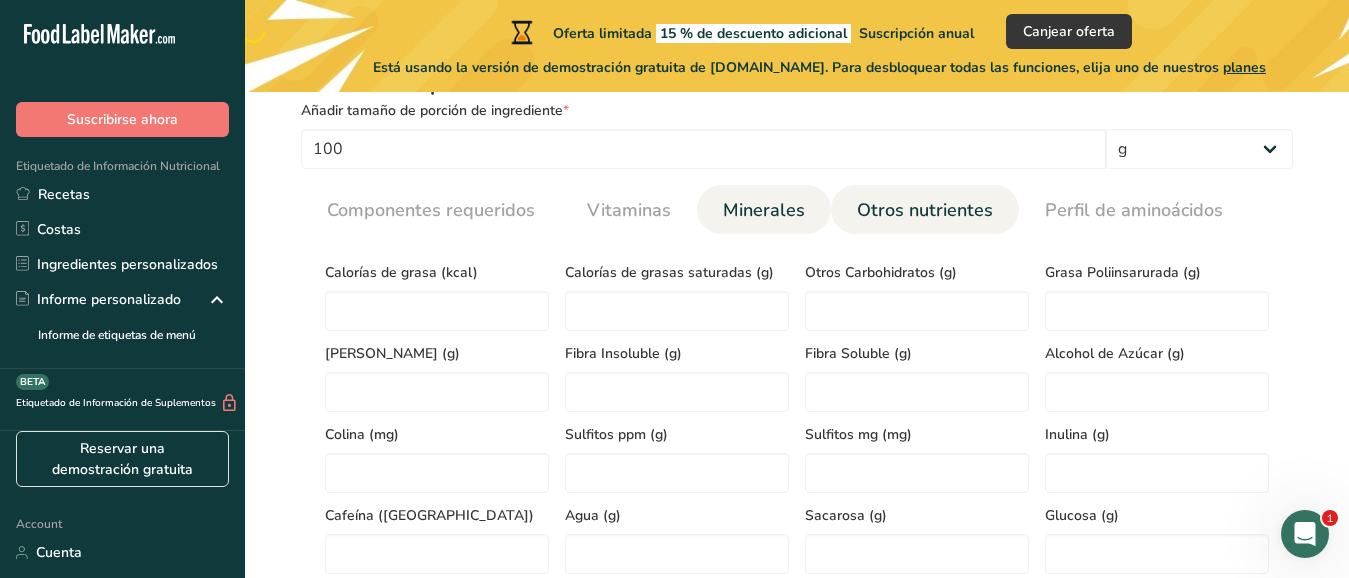 click on "Minerales" at bounding box center [764, 210] 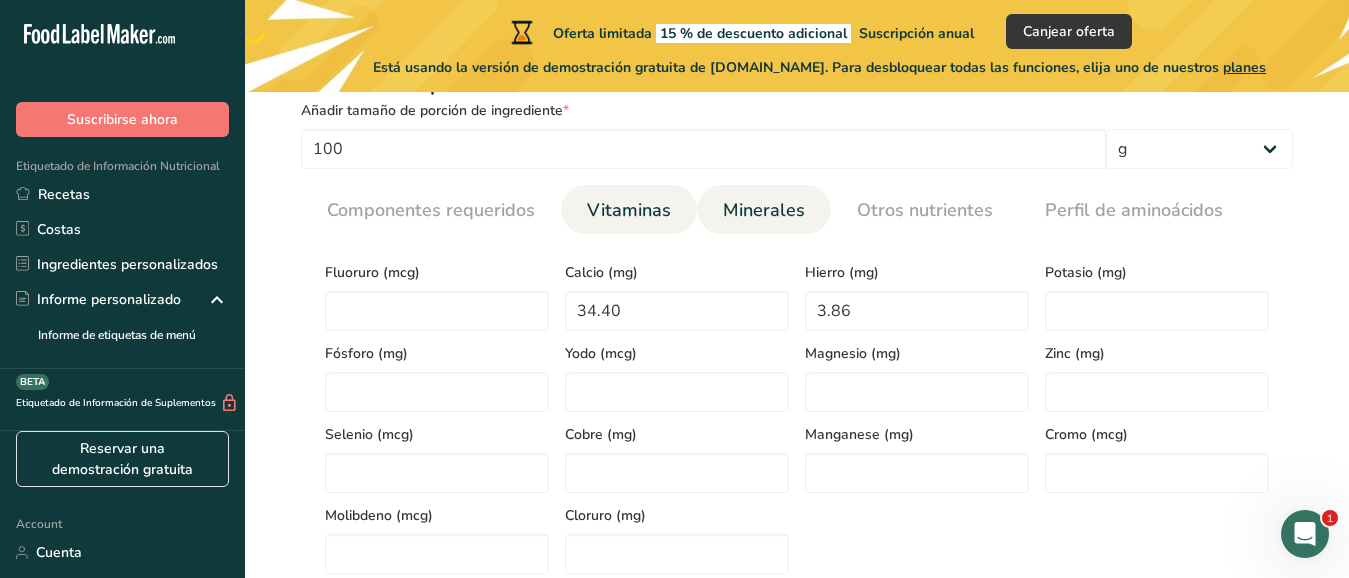 click on "Vitaminas" at bounding box center (629, 210) 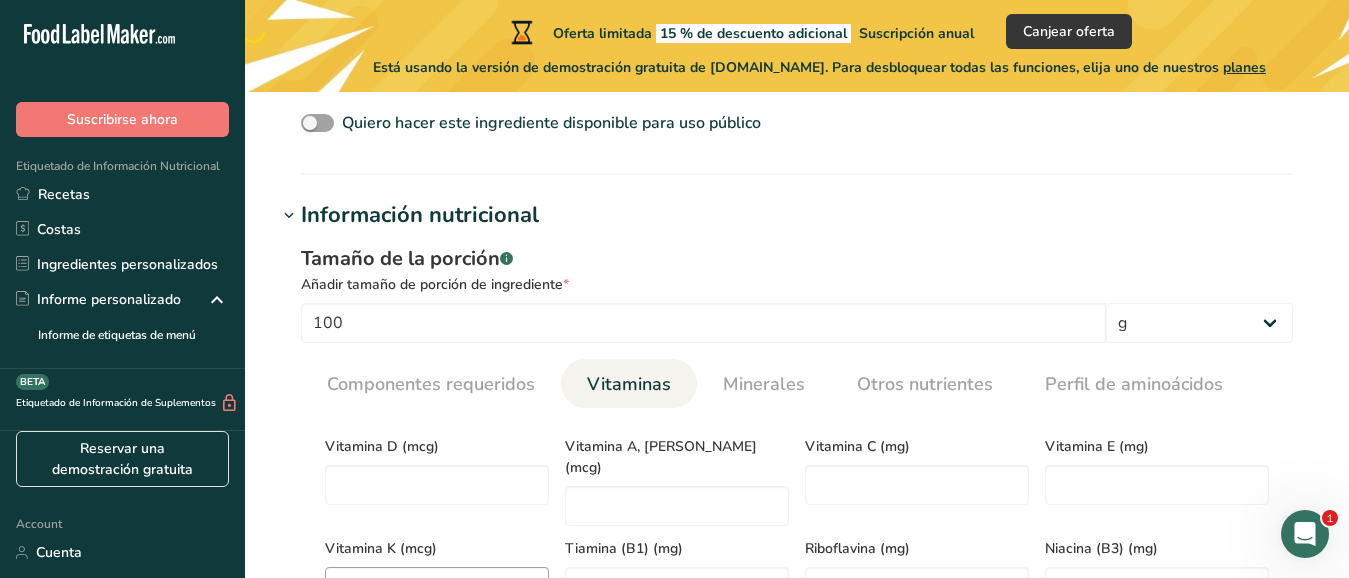 scroll, scrollTop: 693, scrollLeft: 0, axis: vertical 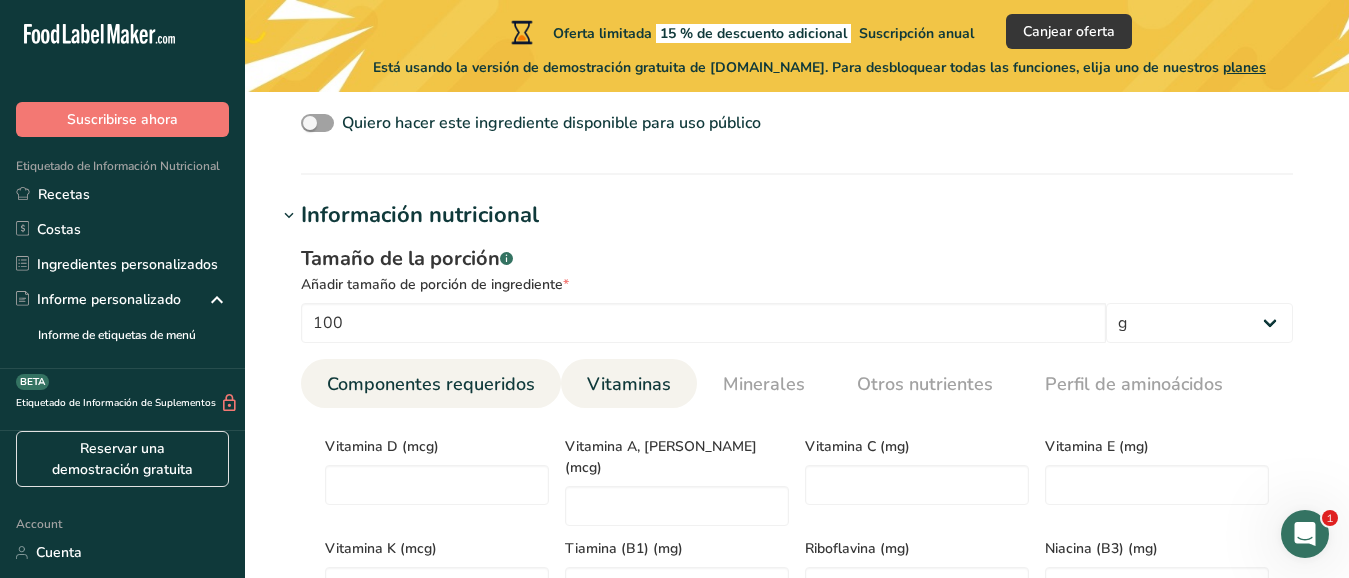click on "Componentes requeridos" at bounding box center (431, 384) 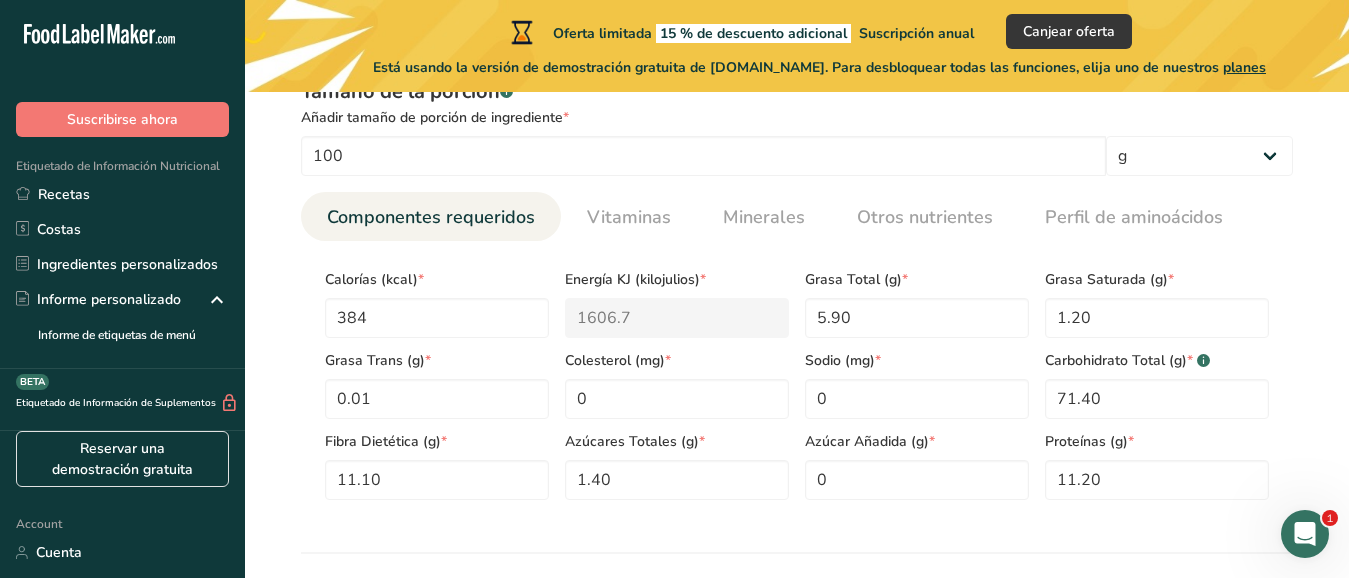 scroll, scrollTop: 867, scrollLeft: 0, axis: vertical 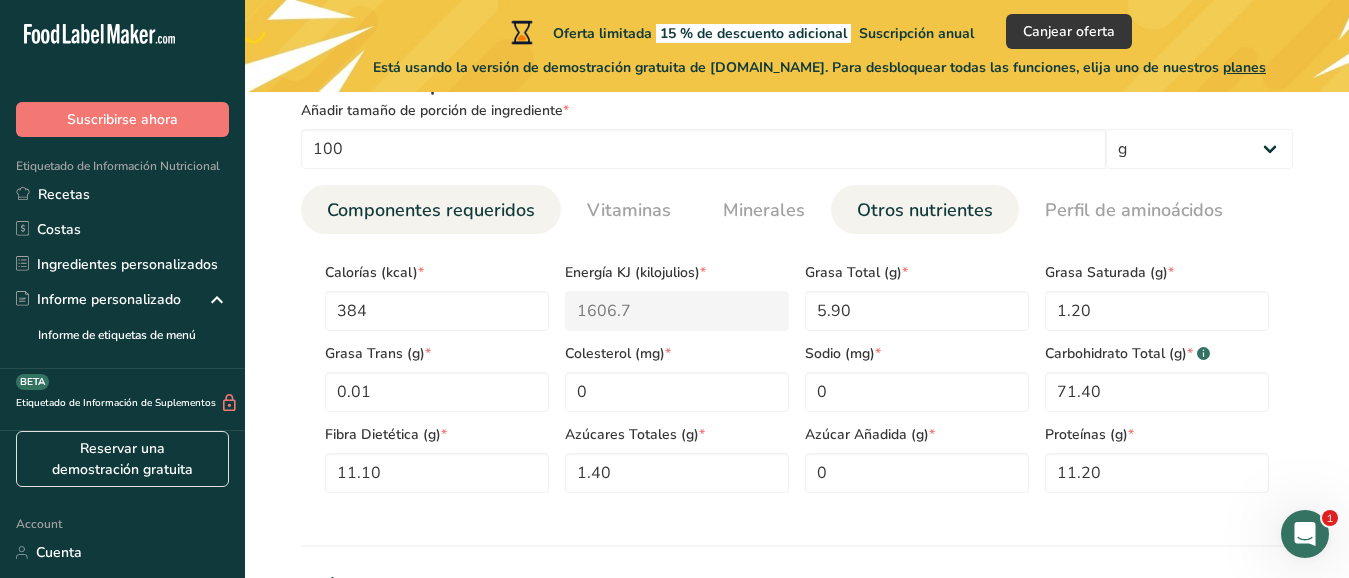 click on "Otros nutrientes" at bounding box center (925, 210) 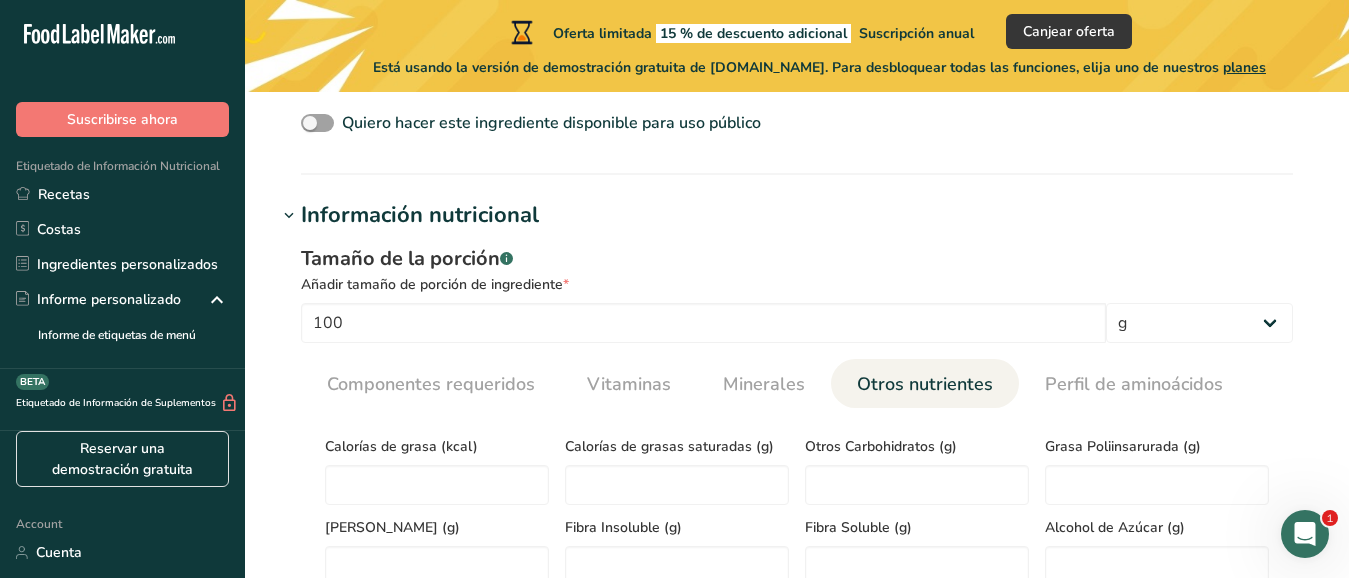scroll, scrollTop: 693, scrollLeft: 0, axis: vertical 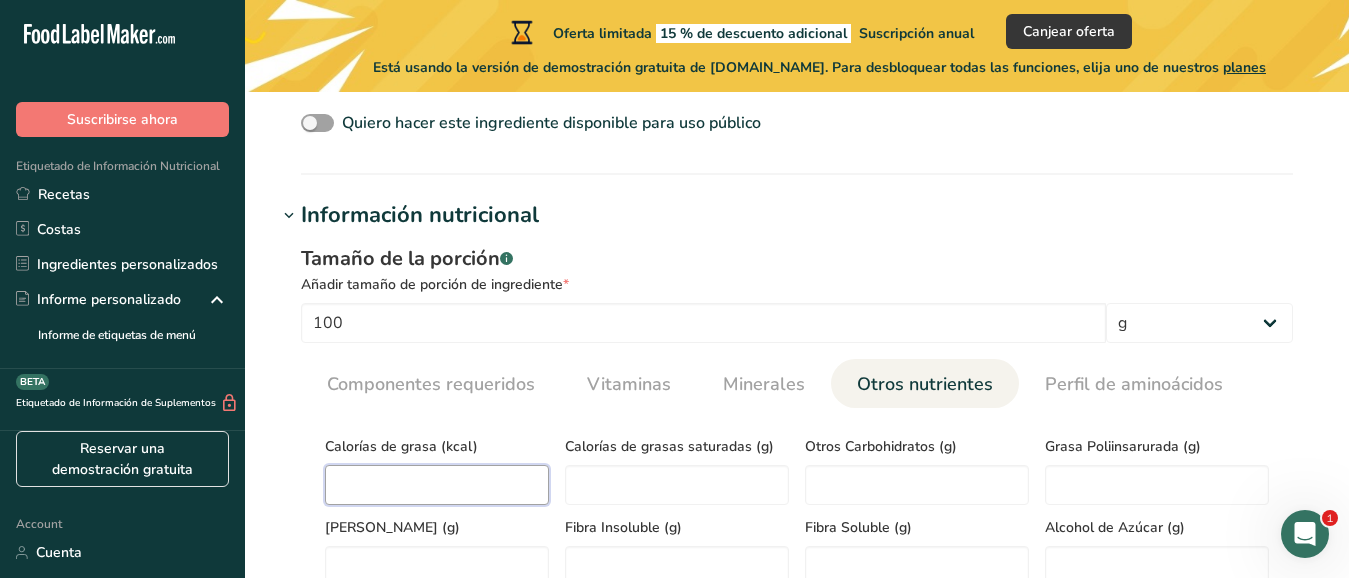 click at bounding box center (437, 485) 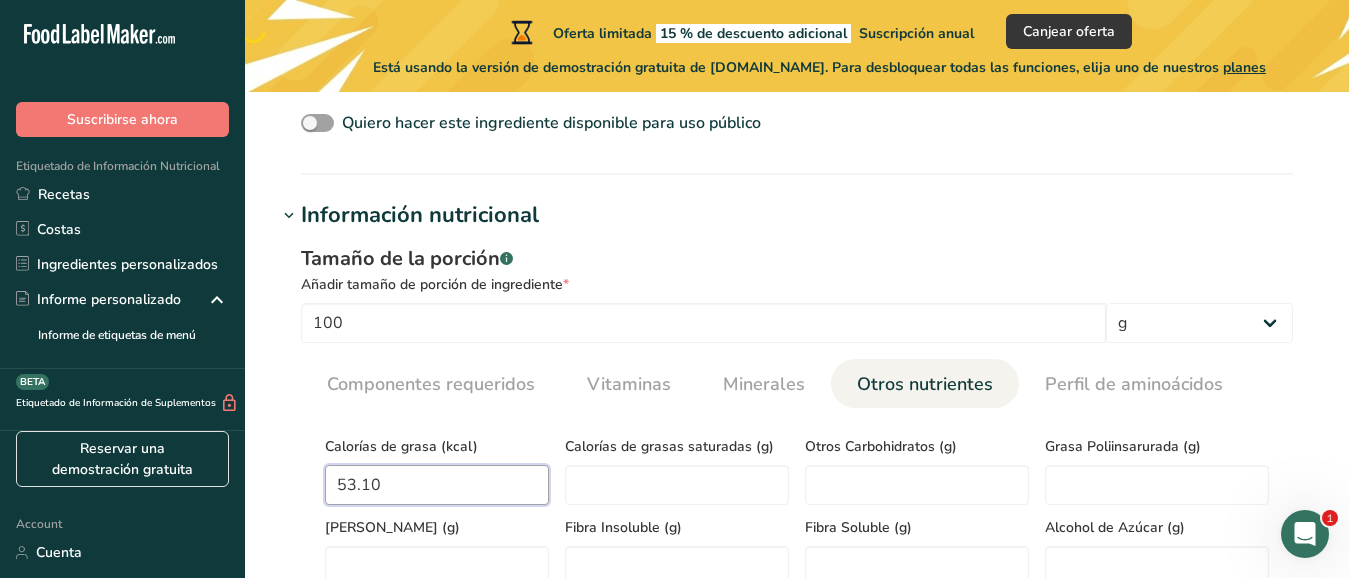 type on "53.10" 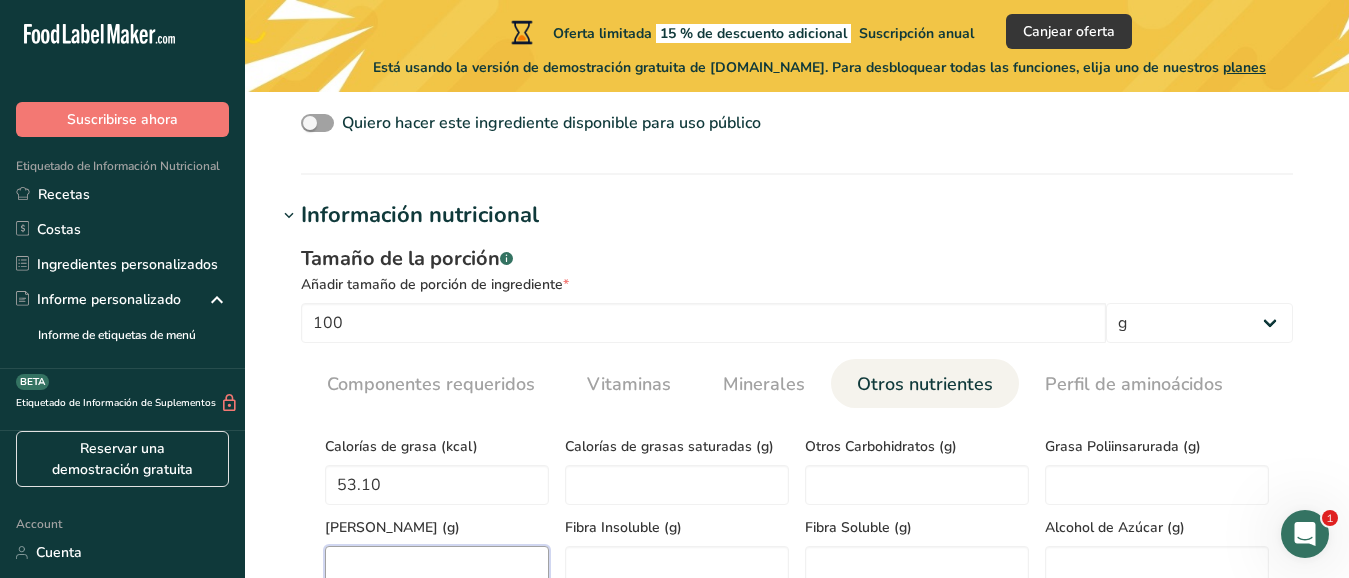 click at bounding box center [437, 566] 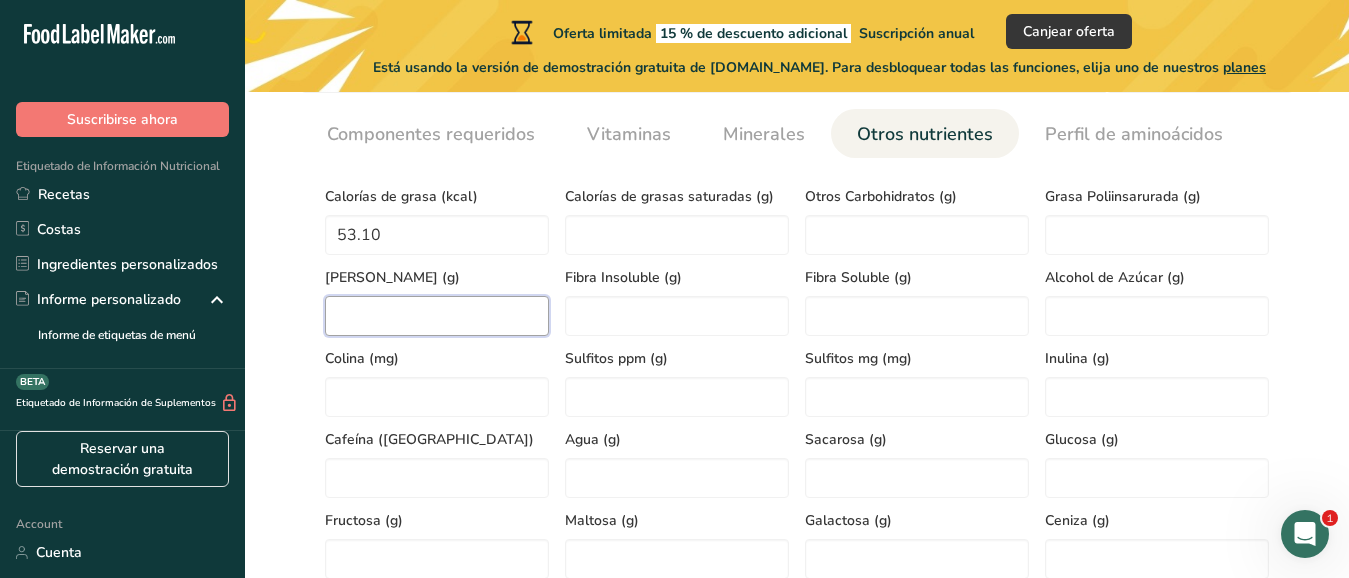 scroll, scrollTop: 953, scrollLeft: 0, axis: vertical 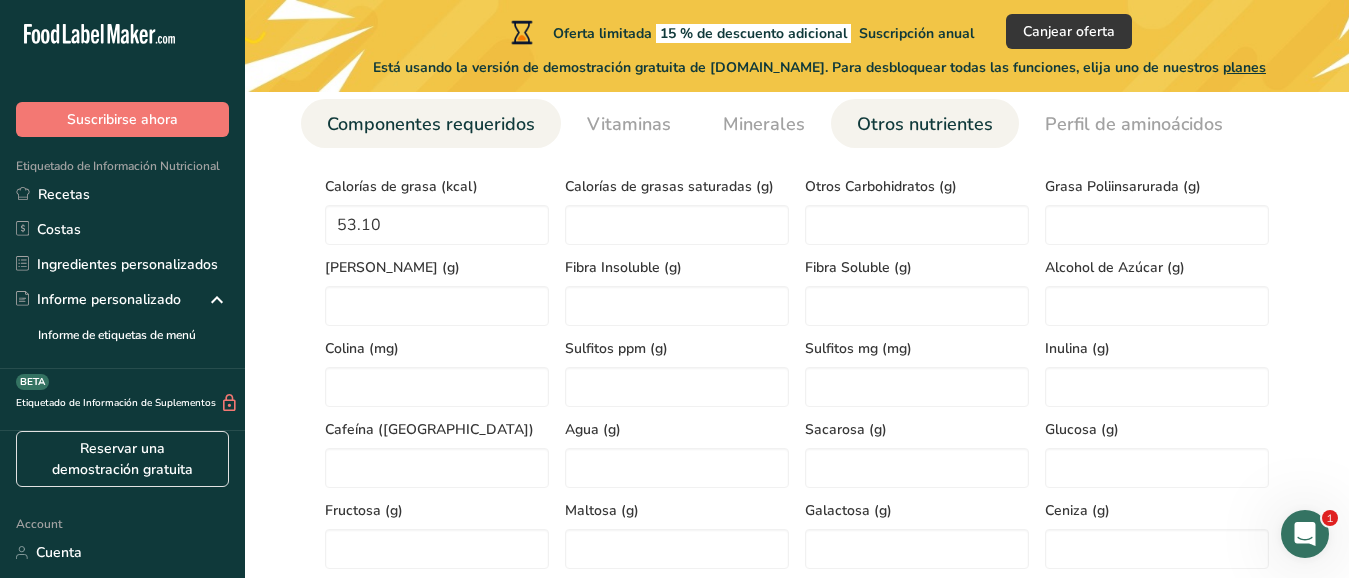 click on "Componentes requeridos" at bounding box center [431, 124] 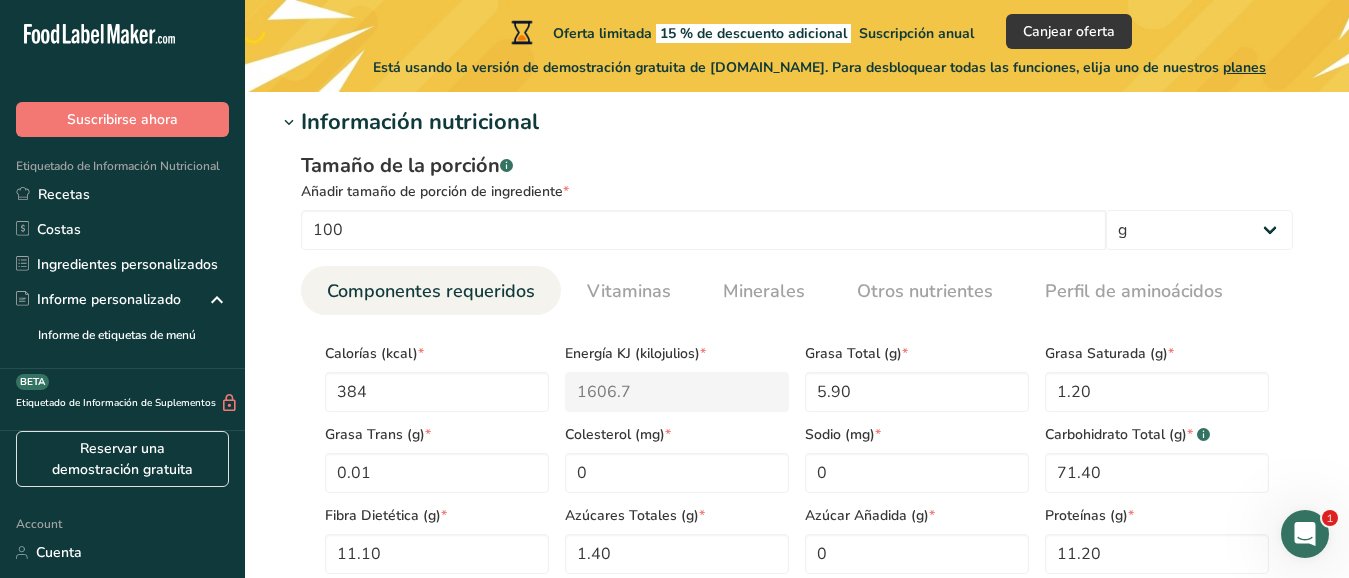 scroll, scrollTop: 780, scrollLeft: 0, axis: vertical 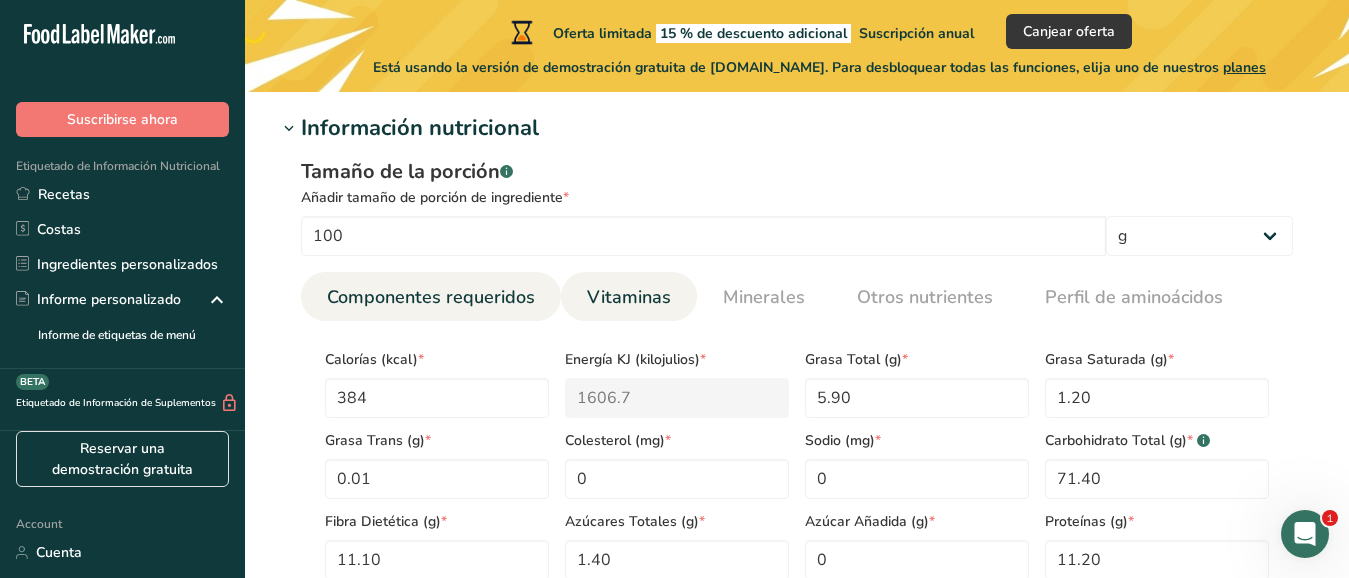 click on "Vitaminas" at bounding box center [629, 297] 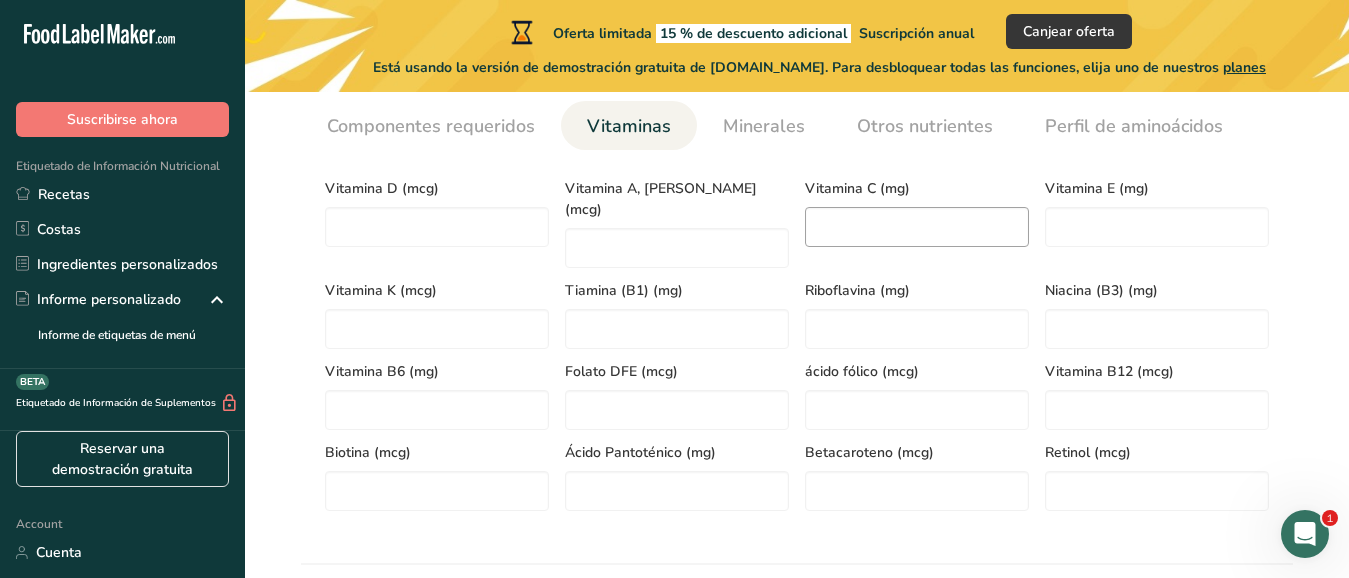 scroll, scrollTop: 953, scrollLeft: 0, axis: vertical 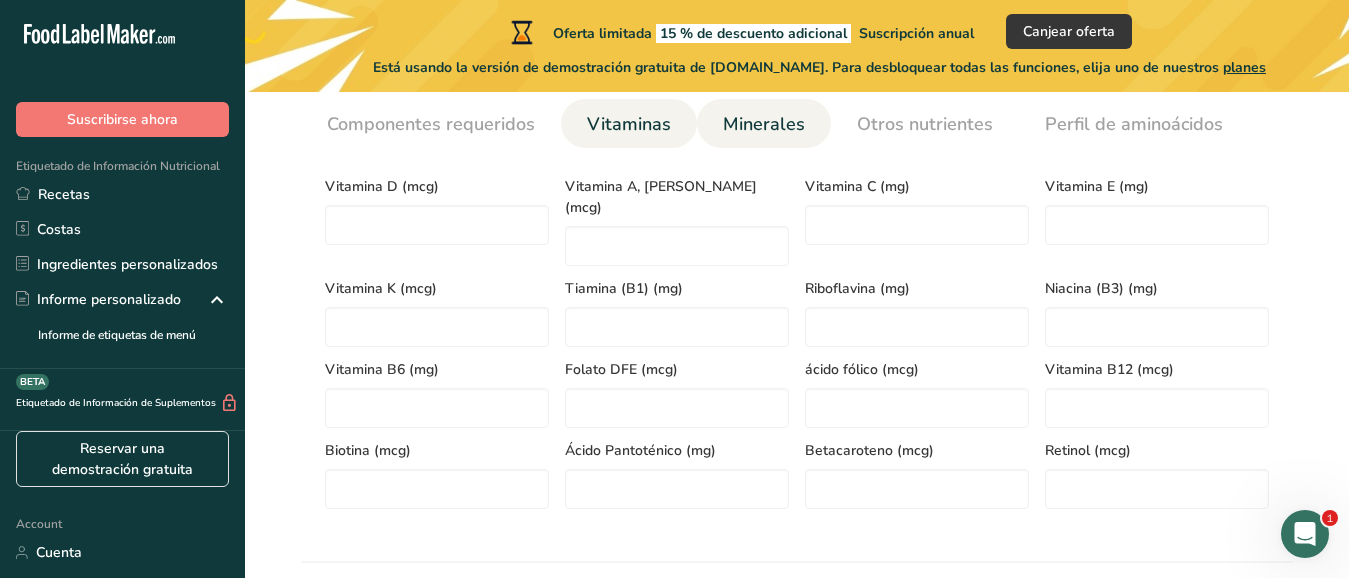click on "Minerales" at bounding box center (764, 124) 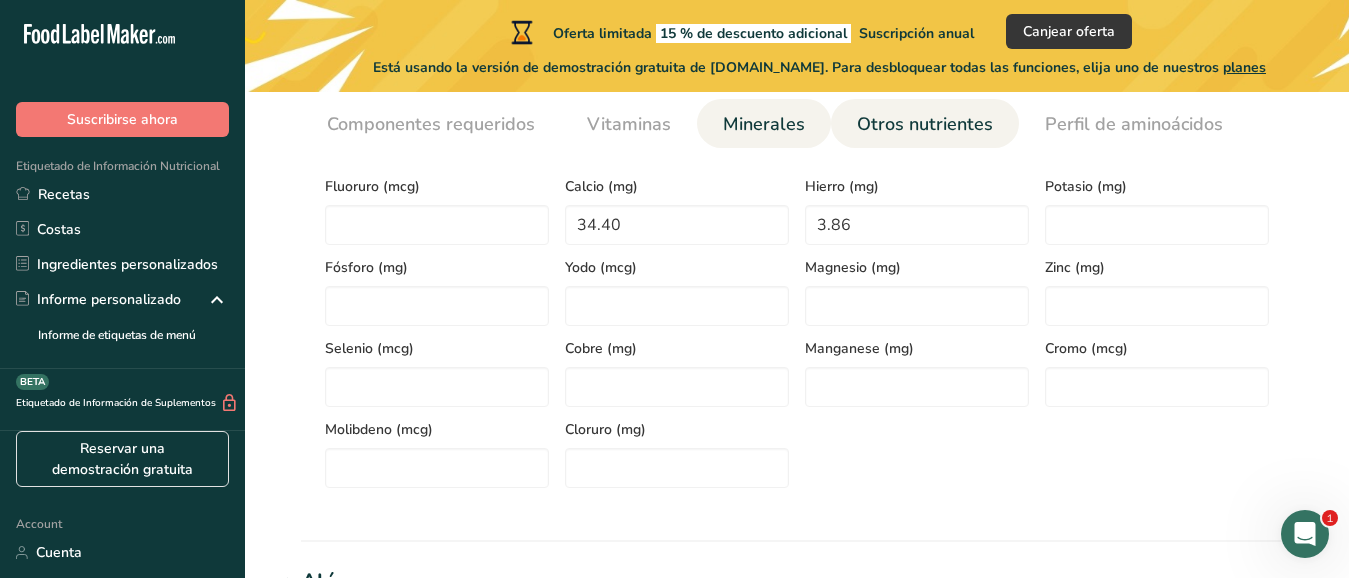 click on "Otros nutrientes" at bounding box center [925, 124] 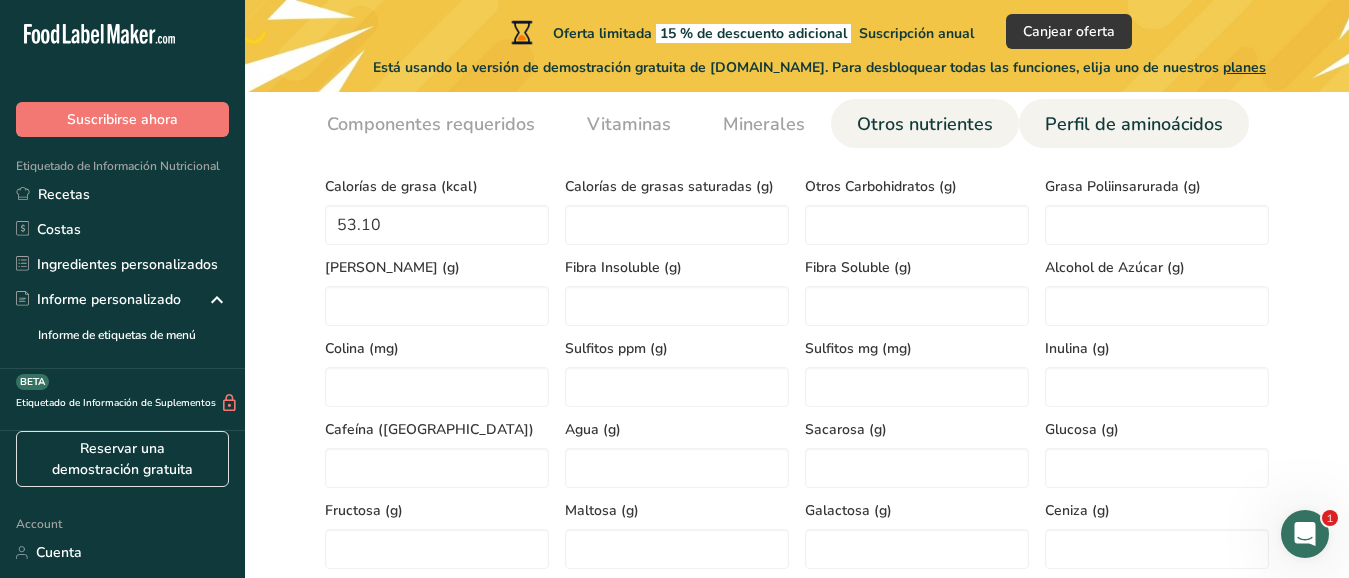 click on "Perfil de aminoácidos" at bounding box center [1134, 124] 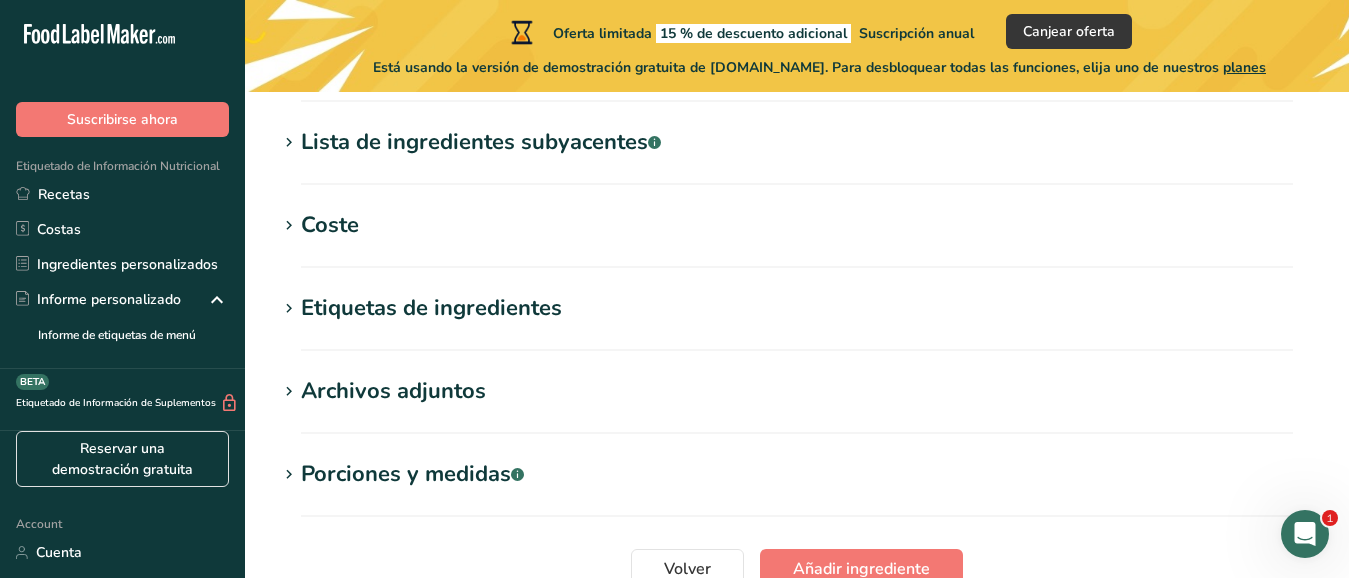 scroll, scrollTop: 1560, scrollLeft: 0, axis: vertical 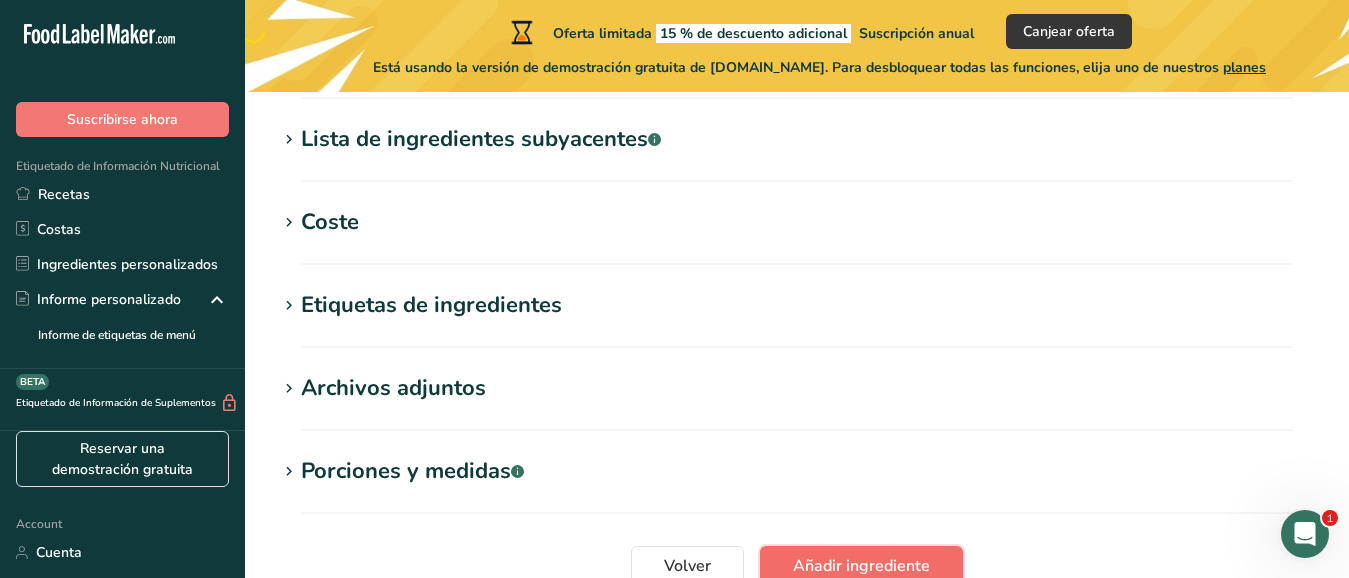 click on "Añadir ingrediente" at bounding box center (861, 566) 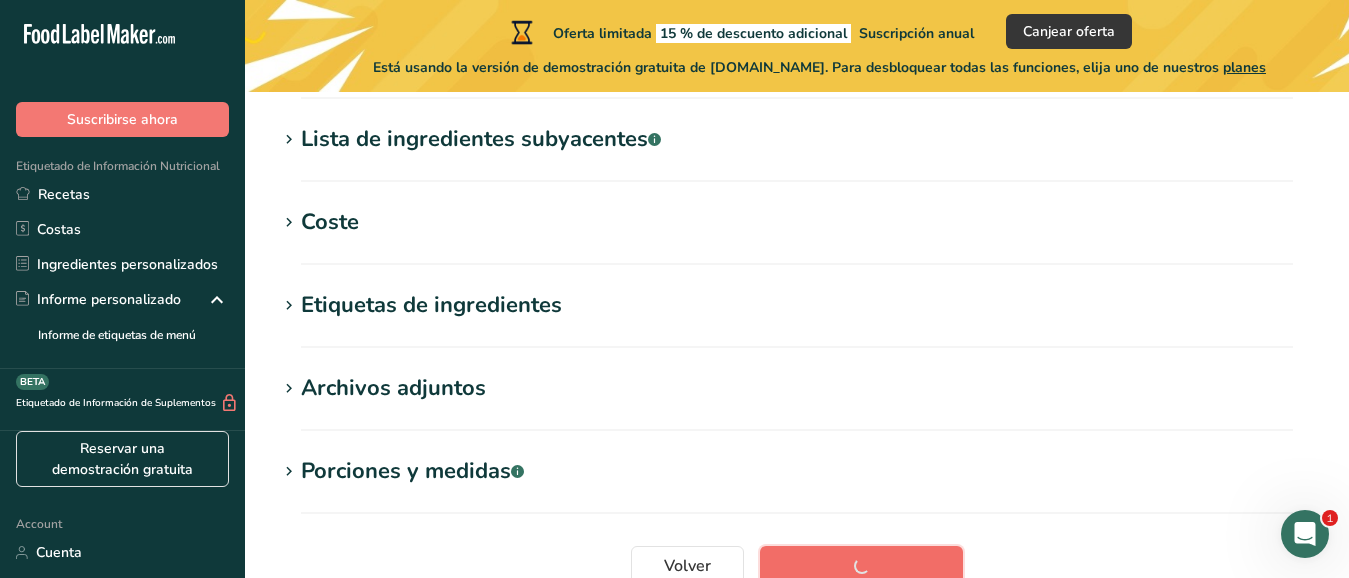 scroll, scrollTop: 395, scrollLeft: 0, axis: vertical 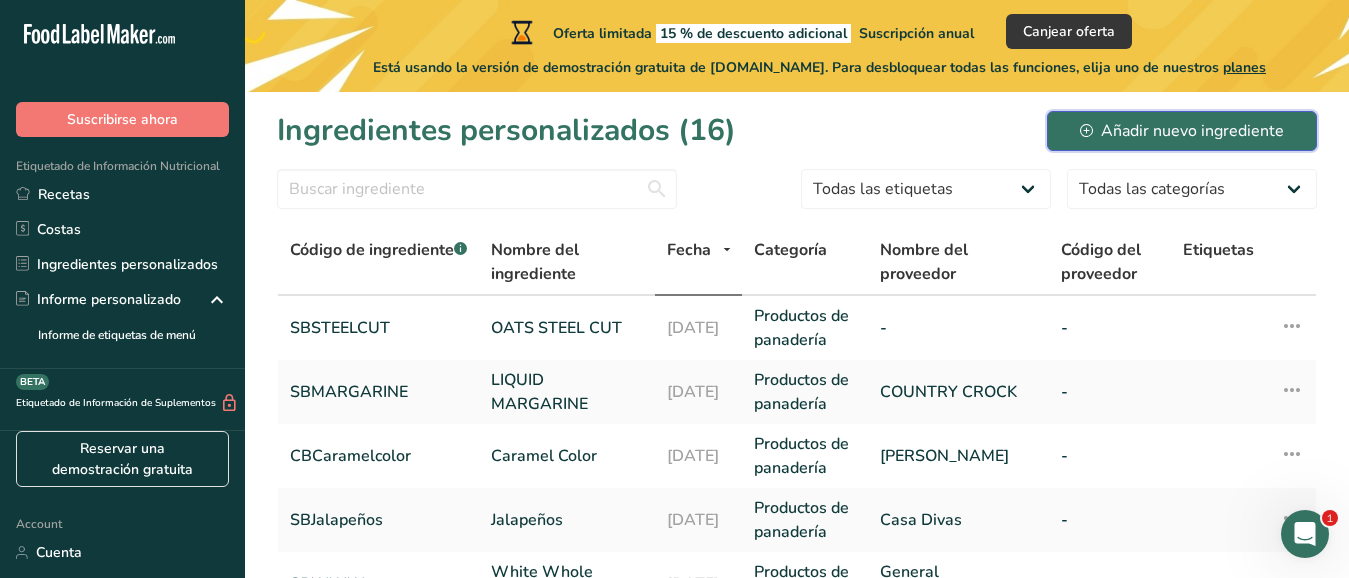 click on "Añadir nuevo ingrediente" at bounding box center (1182, 131) 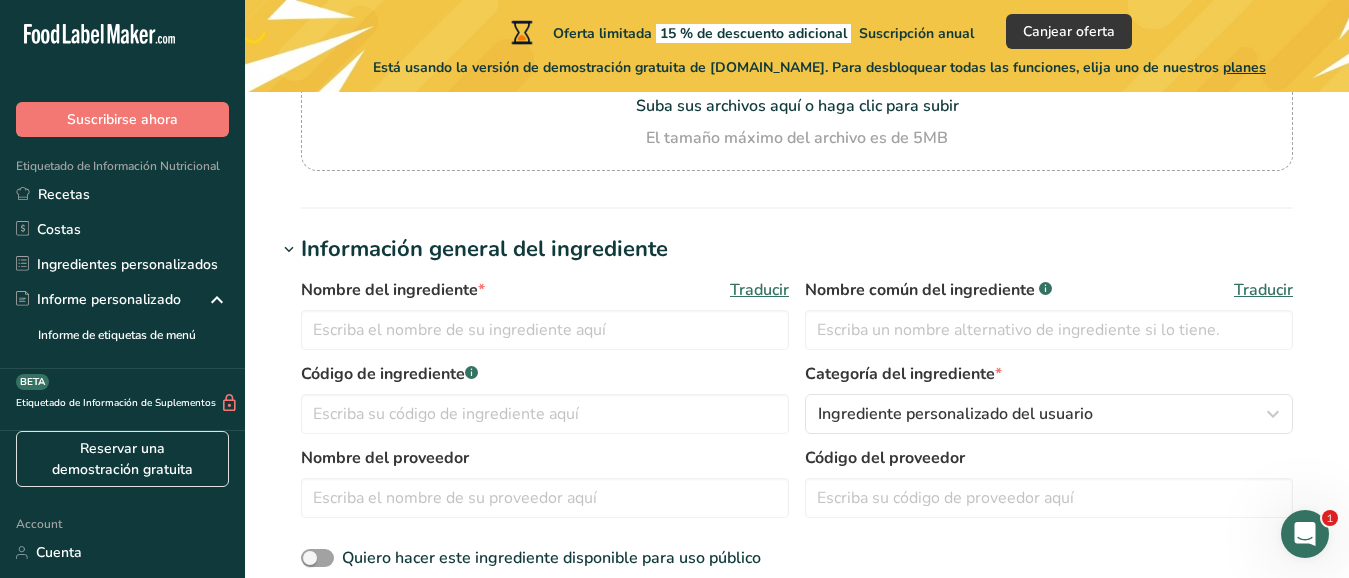 scroll, scrollTop: 260, scrollLeft: 0, axis: vertical 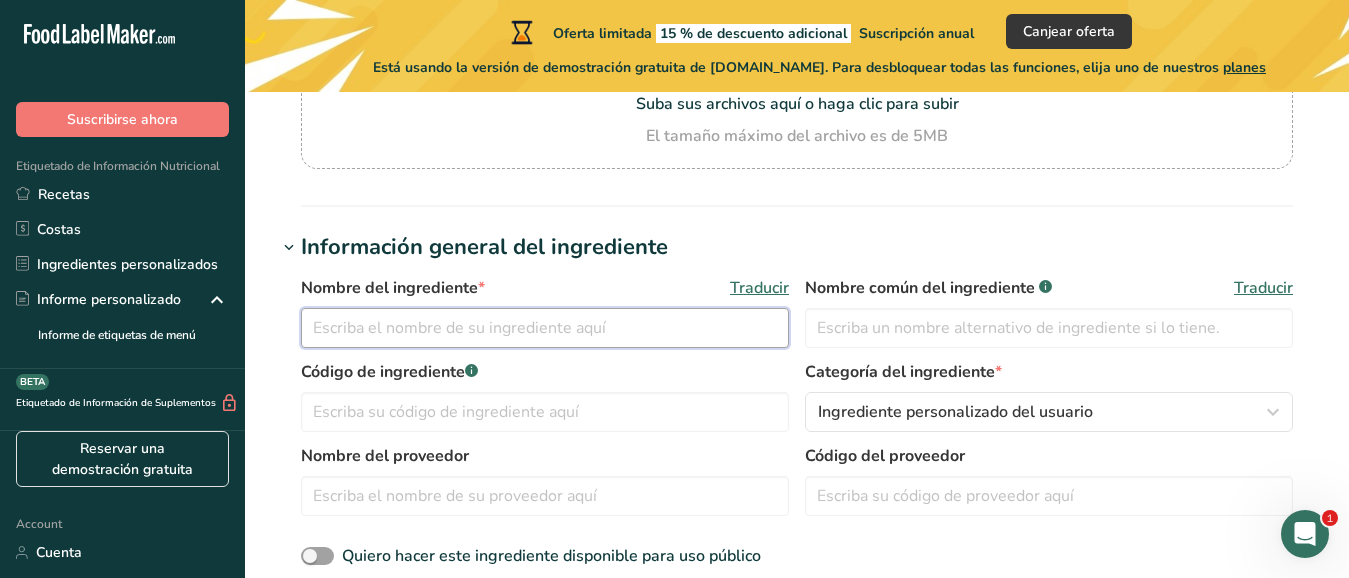click at bounding box center (545, 328) 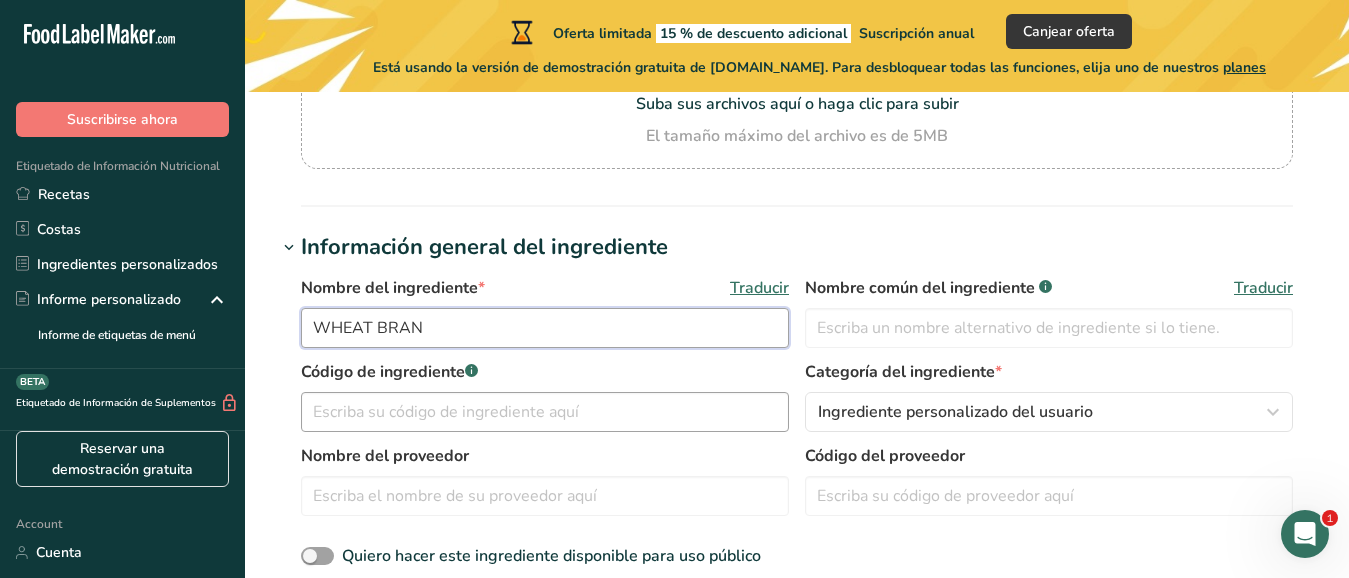 type on "WHEAT BRAN" 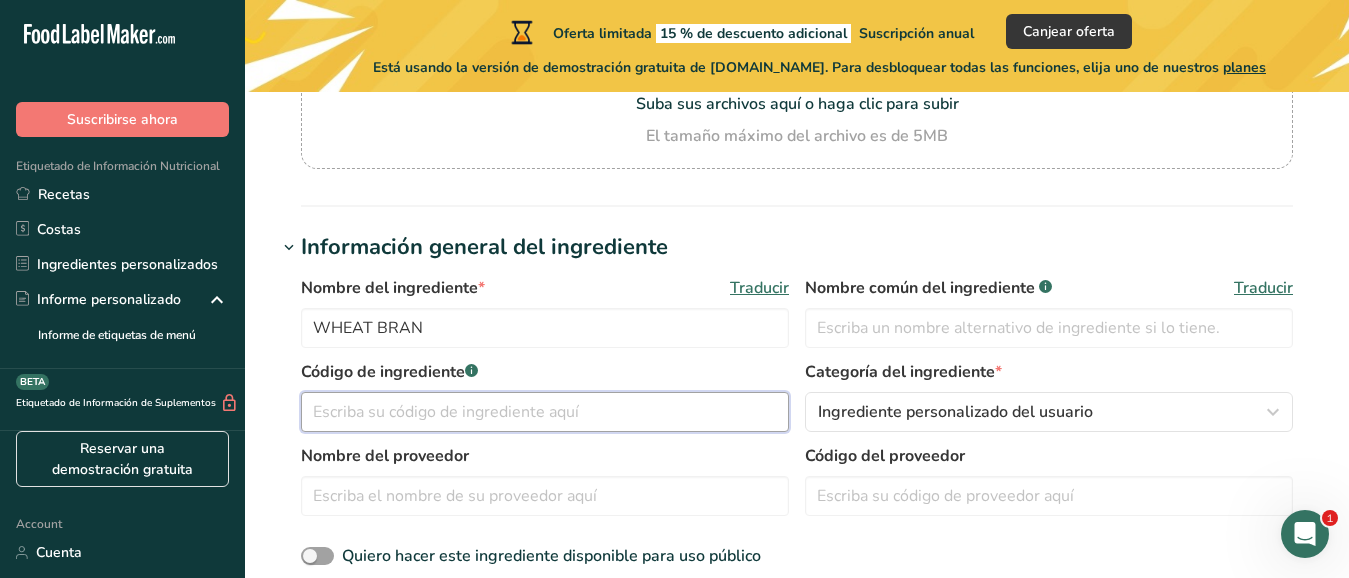 click at bounding box center [545, 412] 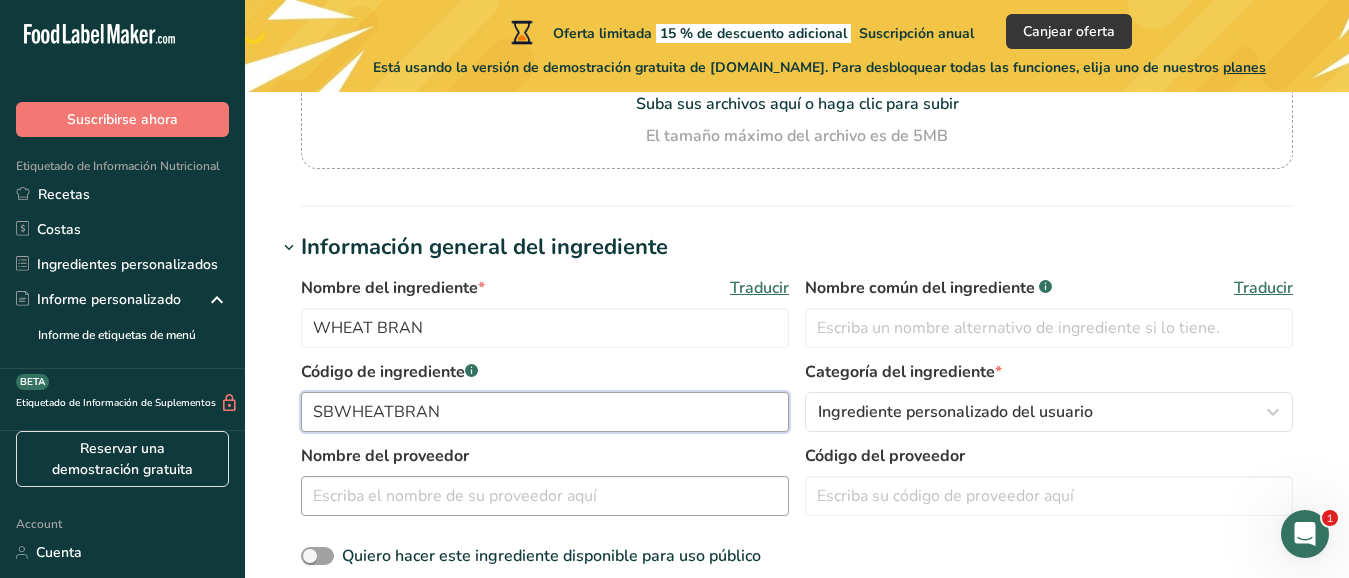 type on "SBWHEATBRAN" 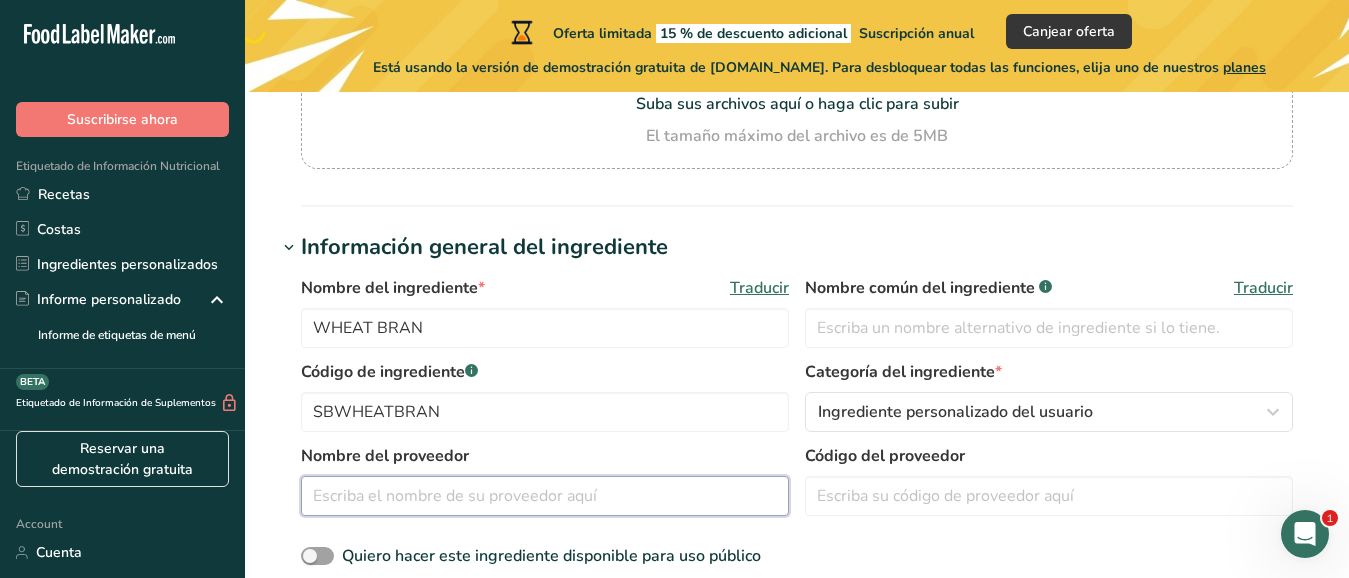 click at bounding box center (545, 496) 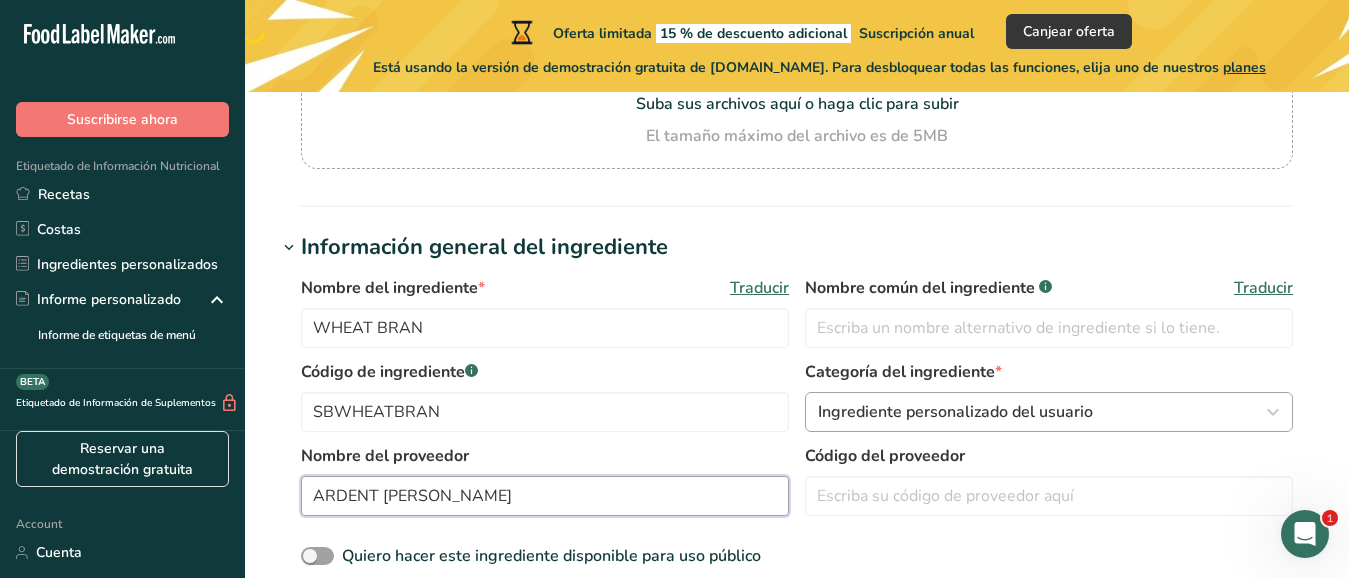 type on "ARDENT [PERSON_NAME]" 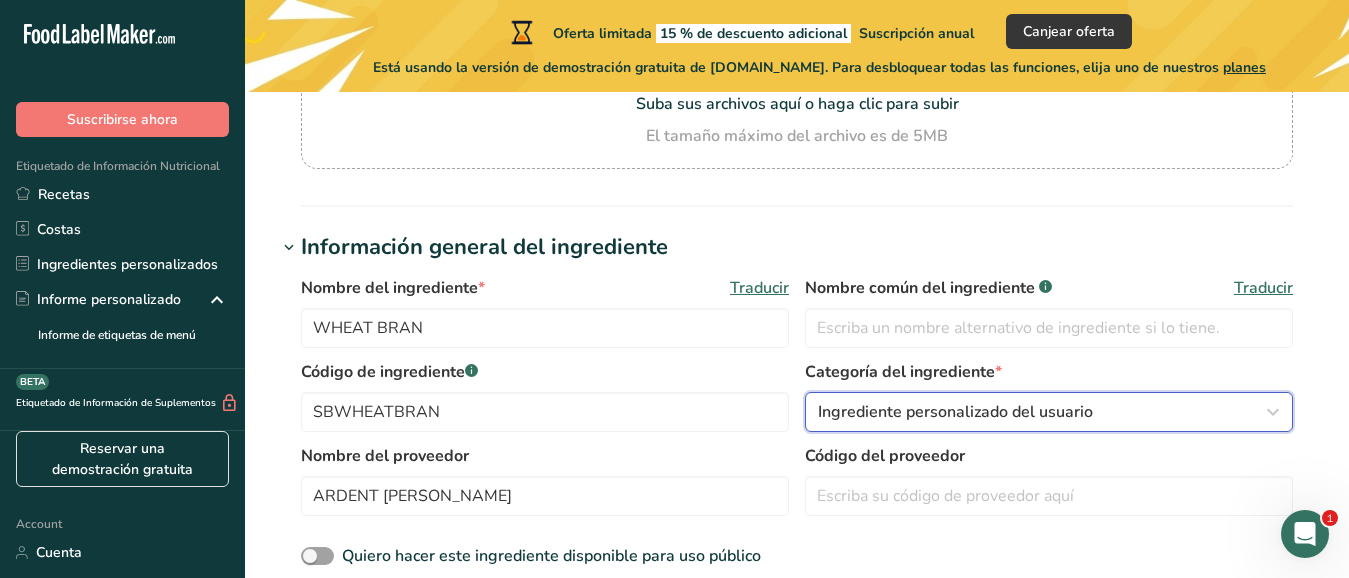 click at bounding box center (1273, 412) 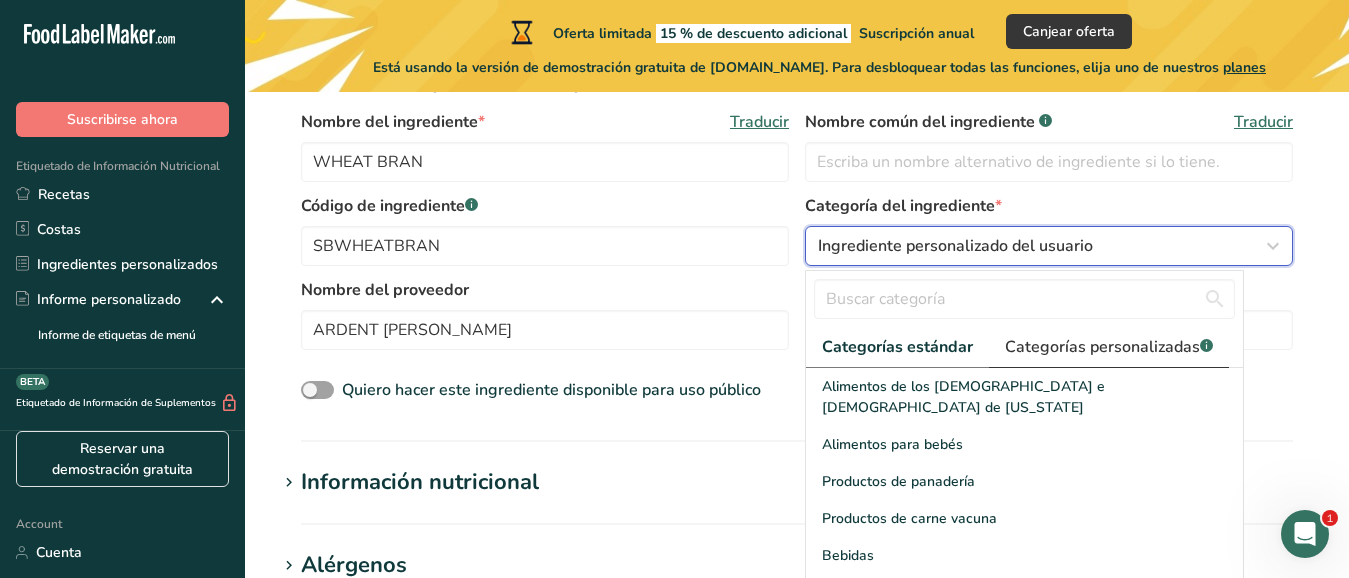 scroll, scrollTop: 433, scrollLeft: 0, axis: vertical 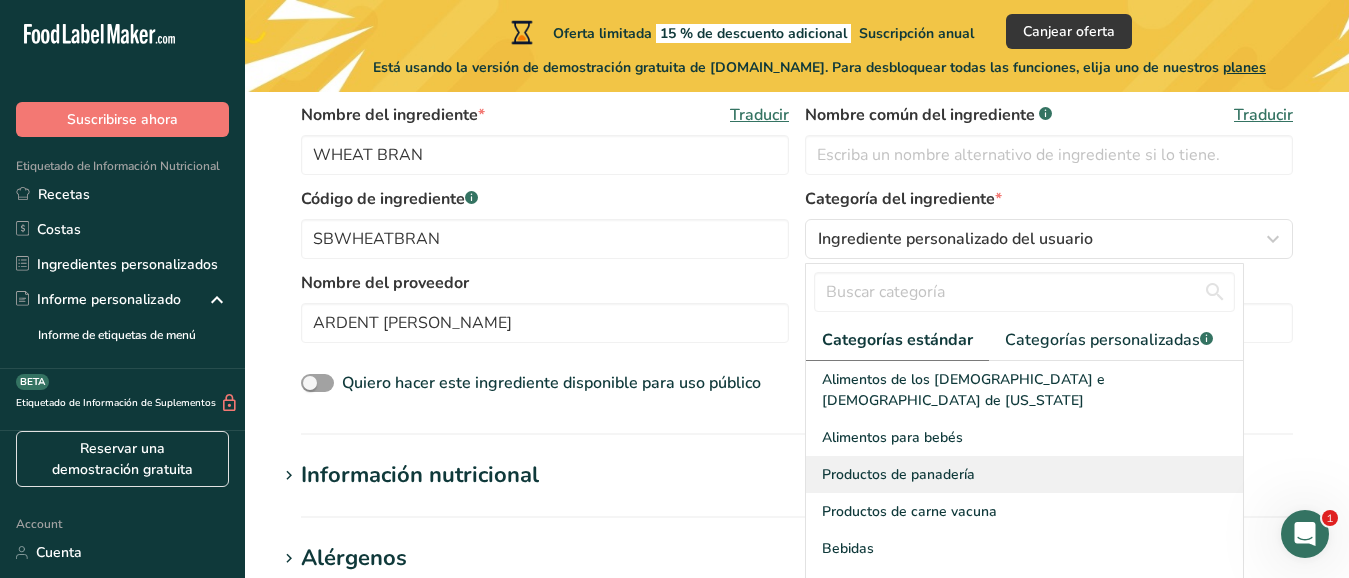 click on "Productos de panadería" at bounding box center [898, 474] 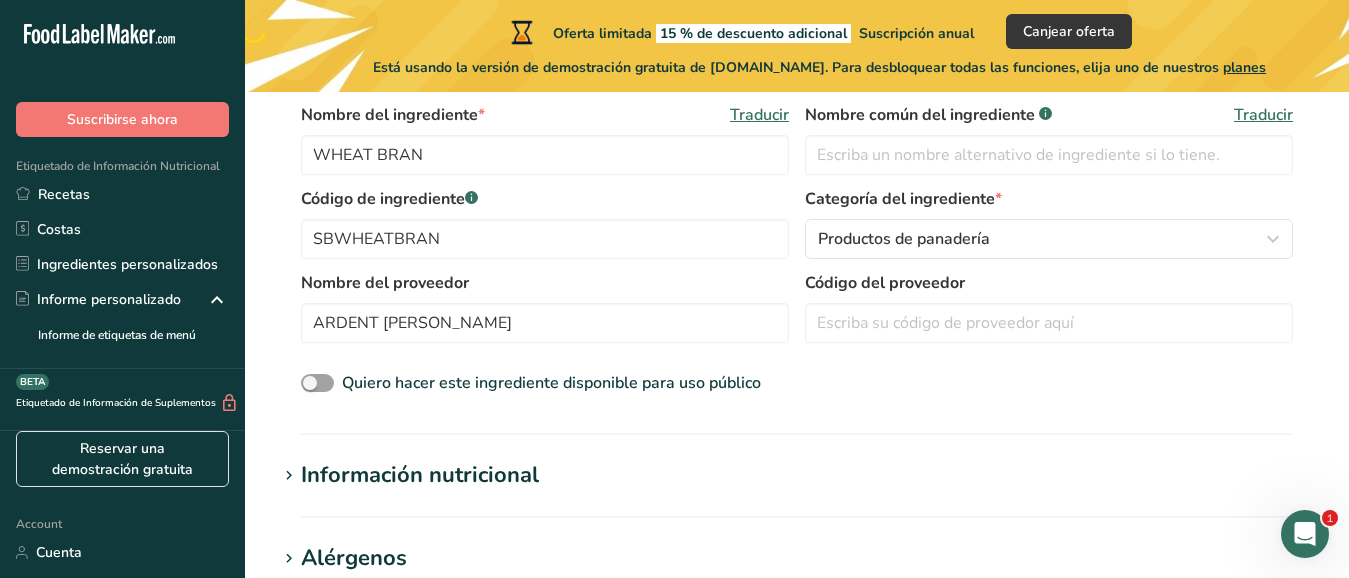 click on "Información nutricional" at bounding box center (420, 475) 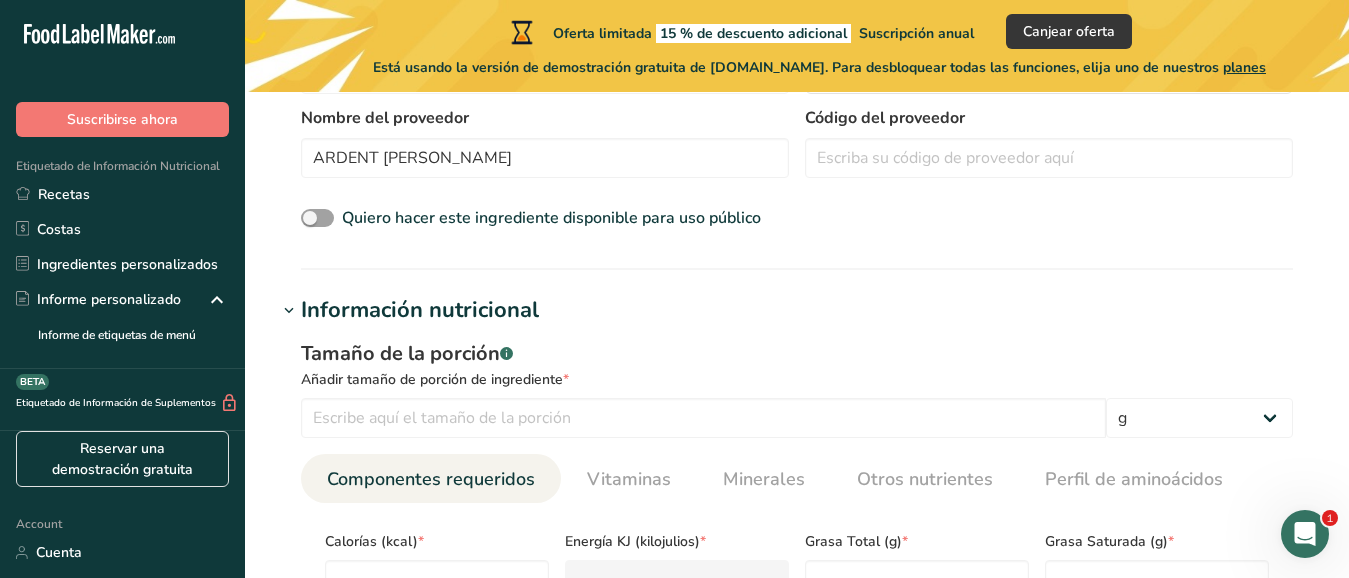 scroll, scrollTop: 606, scrollLeft: 0, axis: vertical 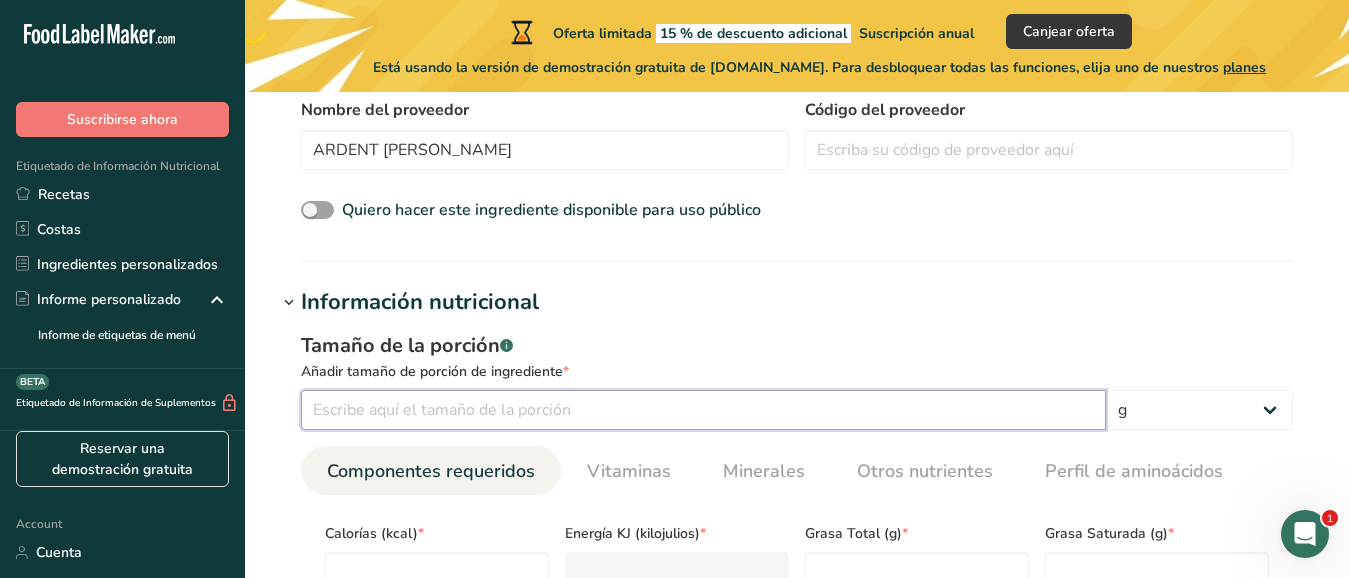 click at bounding box center (703, 410) 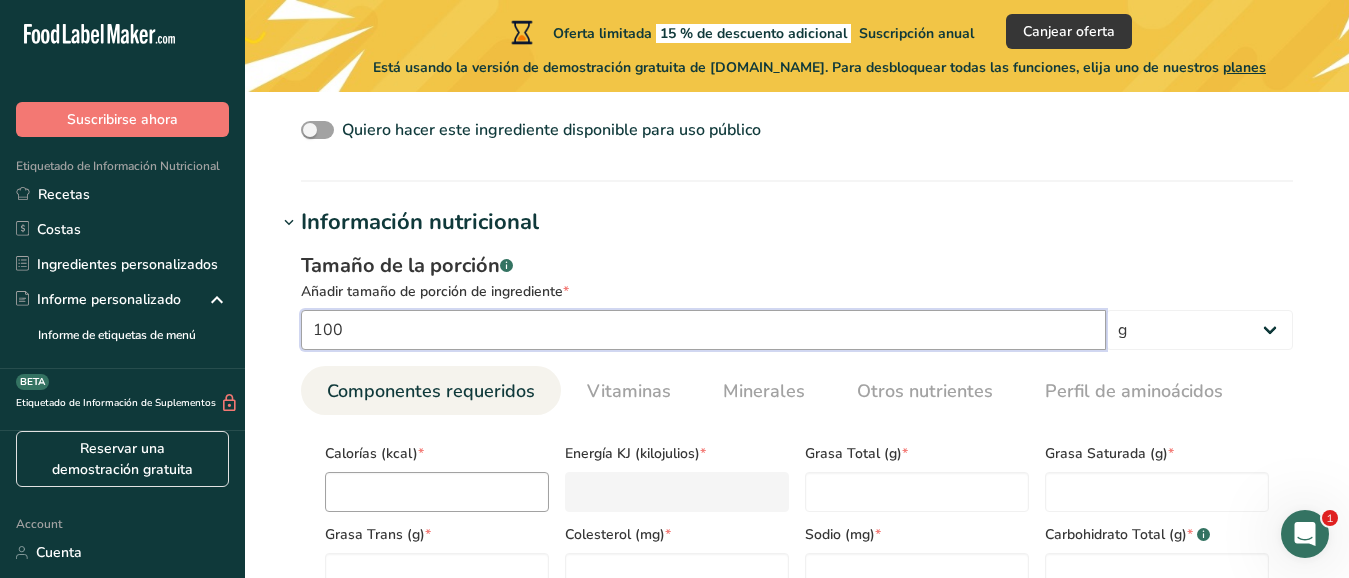 scroll, scrollTop: 693, scrollLeft: 0, axis: vertical 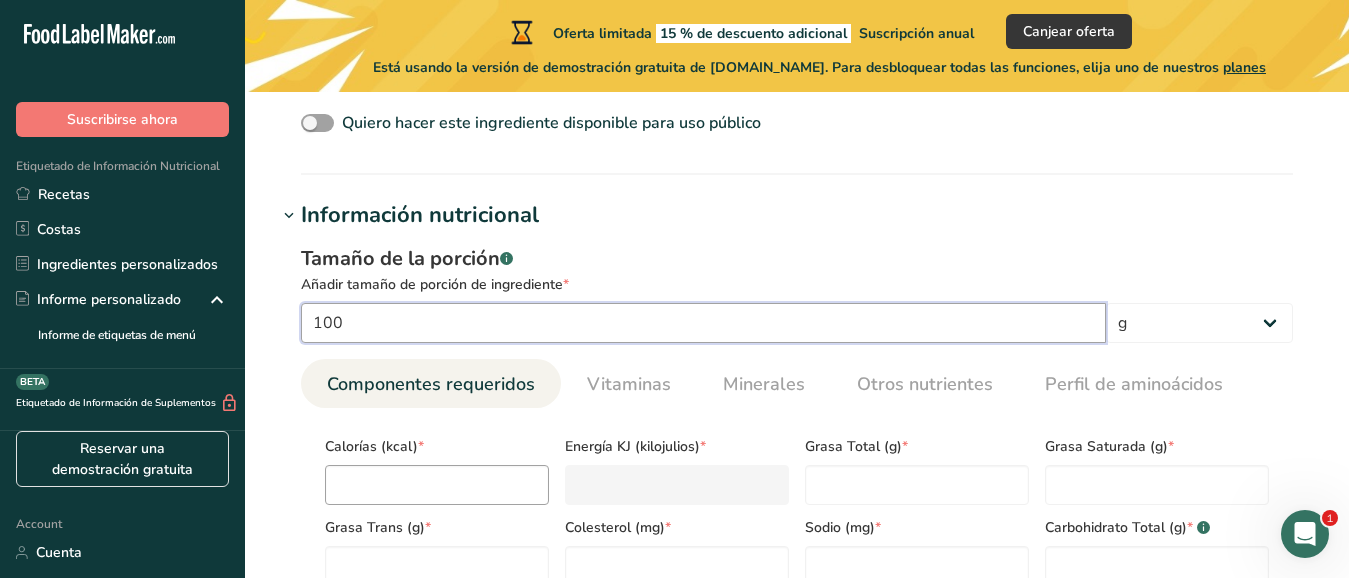 type on "100" 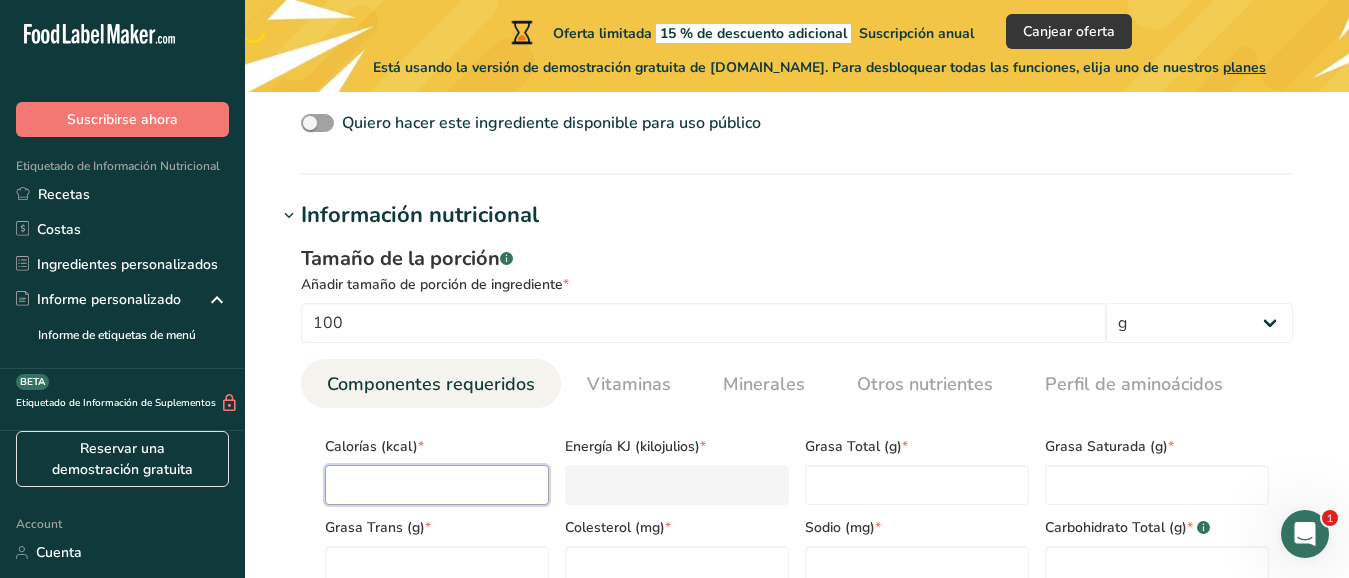 click at bounding box center (437, 485) 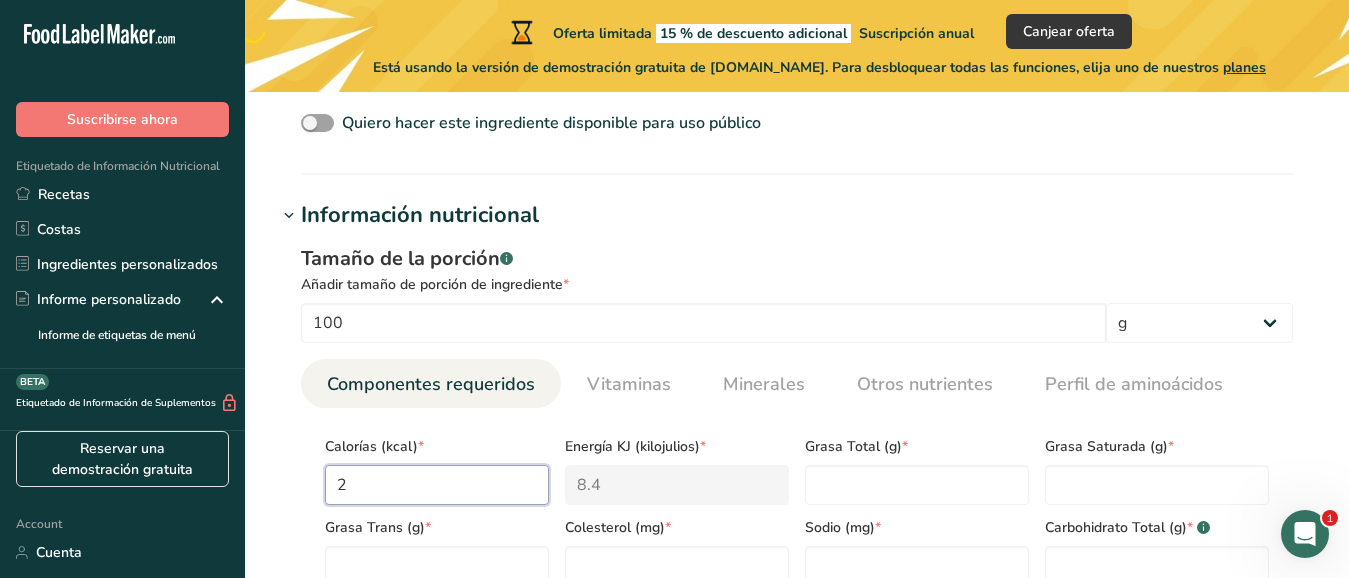 type on "21" 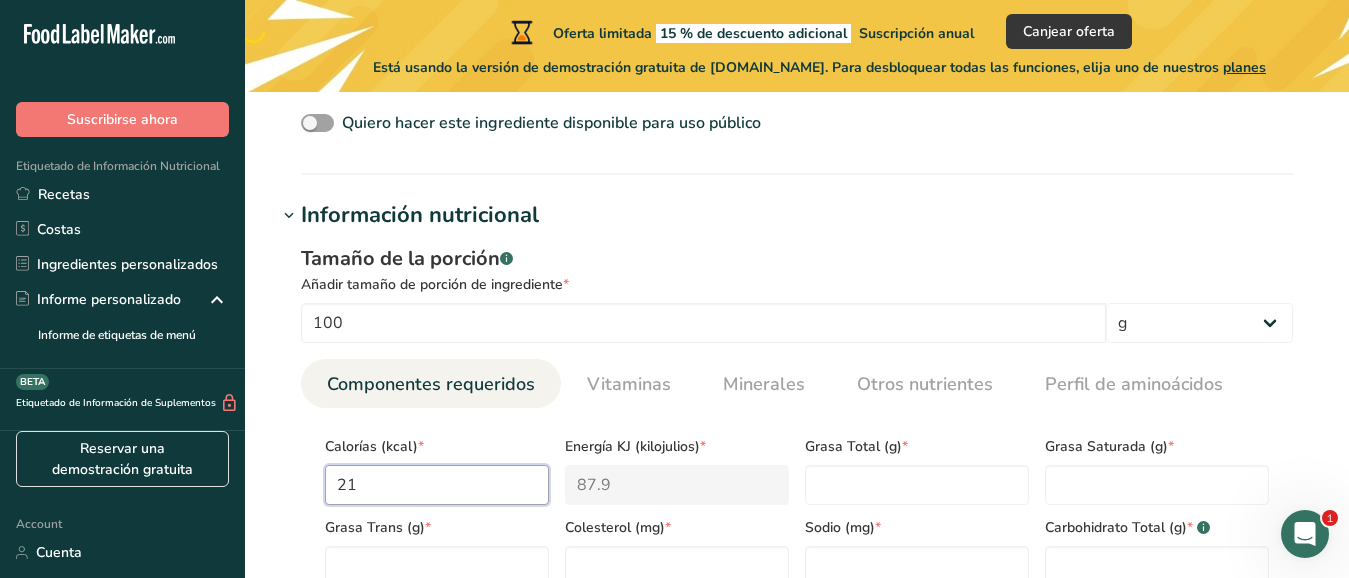 type on "216" 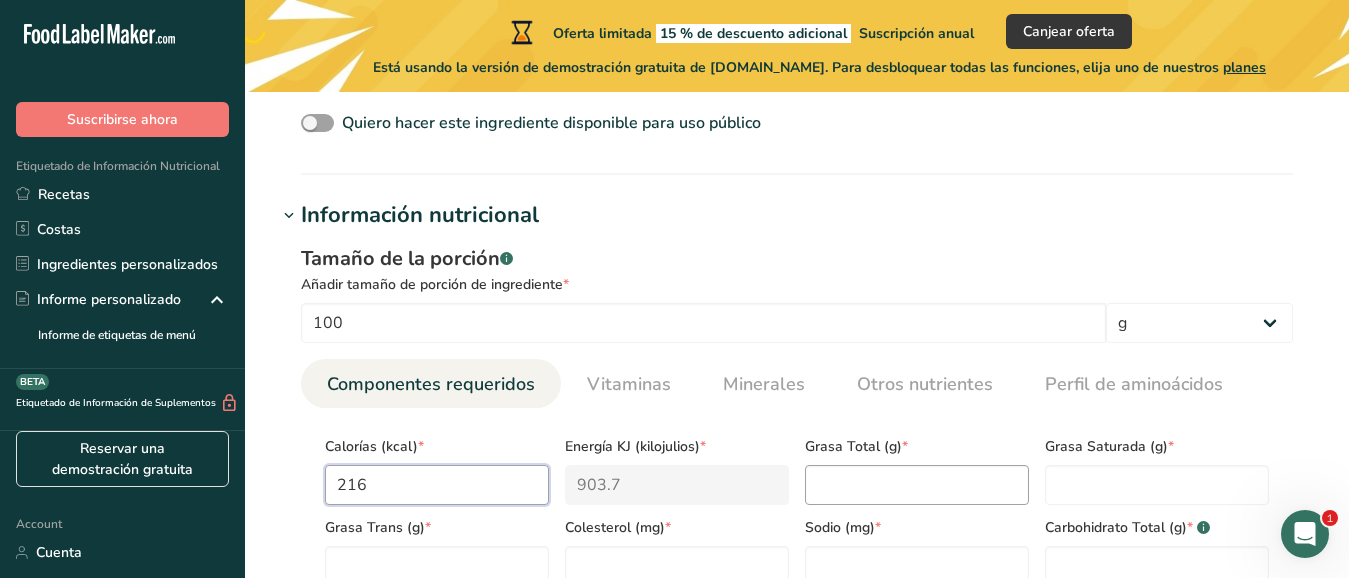 type on "216" 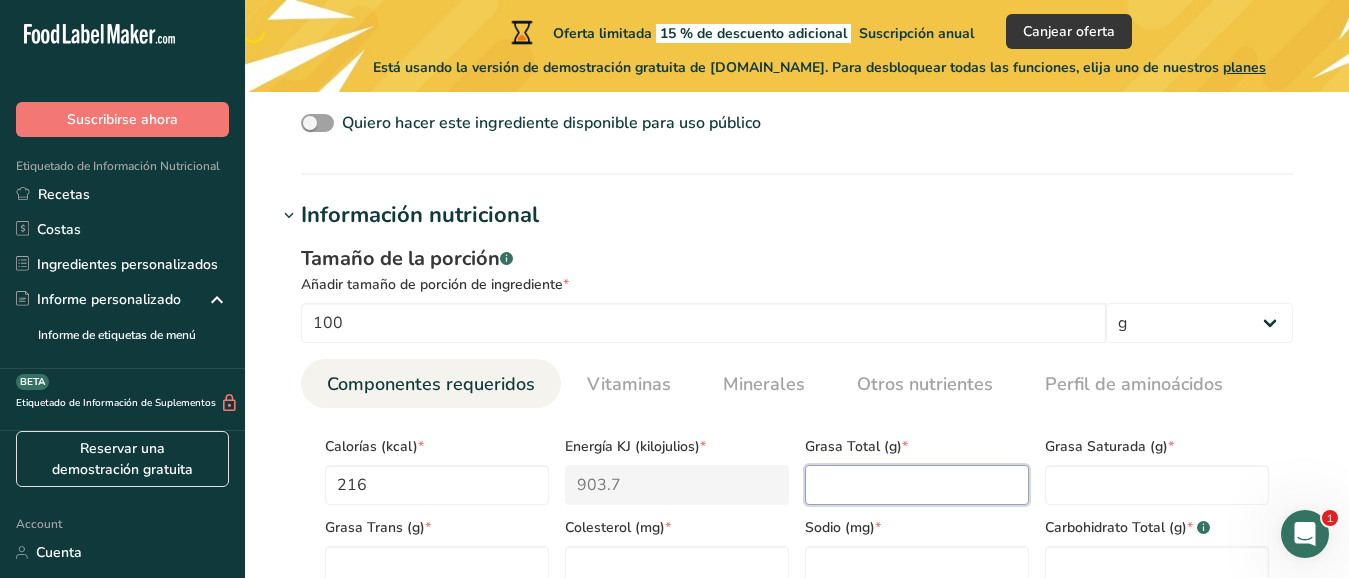 click at bounding box center [917, 485] 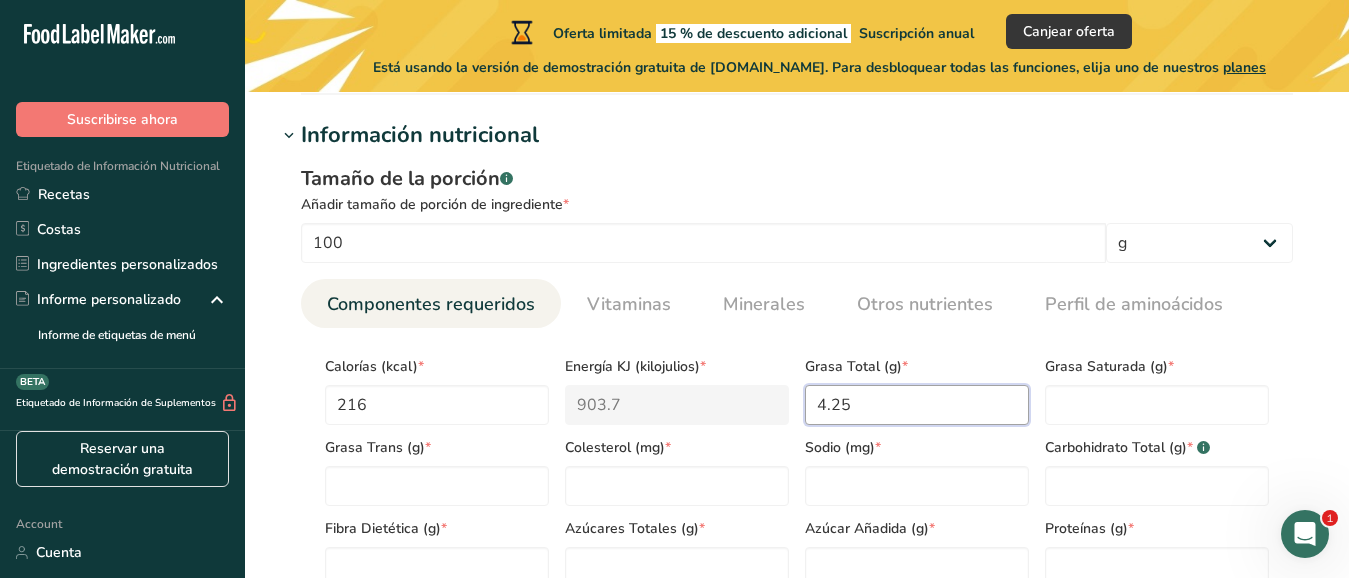 scroll, scrollTop: 780, scrollLeft: 0, axis: vertical 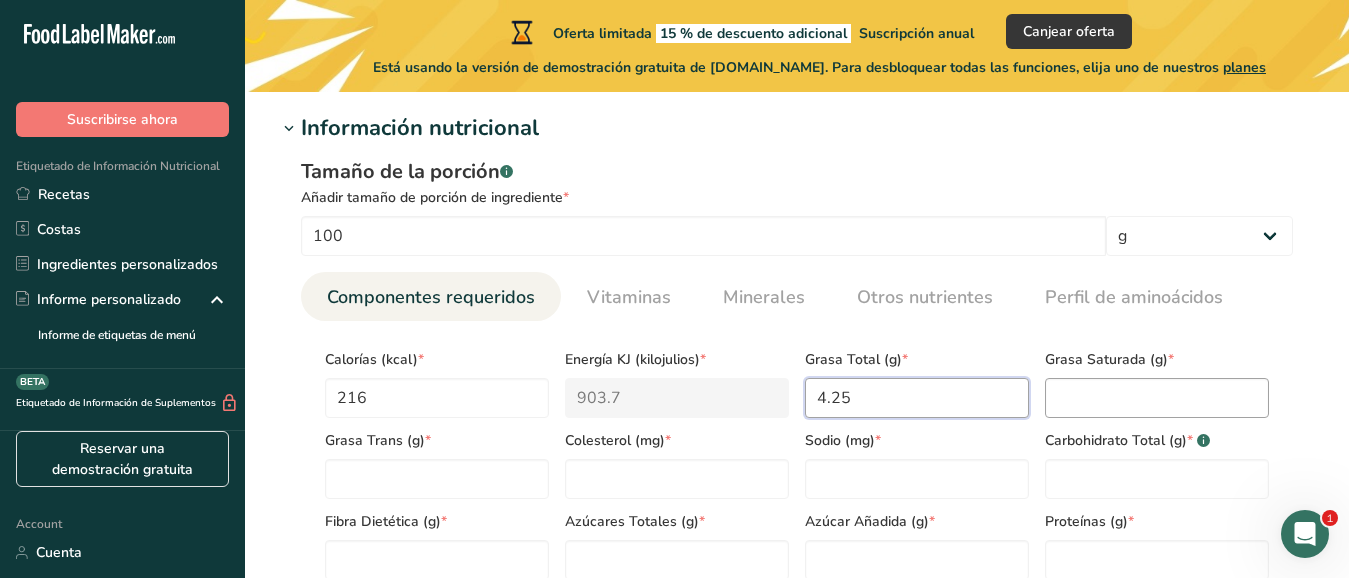 type on "4.25" 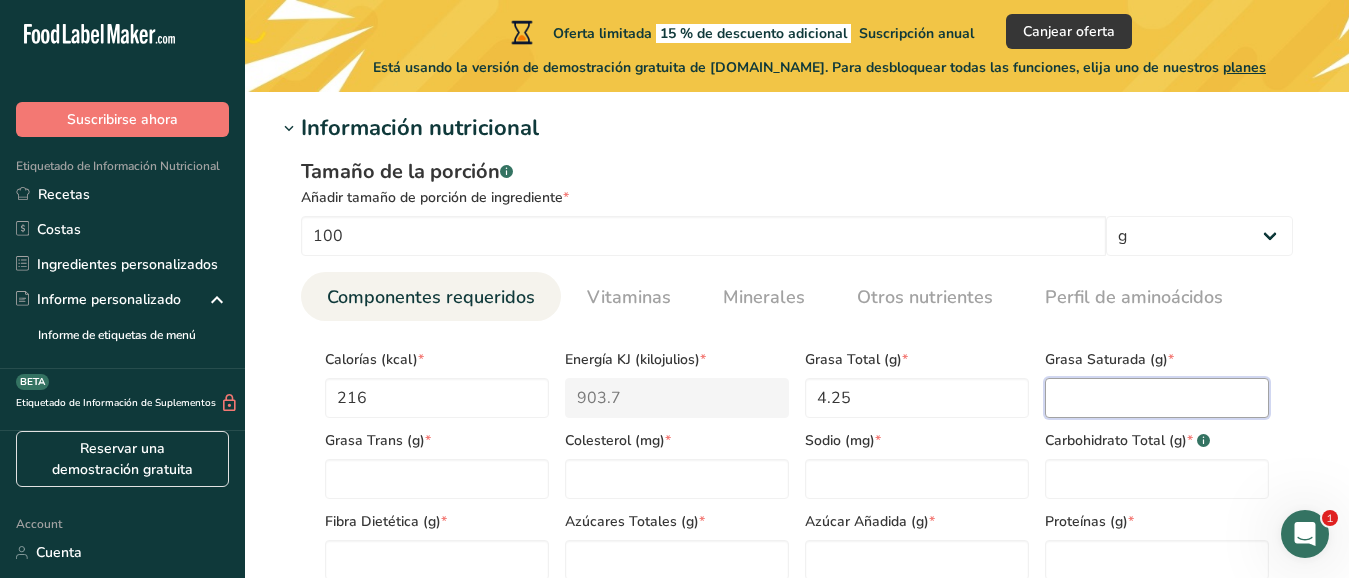 click at bounding box center [1157, 398] 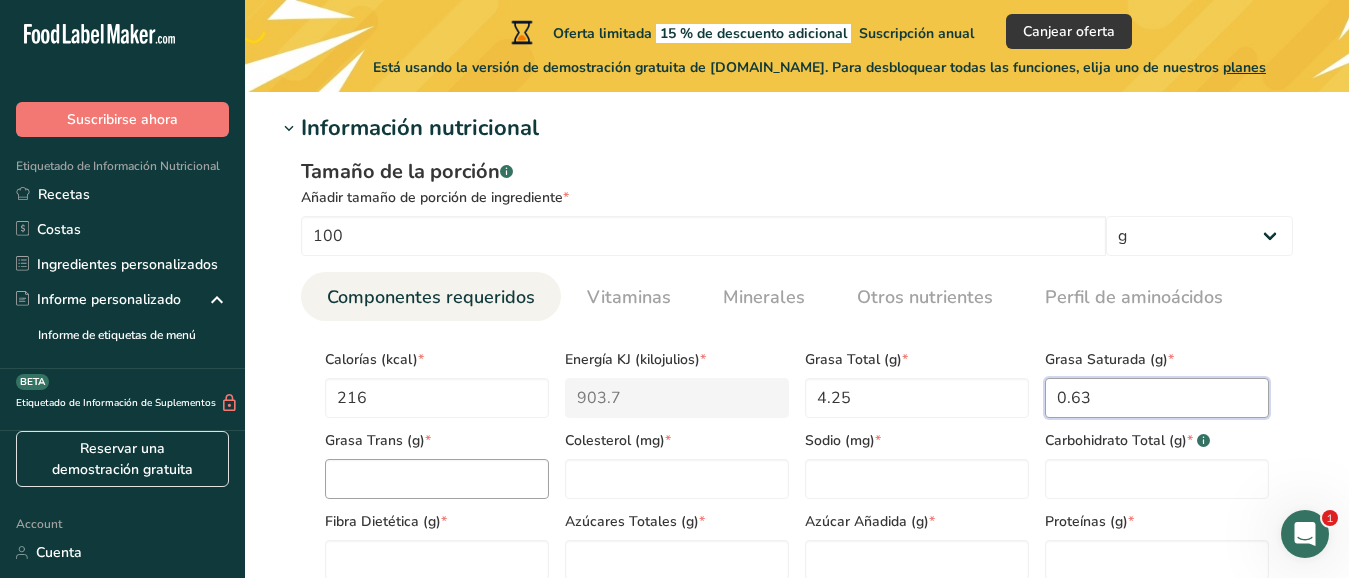 type on "0.63" 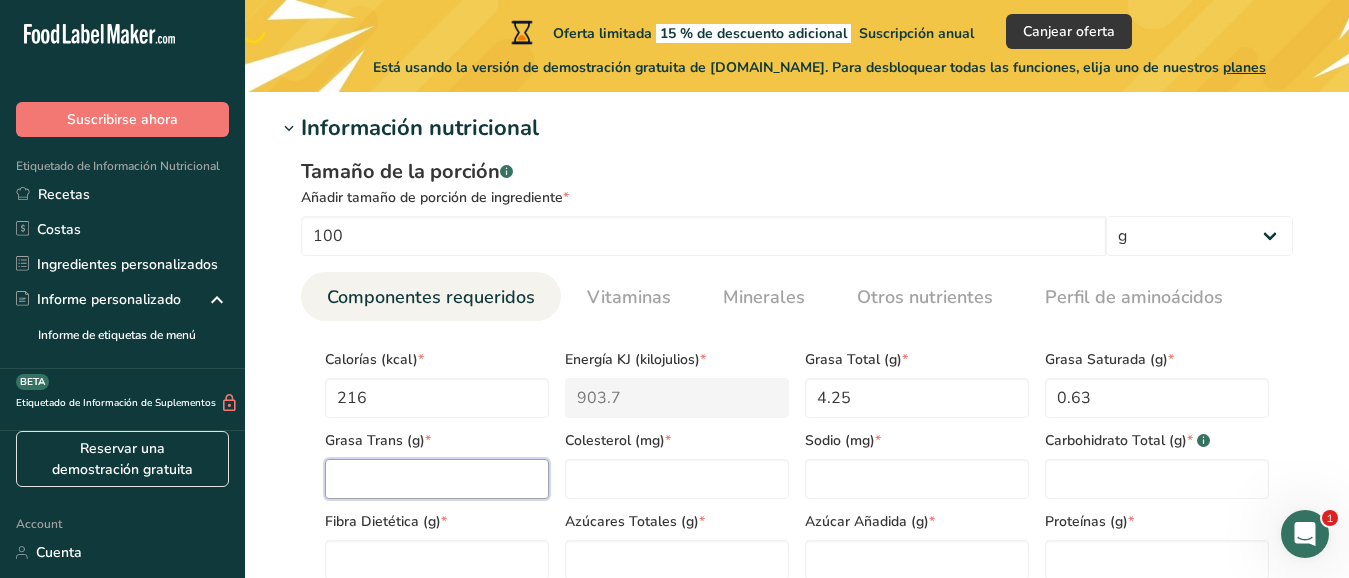 click at bounding box center (437, 479) 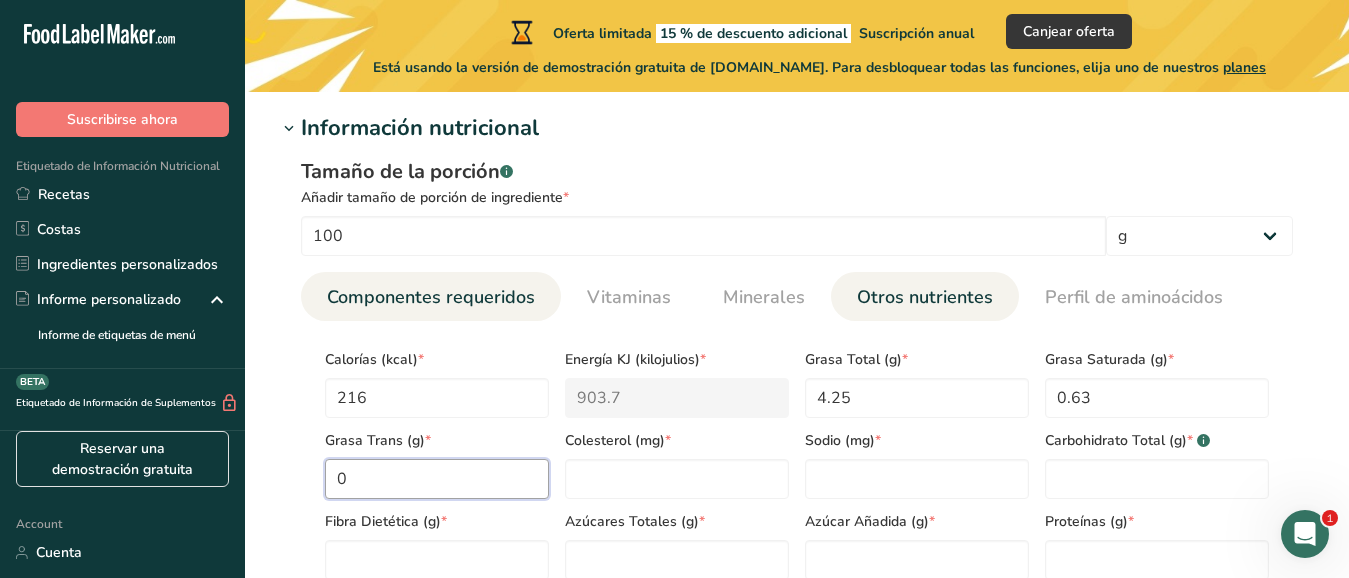 type on "0" 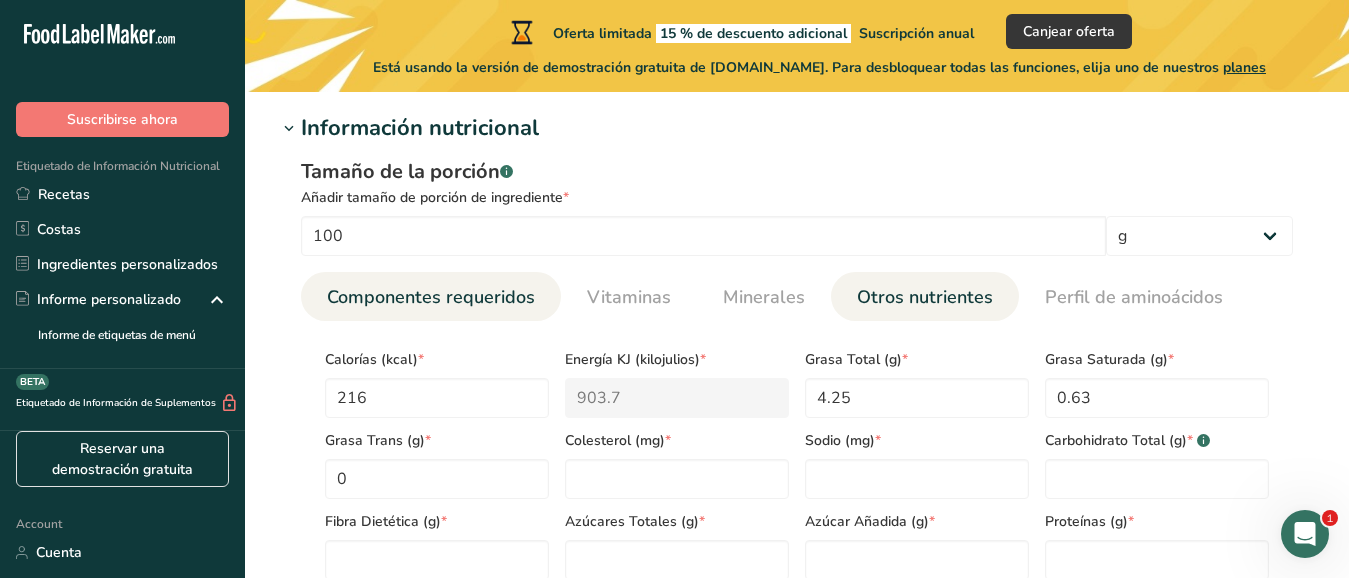 click on "Otros nutrientes" at bounding box center (925, 297) 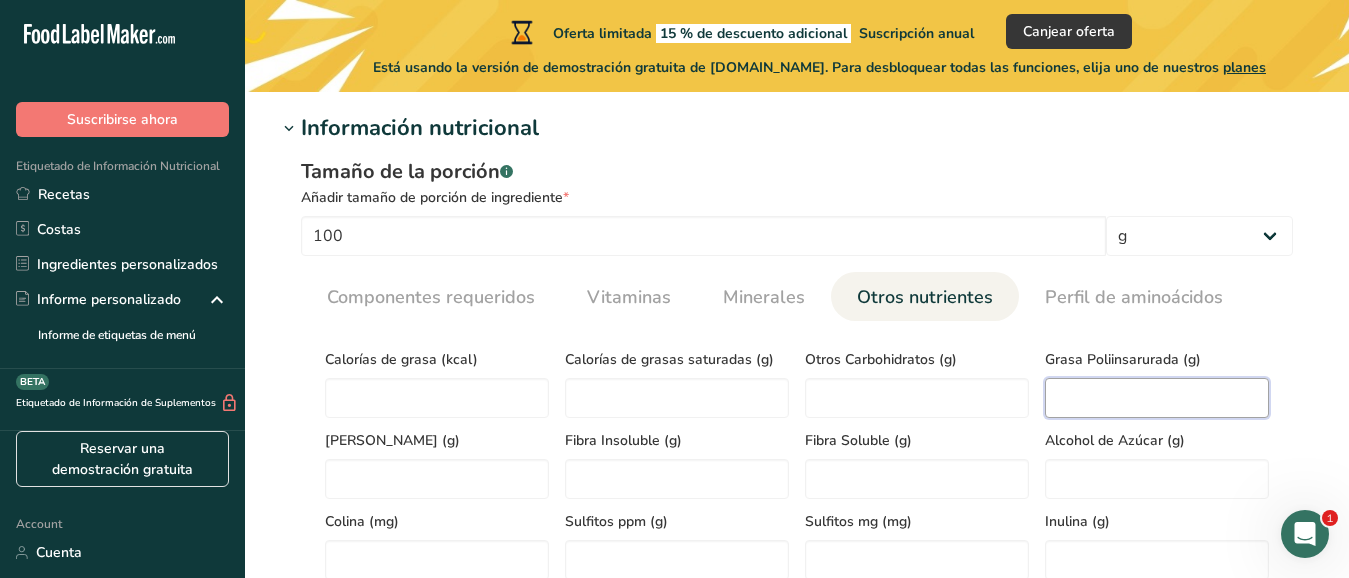 click at bounding box center (1157, 398) 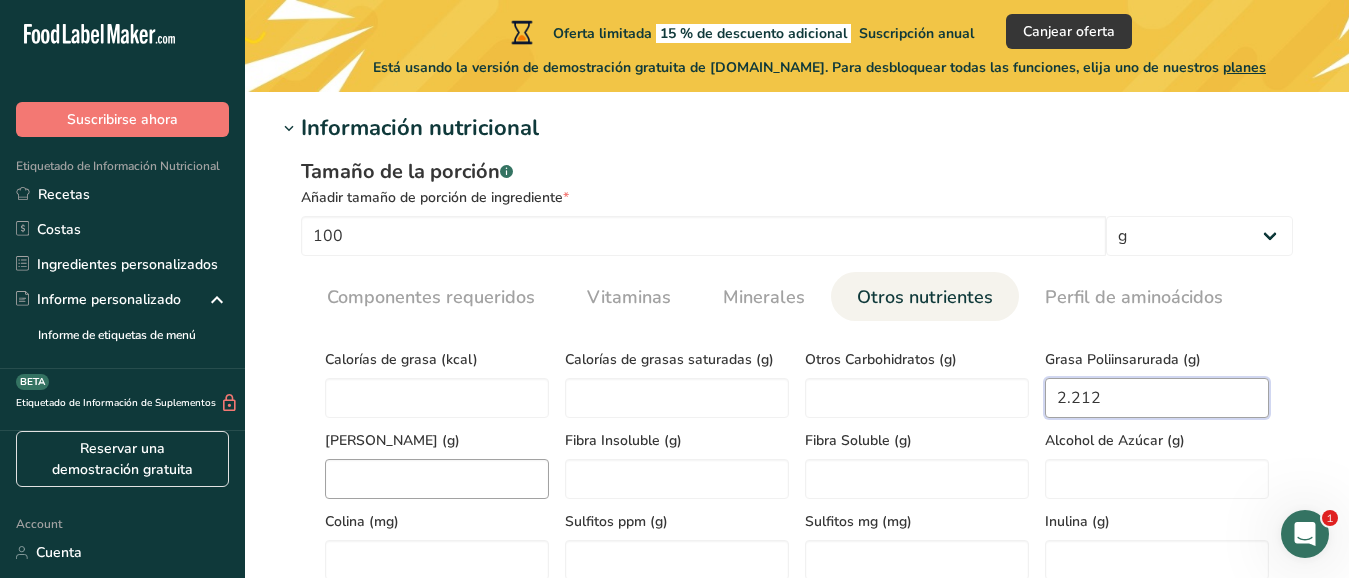 type on "2.212" 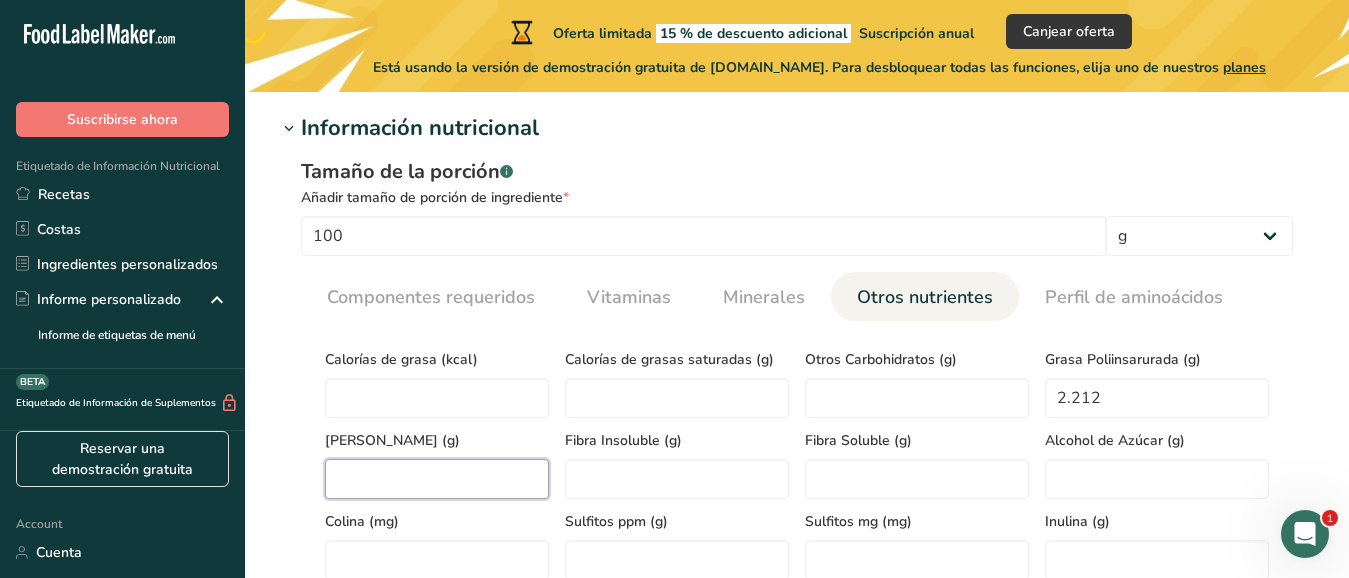 click at bounding box center [437, 479] 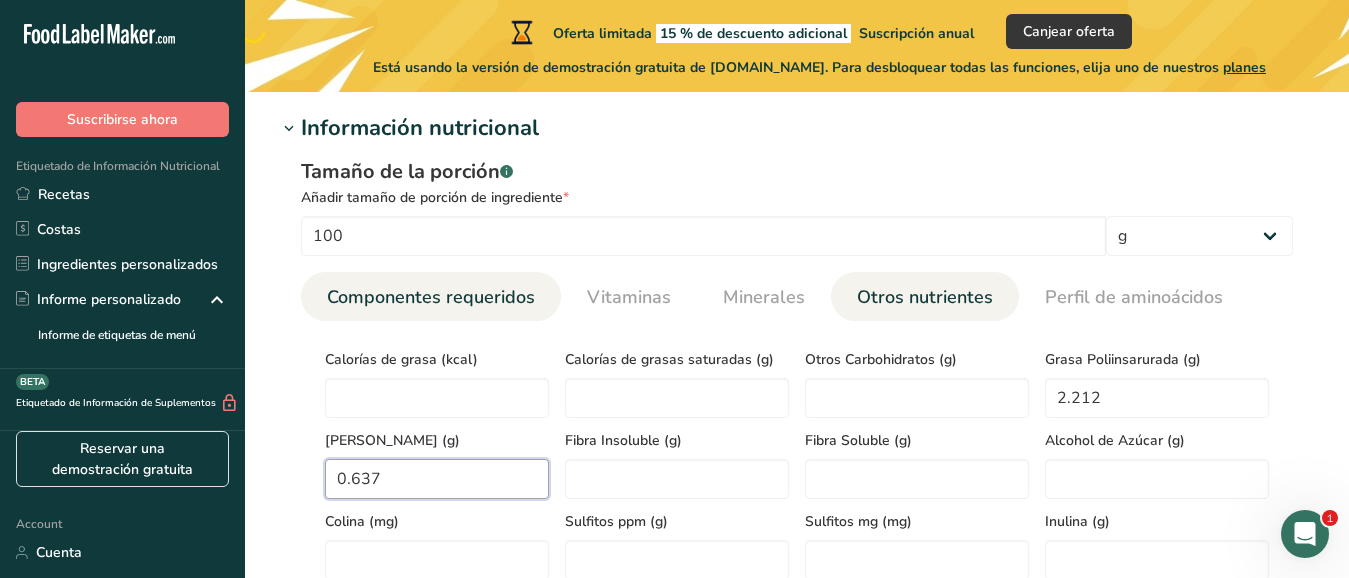 type on "0.637" 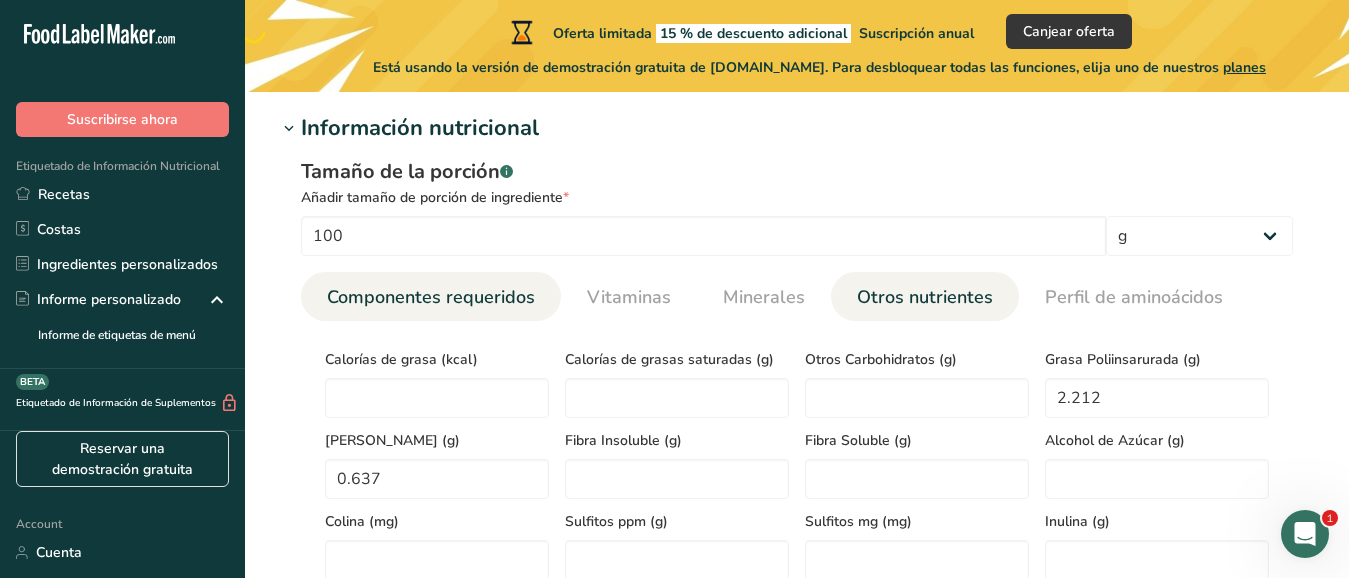 click on "Componentes requeridos" at bounding box center (431, 297) 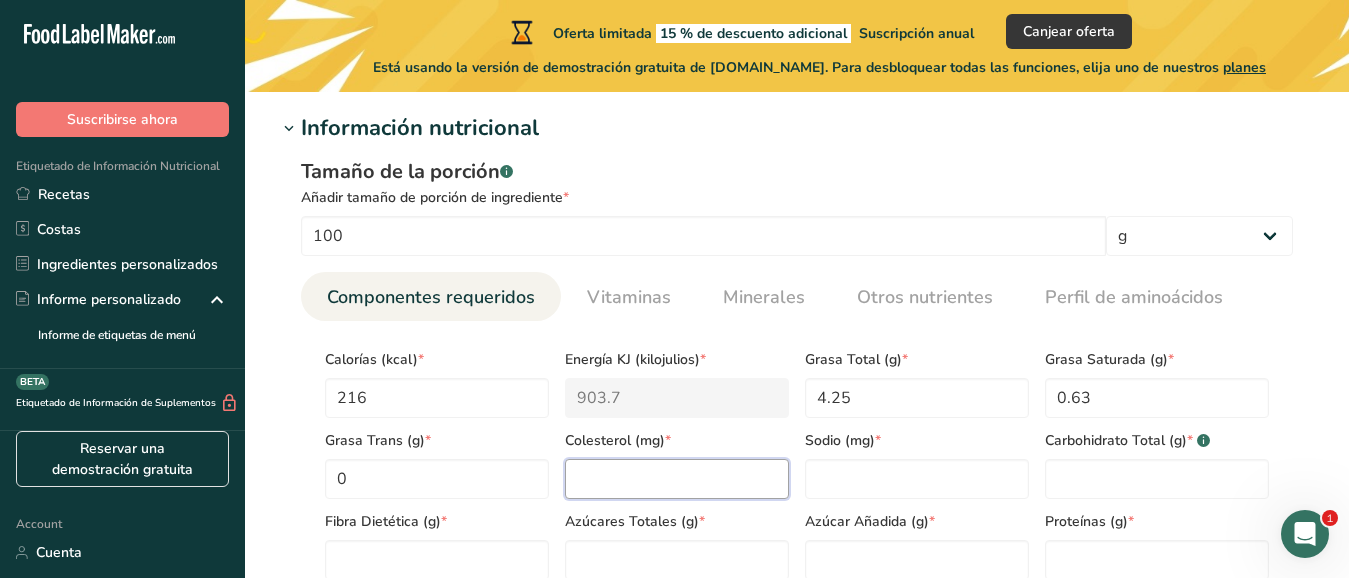 click at bounding box center (677, 479) 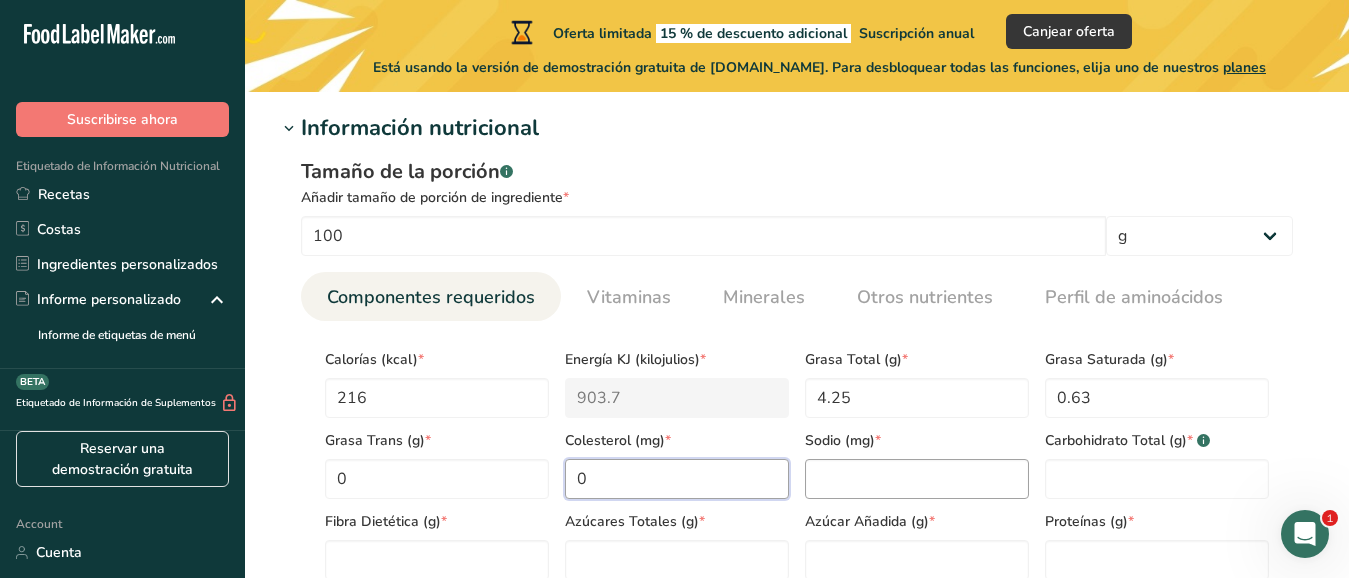 type on "0" 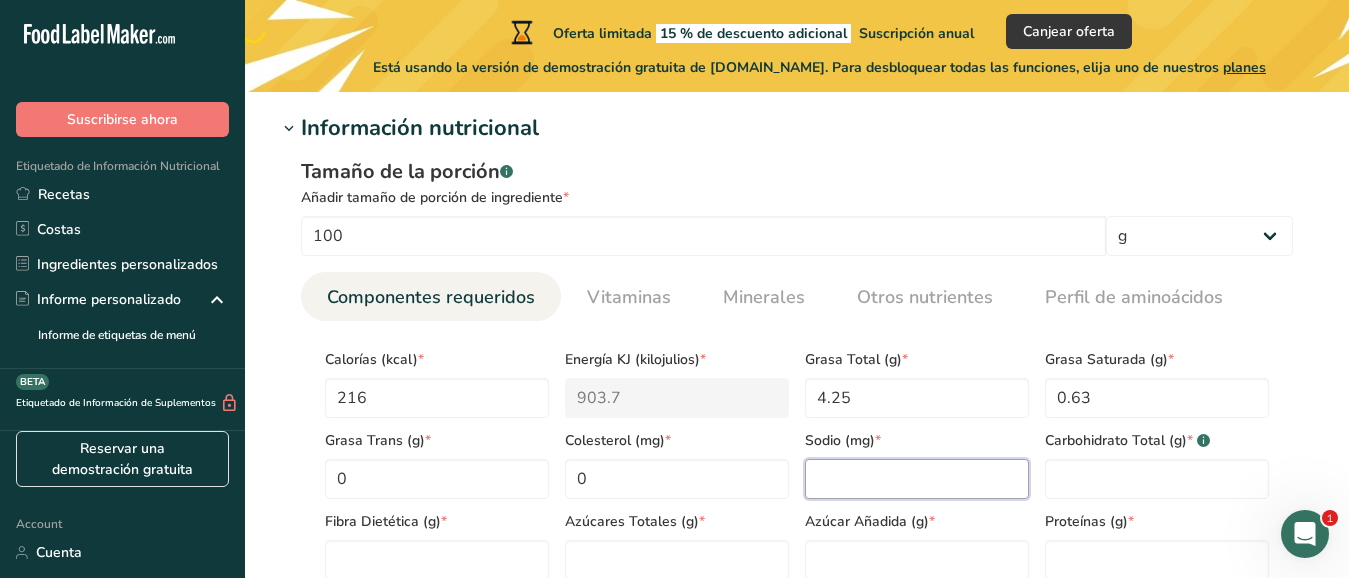 click at bounding box center (917, 479) 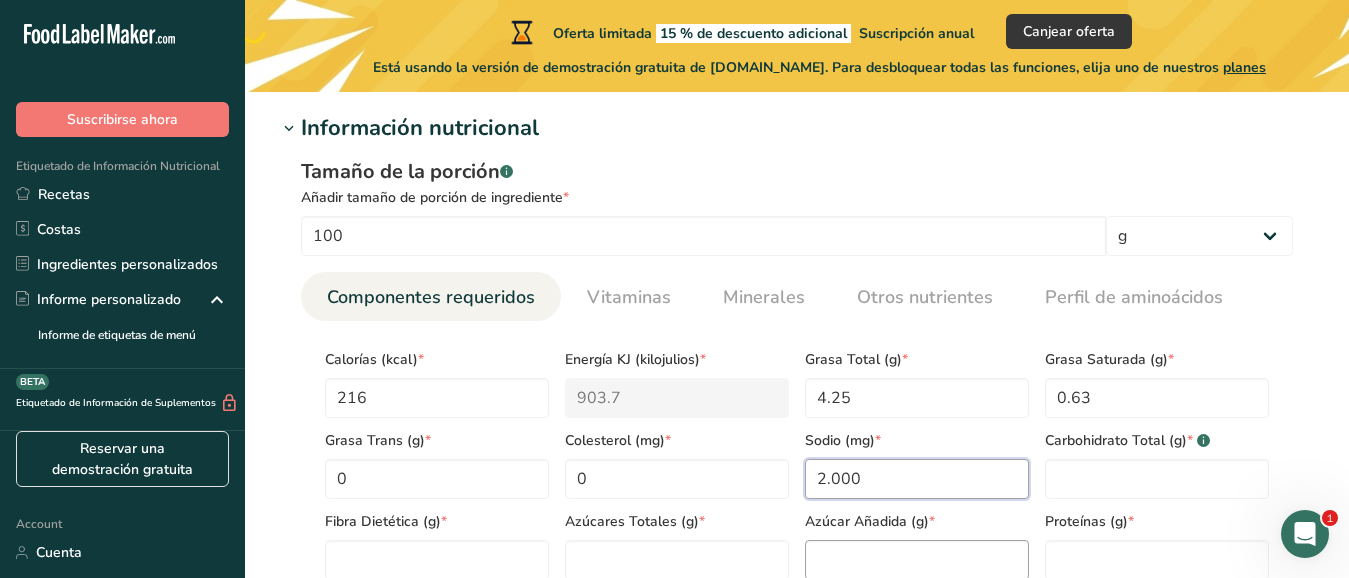 type on "2.000" 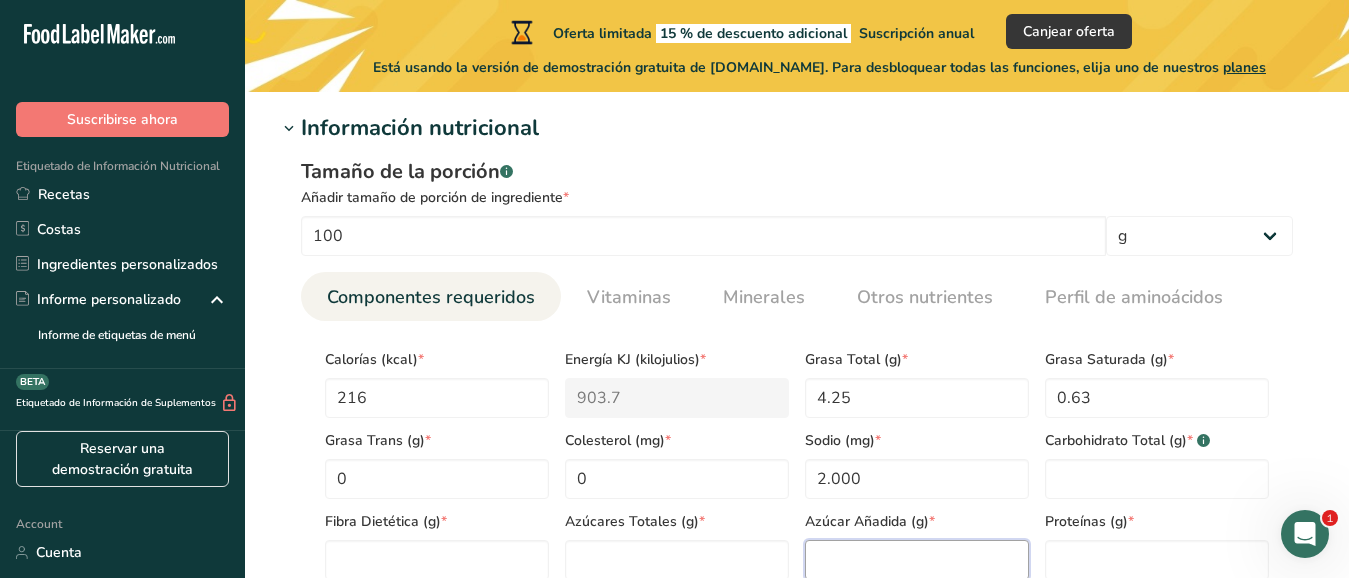 click at bounding box center (917, 560) 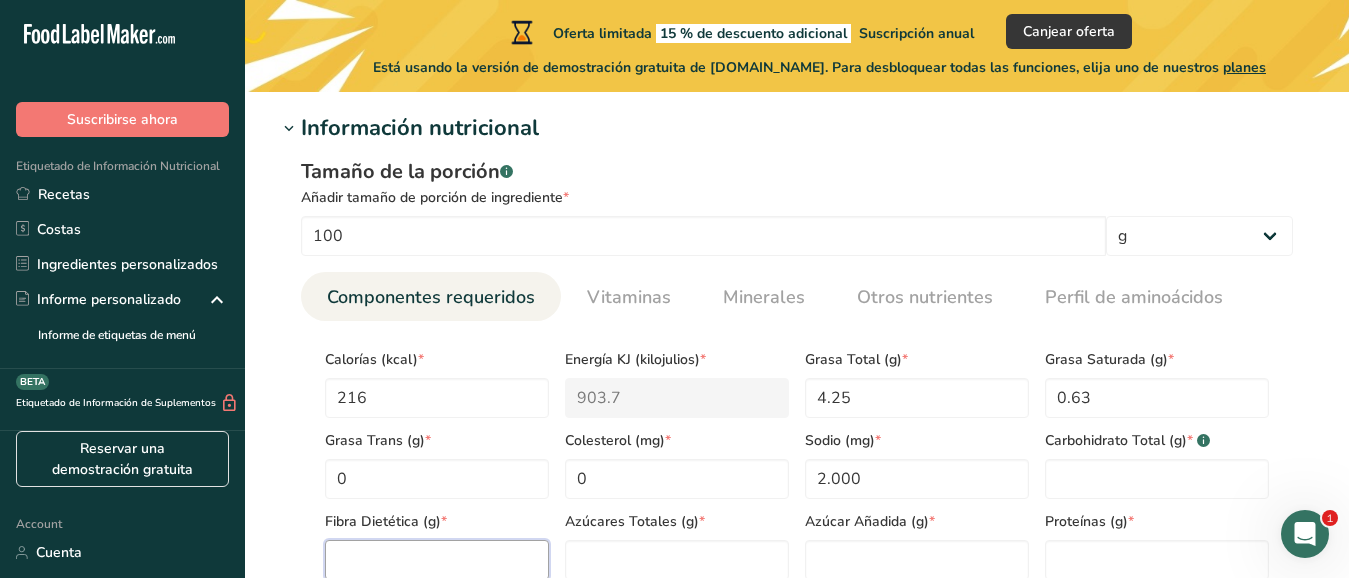 click at bounding box center (437, 560) 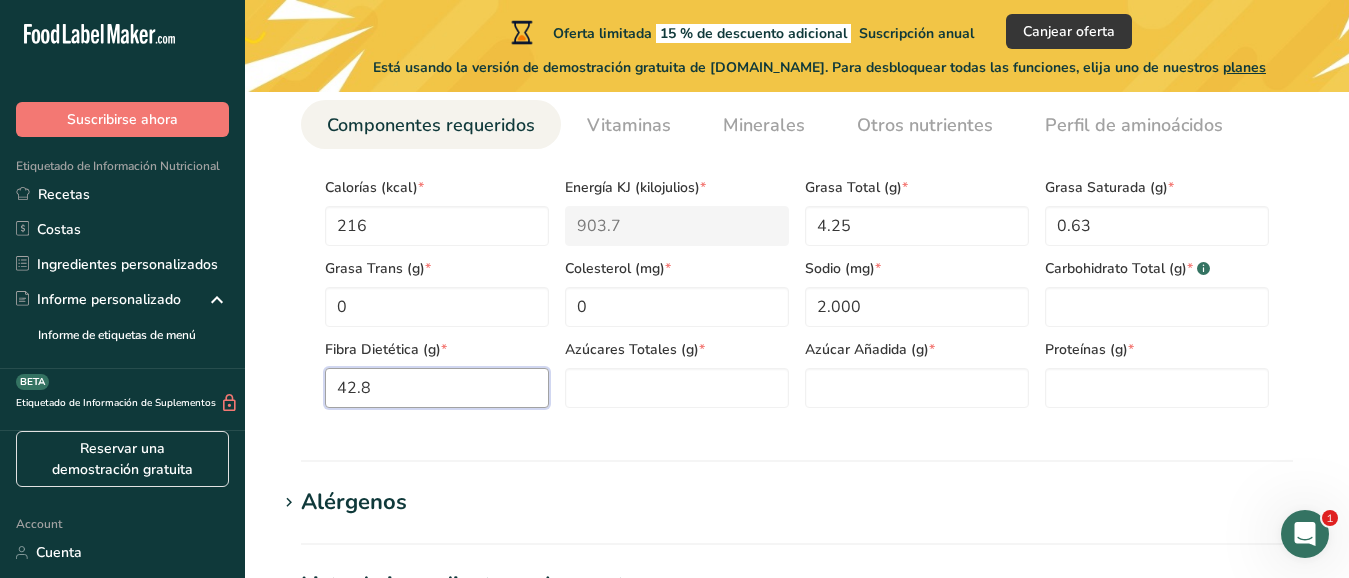 scroll, scrollTop: 953, scrollLeft: 0, axis: vertical 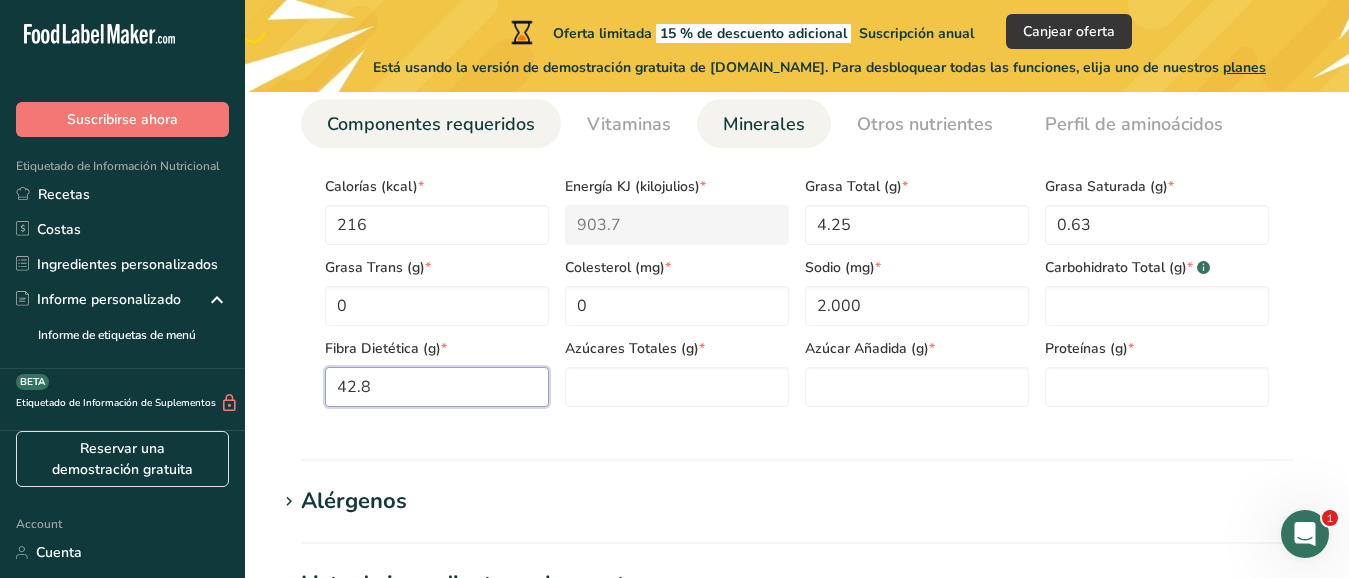 type on "42.8" 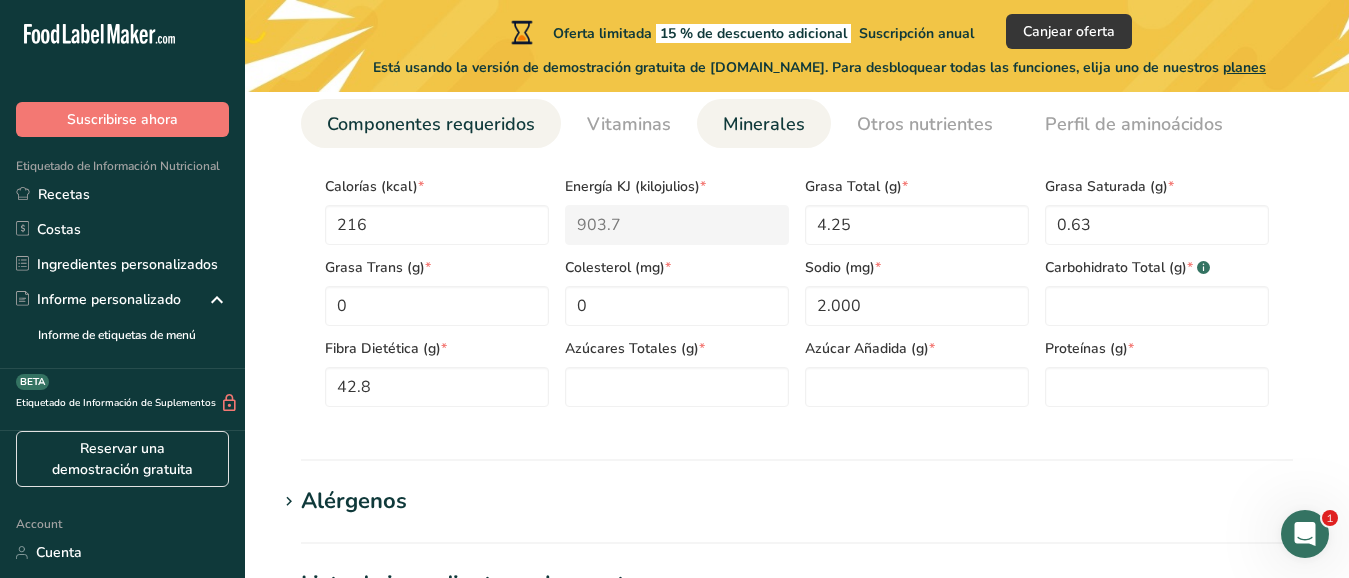 click on "Minerales" at bounding box center (764, 124) 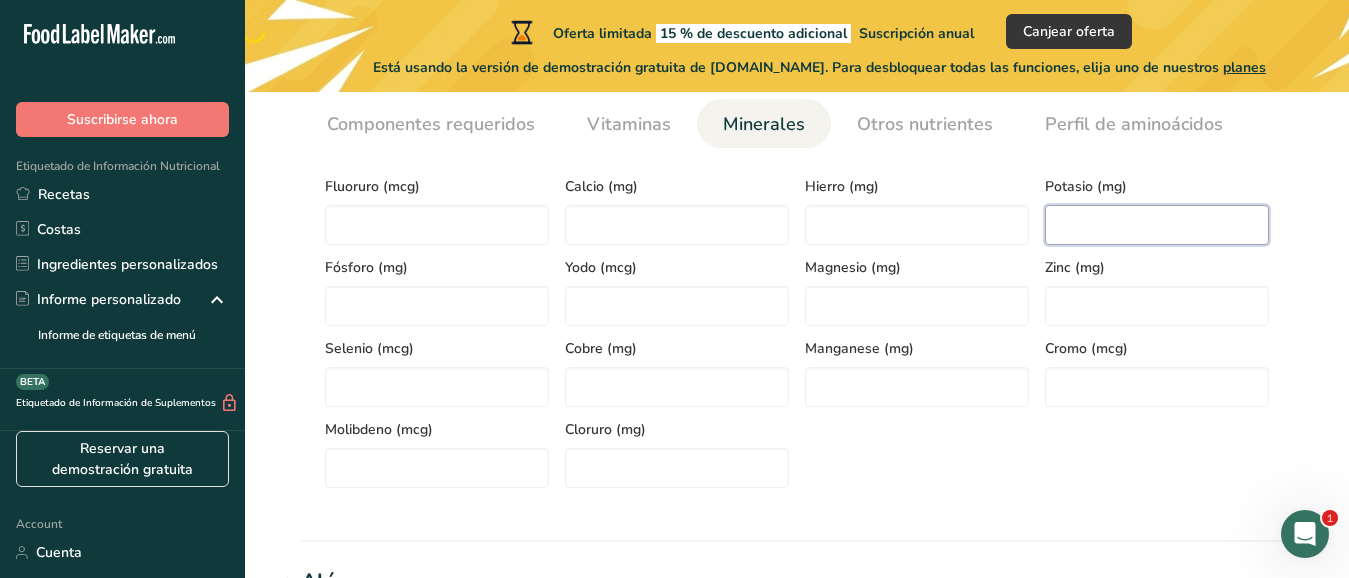 click at bounding box center (1157, 225) 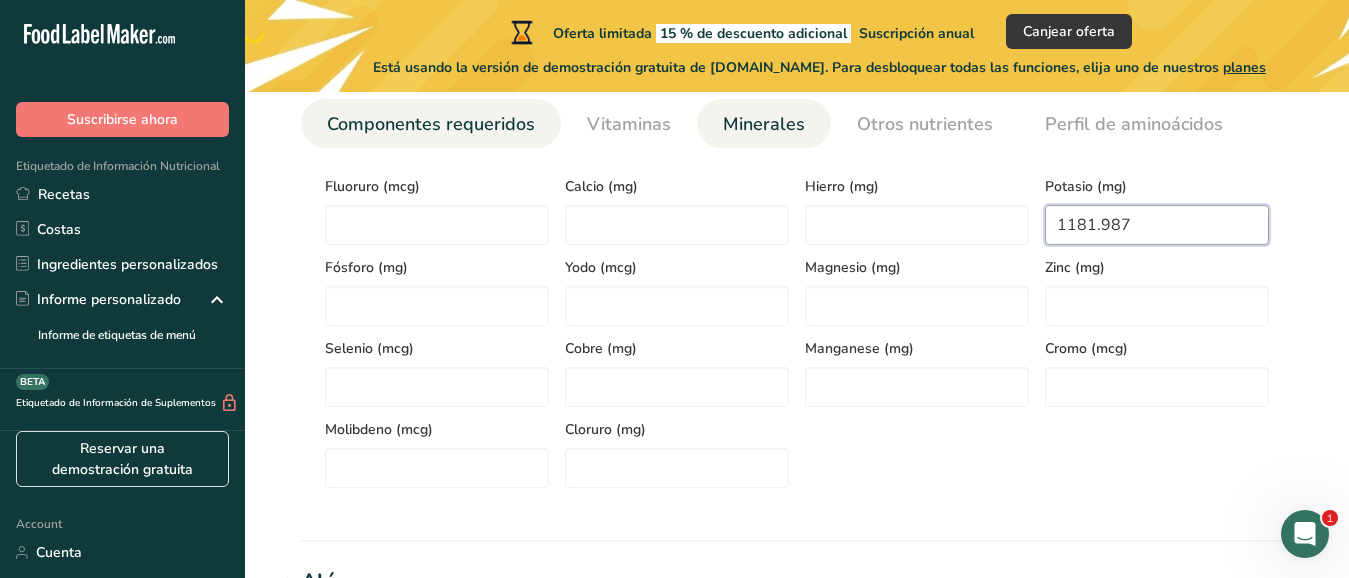 type on "1181.987" 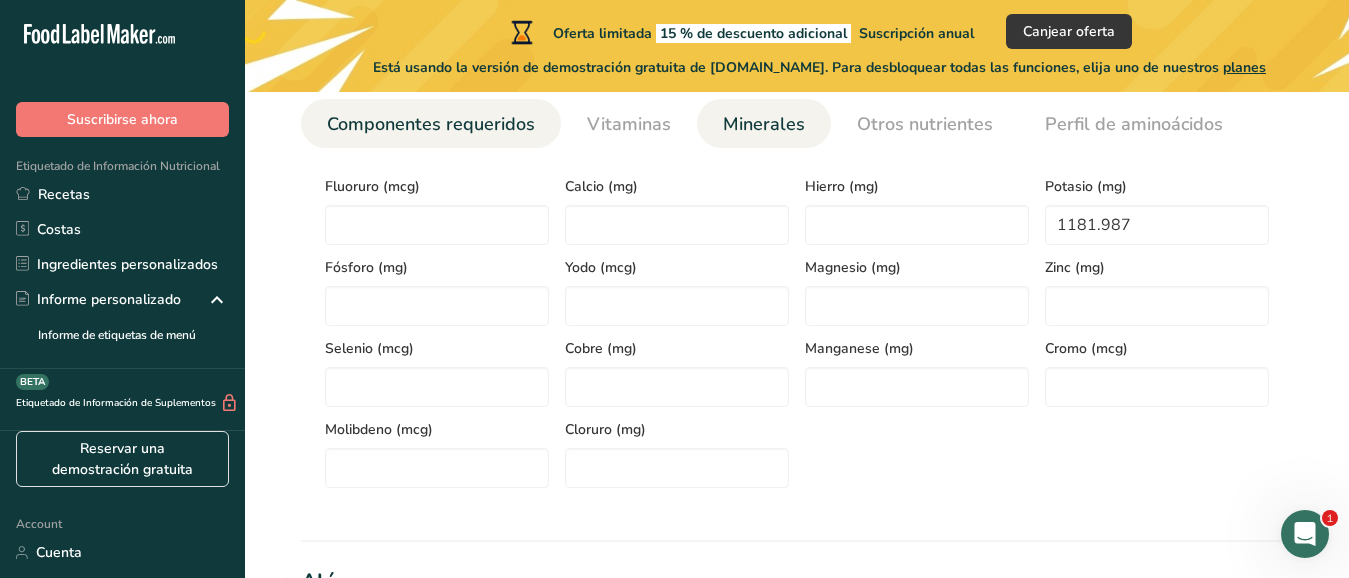 click on "Componentes requeridos" at bounding box center [431, 124] 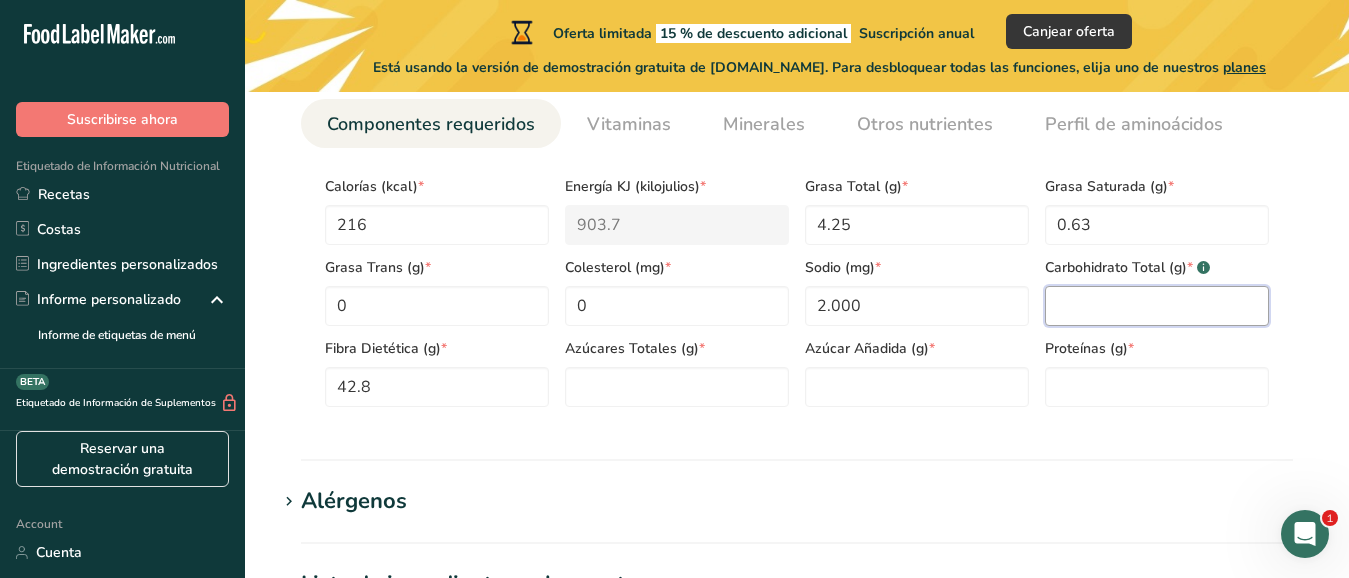 click at bounding box center [1157, 306] 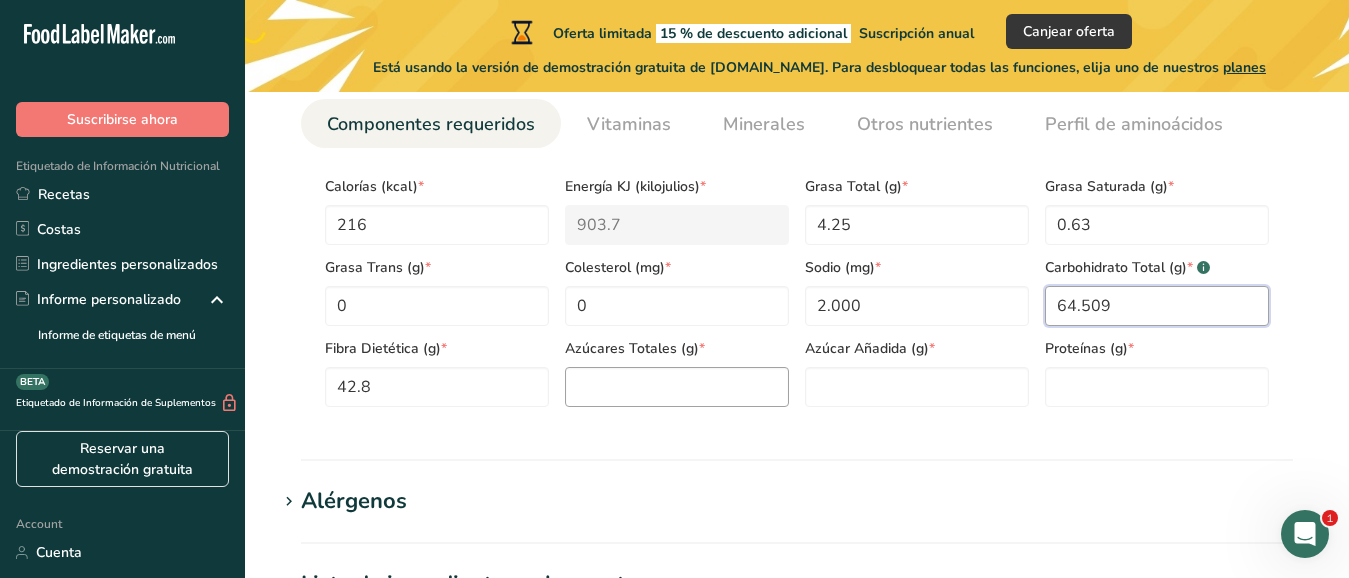 type on "64.509" 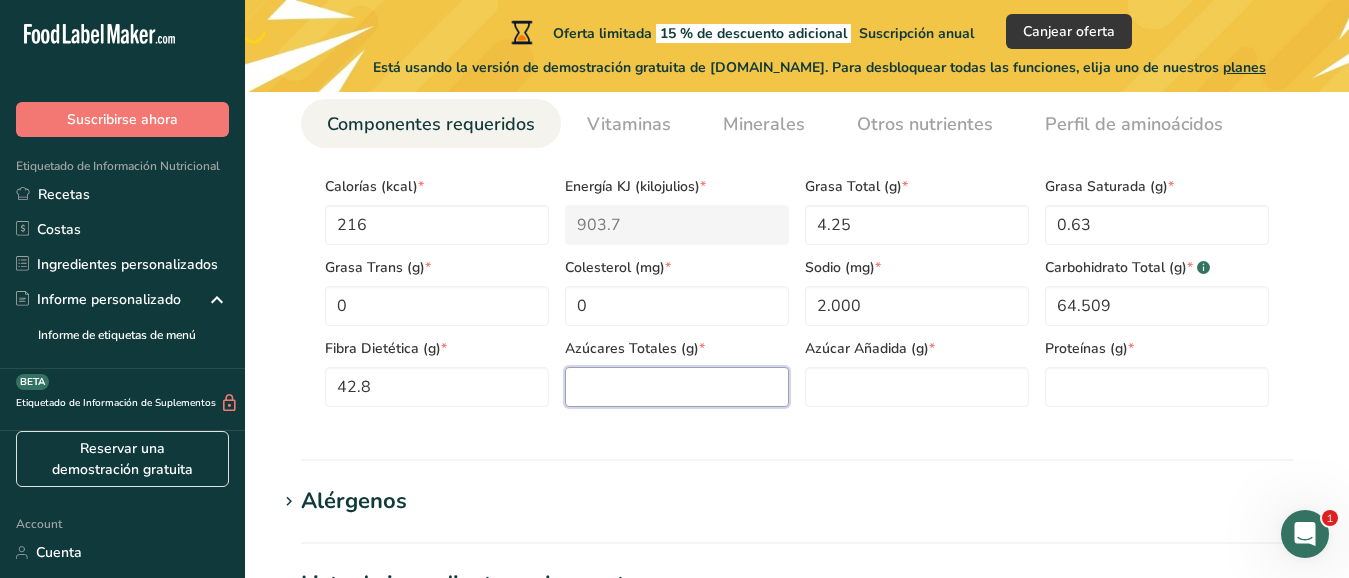 click at bounding box center (677, 387) 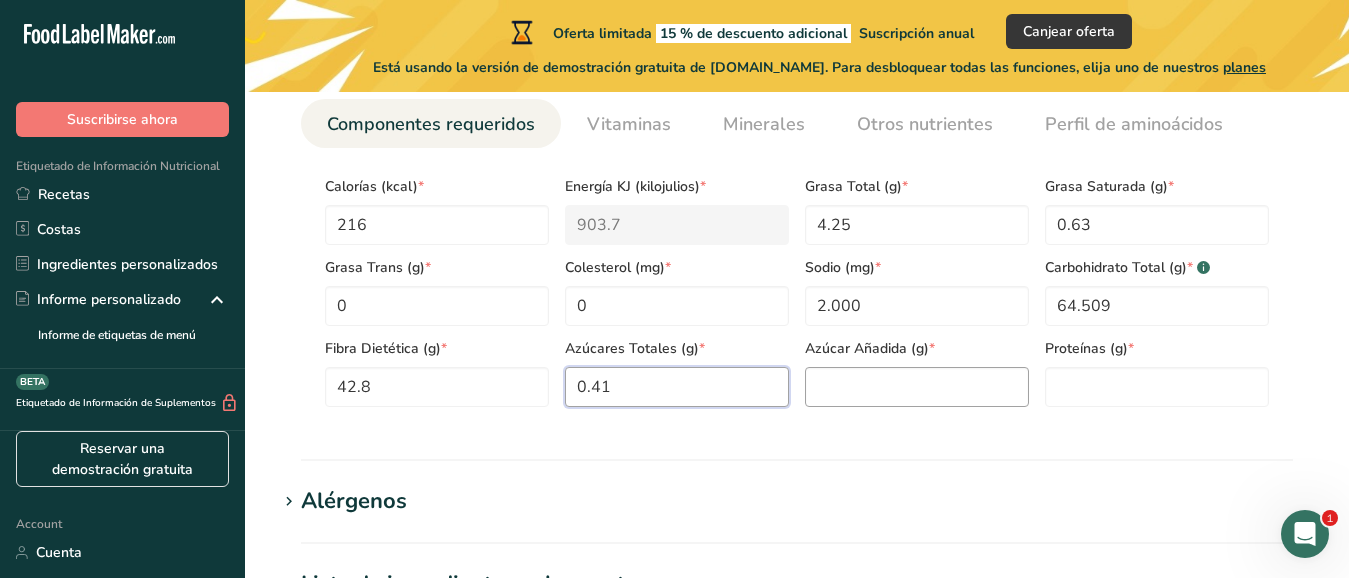type on "0.41" 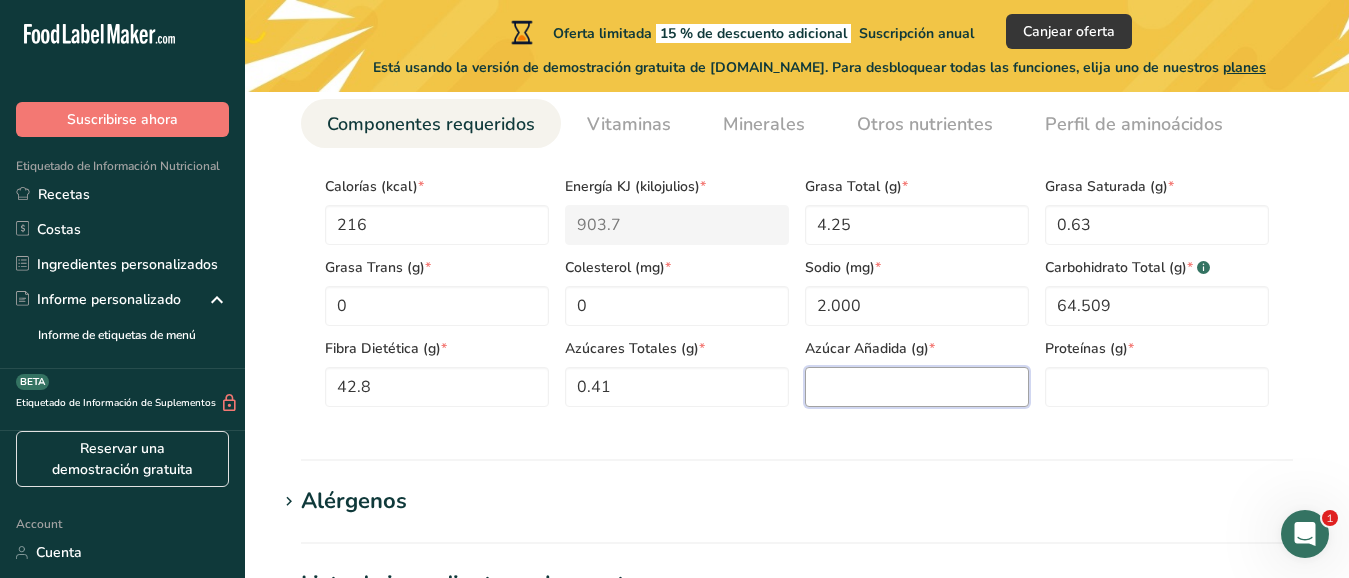 click at bounding box center (917, 387) 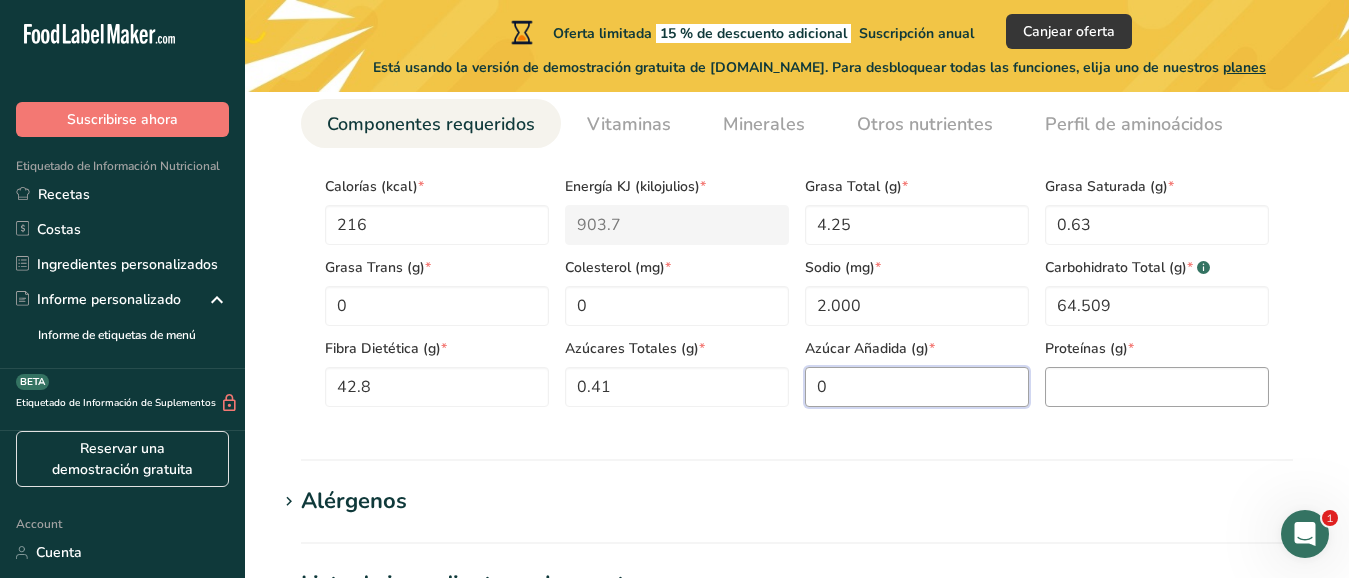 type on "0" 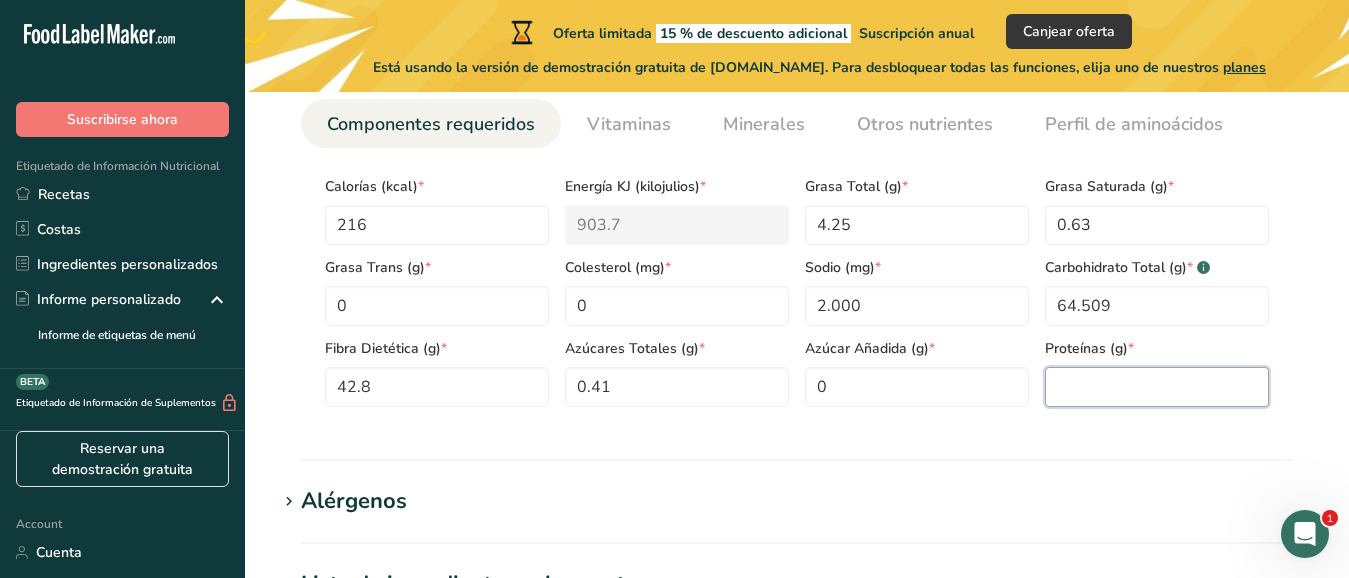 click at bounding box center (1157, 387) 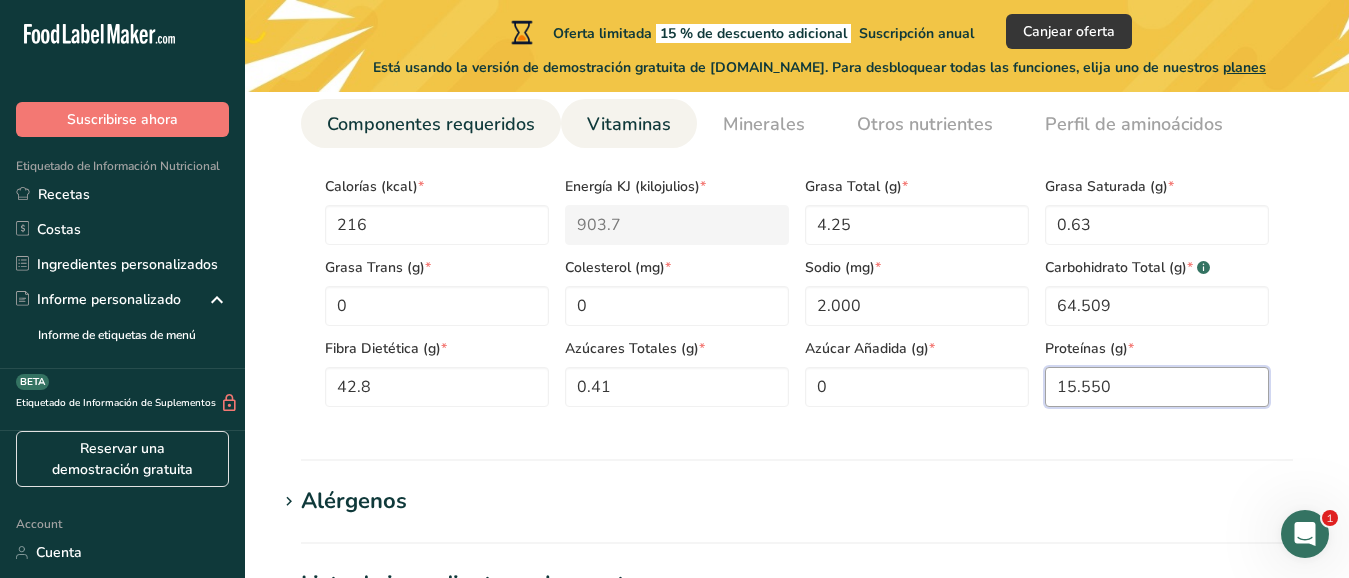 type on "15.550" 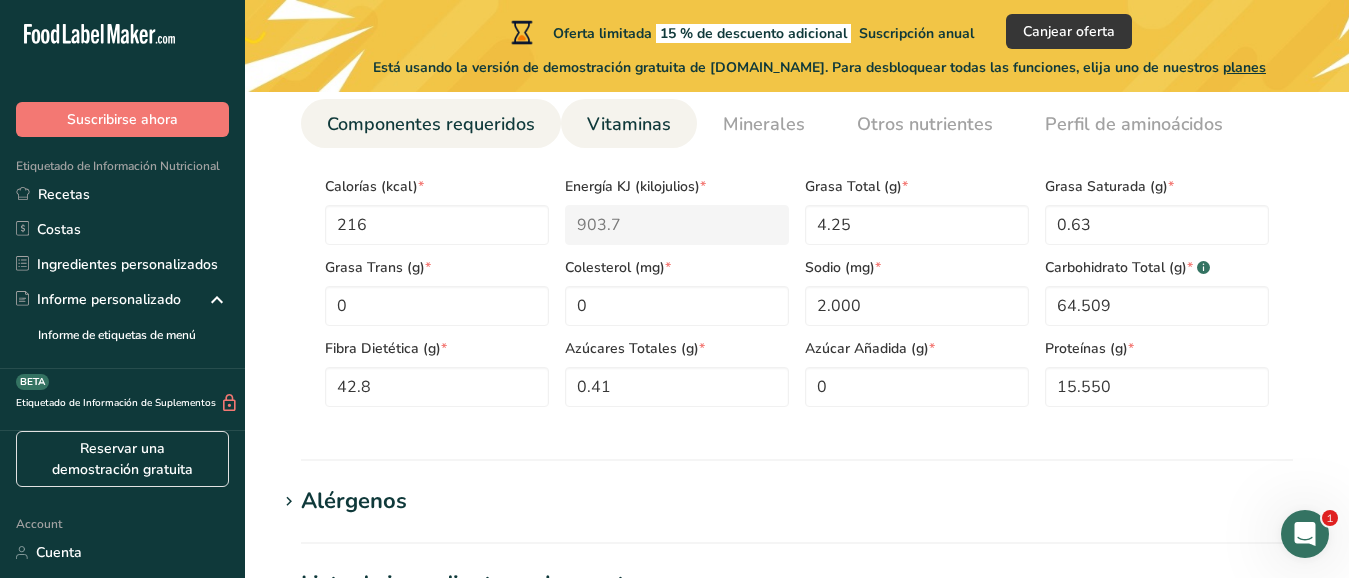 click on "Vitaminas" at bounding box center (629, 124) 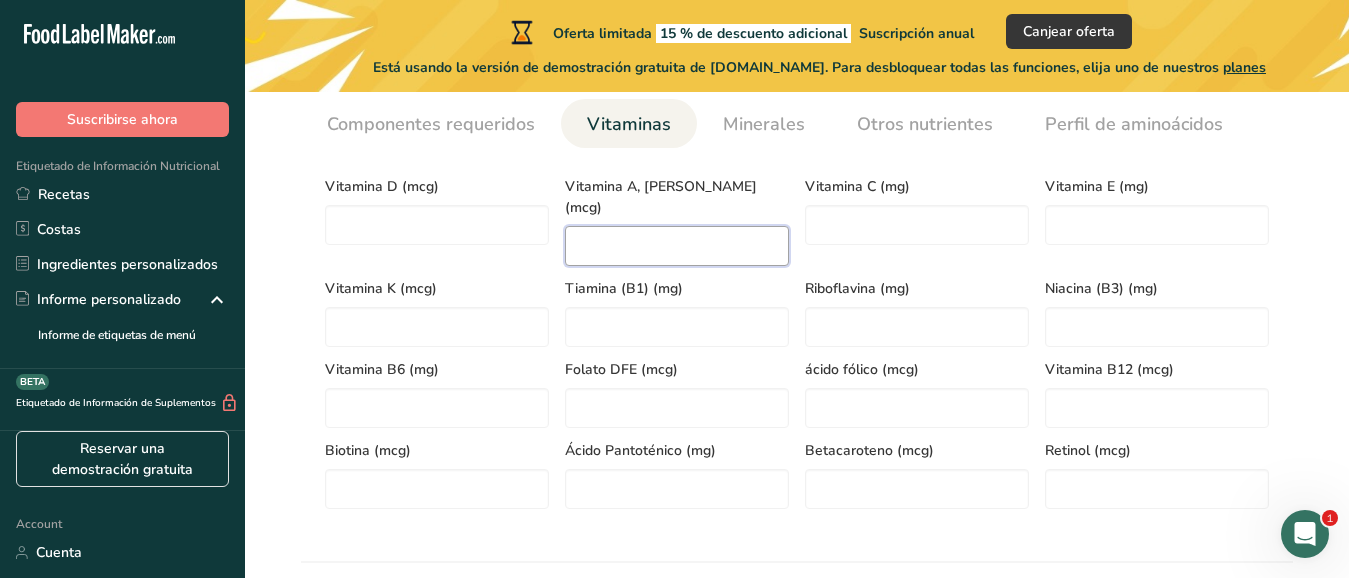 click at bounding box center [677, 246] 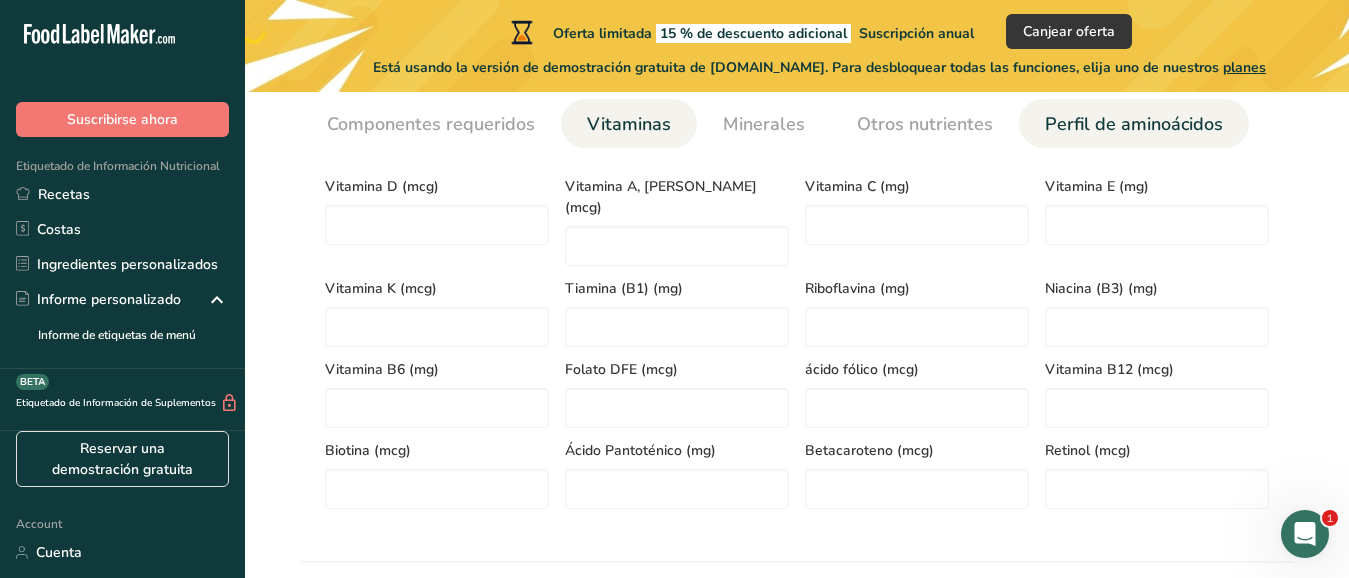 click on "Perfil de aminoácidos" at bounding box center [1134, 124] 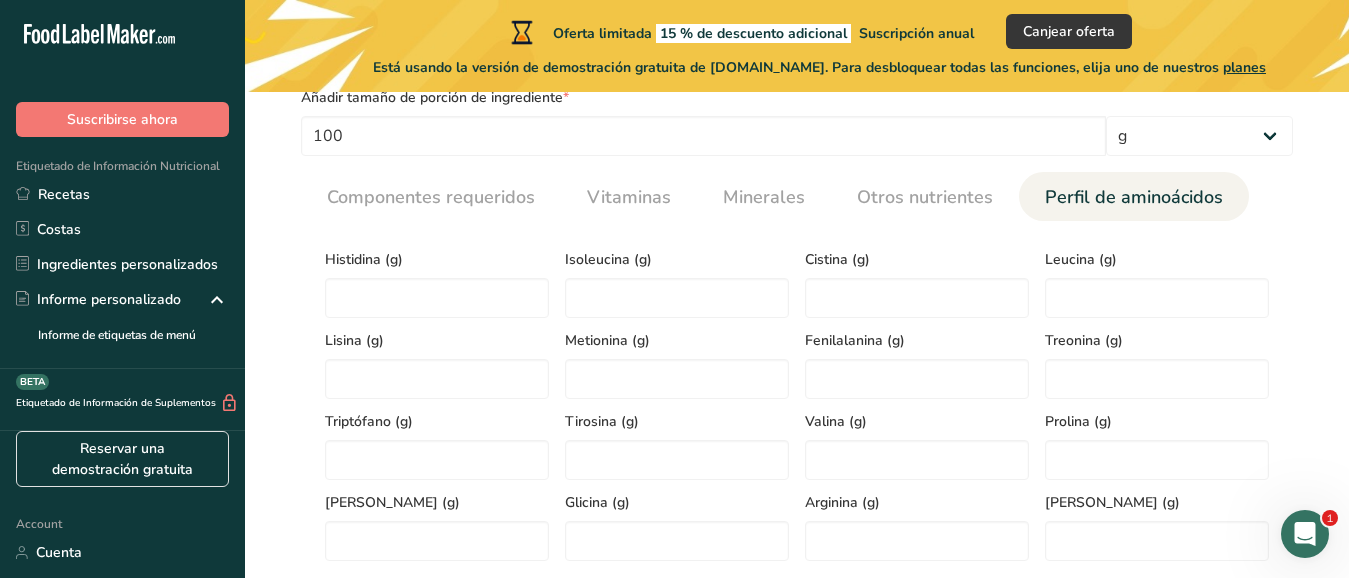 scroll, scrollTop: 867, scrollLeft: 0, axis: vertical 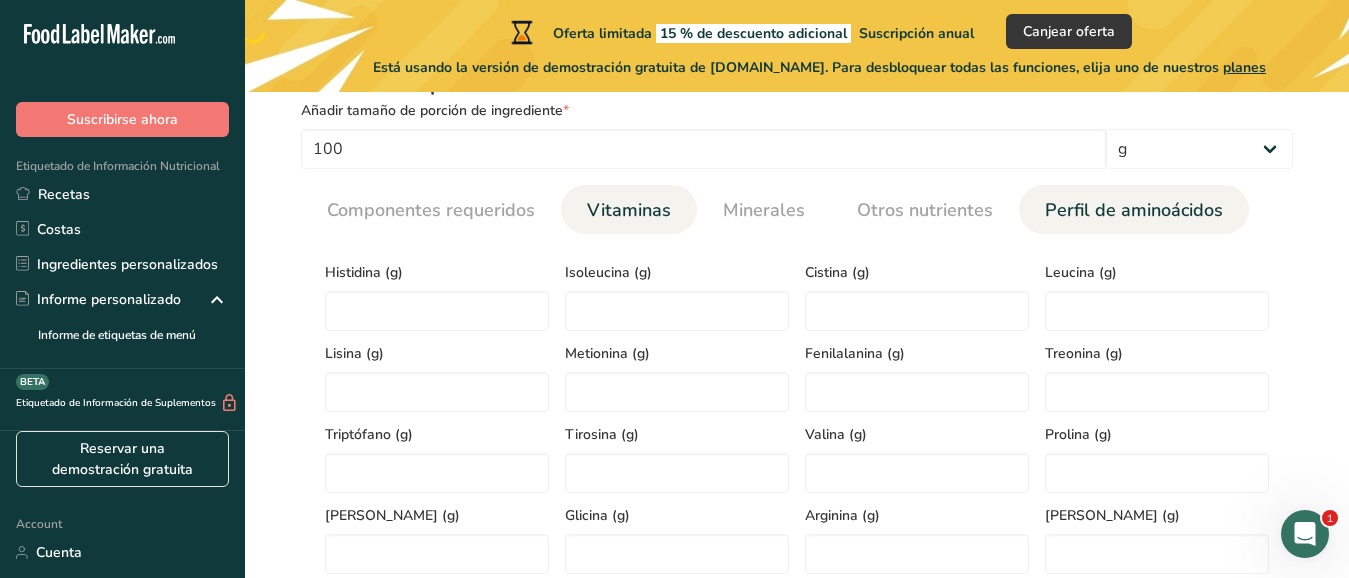click on "Vitaminas" at bounding box center [629, 210] 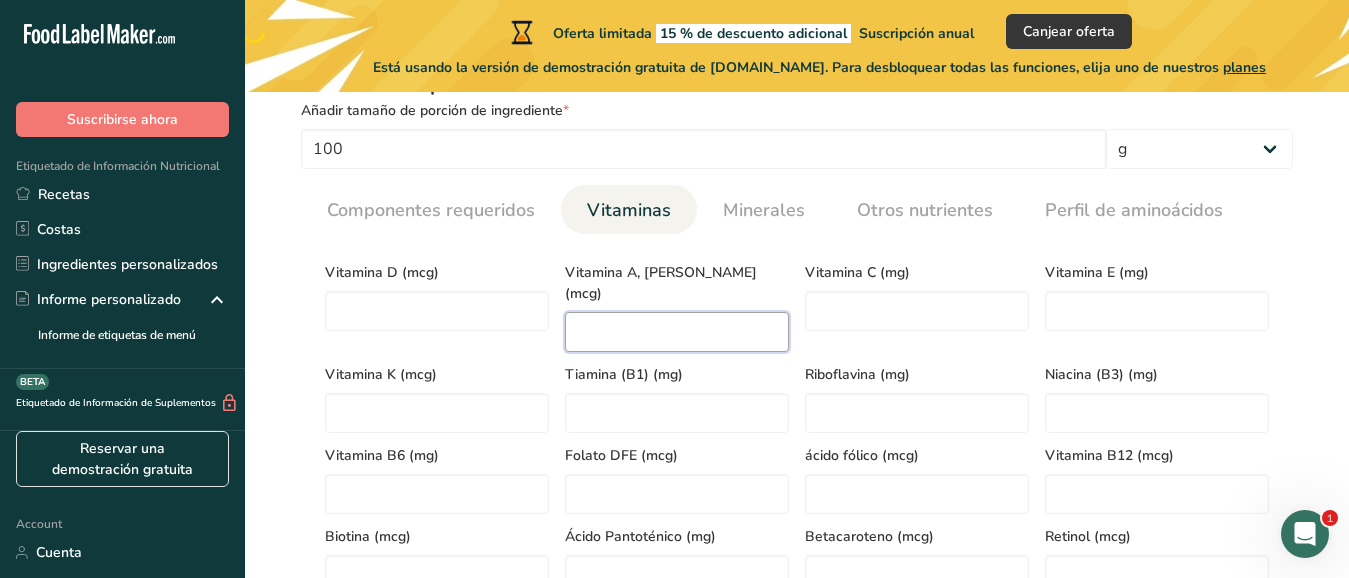 click at bounding box center (677, 332) 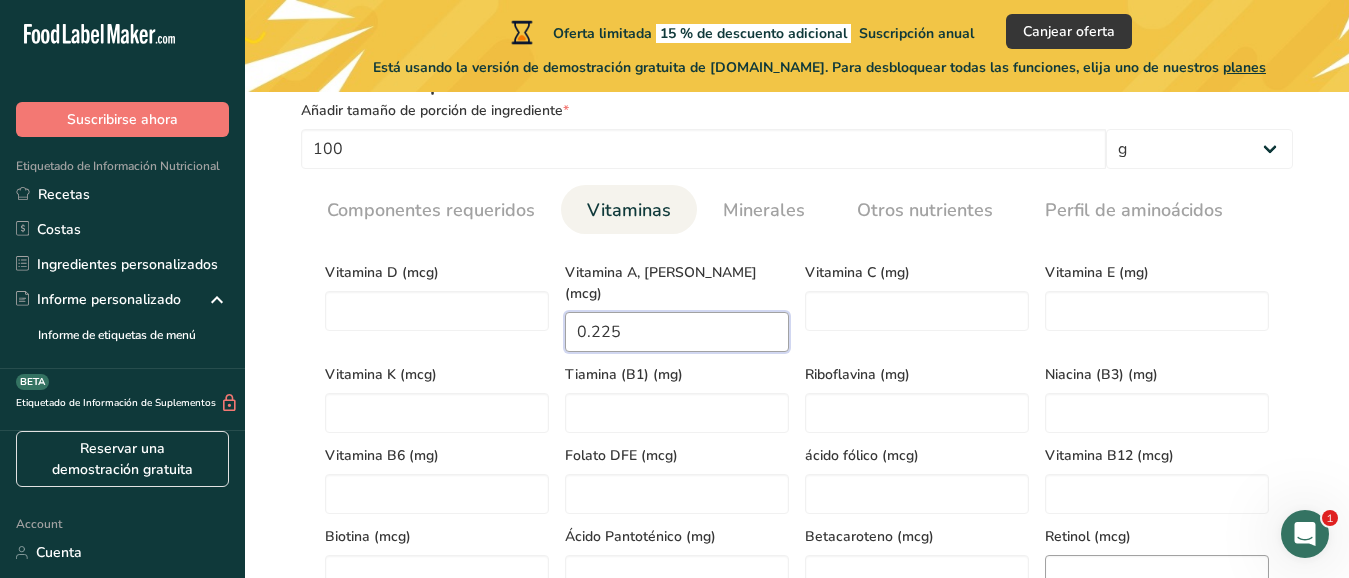 type on "0.225" 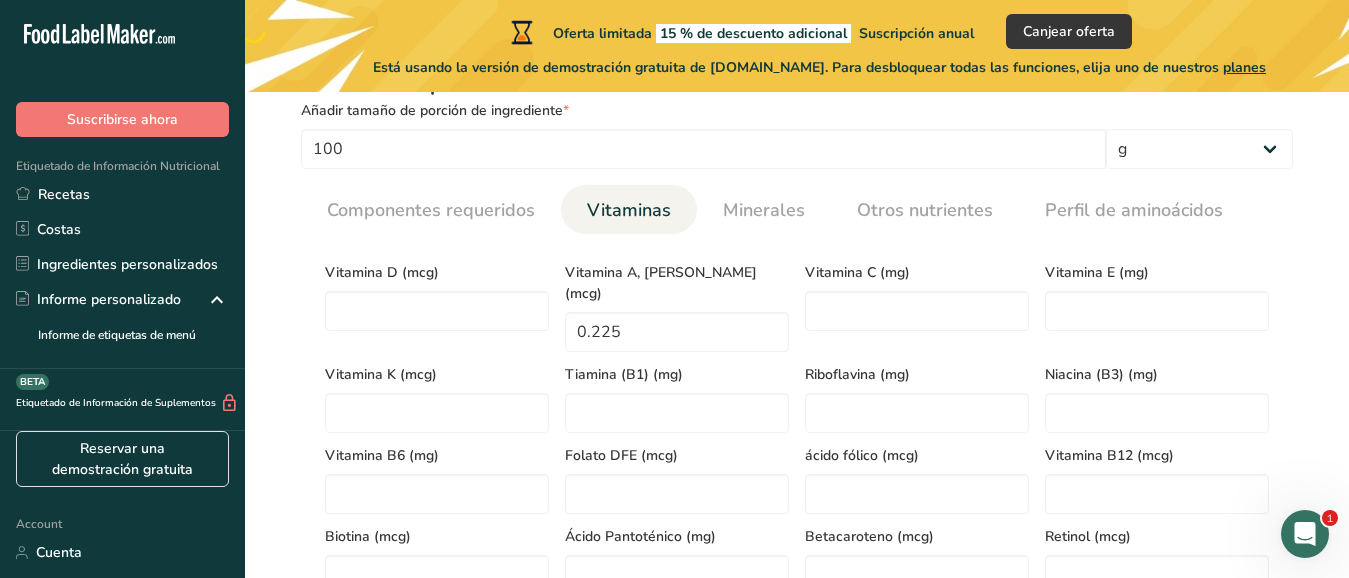click on "Tamaño de la porción
.a-a{fill:#347362;}.b-a{fill:#fff;}
Añadir tamaño de porción de ingrediente *   100
g
kg
mg
mcg
libras
onza
[GEOGRAPHIC_DATA]
mL
onza líquida
[GEOGRAPHIC_DATA]
cucharadita
[GEOGRAPHIC_DATA]
Cuarto de [GEOGRAPHIC_DATA][PERSON_NAME]
Componentes requeridos Vitaminas Minerales Otros nutrientes Perfil de aminoácidos
Calorías
(kcal) *     216
Energía KJ
(kilojulios) *     903.7 *     4.25 *     0.63 *" at bounding box center (797, 340) 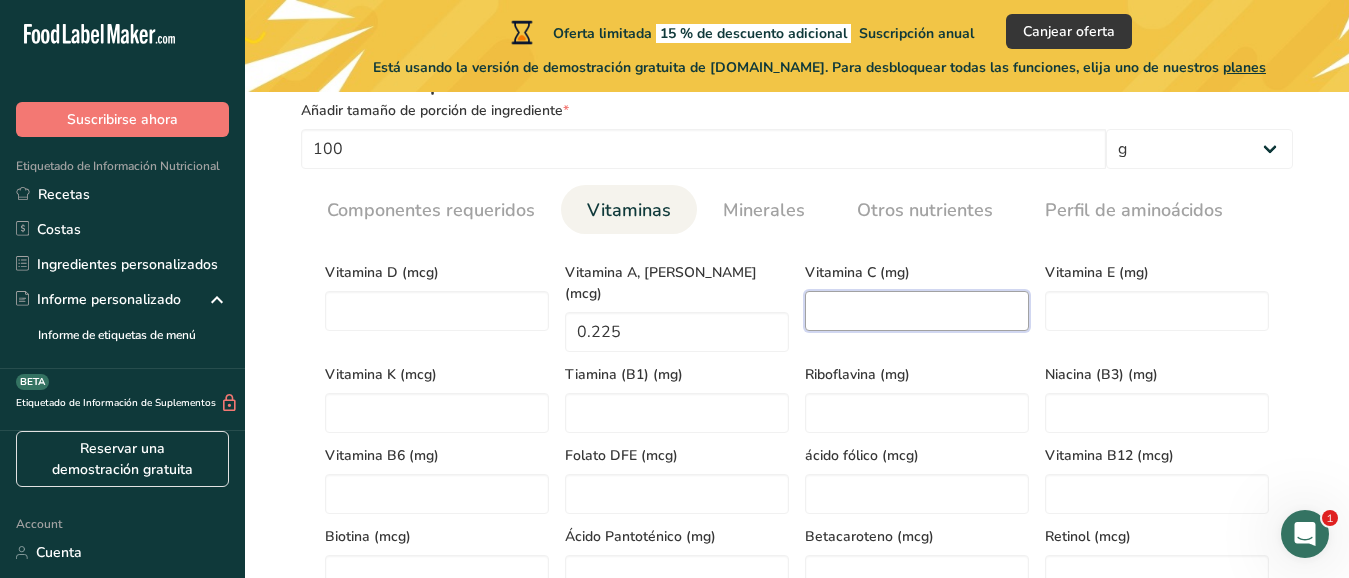 click at bounding box center (917, 311) 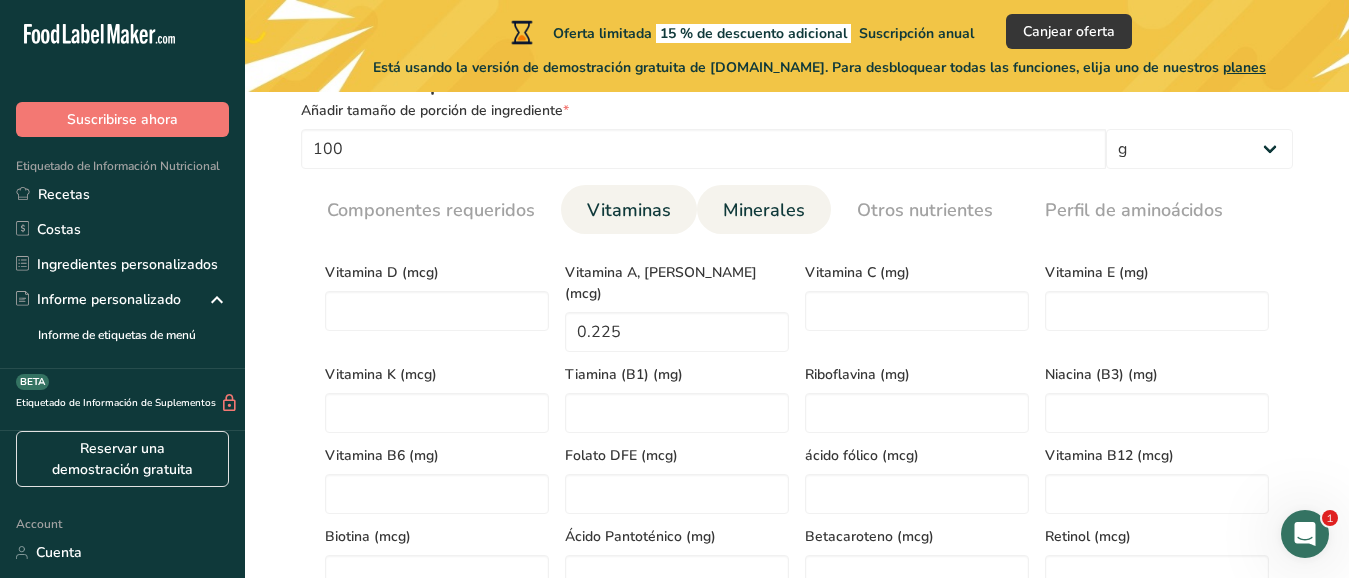 click on "Minerales" at bounding box center (764, 210) 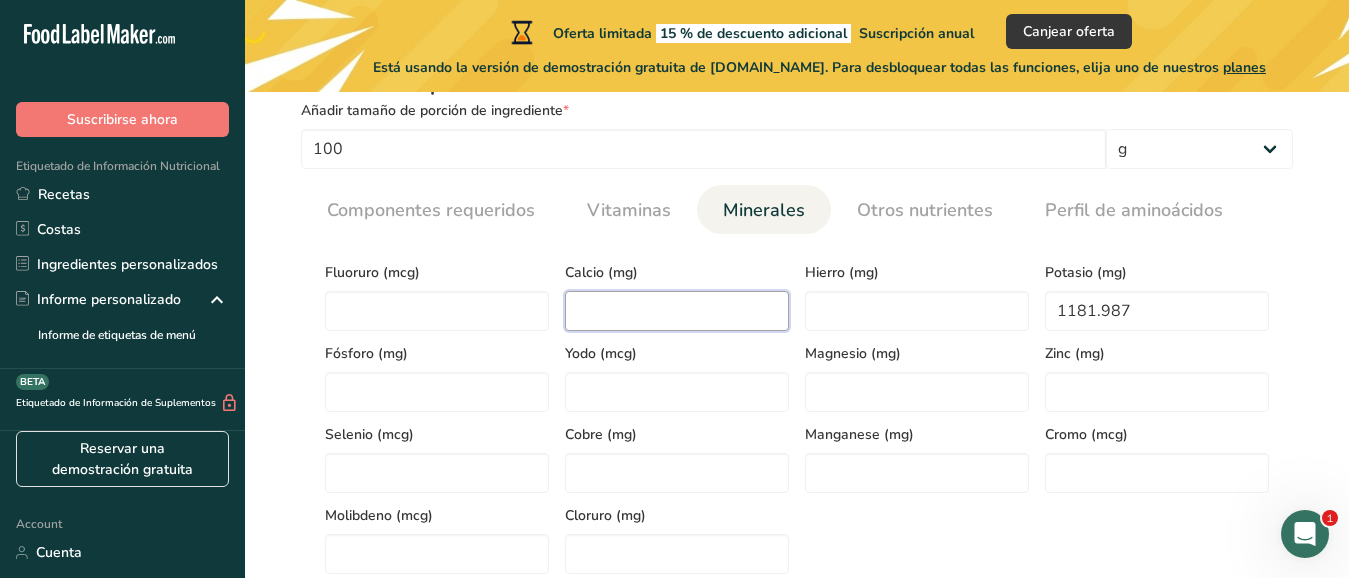 click at bounding box center (677, 311) 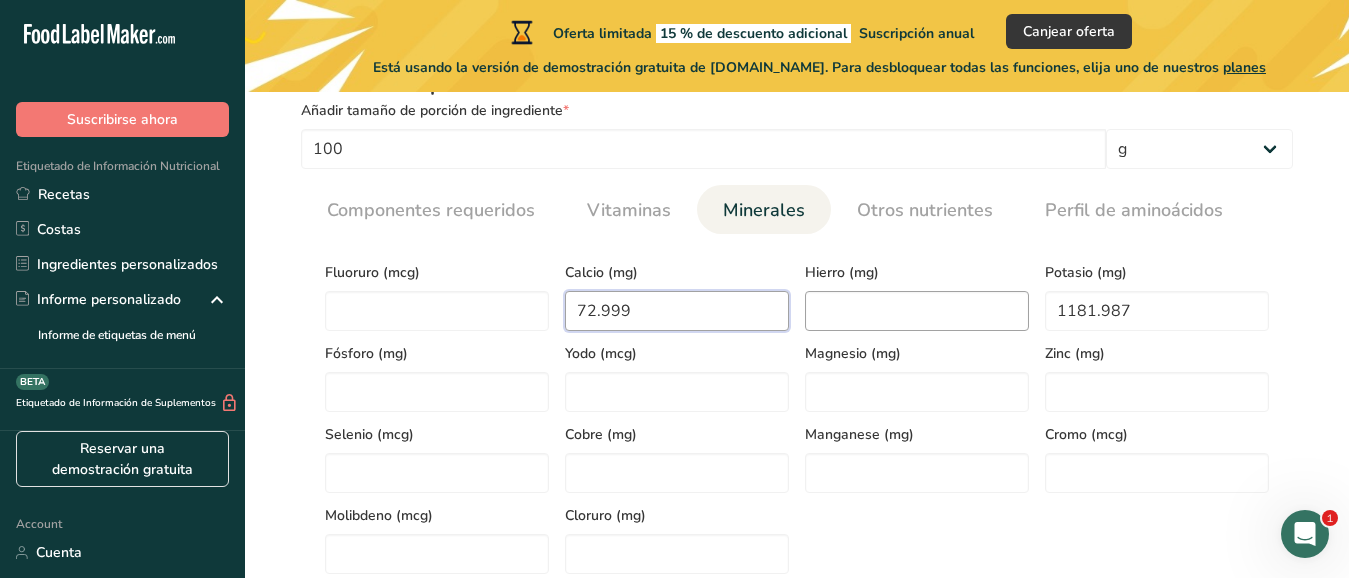 type on "72.999" 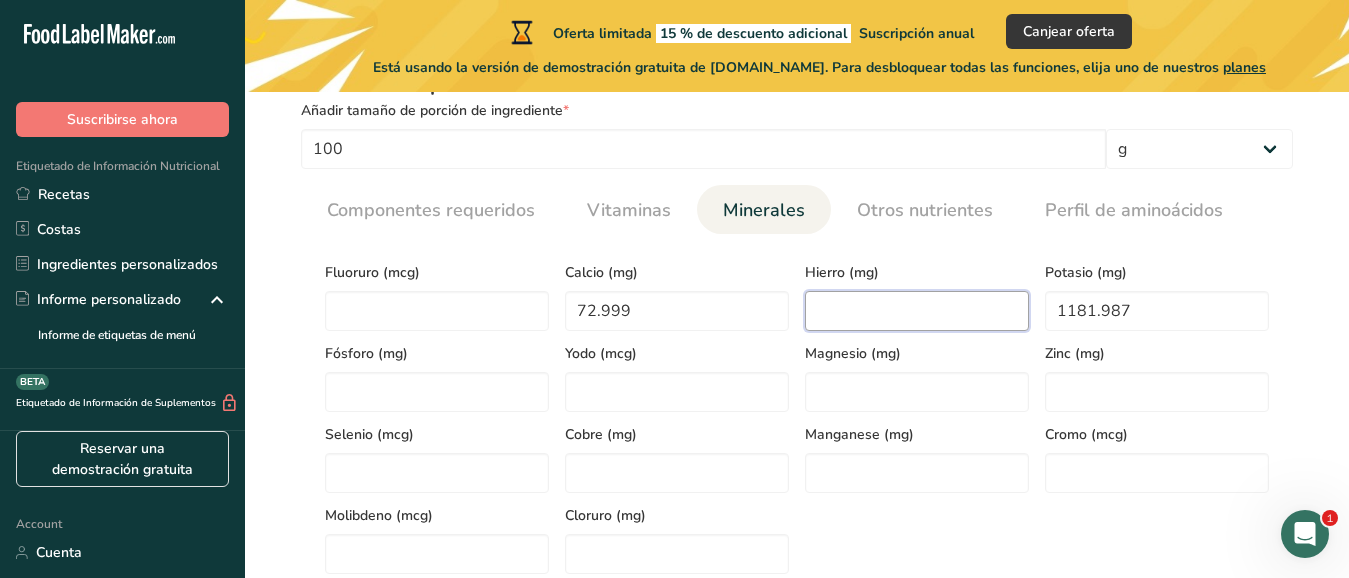 click at bounding box center (917, 311) 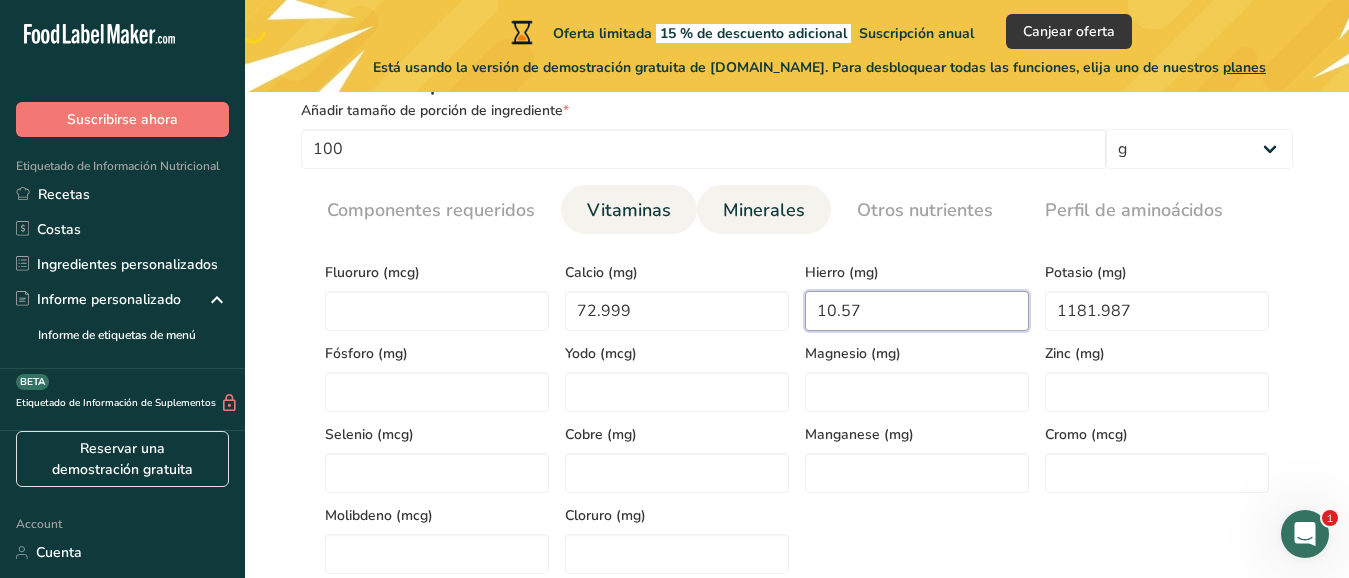 type on "10.57" 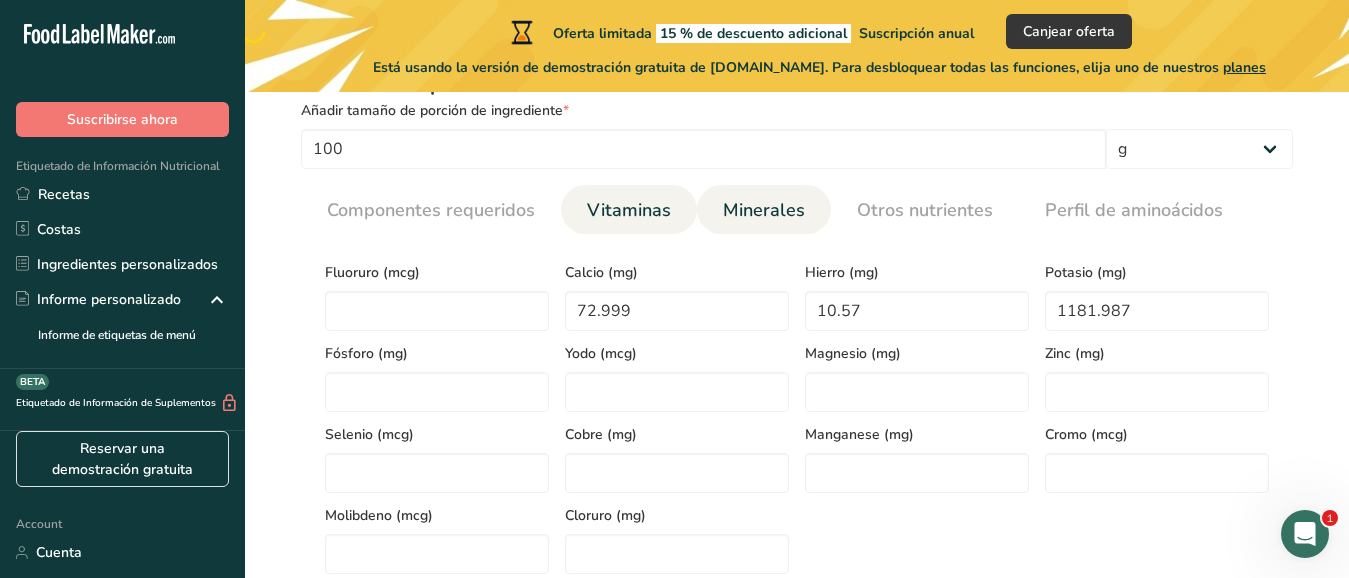click on "Vitaminas" at bounding box center (629, 210) 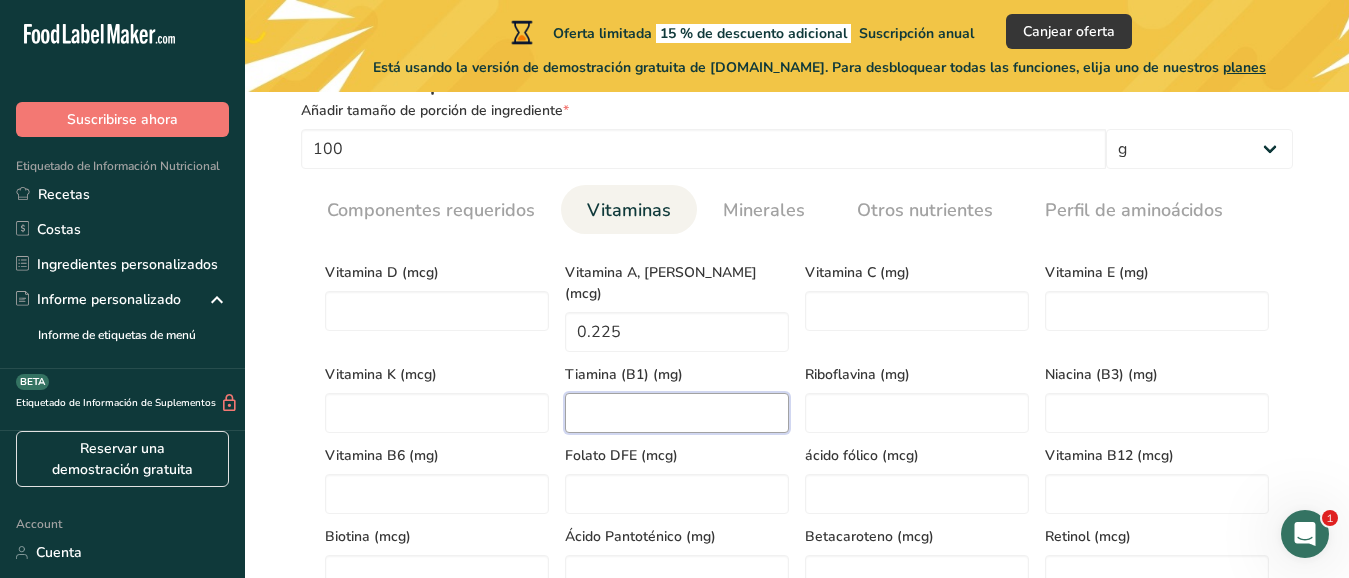 click at bounding box center [677, 413] 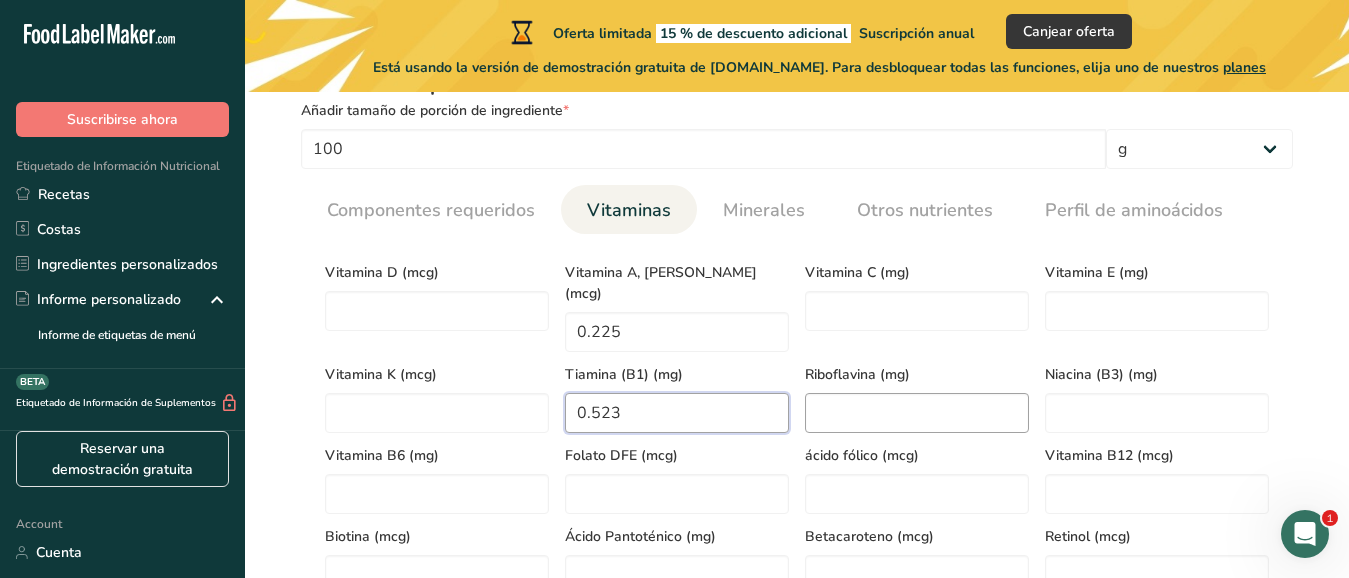 type on "0.523" 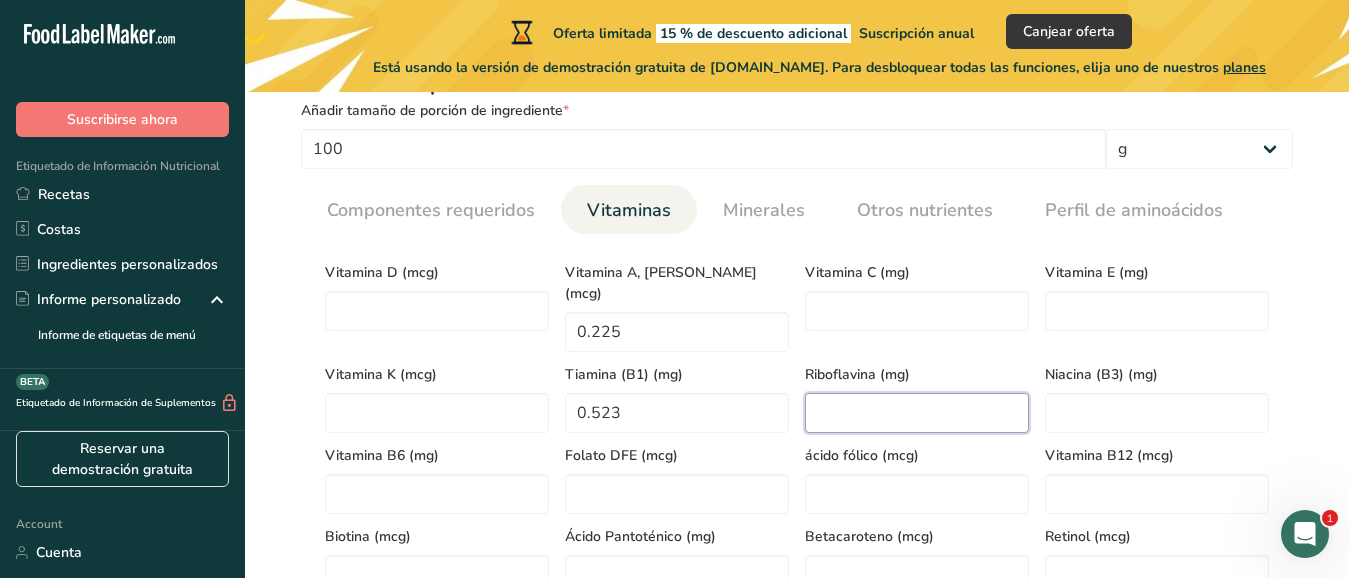 click at bounding box center (917, 413) 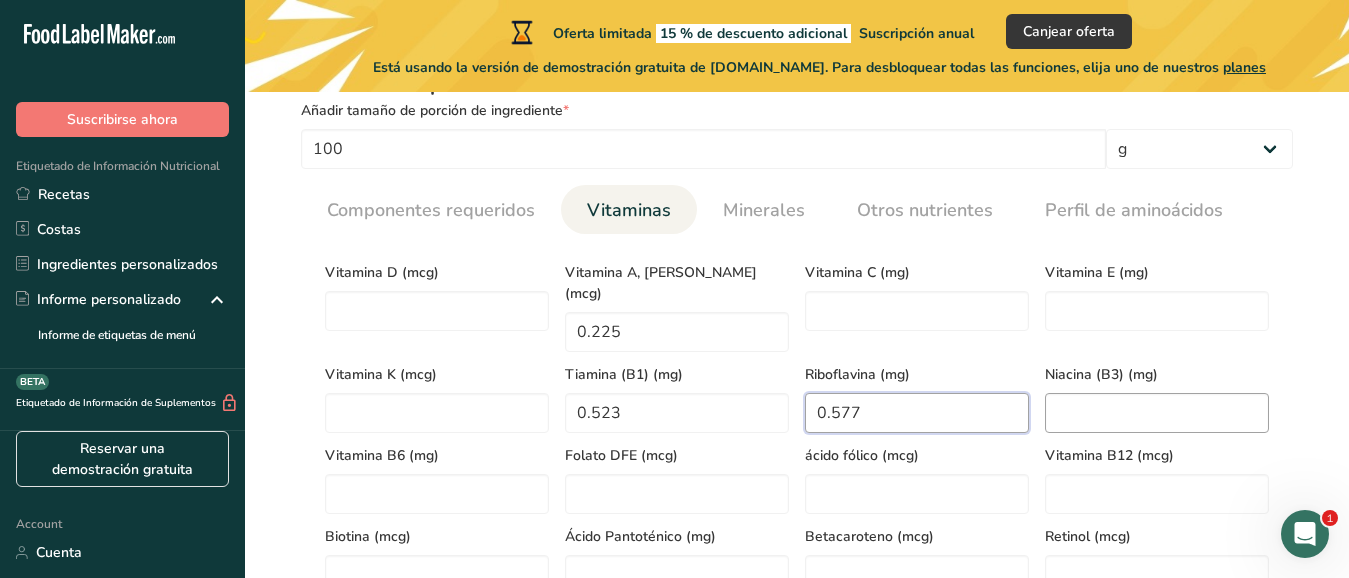 type on "0.577" 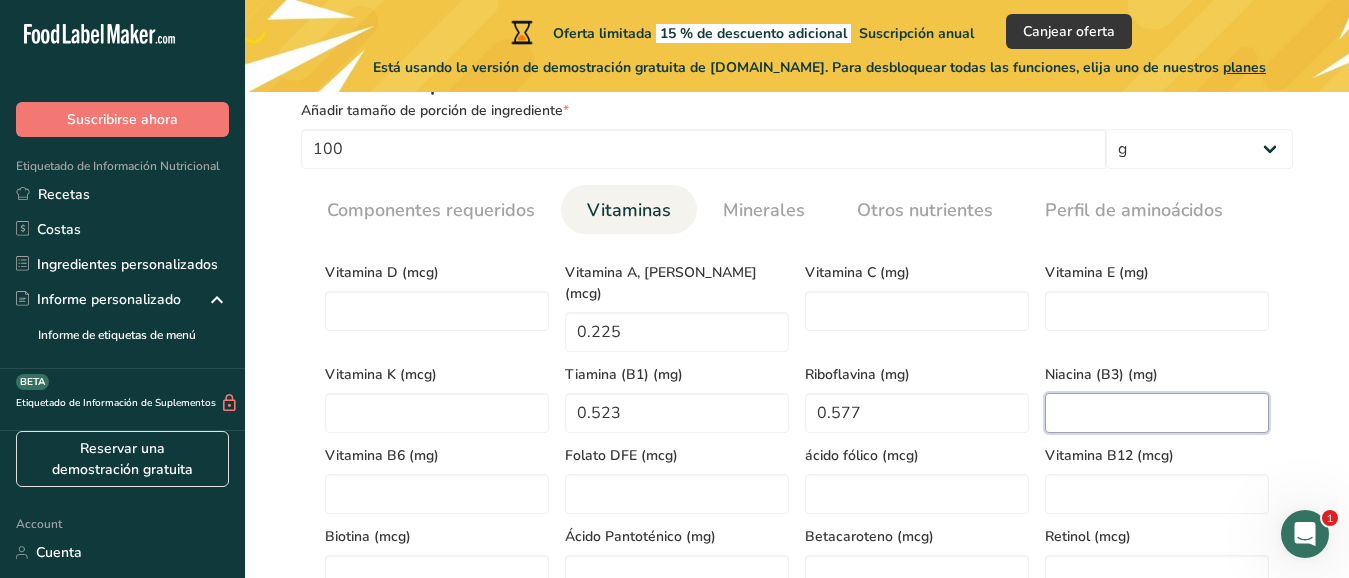 click at bounding box center (1157, 413) 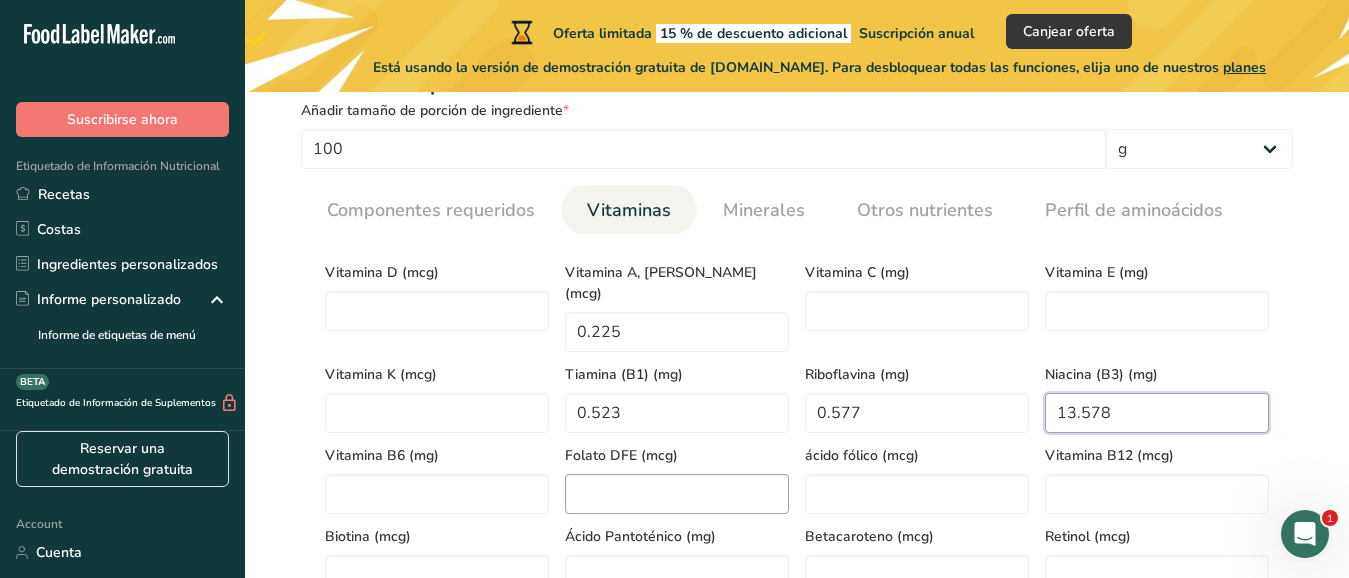 type on "13.578" 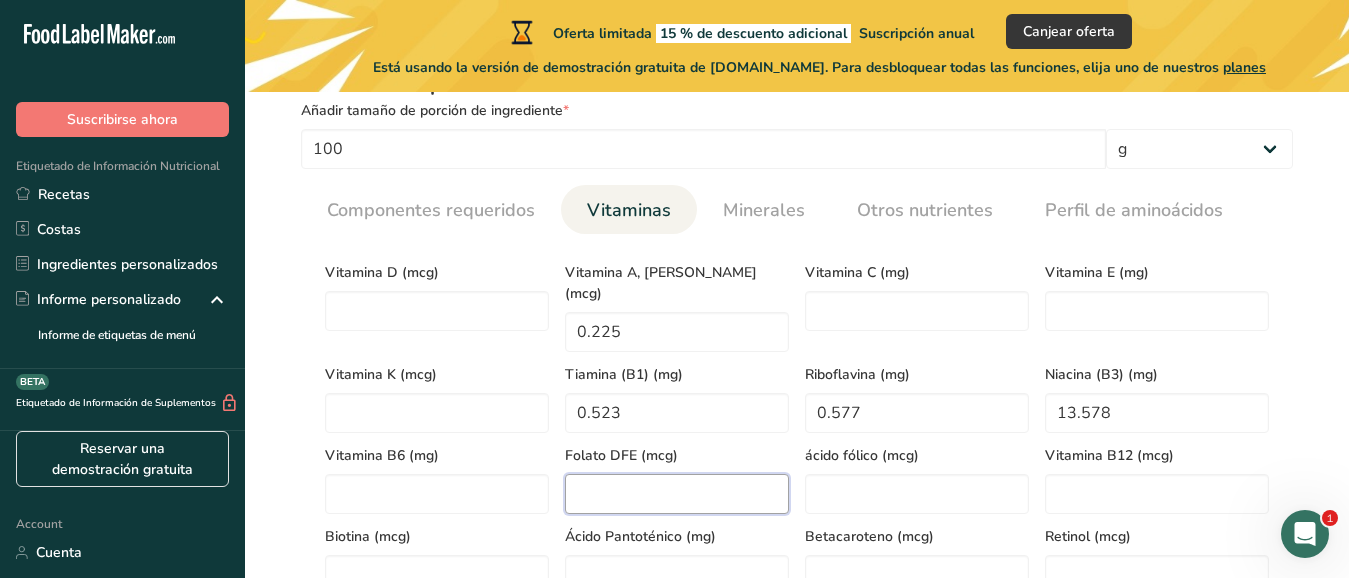 click at bounding box center [677, 494] 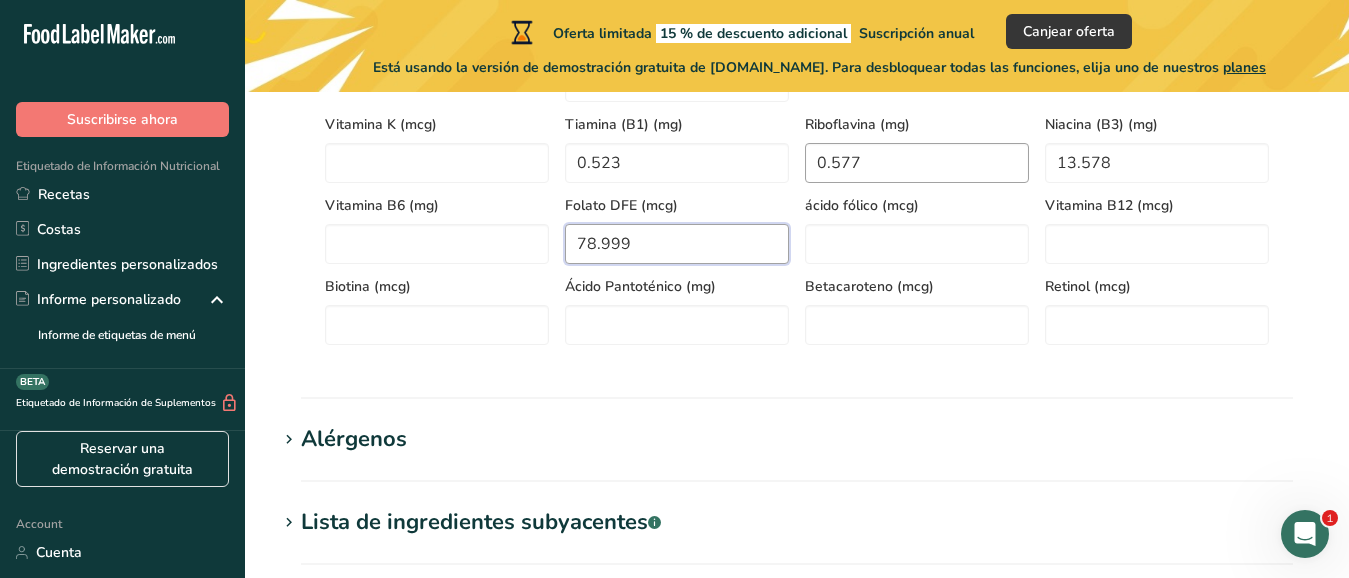 scroll, scrollTop: 1213, scrollLeft: 0, axis: vertical 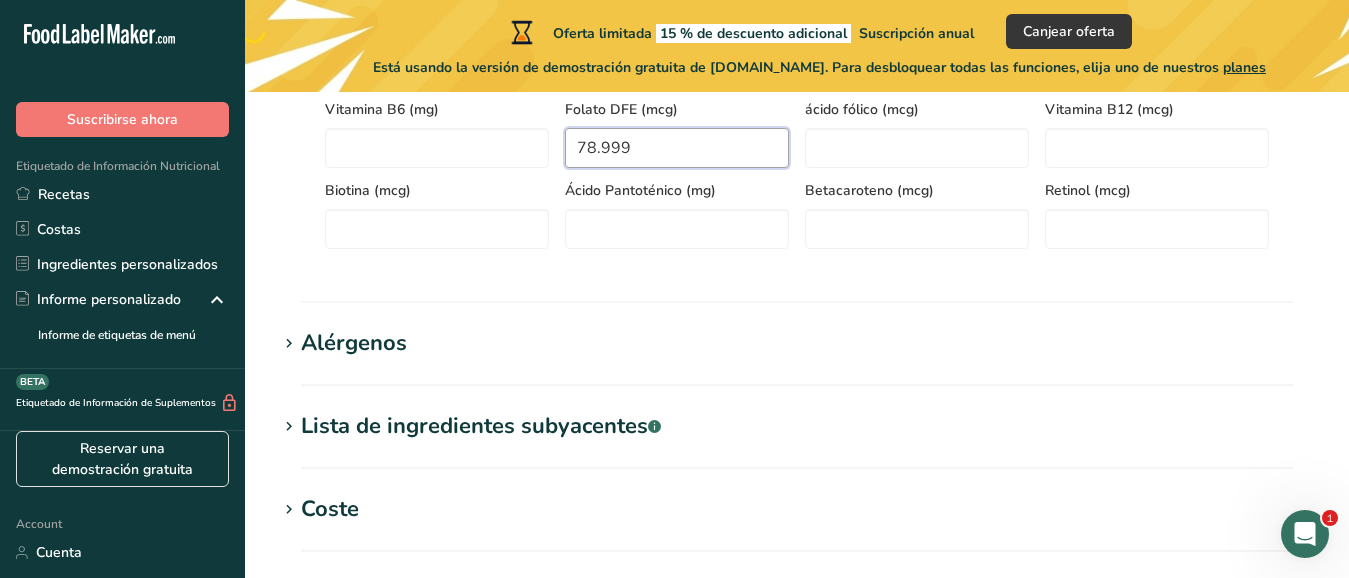 type on "78.999" 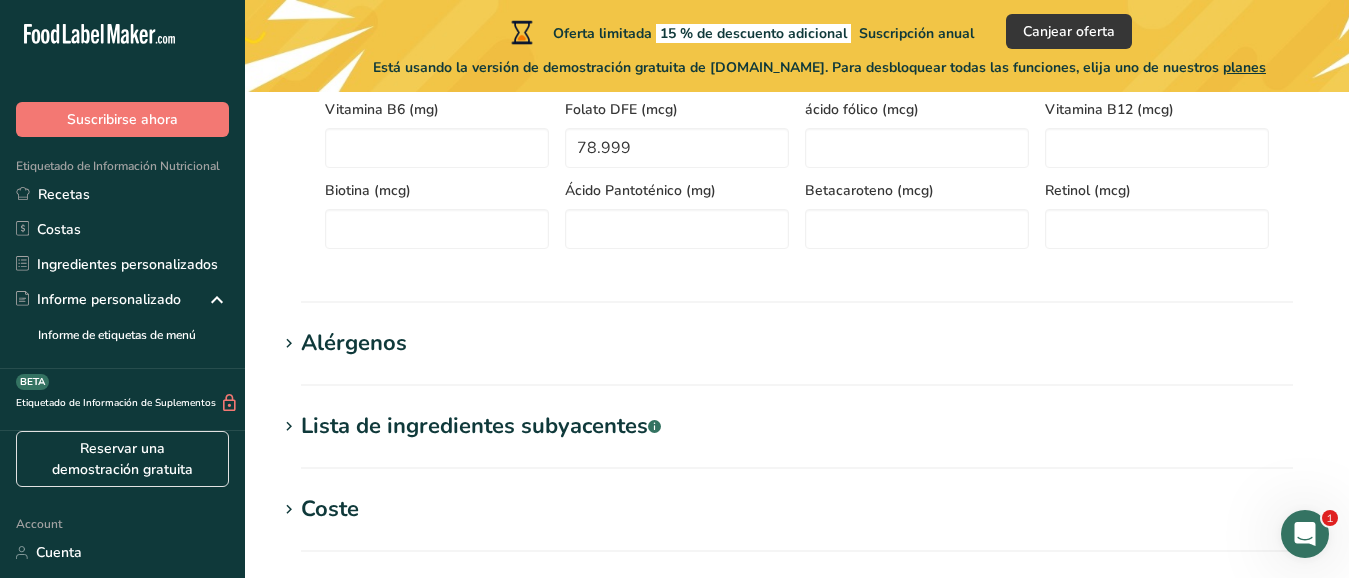 click on "Alérgenos" at bounding box center (797, 343) 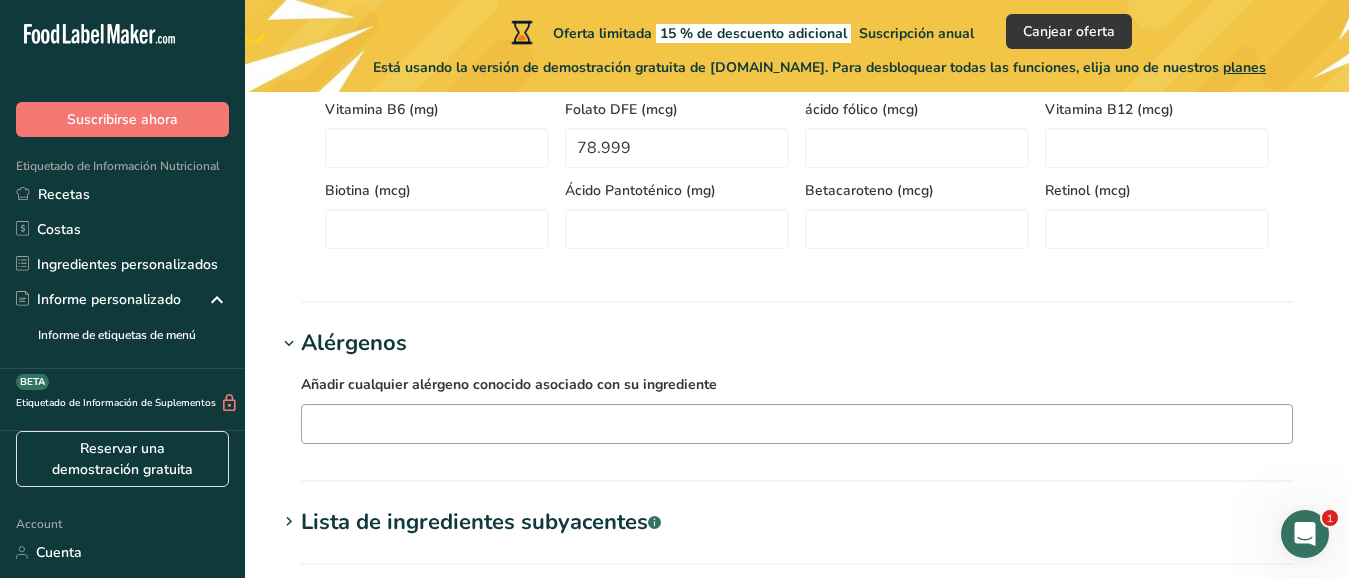 click at bounding box center (797, 423) 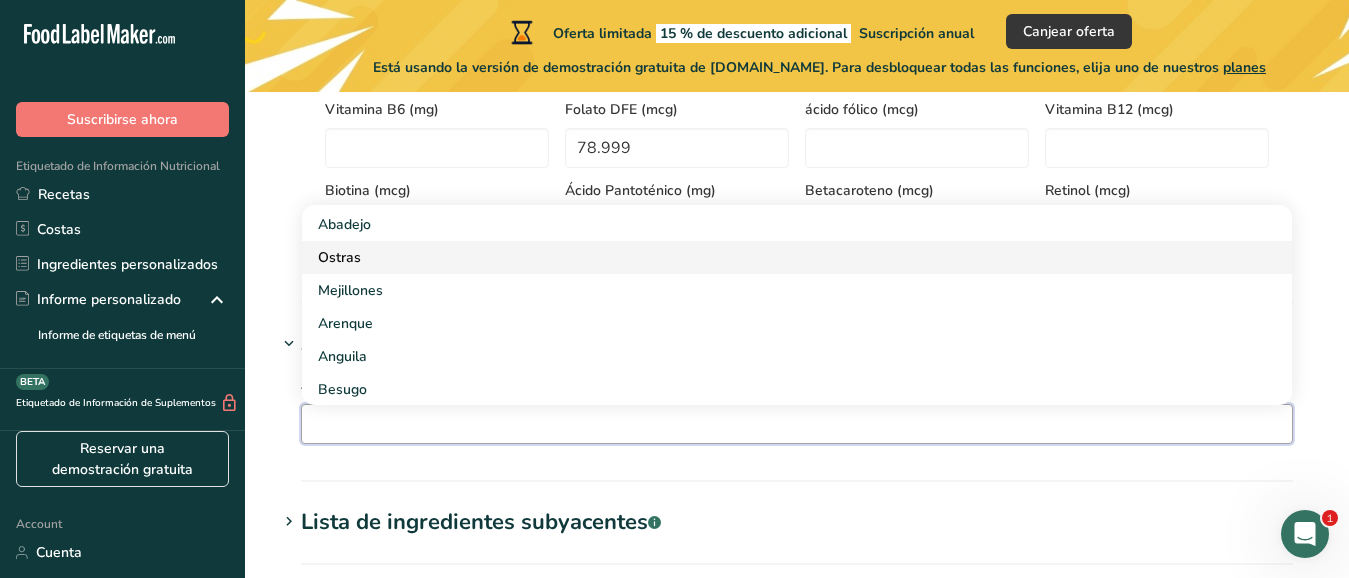 scroll, scrollTop: 1648, scrollLeft: 0, axis: vertical 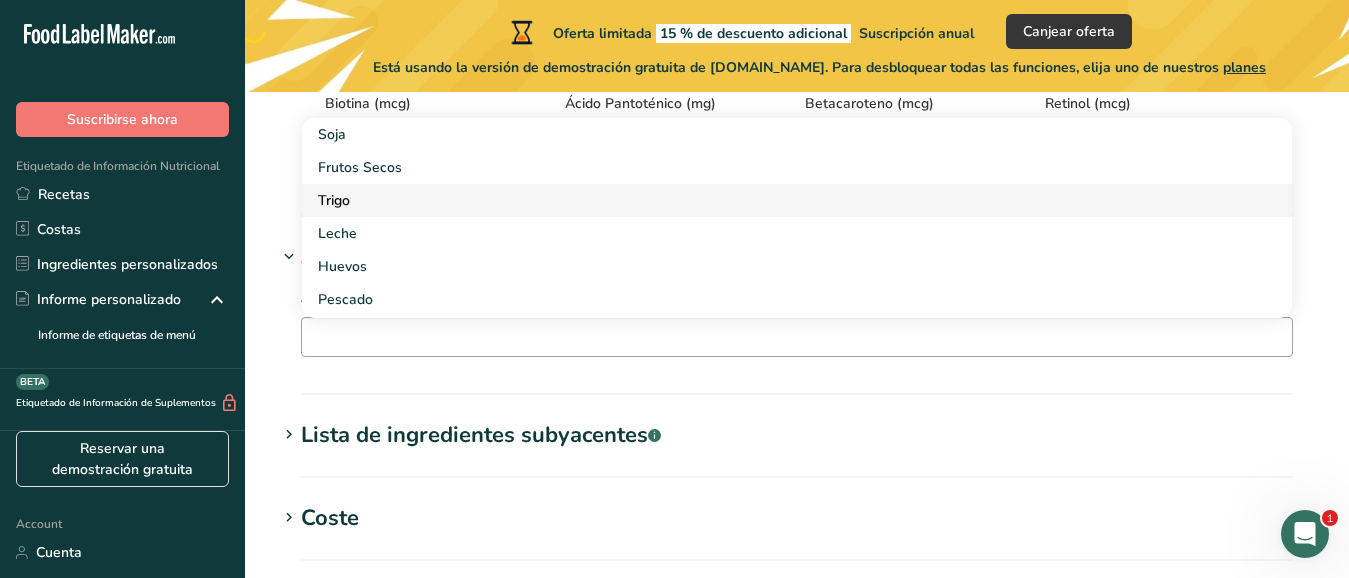 click on "Trigo" at bounding box center [781, 200] 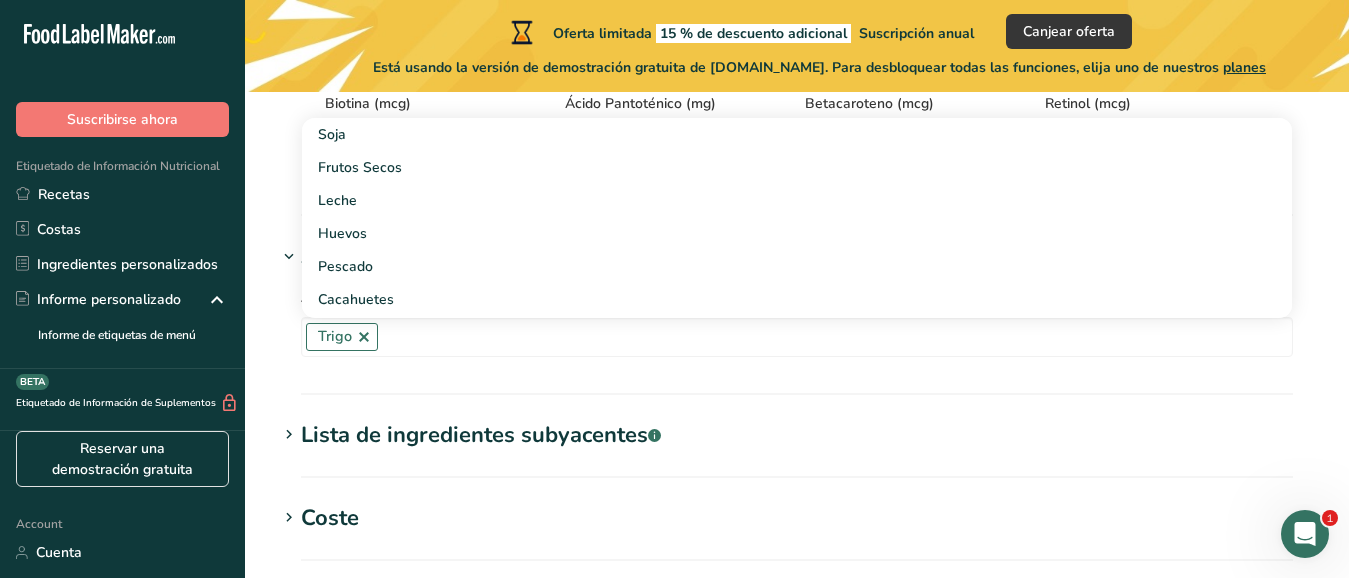scroll, scrollTop: 1300, scrollLeft: 0, axis: vertical 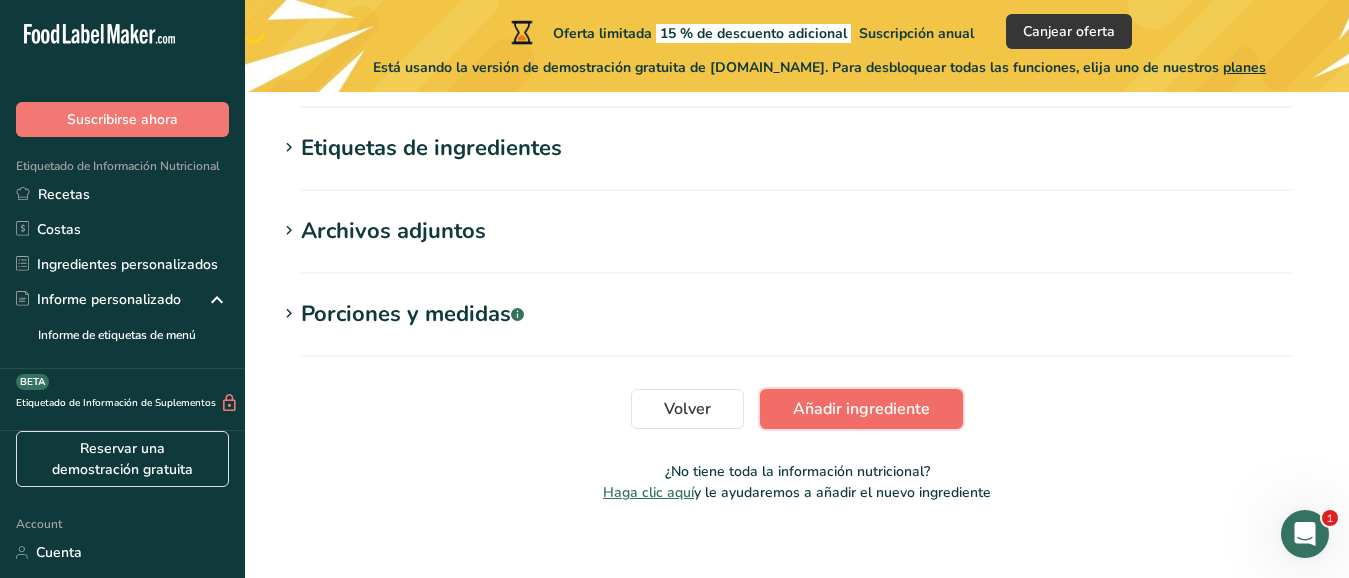 click on "Añadir ingrediente" at bounding box center [861, 409] 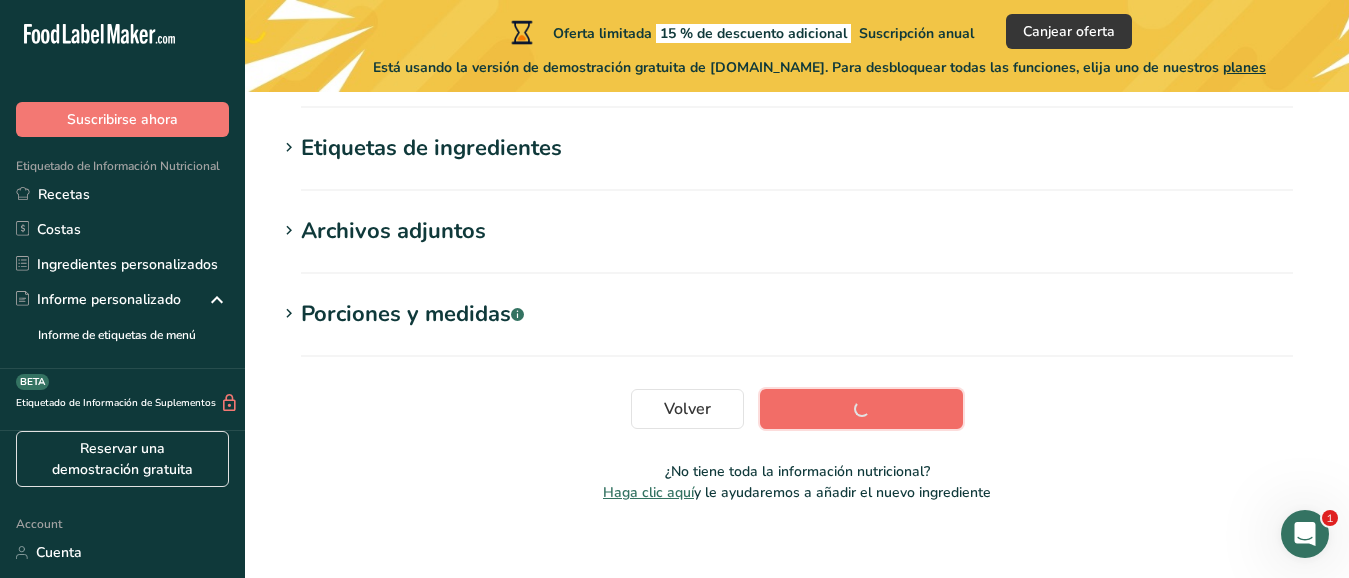 scroll, scrollTop: 572, scrollLeft: 0, axis: vertical 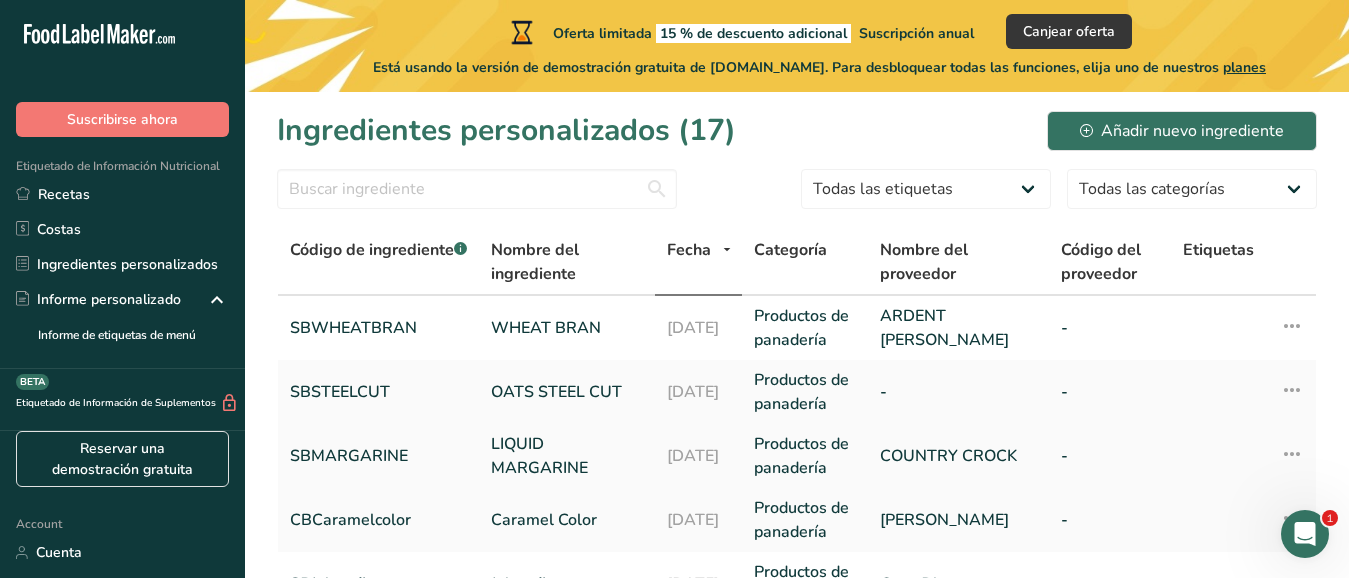 click on "LIQUID MARGARINE" at bounding box center (567, 456) 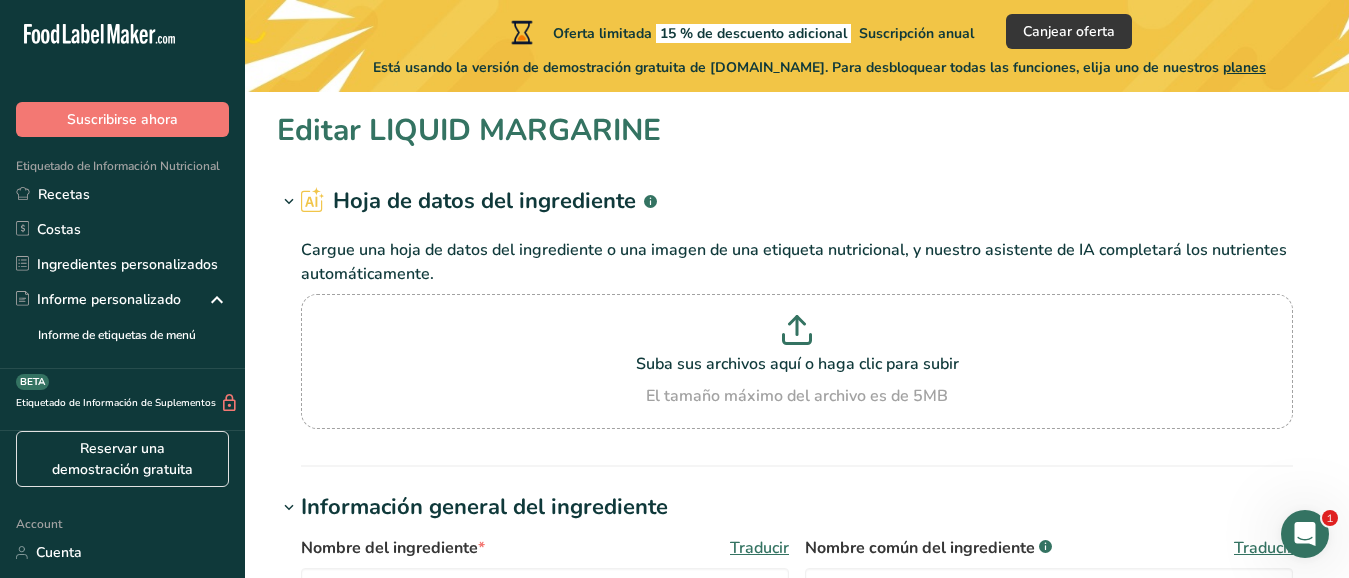 type on "LIQUID MARGARINE" 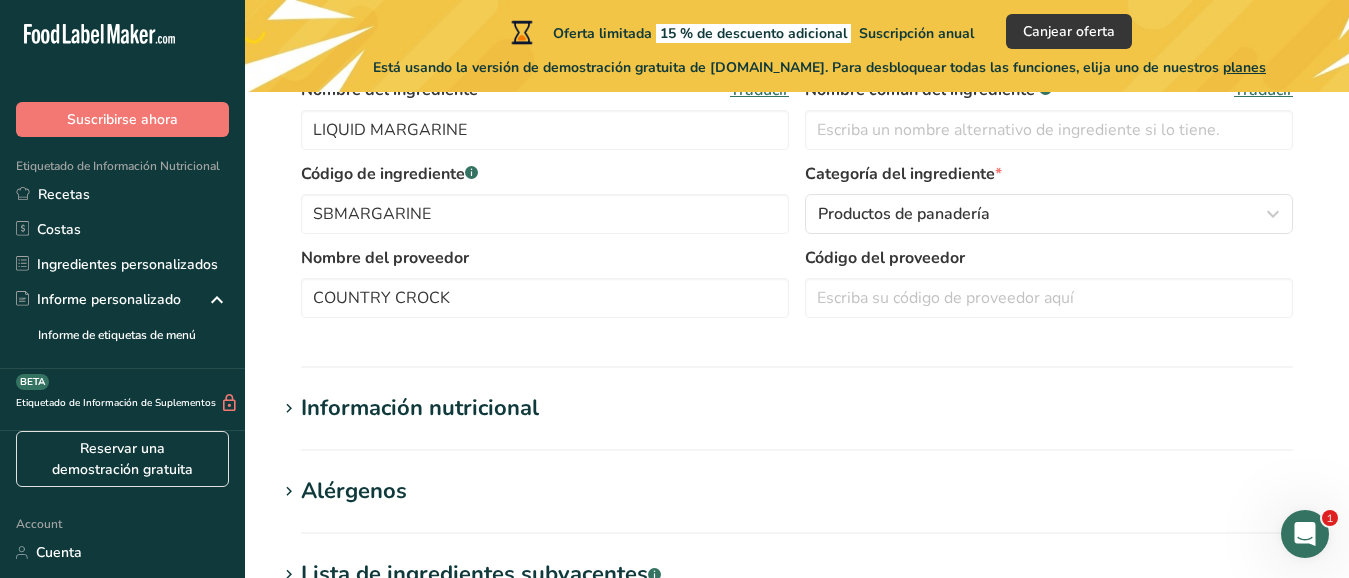 scroll, scrollTop: 520, scrollLeft: 0, axis: vertical 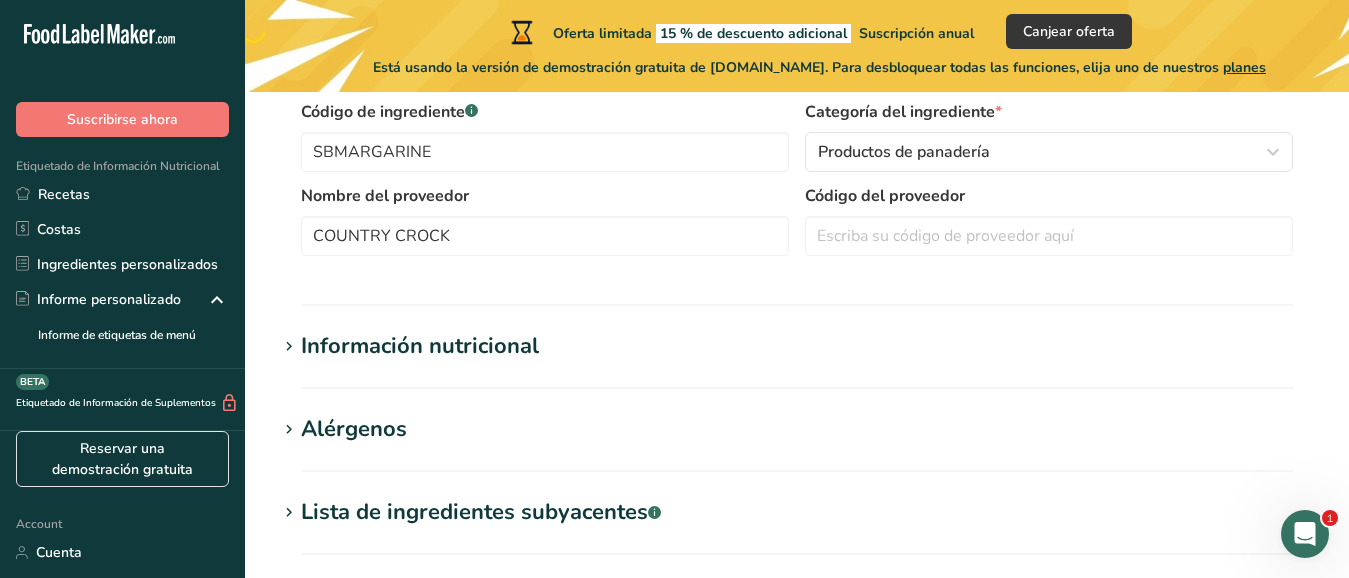 click on "Alérgenos" at bounding box center [354, 429] 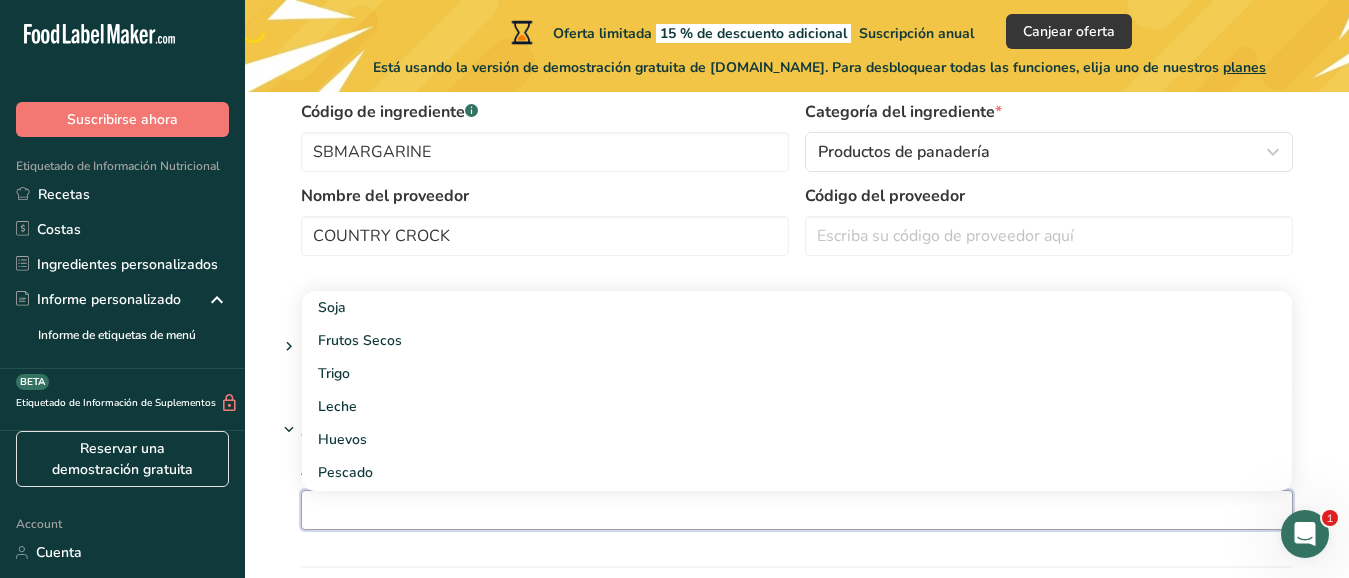 click at bounding box center [797, 509] 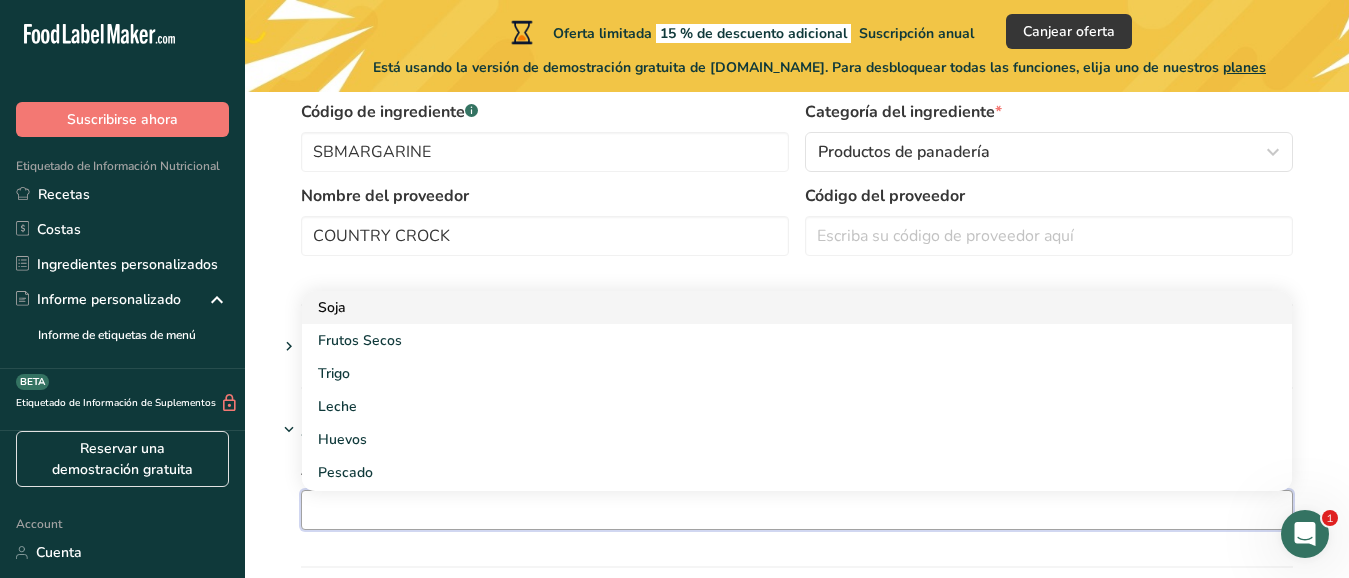 click on "Soja" at bounding box center (781, 307) 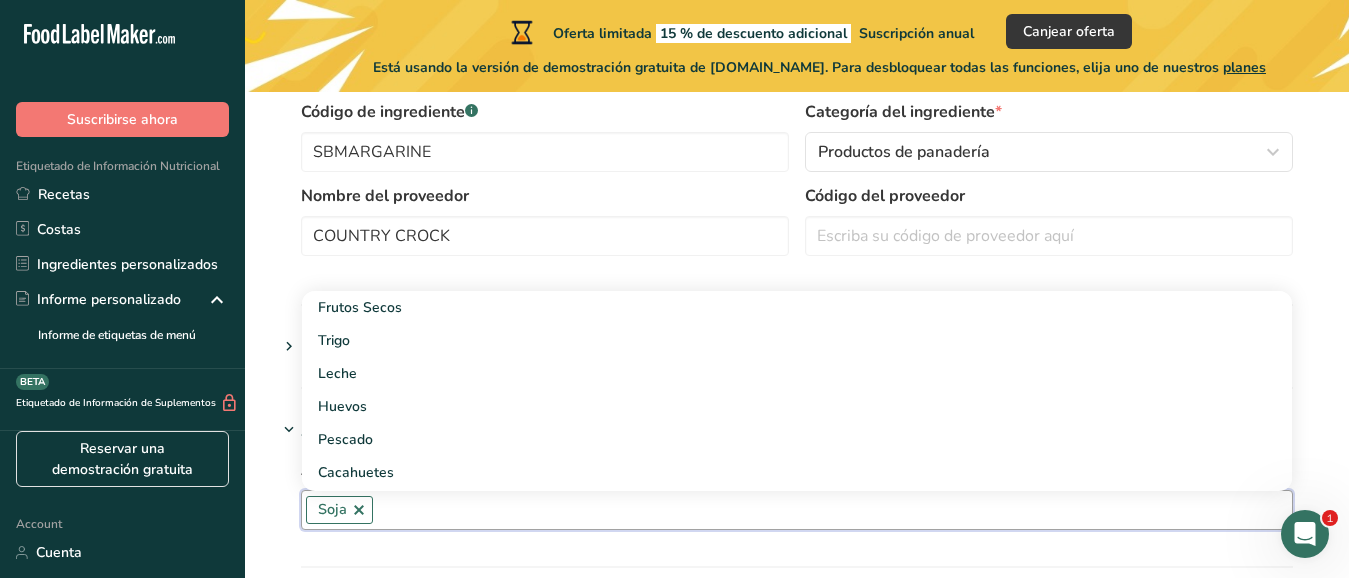 click at bounding box center (832, 509) 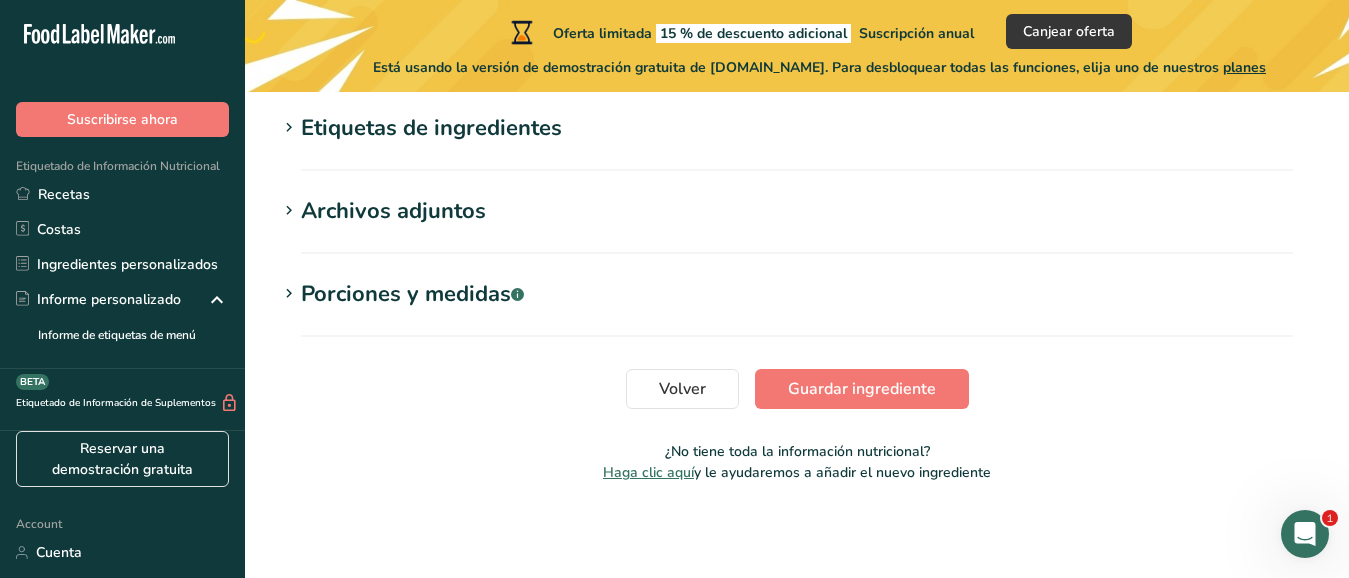 scroll, scrollTop: 1167, scrollLeft: 0, axis: vertical 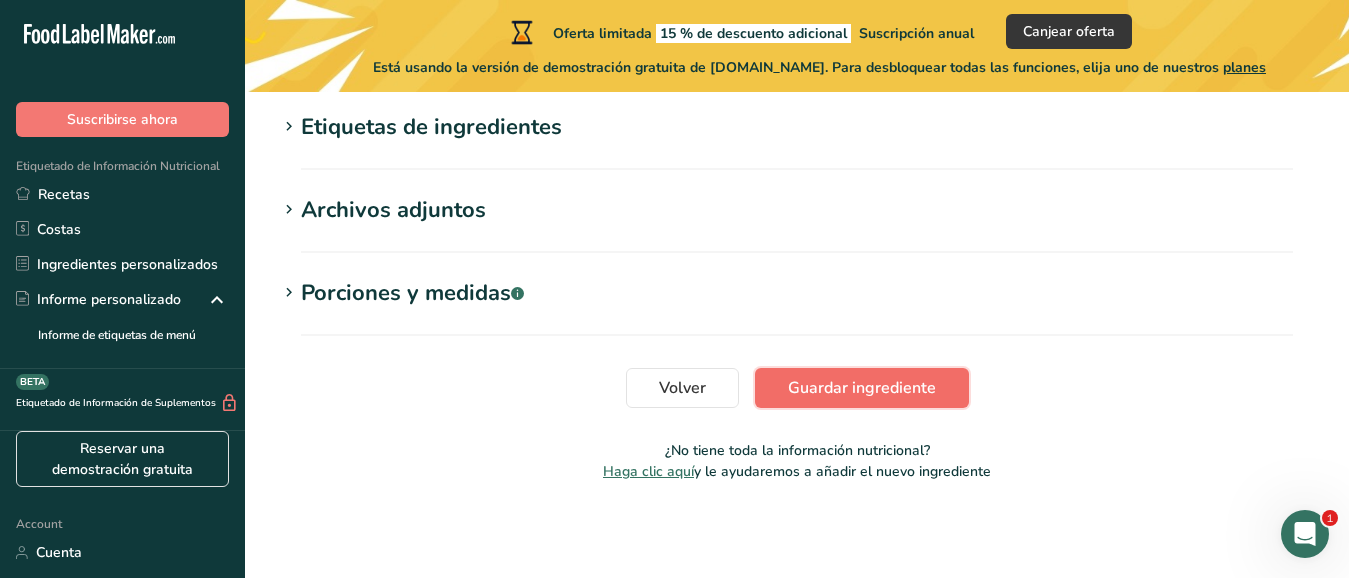 click on "Guardar ingrediente" at bounding box center (862, 388) 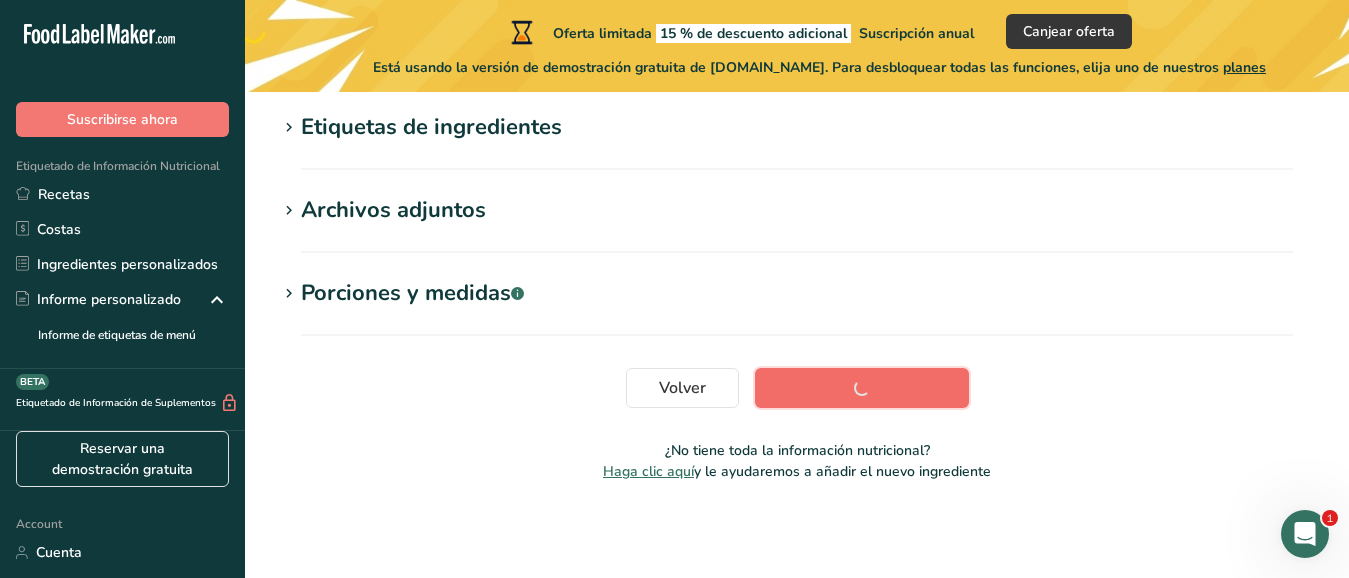 scroll, scrollTop: 572, scrollLeft: 0, axis: vertical 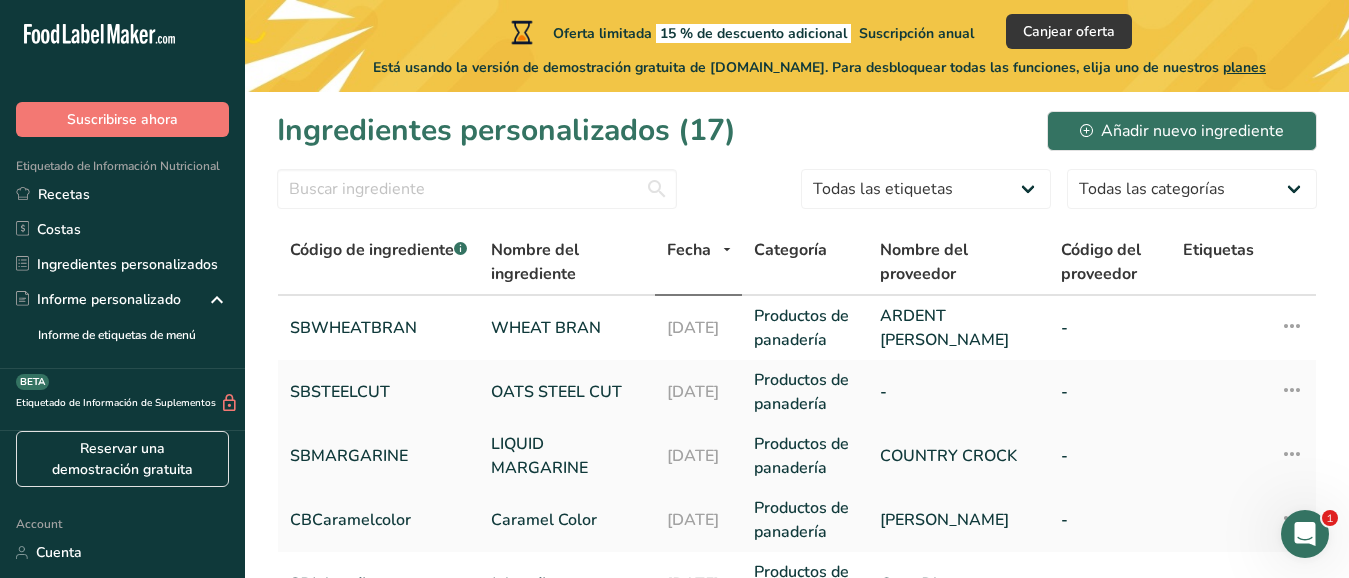 click on "SBMARGARINE" at bounding box center [378, 456] 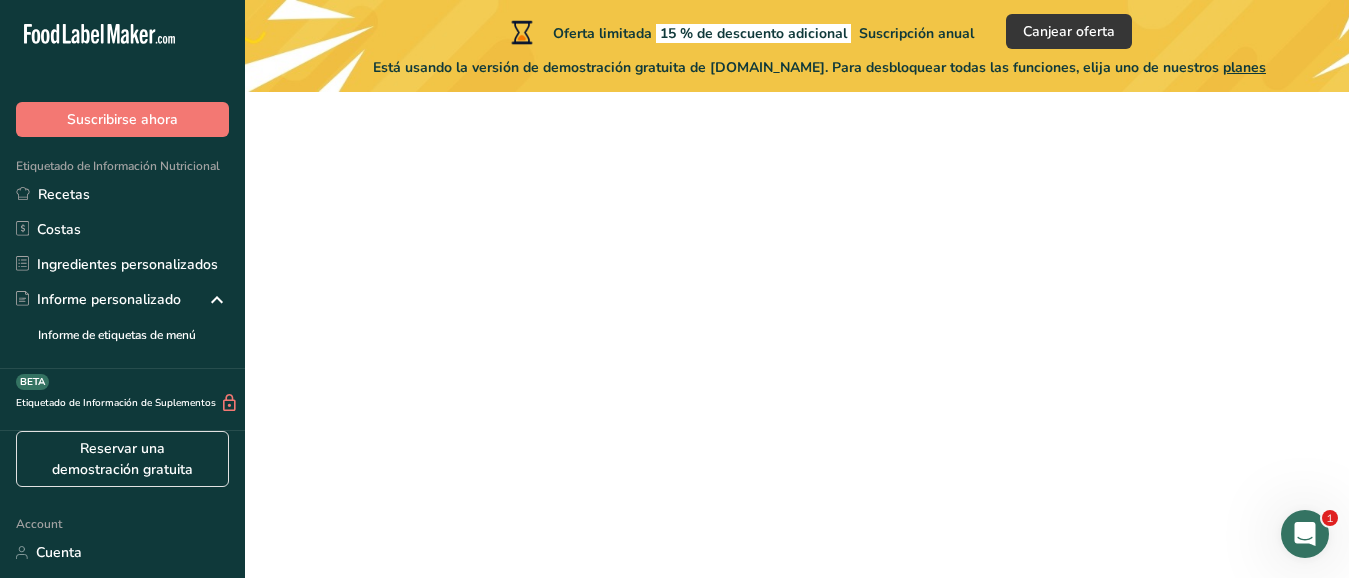 click on "SBMARGARINE" at bounding box center [378, 456] 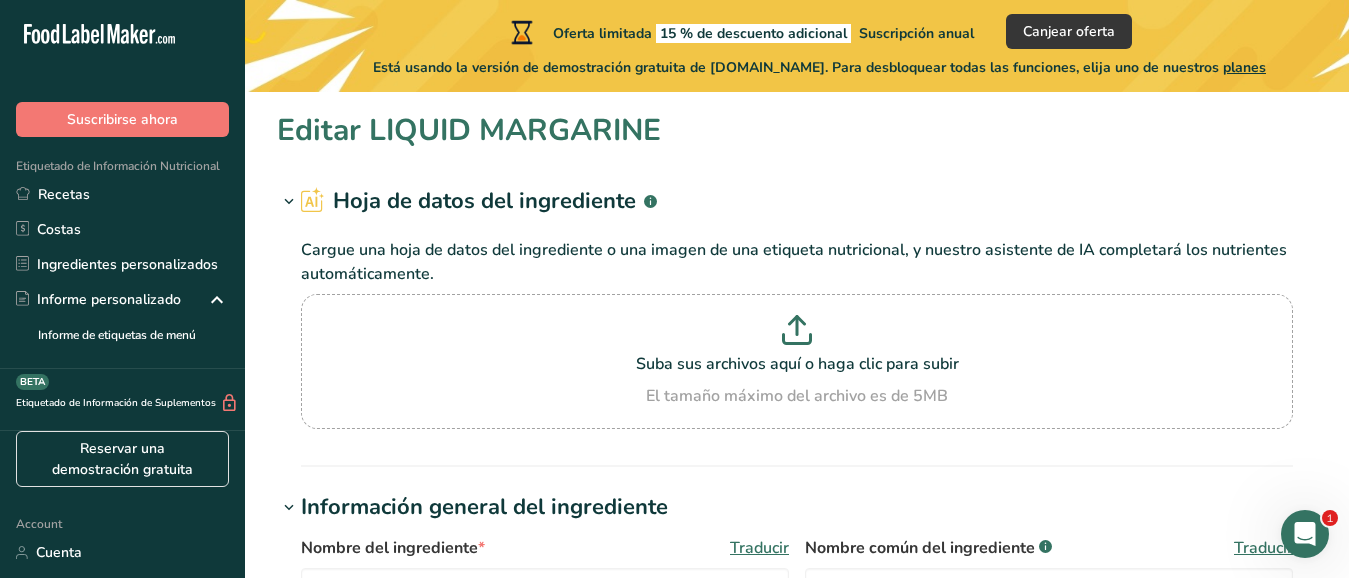 type 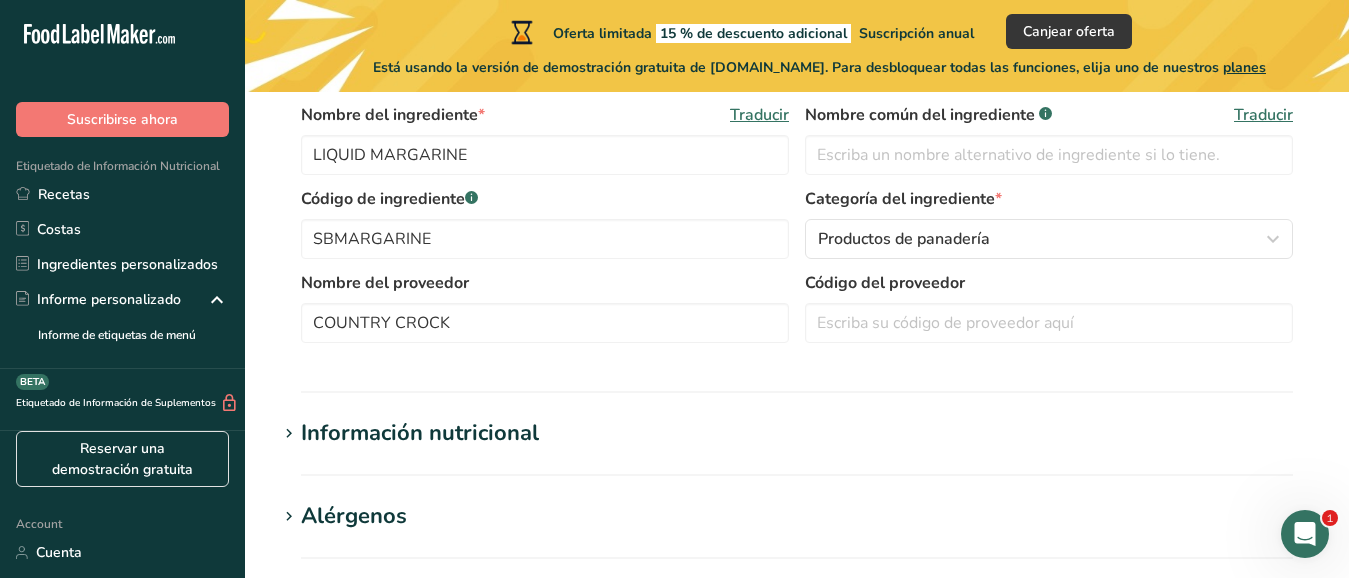 scroll, scrollTop: 433, scrollLeft: 0, axis: vertical 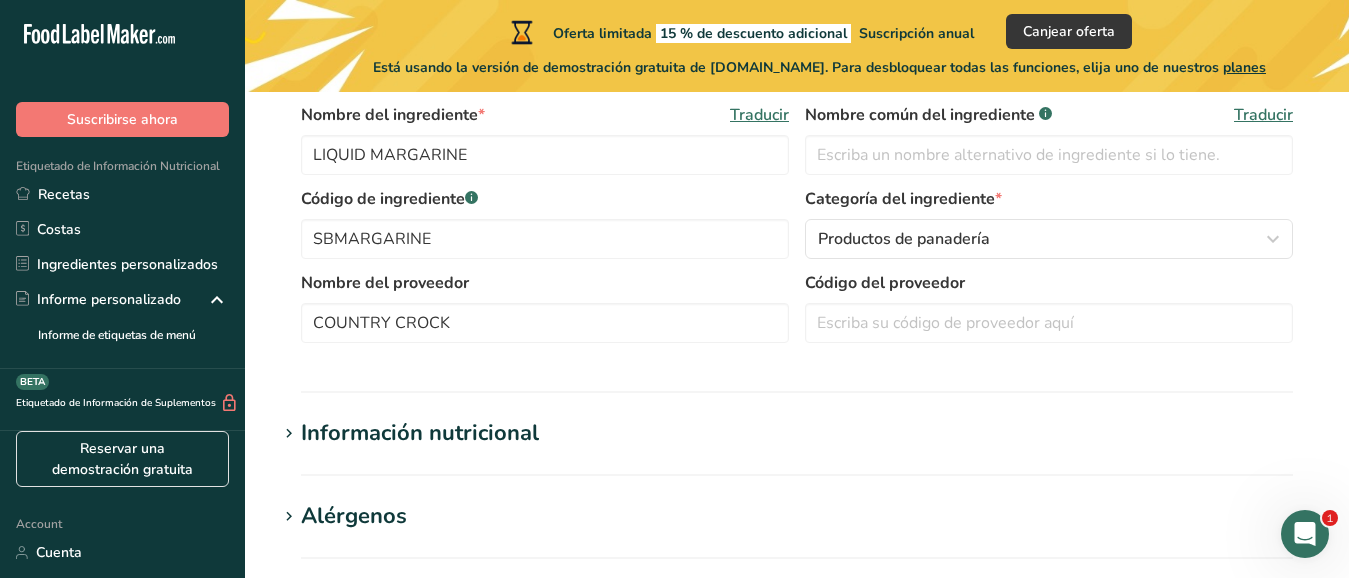 click on "Información nutricional" at bounding box center (420, 433) 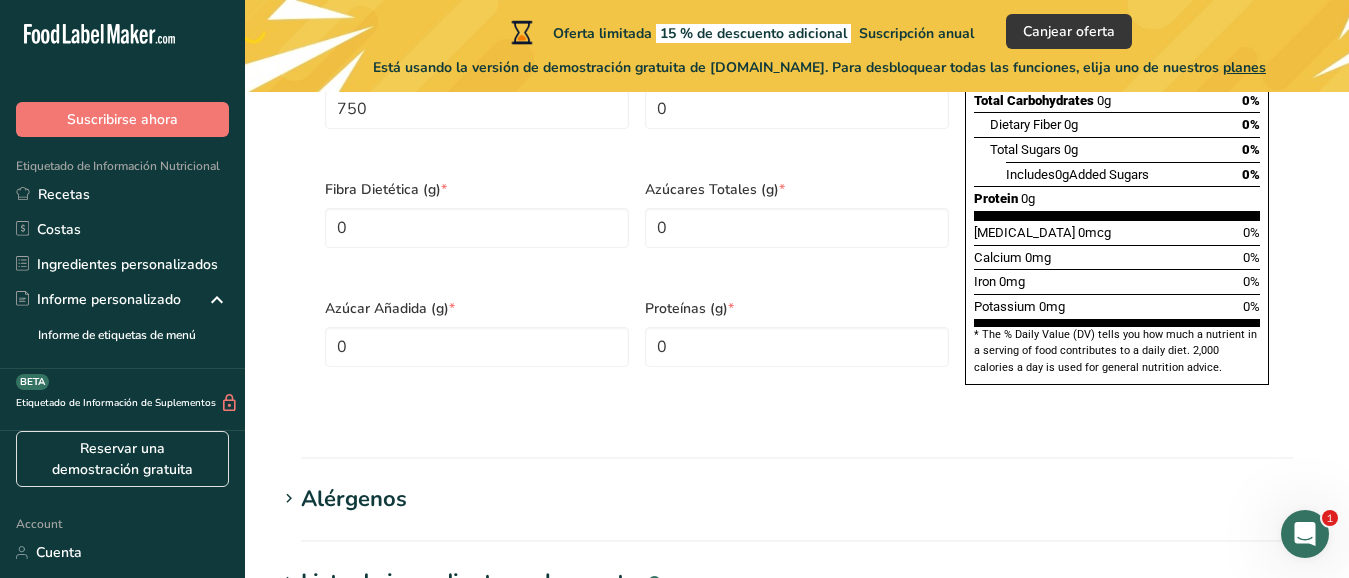 scroll, scrollTop: 1387, scrollLeft: 0, axis: vertical 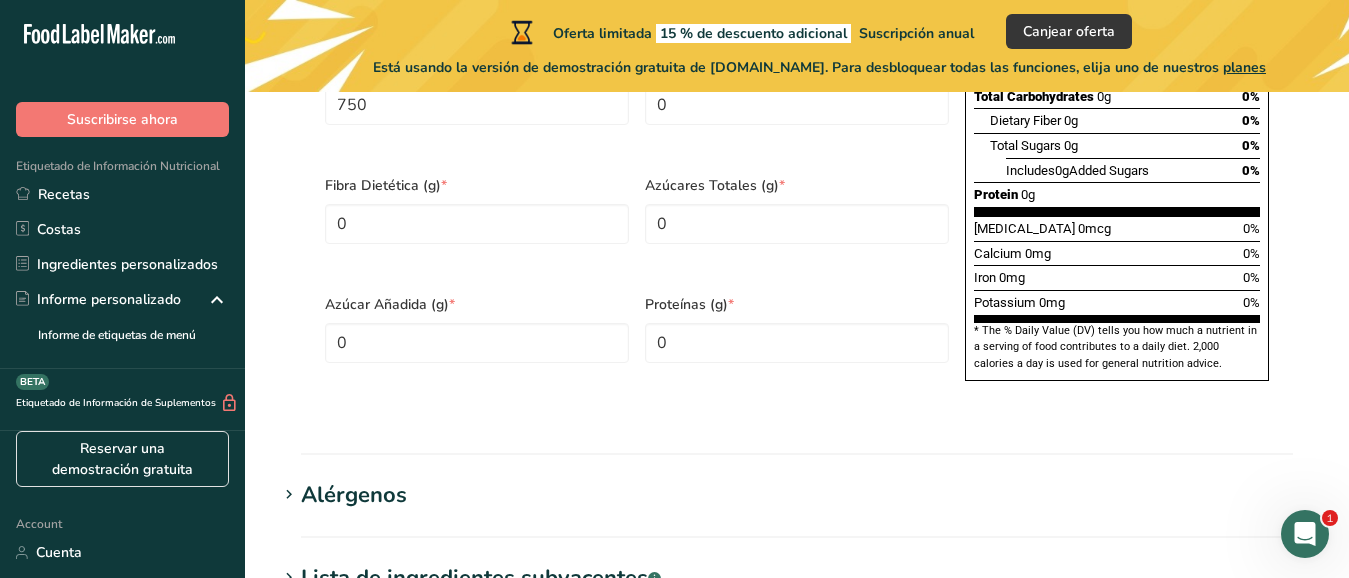 click on "Alérgenos" at bounding box center (797, 495) 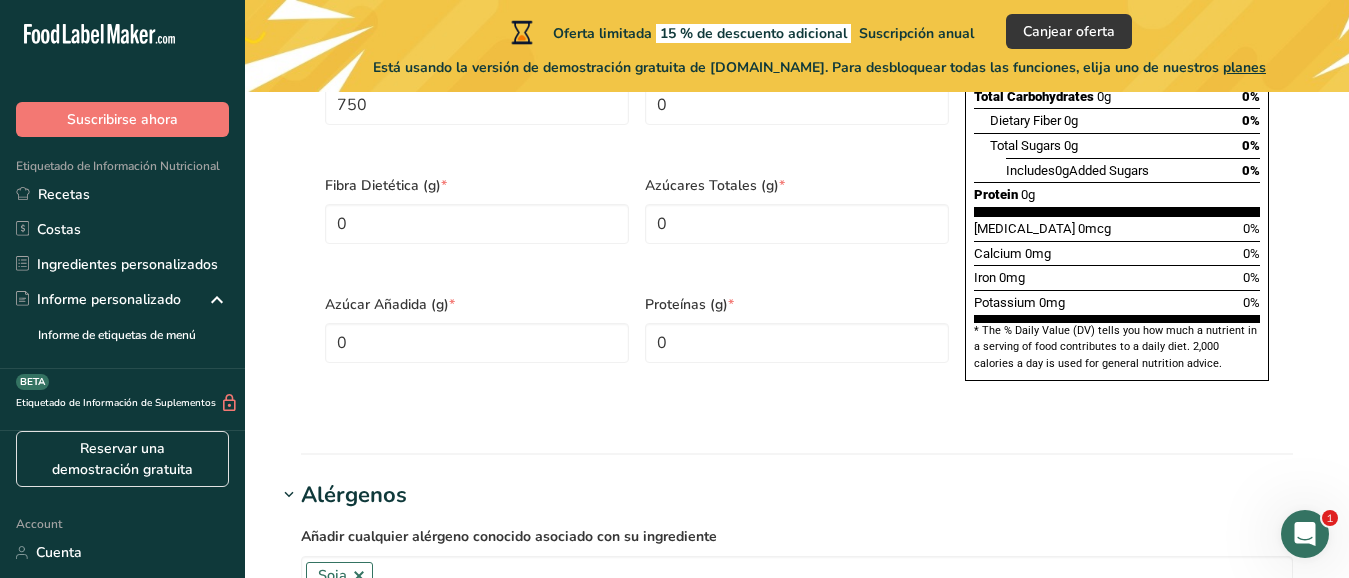click on "Alérgenos" at bounding box center (797, 495) 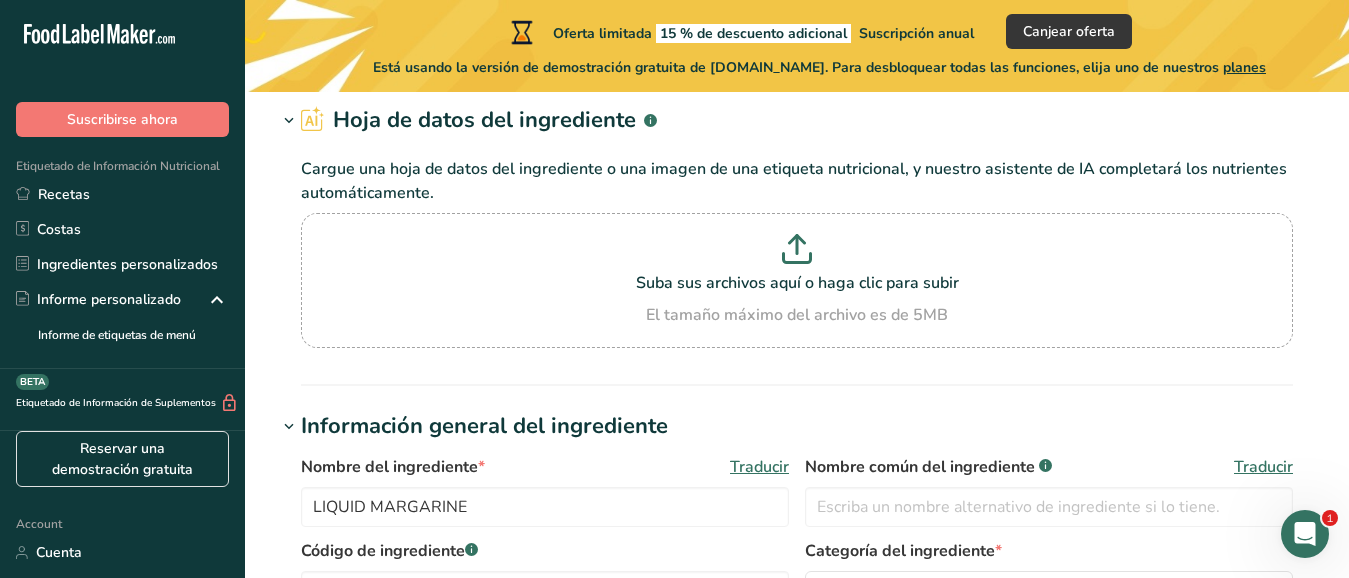 scroll, scrollTop: 0, scrollLeft: 0, axis: both 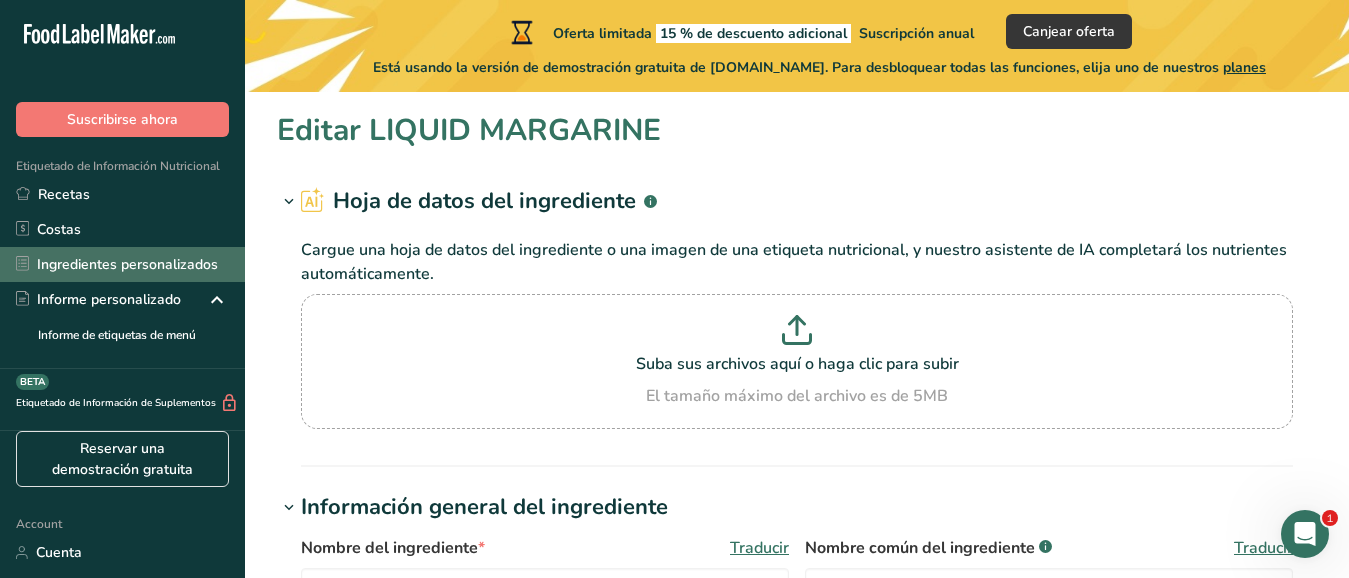 click on "Ingredientes personalizados" at bounding box center (122, 264) 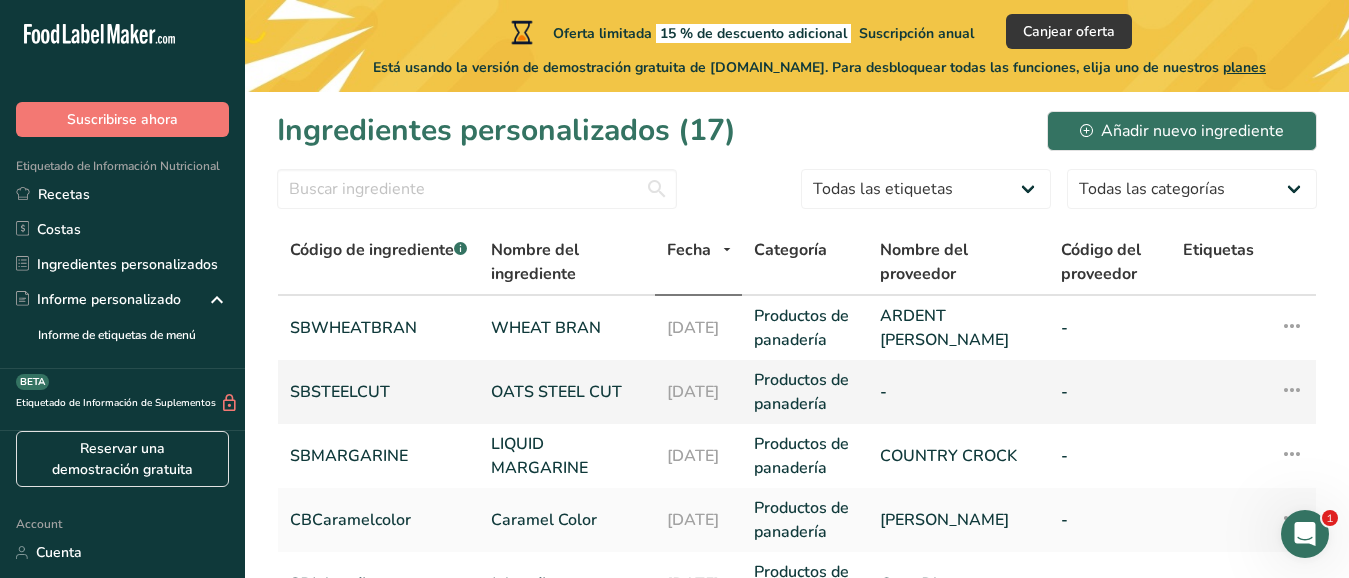 click on "OATS STEEL CUT" at bounding box center (567, 392) 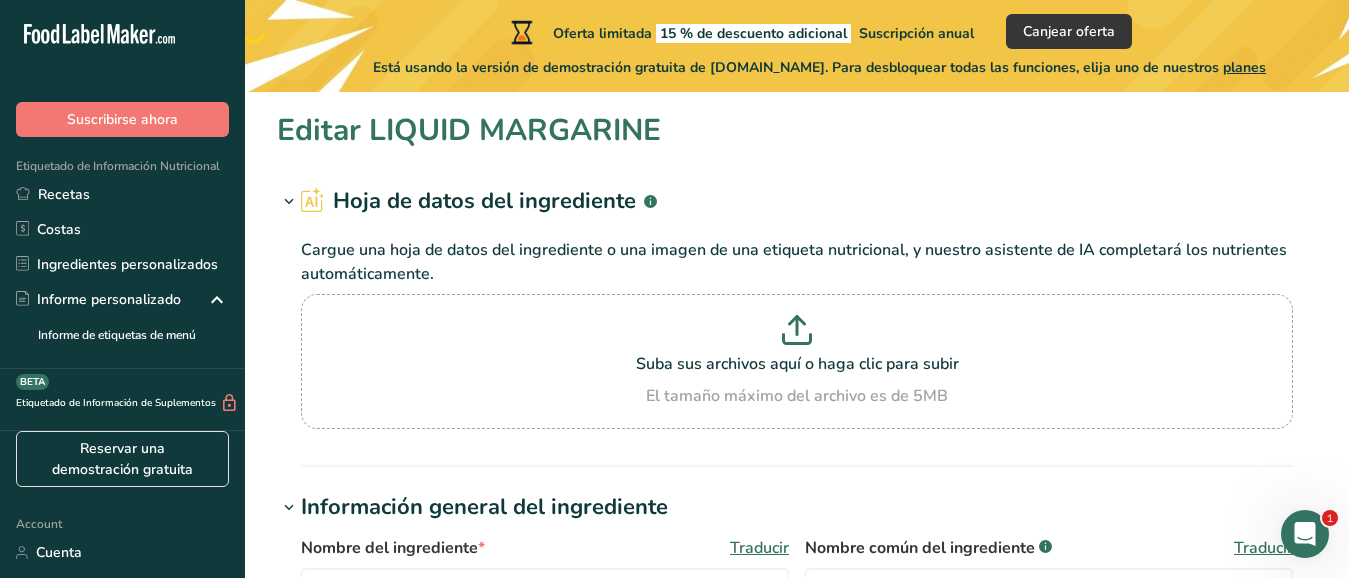 type on "OATS STEEL CUT" 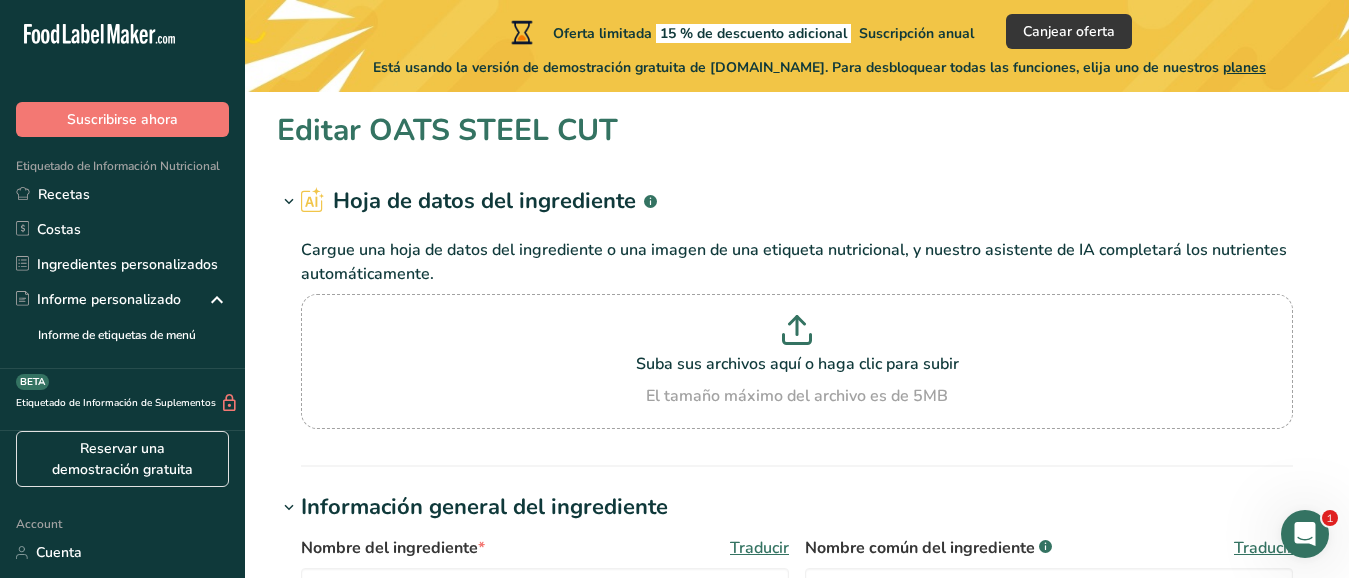 type on "384" 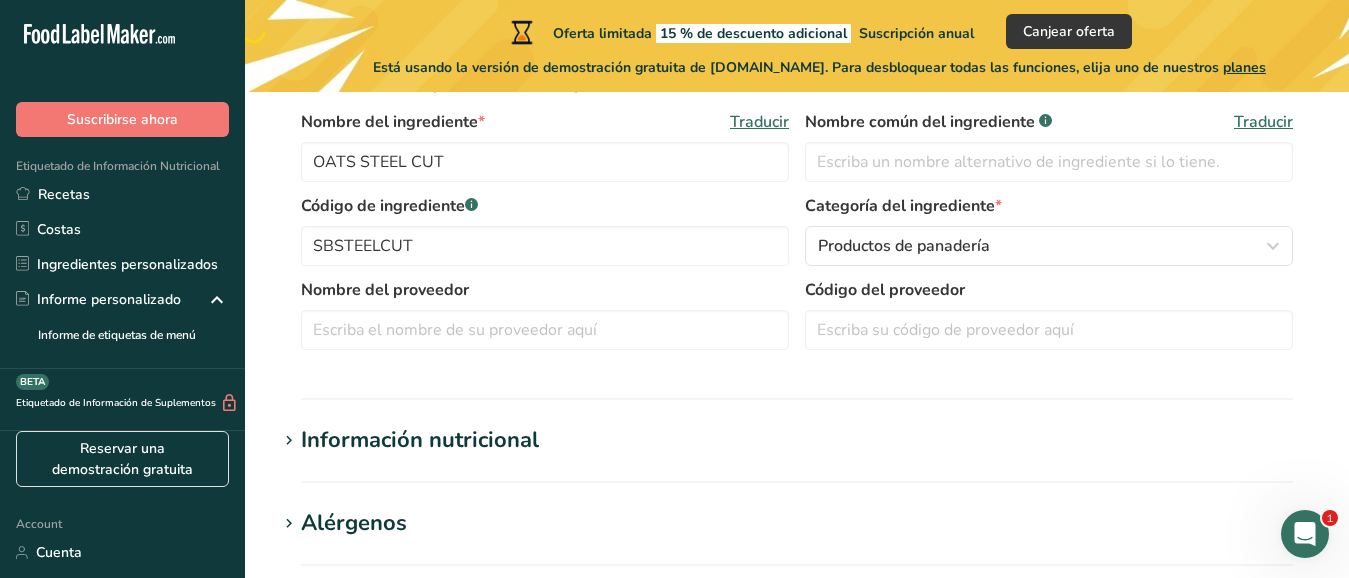 scroll, scrollTop: 433, scrollLeft: 0, axis: vertical 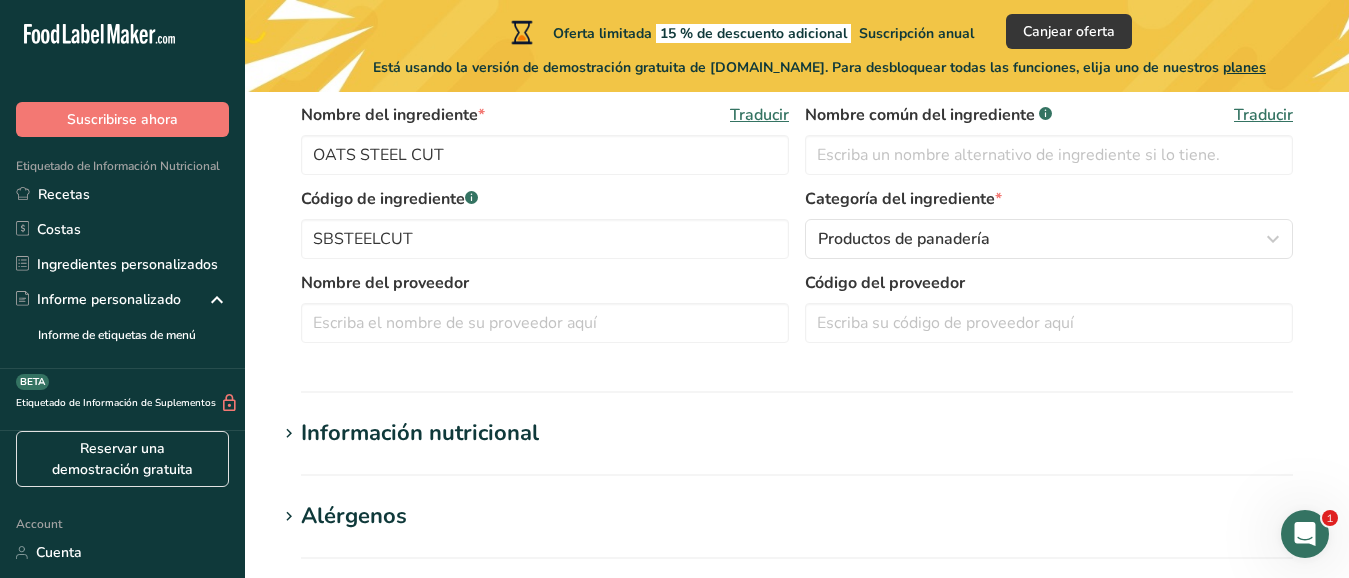 click on "Información nutricional" at bounding box center (420, 433) 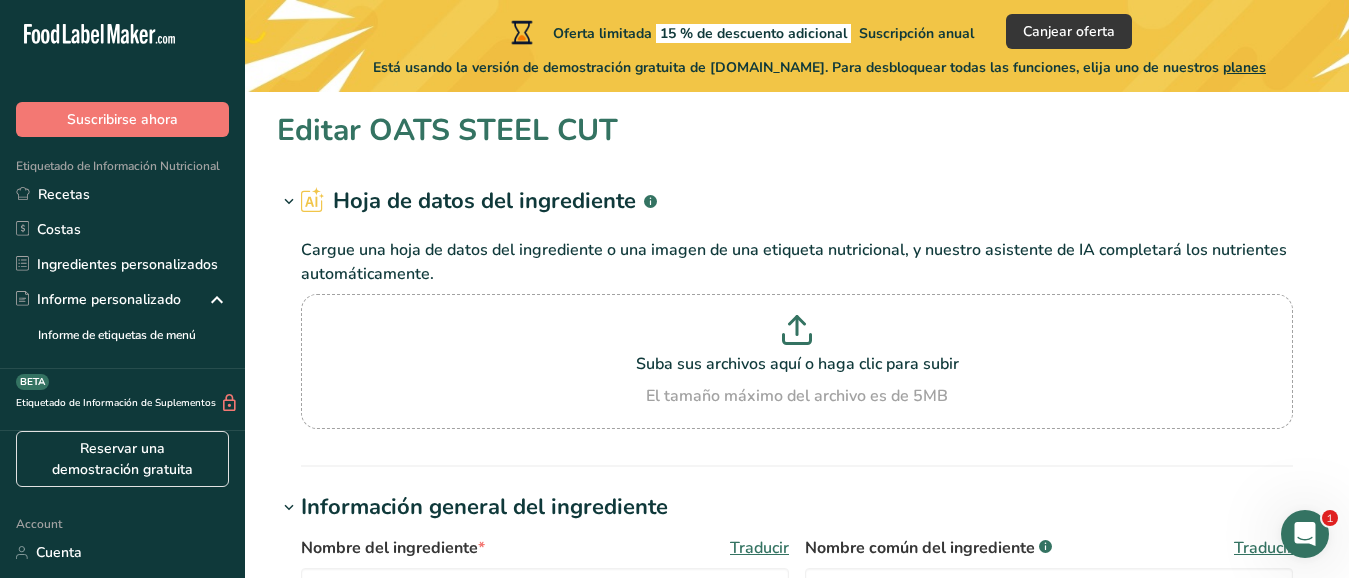 scroll, scrollTop: 0, scrollLeft: 0, axis: both 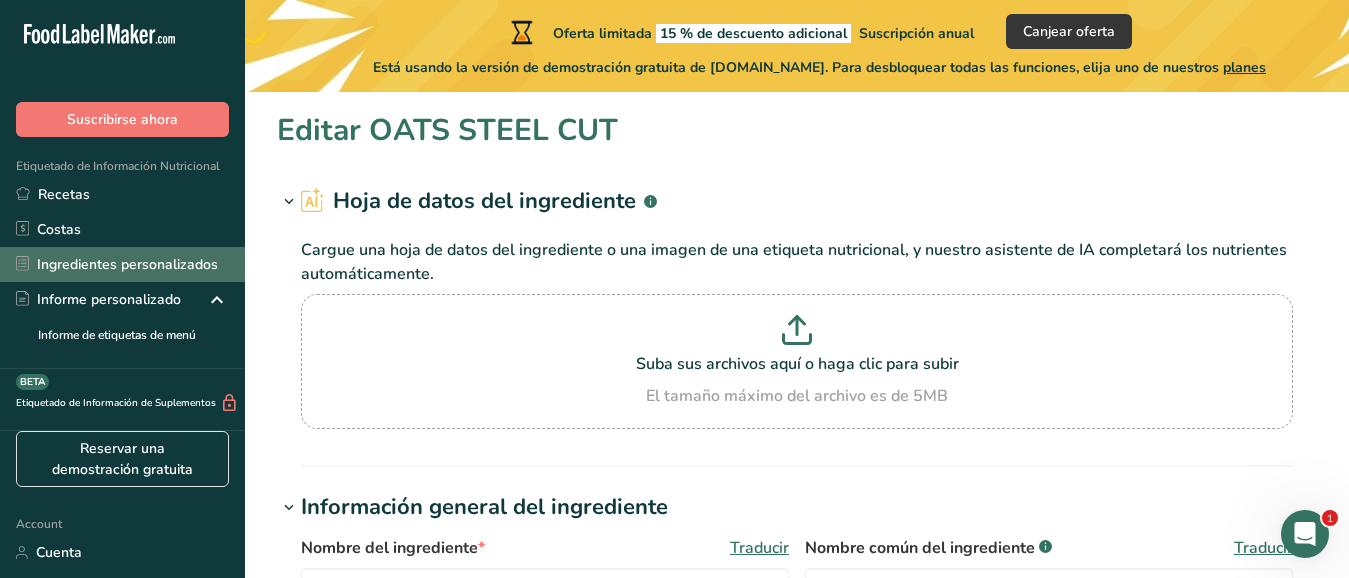 click on "Ingredientes personalizados" at bounding box center (122, 264) 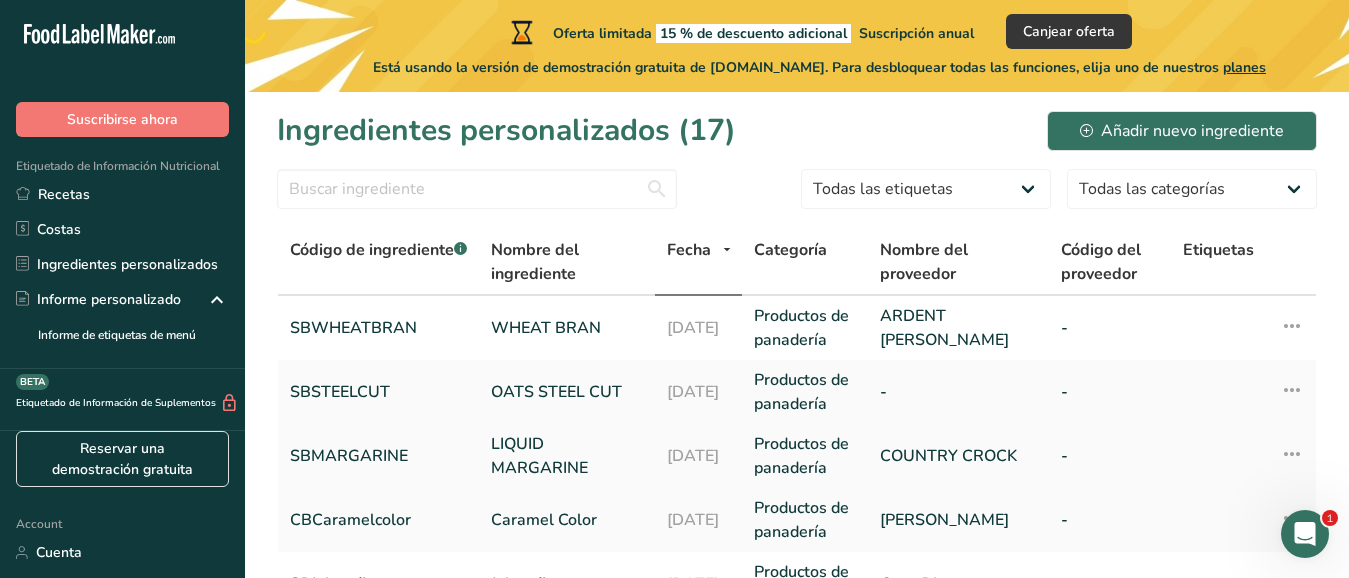 scroll, scrollTop: 0, scrollLeft: 0, axis: both 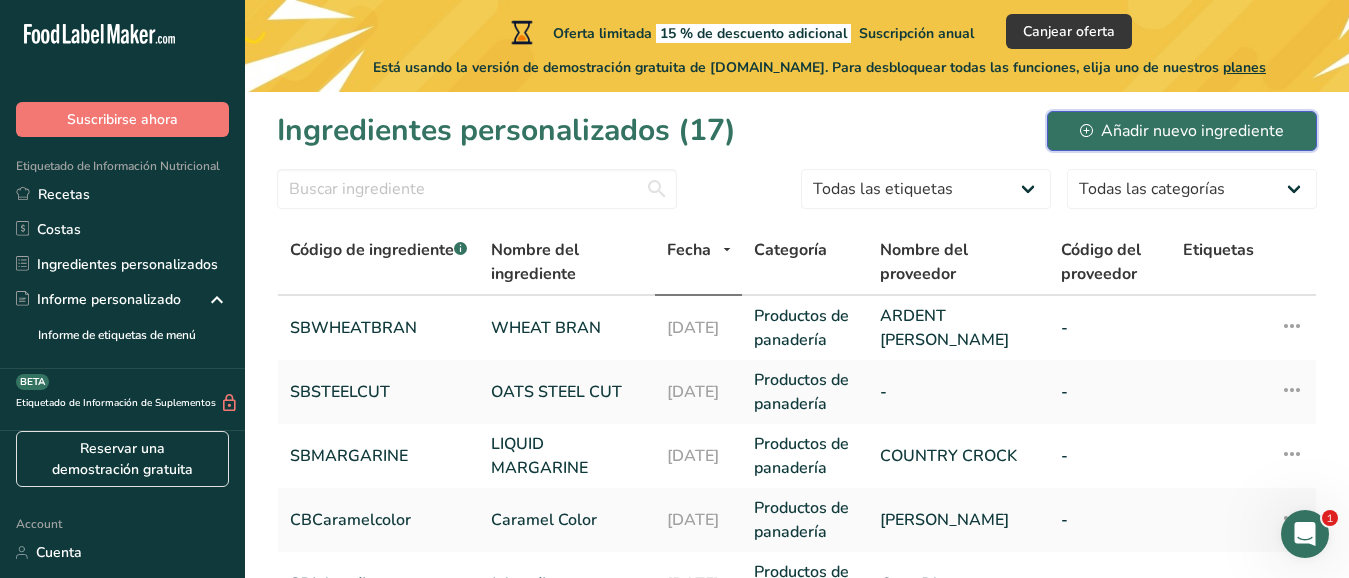 click on "Añadir nuevo ingrediente" at bounding box center [1182, 131] 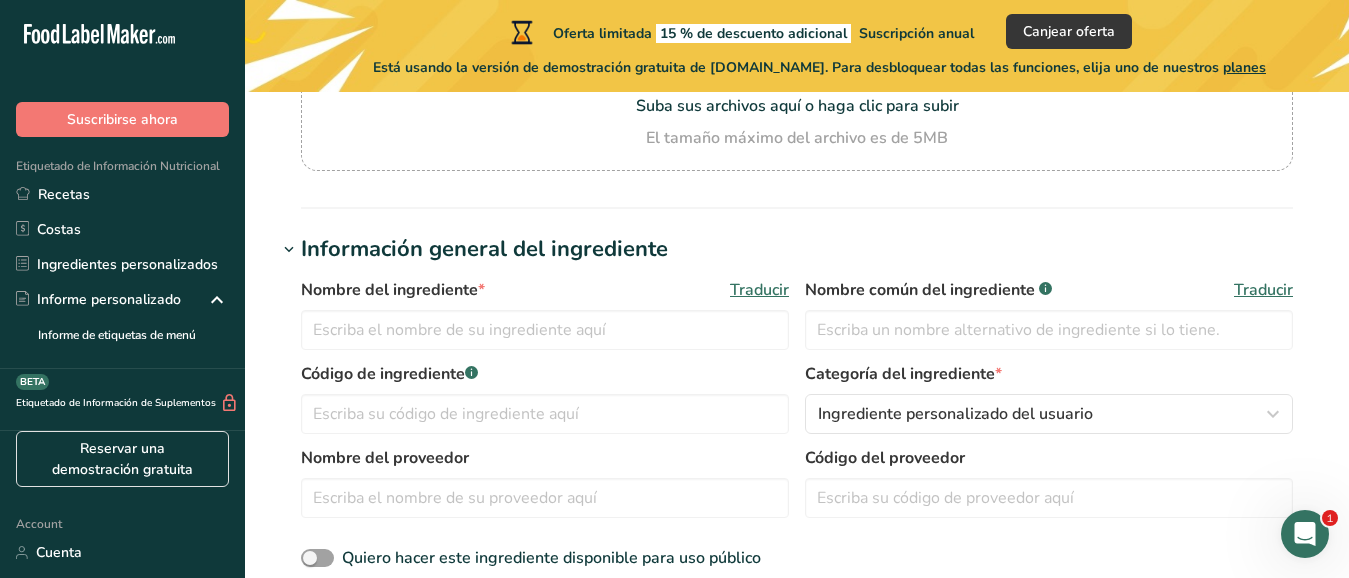 scroll, scrollTop: 260, scrollLeft: 0, axis: vertical 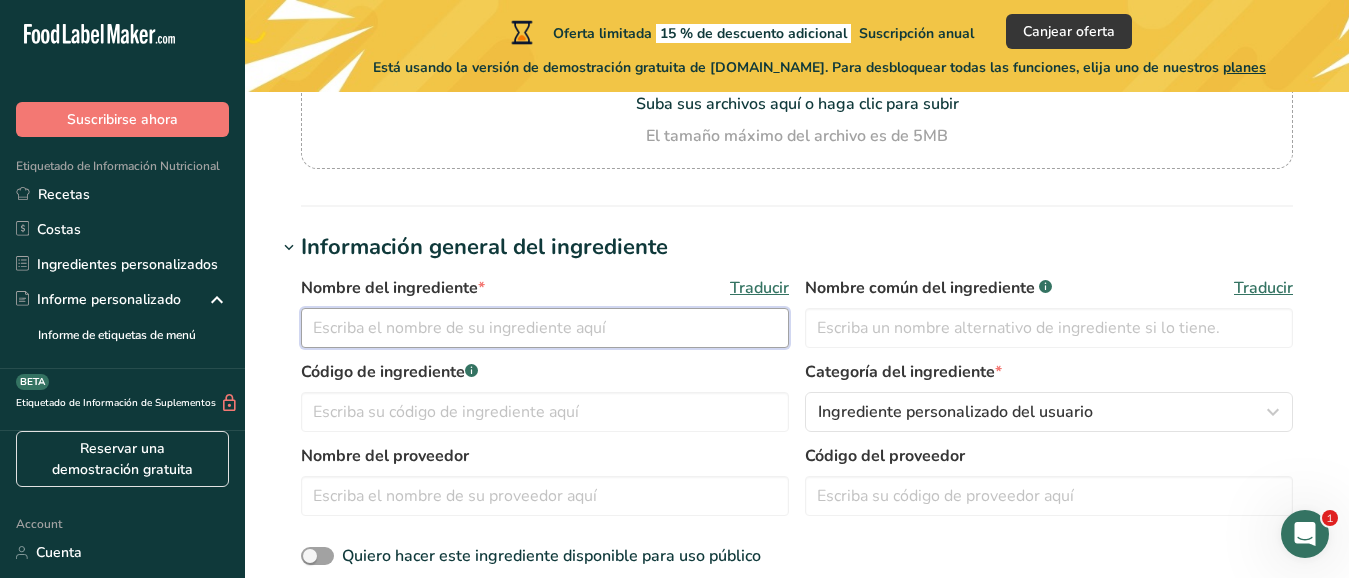 click at bounding box center [545, 328] 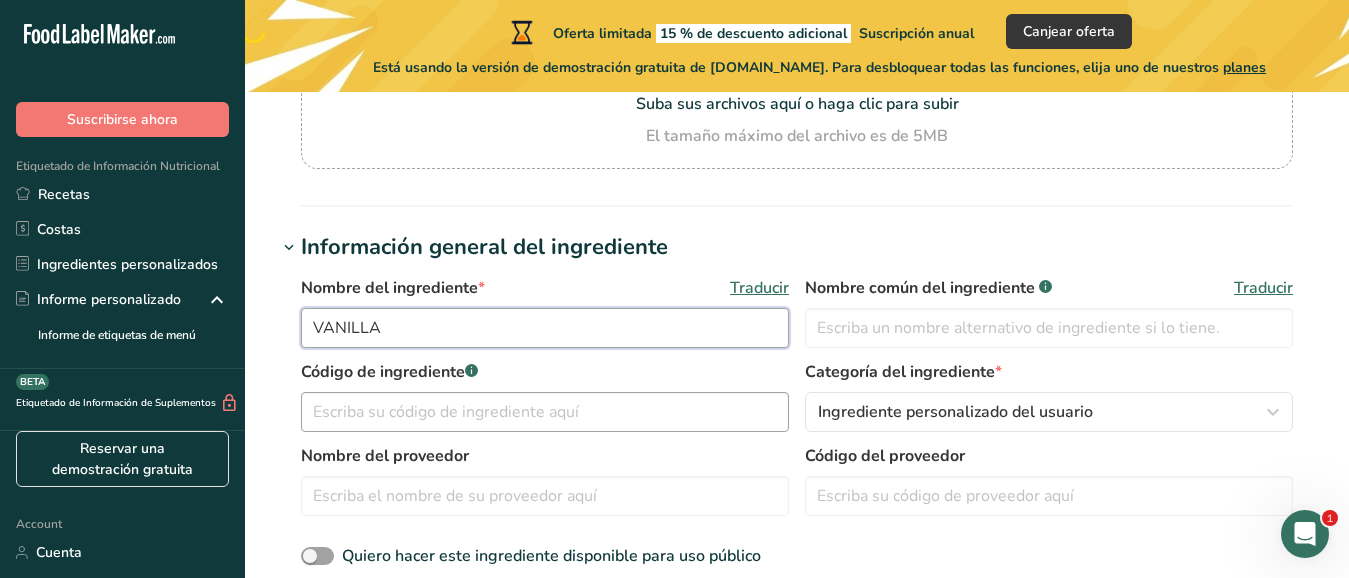 type 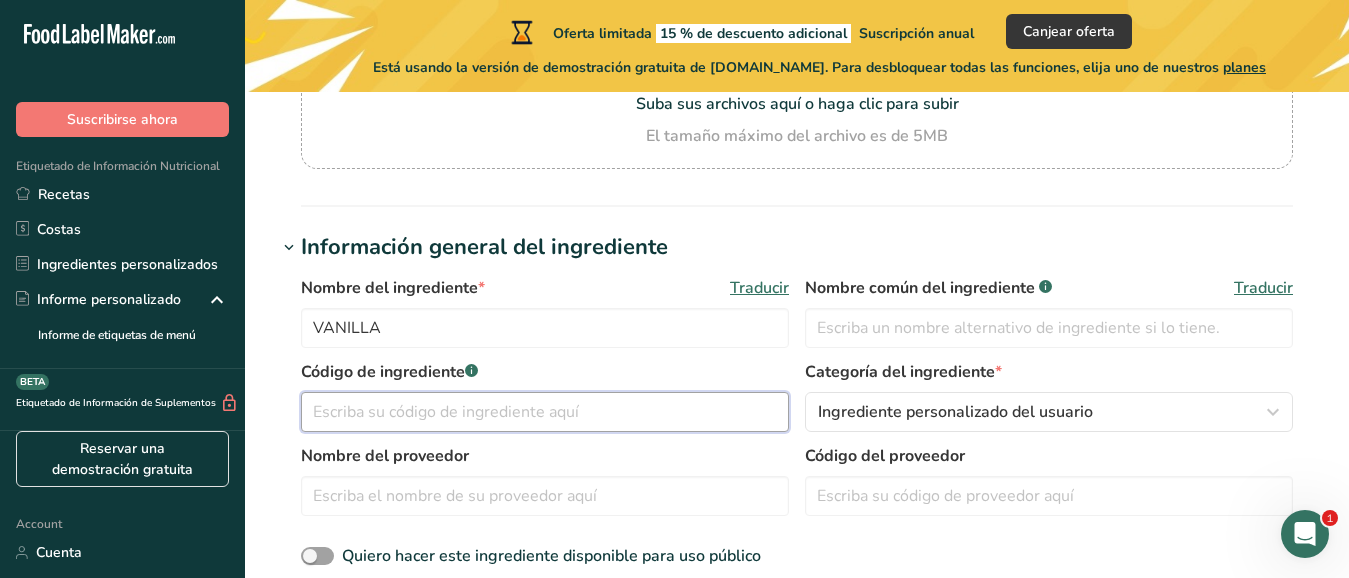 click at bounding box center [545, 412] 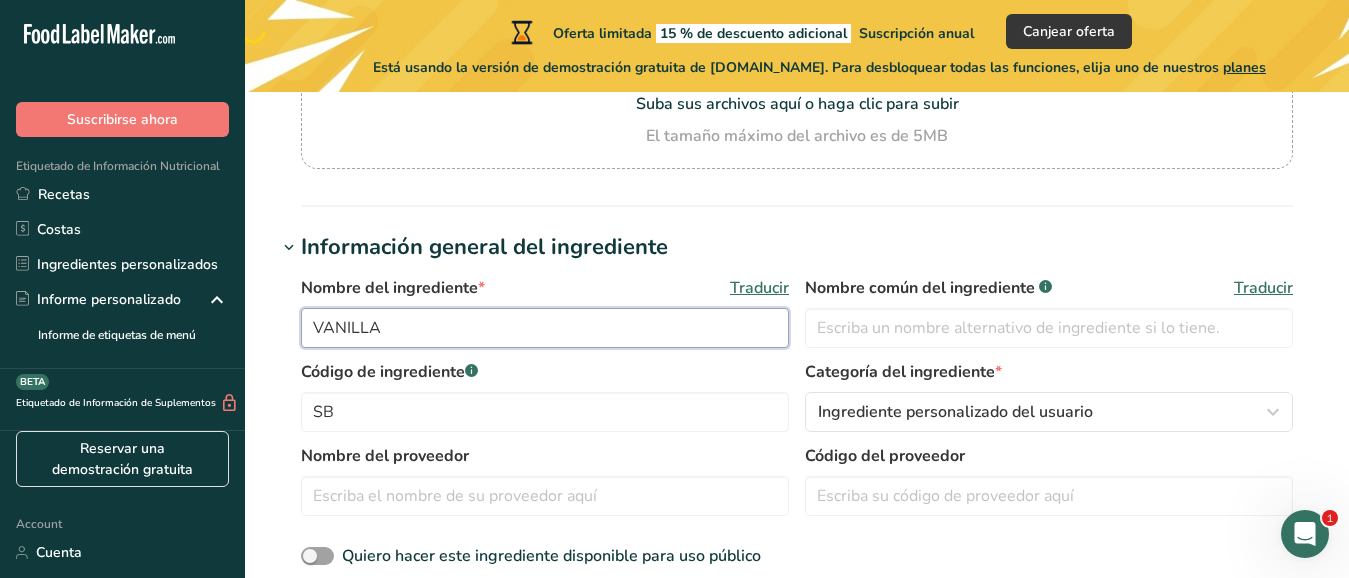 drag, startPoint x: 397, startPoint y: 327, endPoint x: 265, endPoint y: 315, distance: 132.54433 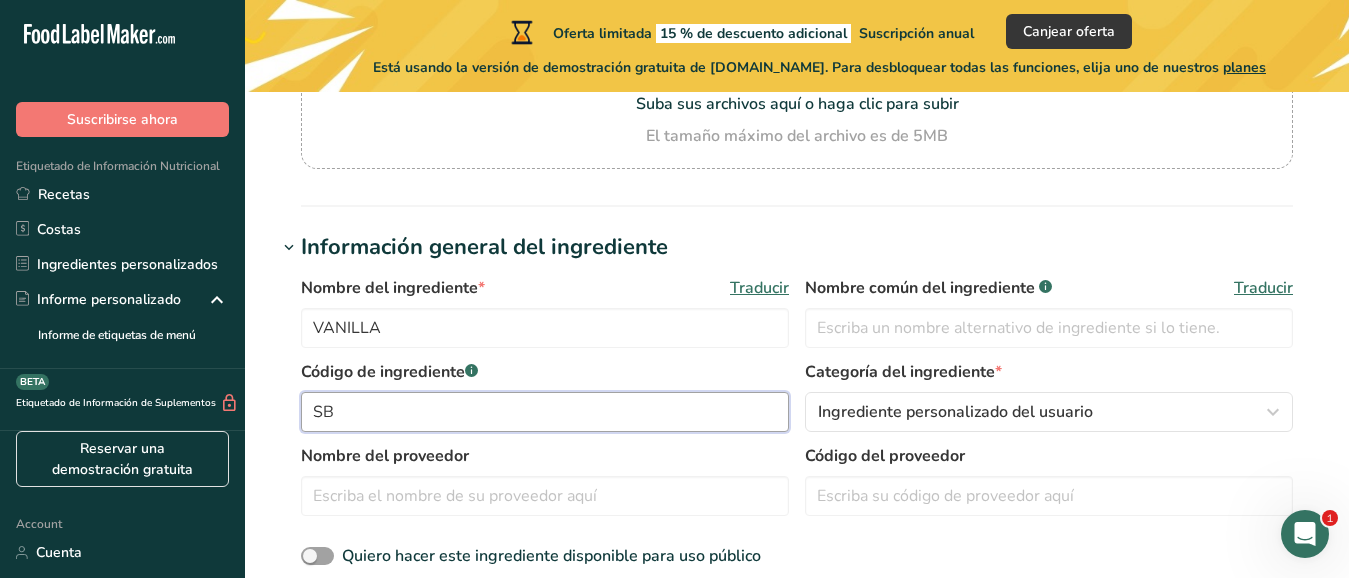 click on "SB" at bounding box center (545, 412) 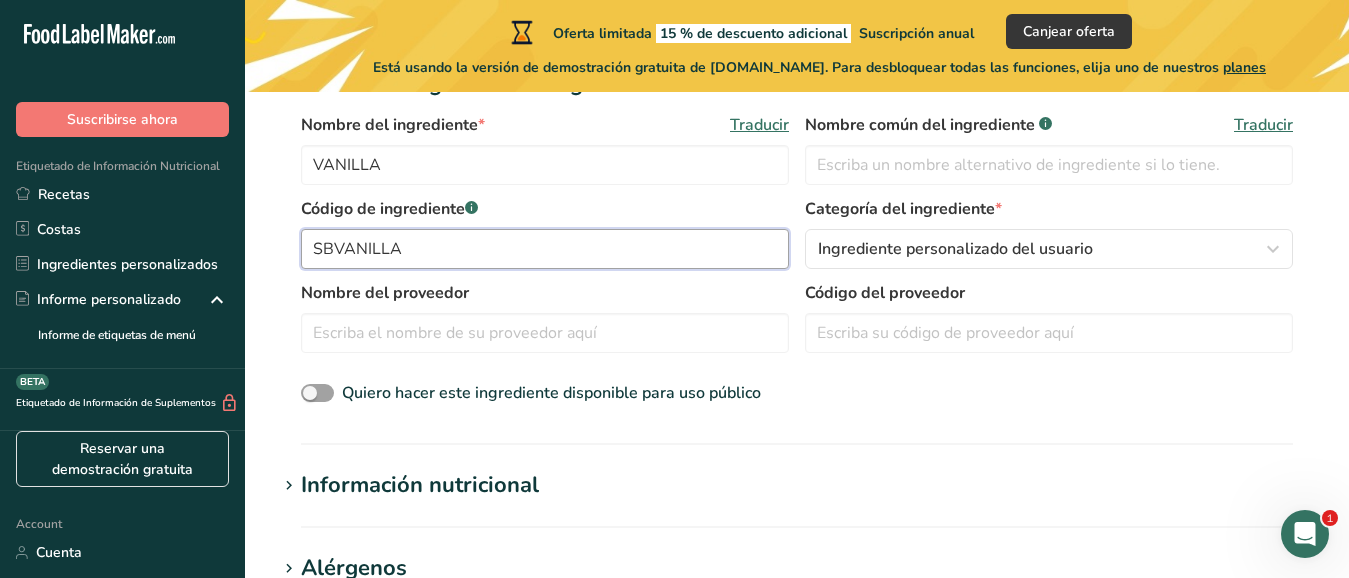 scroll, scrollTop: 433, scrollLeft: 0, axis: vertical 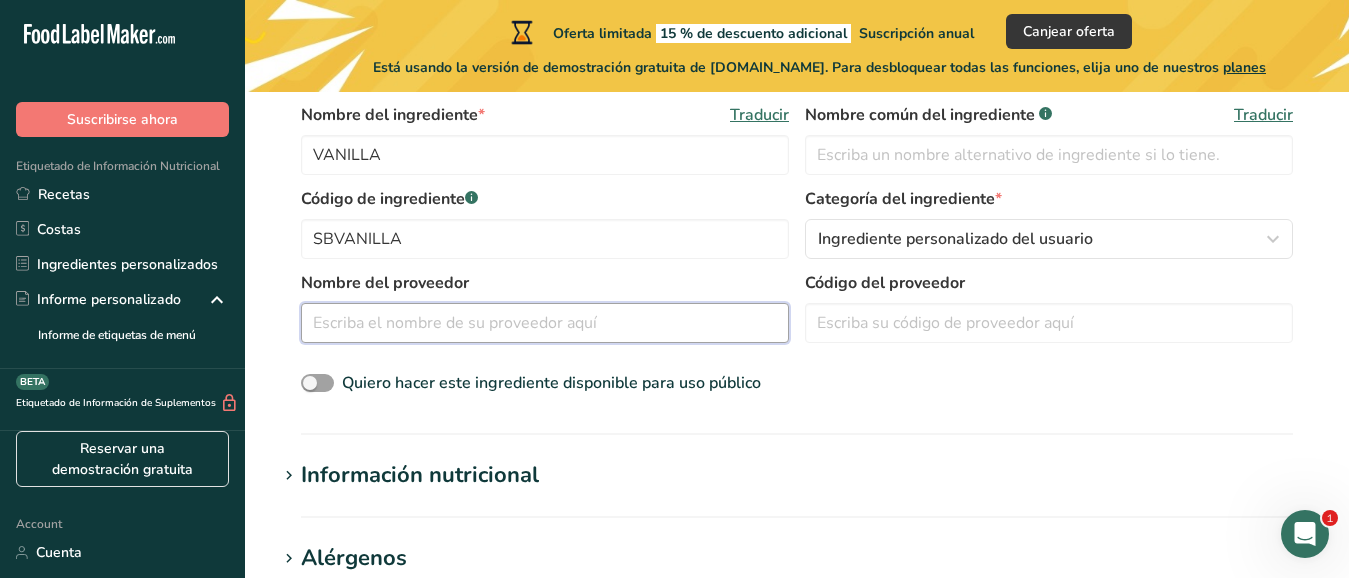 click at bounding box center [545, 323] 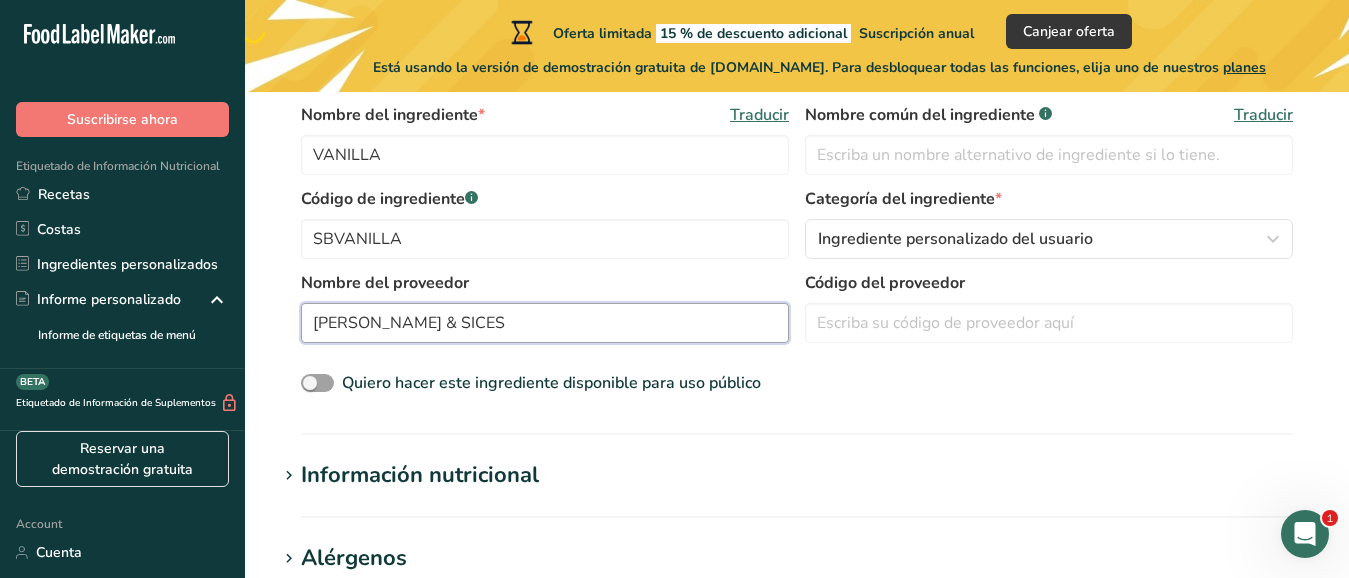 click on "[PERSON_NAME] & SICES" at bounding box center (545, 323) 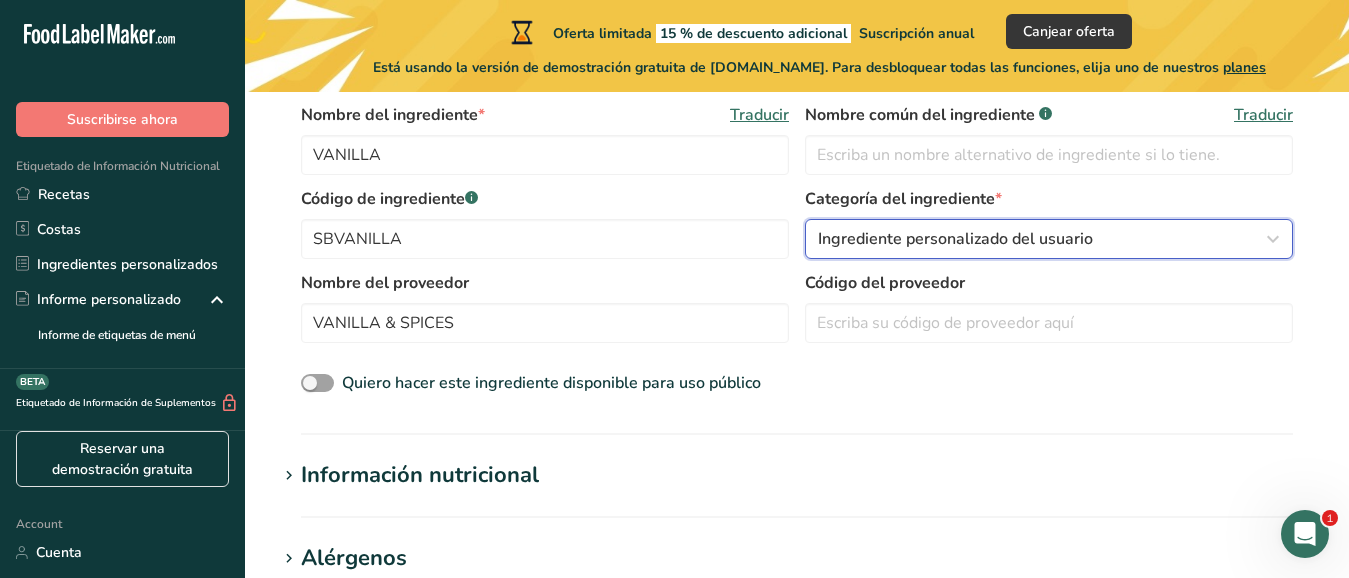 click at bounding box center (1273, 239) 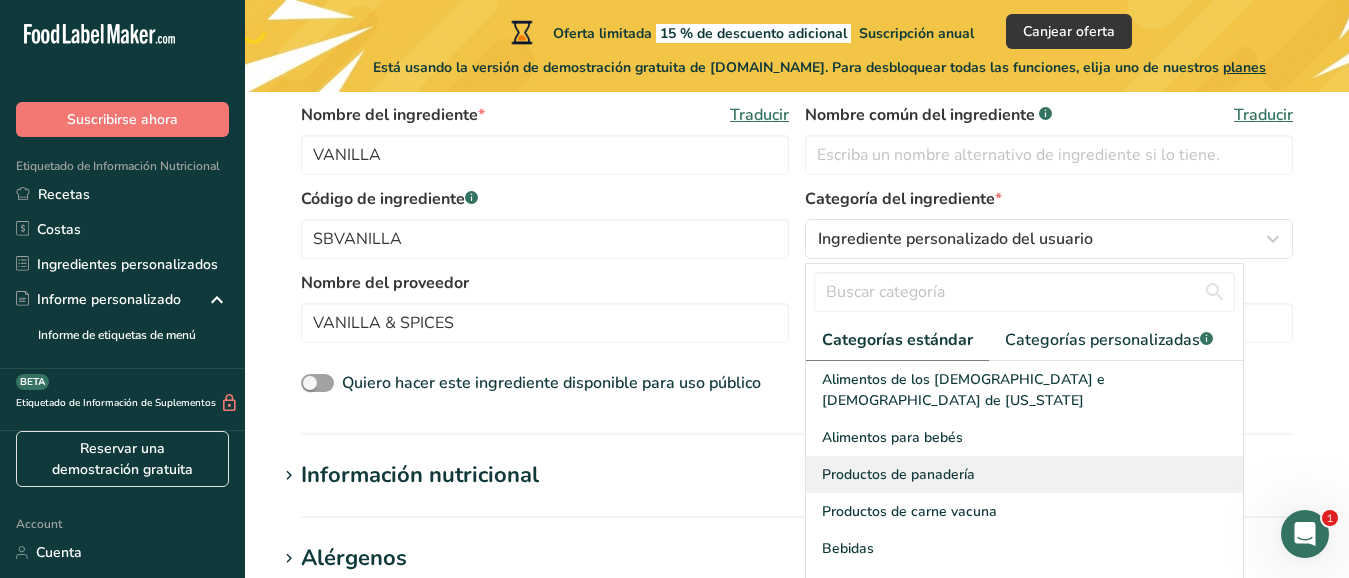 click on "Productos de panadería" at bounding box center [898, 474] 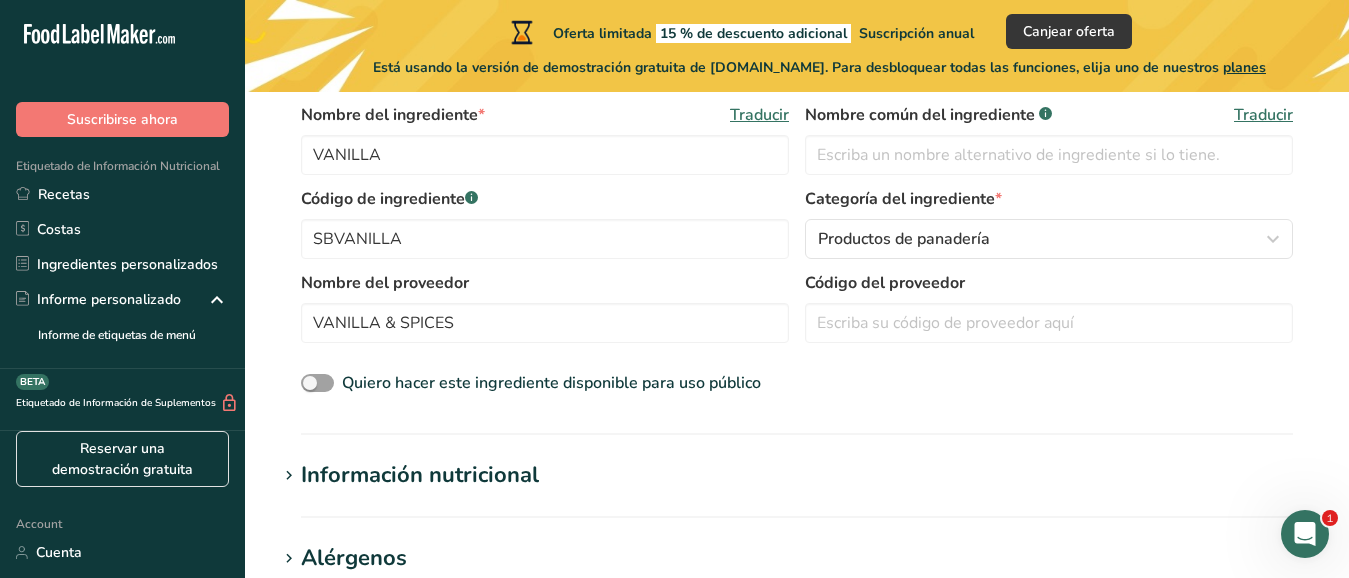 click on "Información nutricional" at bounding box center [420, 475] 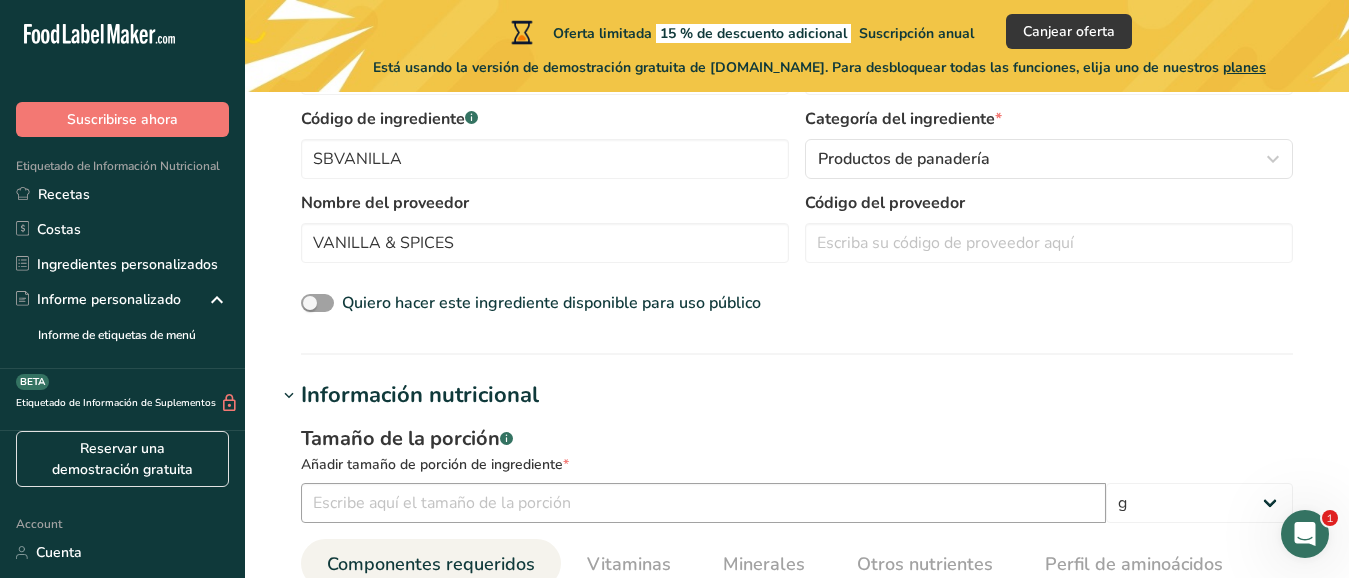 scroll, scrollTop: 520, scrollLeft: 0, axis: vertical 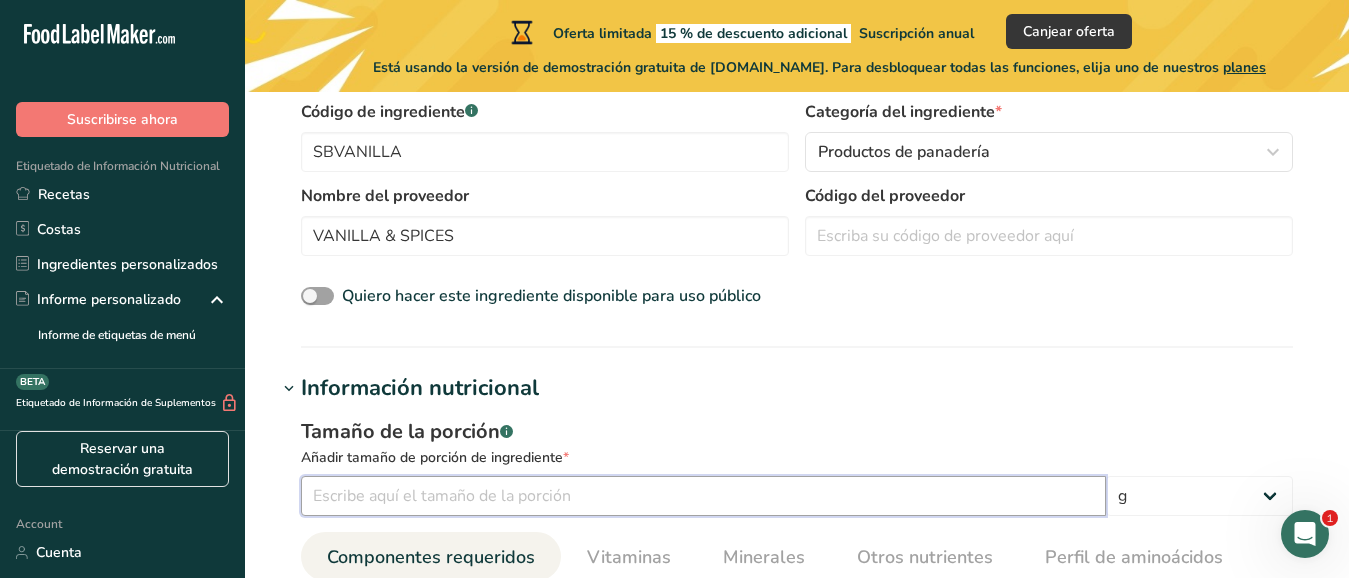 click at bounding box center [703, 496] 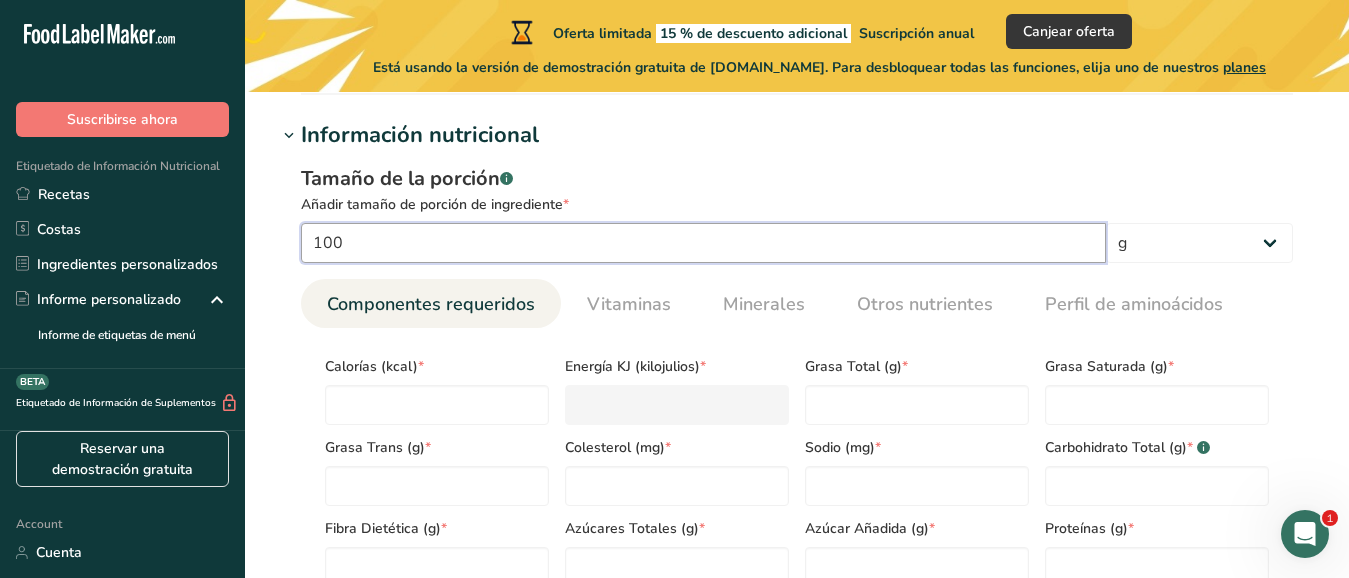 scroll, scrollTop: 780, scrollLeft: 0, axis: vertical 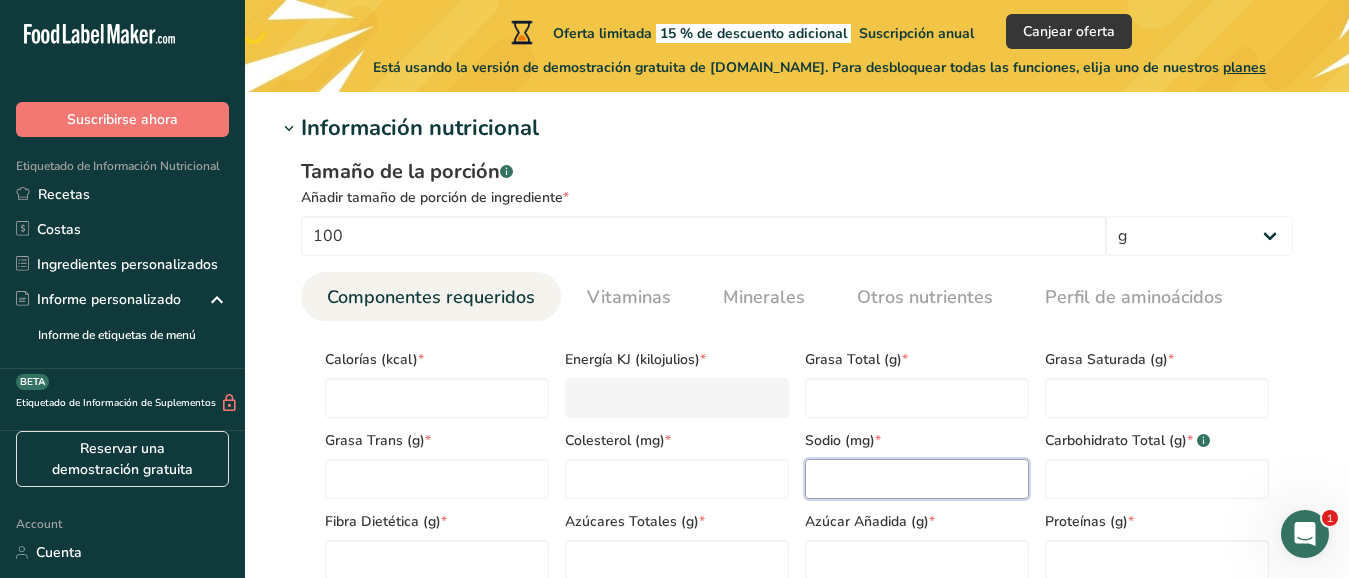 click at bounding box center (917, 479) 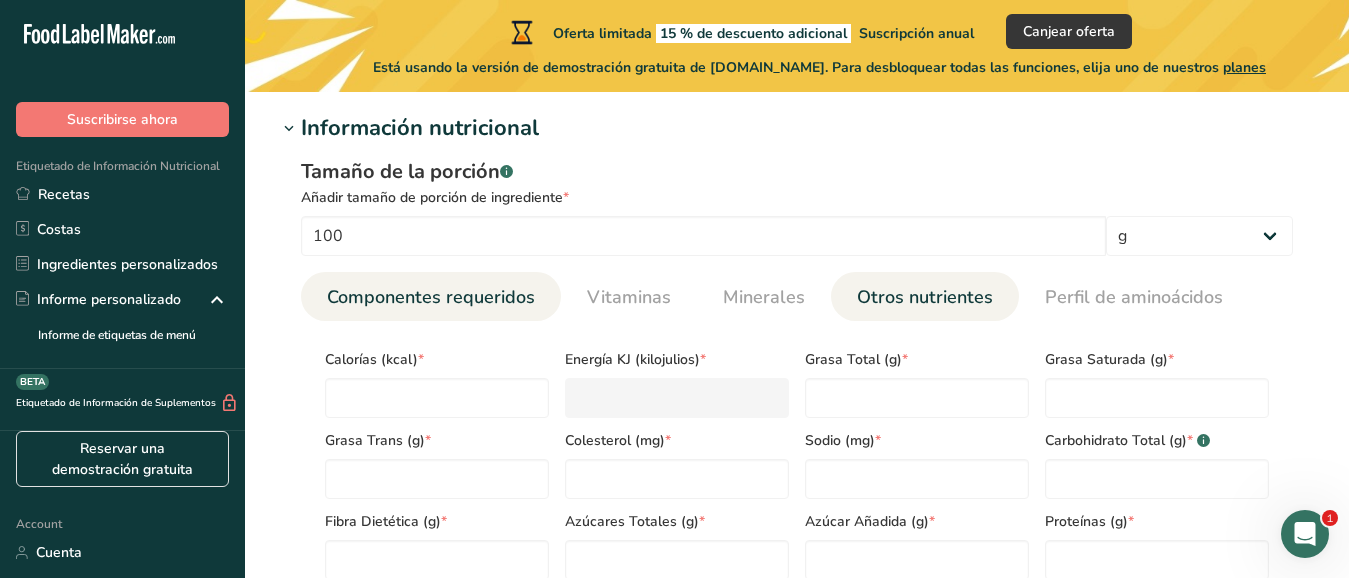 click on "Otros nutrientes" at bounding box center [925, 297] 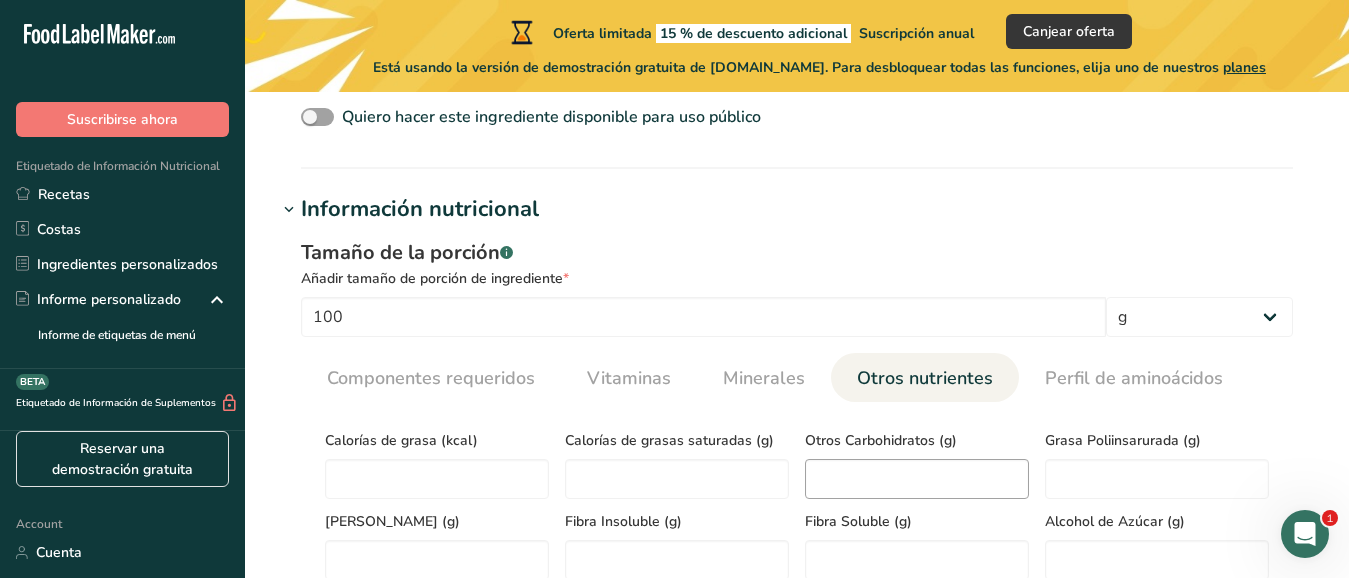 scroll, scrollTop: 693, scrollLeft: 0, axis: vertical 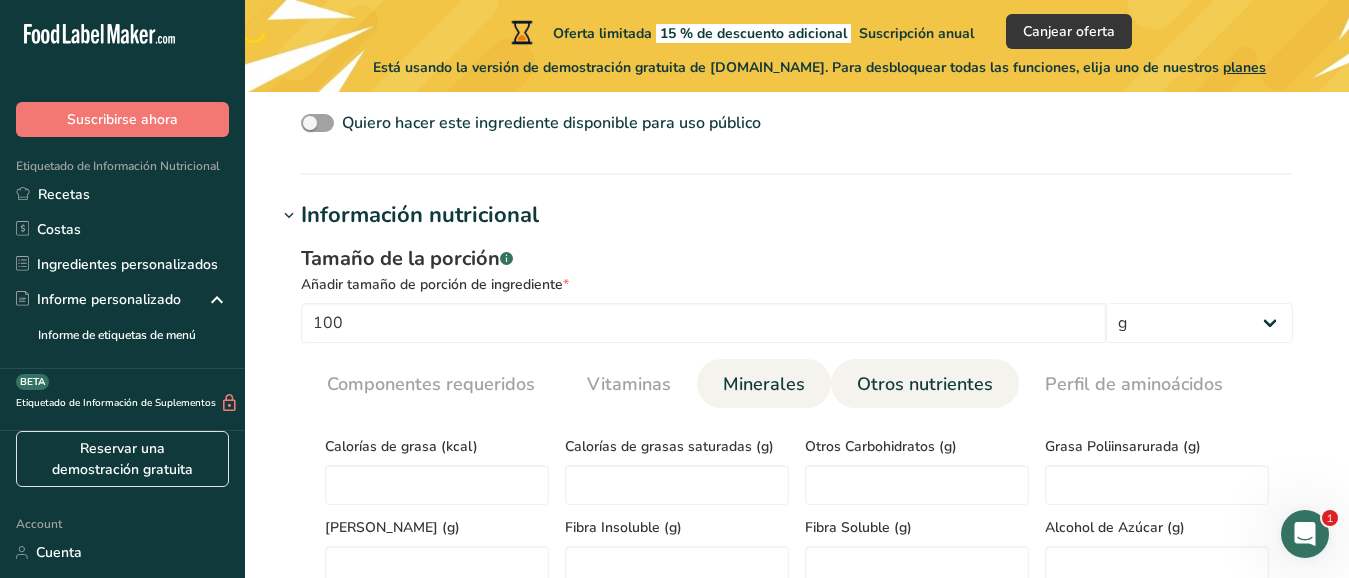 click on "Minerales" at bounding box center (764, 384) 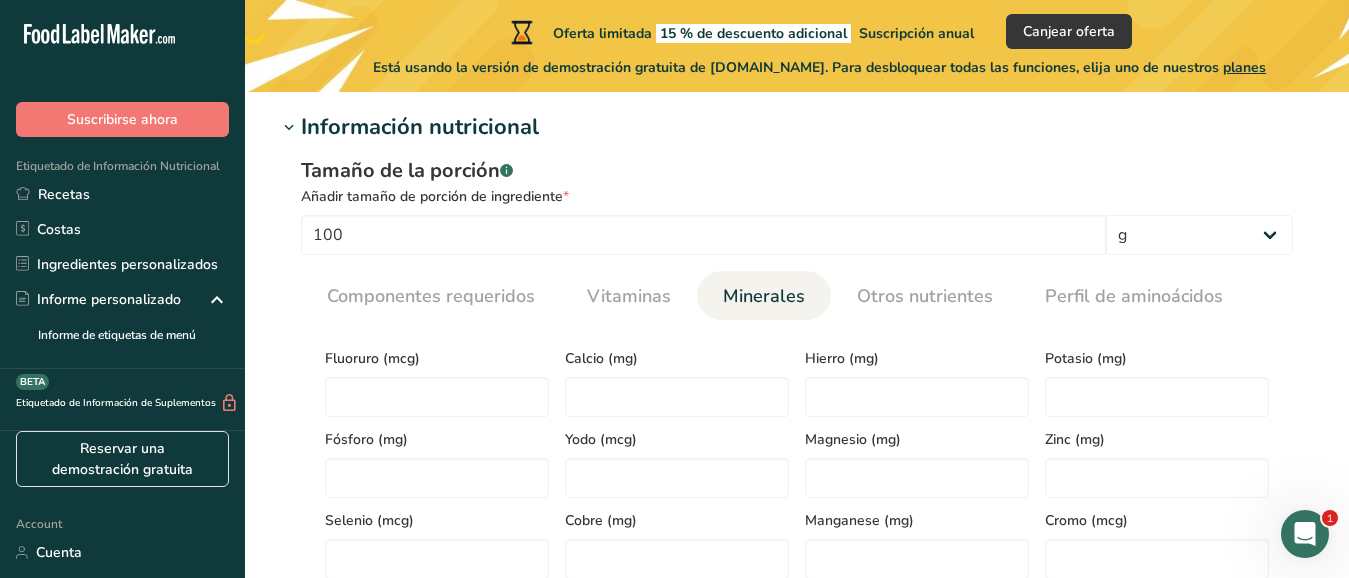 scroll, scrollTop: 780, scrollLeft: 0, axis: vertical 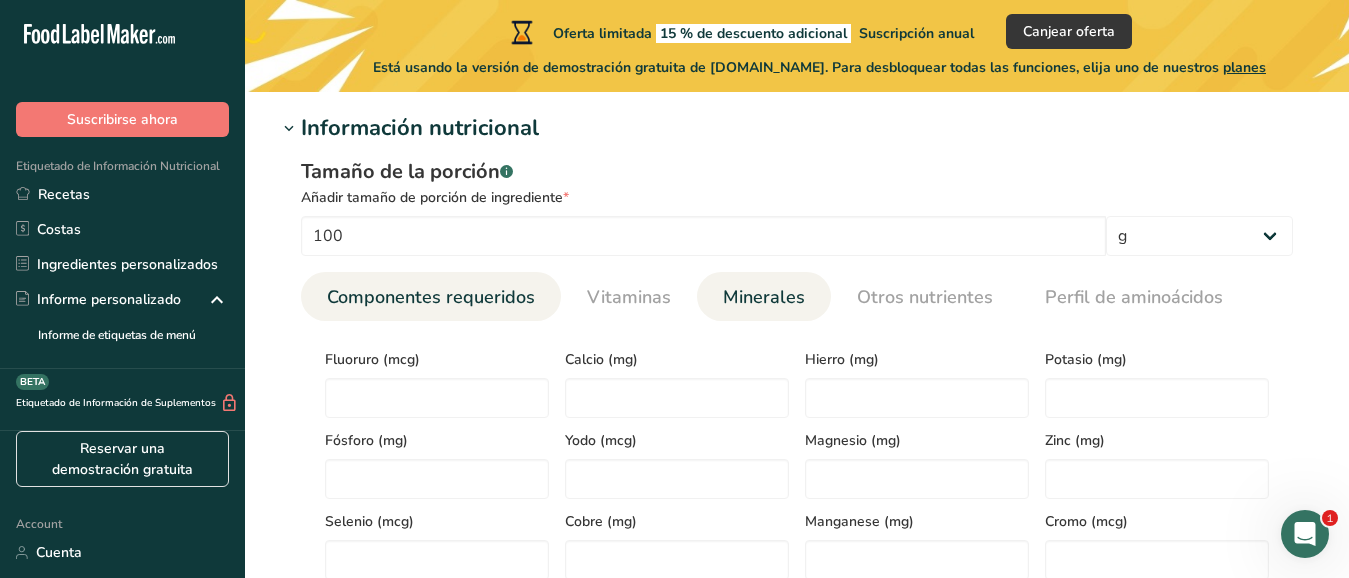 click on "Componentes requeridos" at bounding box center (431, 297) 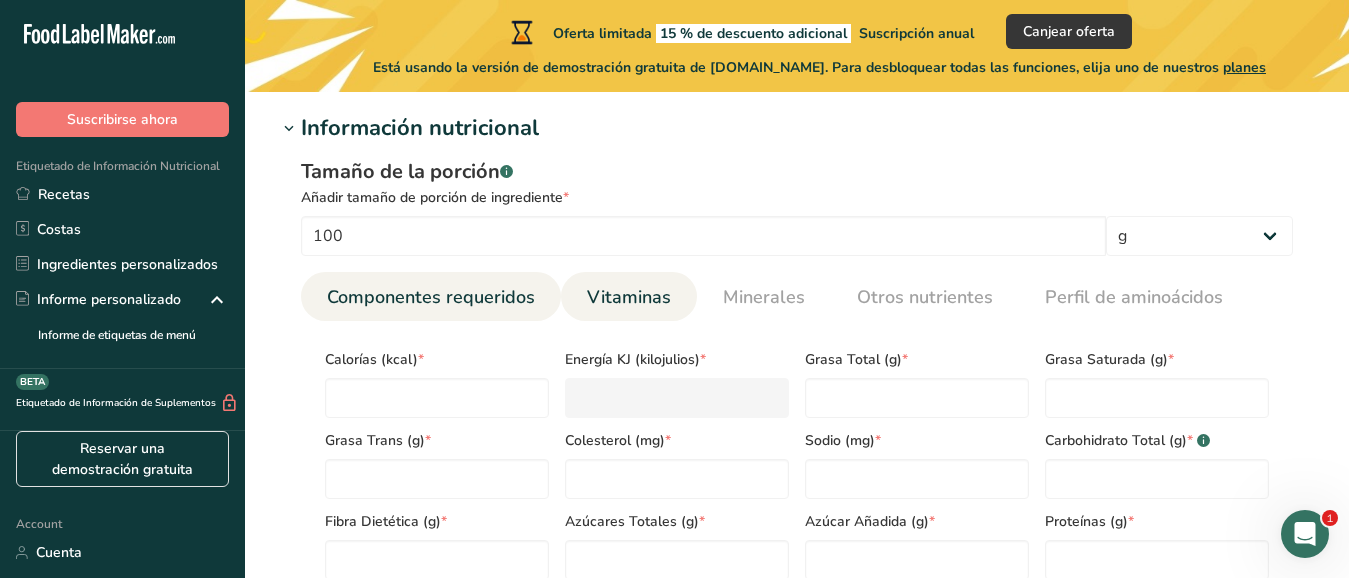 click on "Vitaminas" at bounding box center [629, 297] 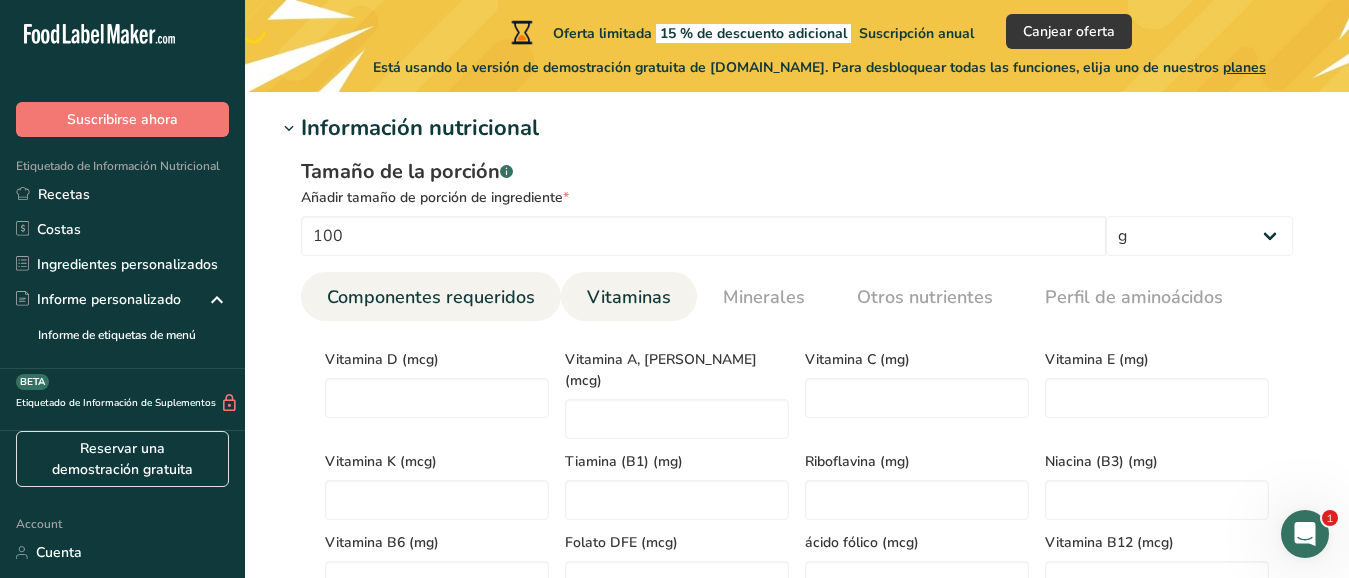 click on "Componentes requeridos" at bounding box center [431, 297] 